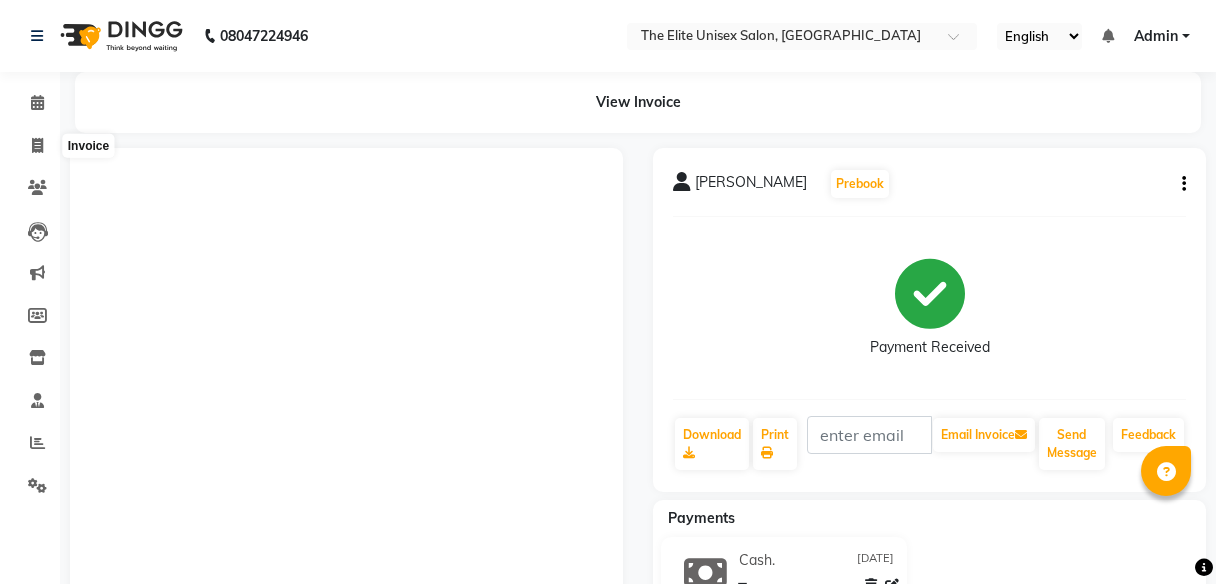 scroll, scrollTop: 0, scrollLeft: 0, axis: both 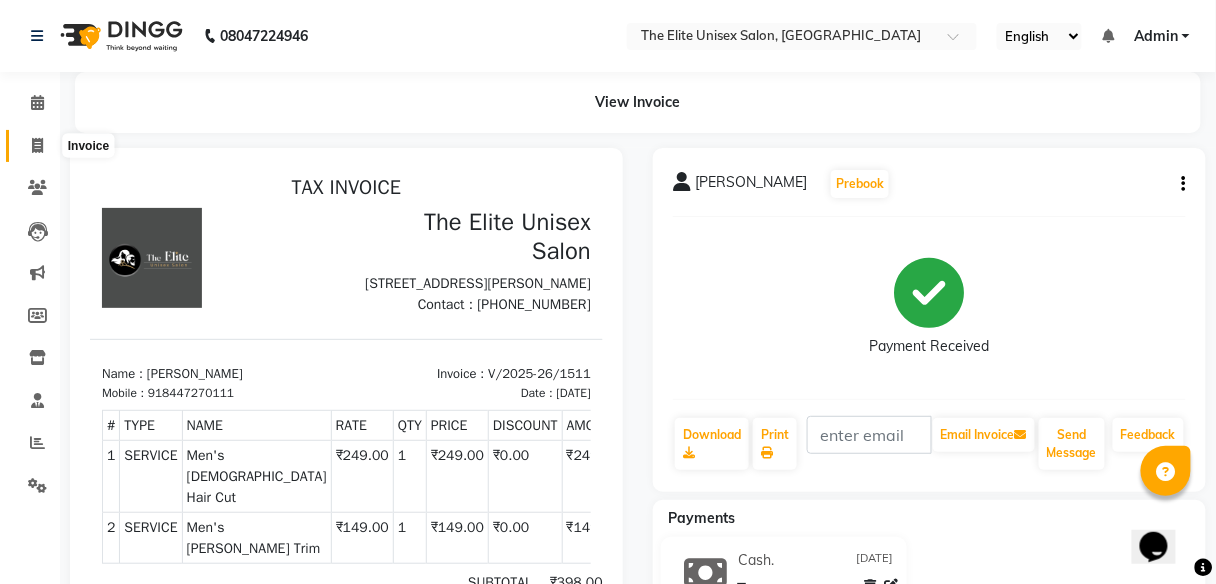 click 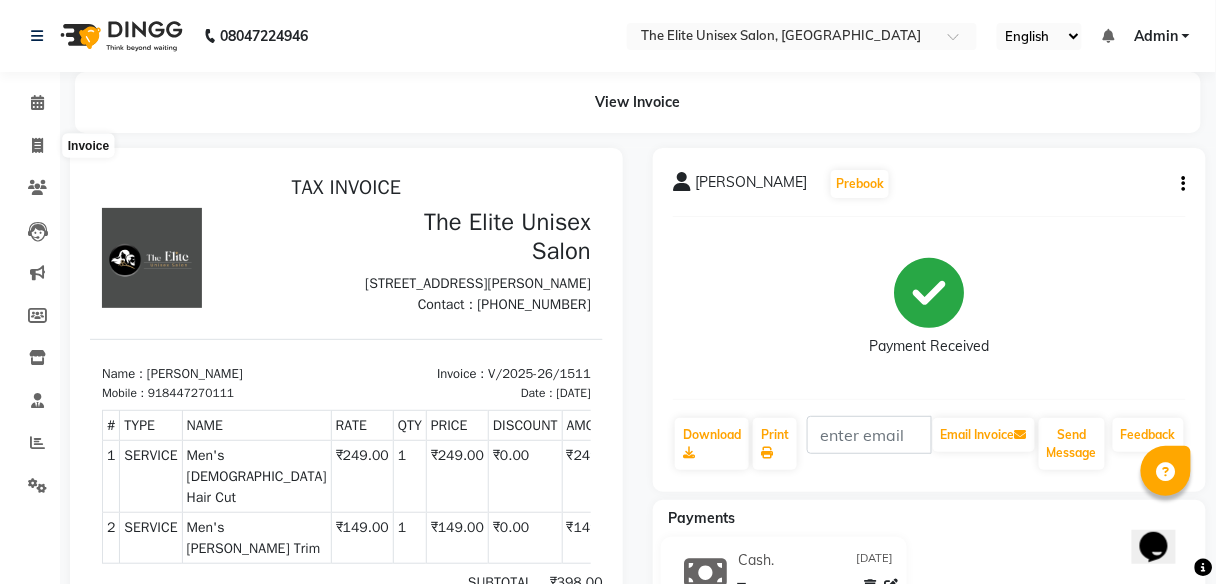 select on "7086" 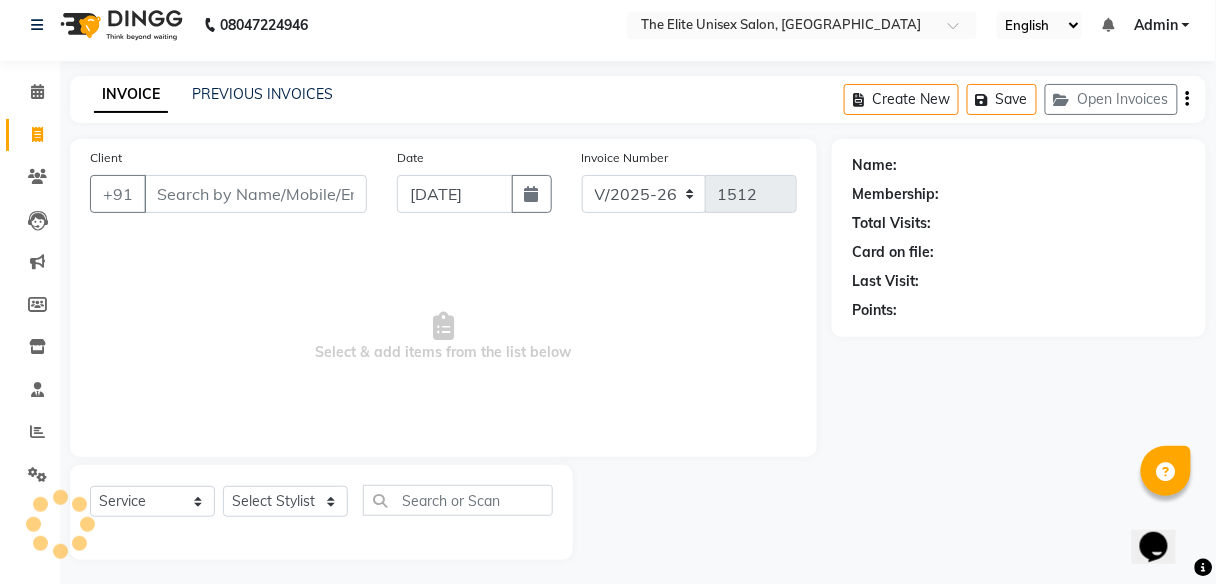 scroll, scrollTop: 16, scrollLeft: 0, axis: vertical 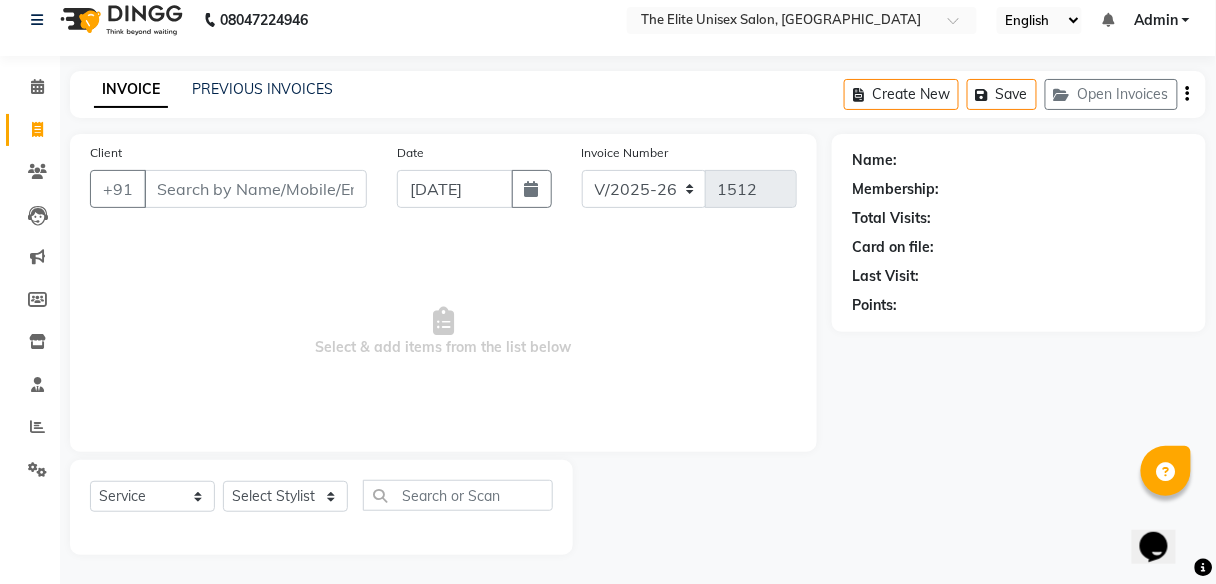 click on "Client" at bounding box center [255, 189] 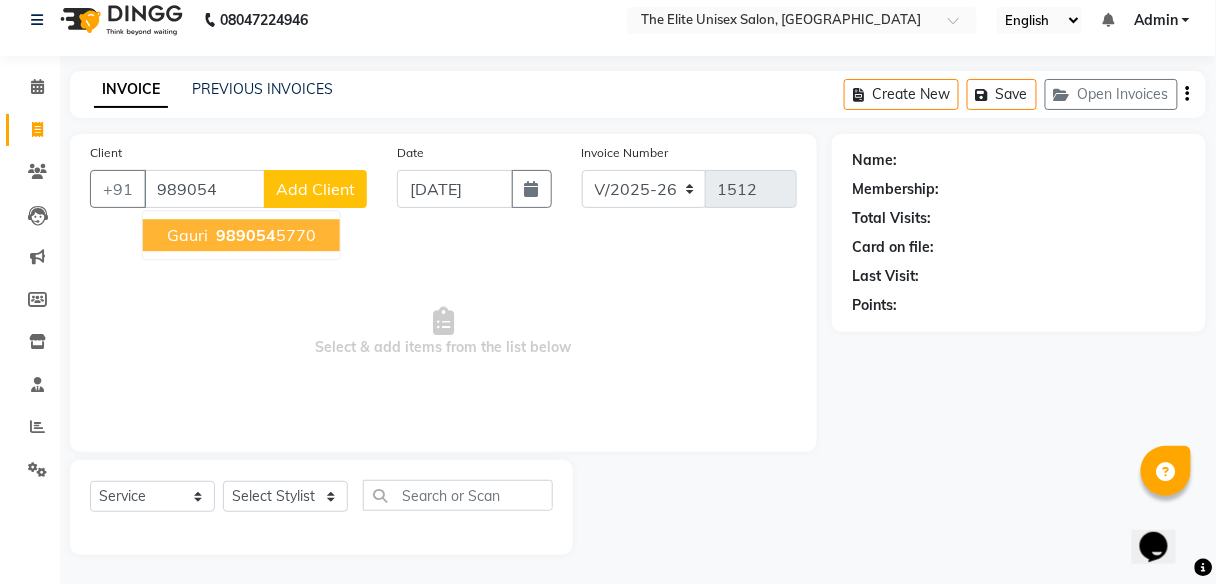 click on "989054 5770" at bounding box center [264, 235] 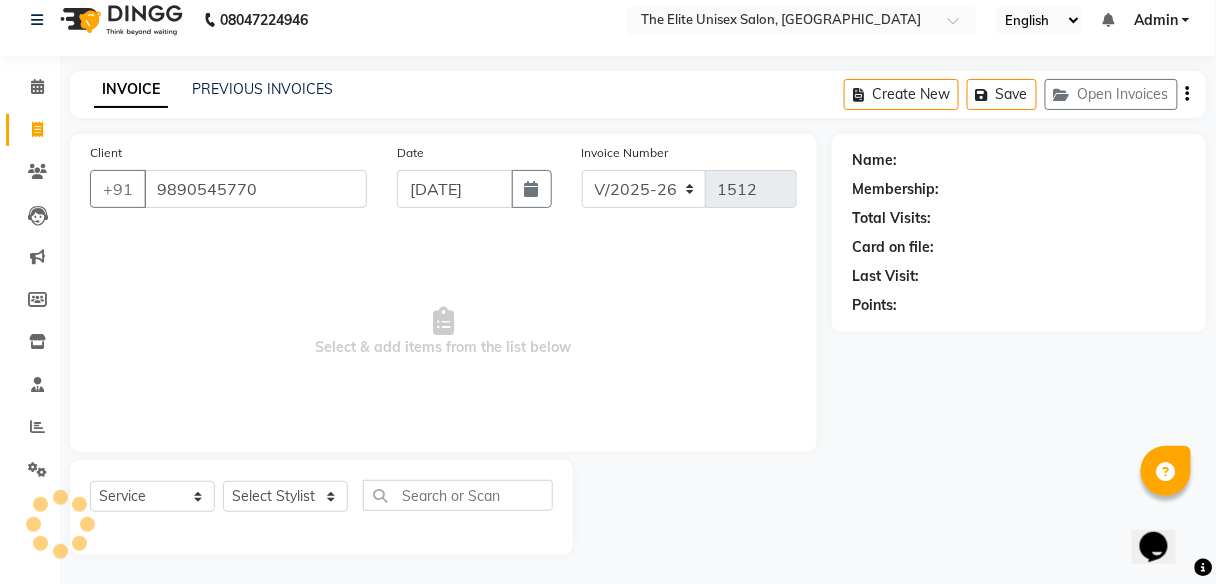 type on "9890545770" 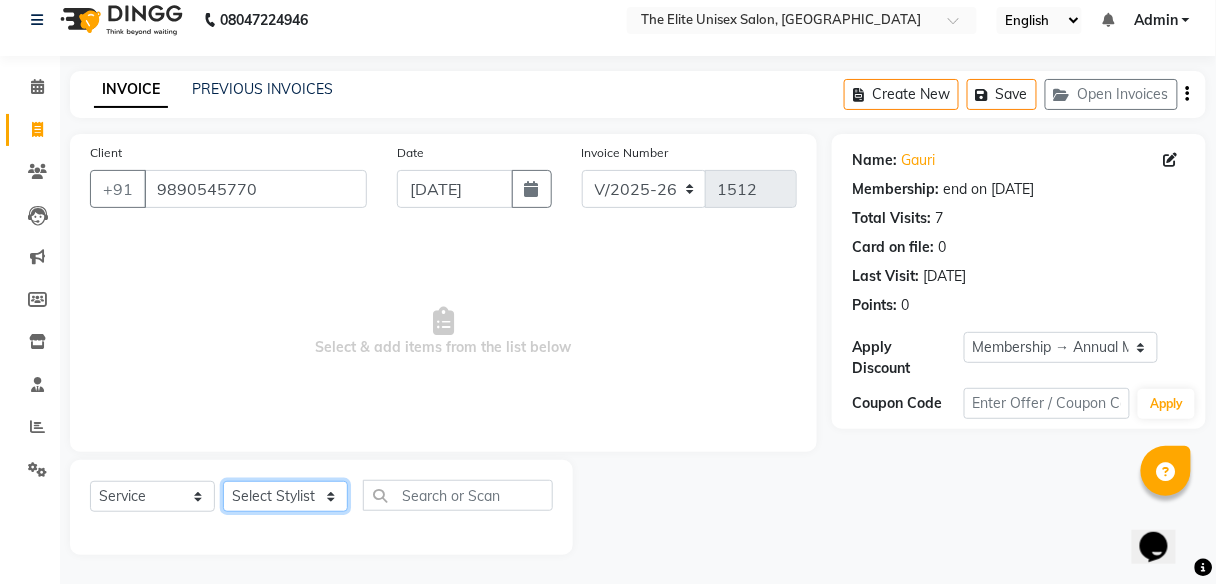 click on "Select Stylist [PERSON_NAME] [PERSON_NAME] Sunny" 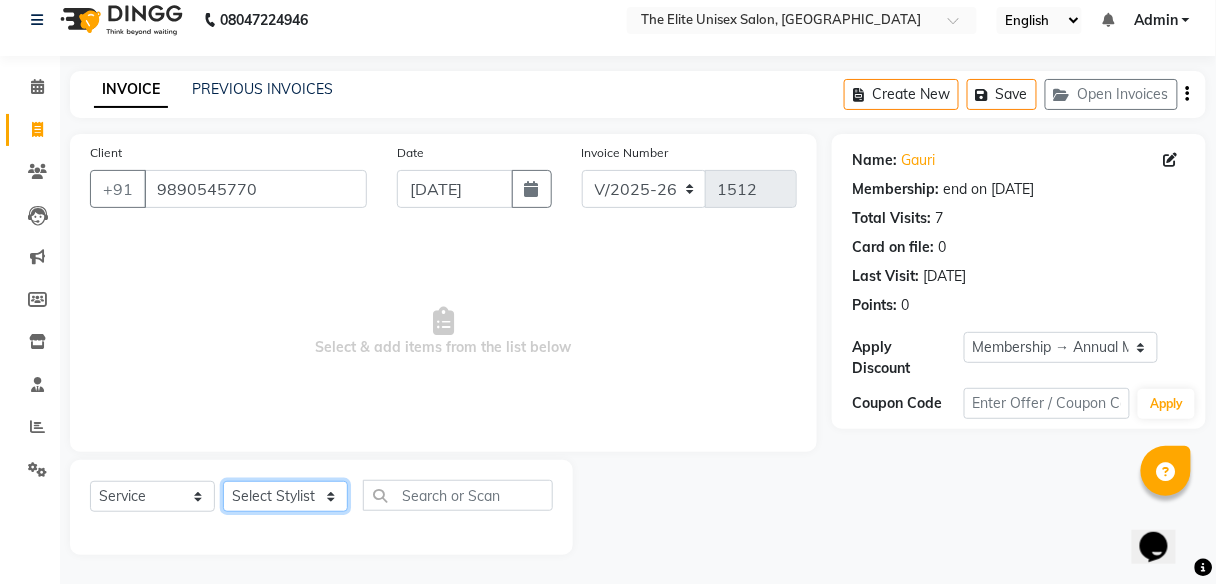 select on "59551" 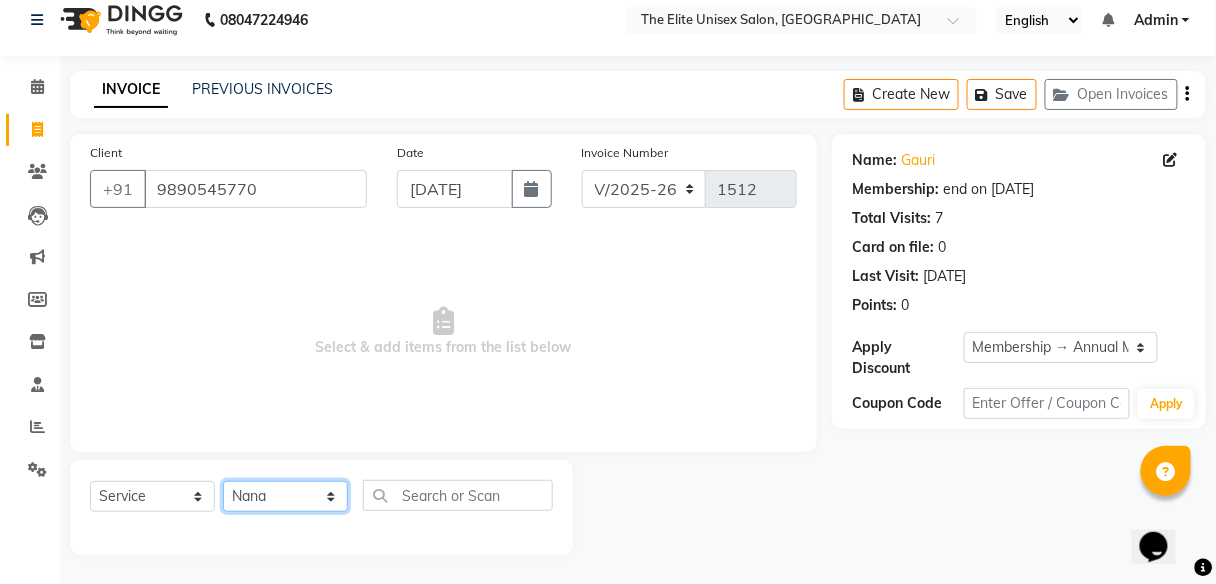 click on "Select Stylist [PERSON_NAME] [PERSON_NAME] Sunny" 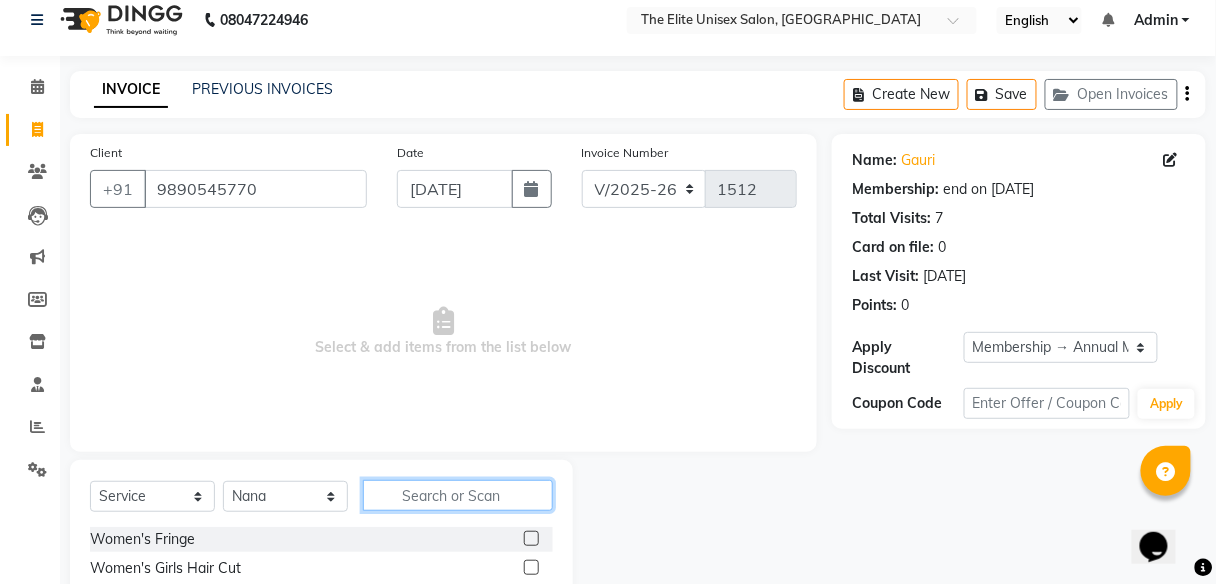 click 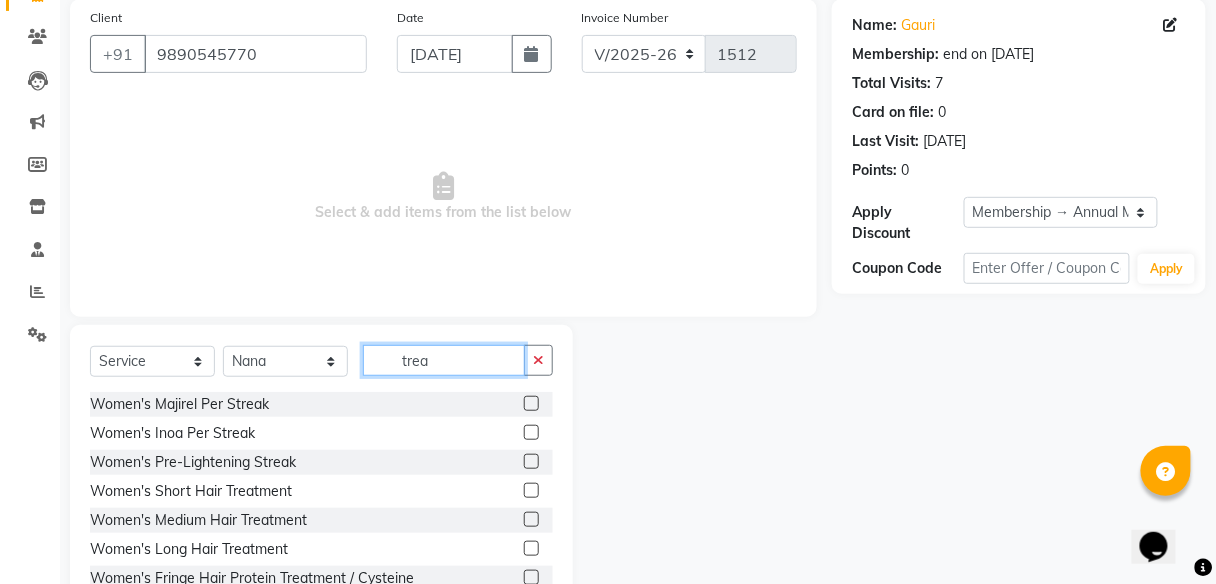 scroll, scrollTop: 152, scrollLeft: 0, axis: vertical 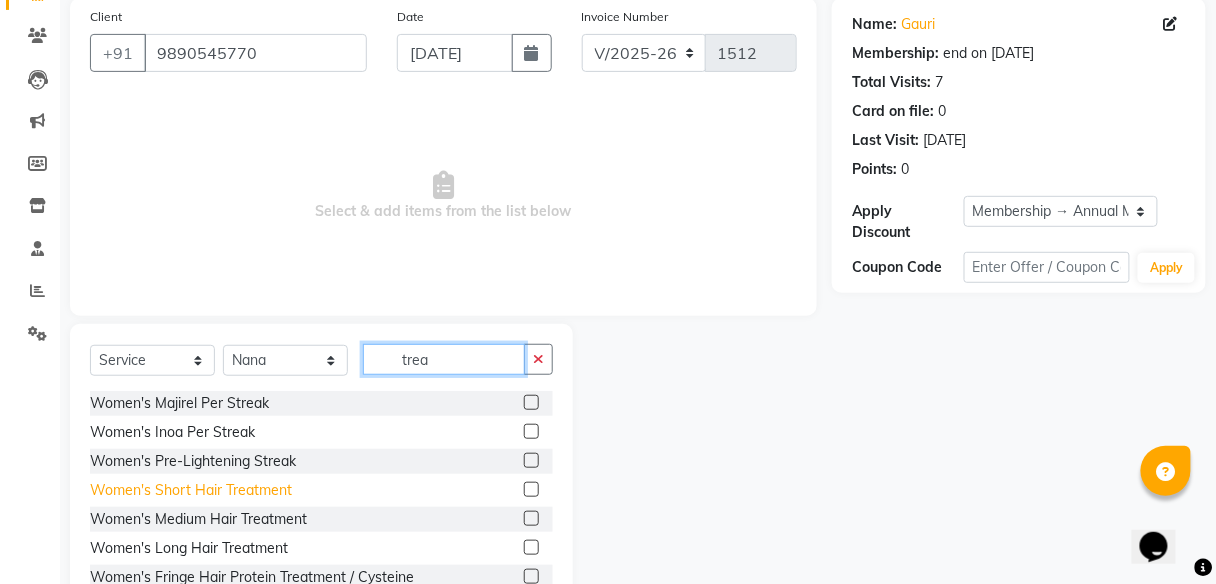 type on "trea" 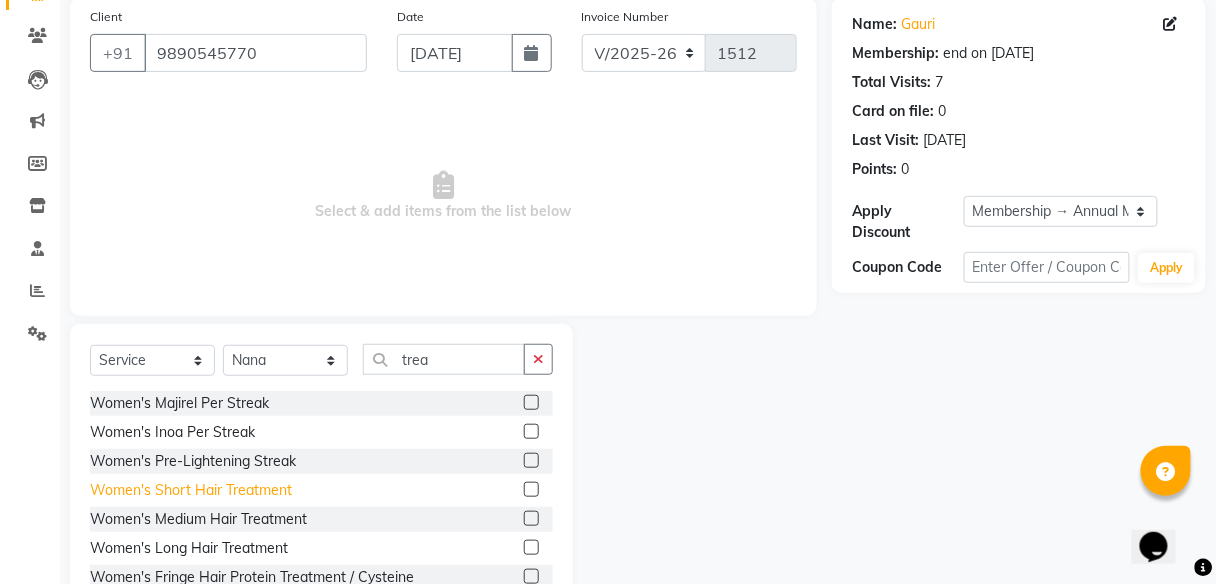 click on "Women's Short Hair Treatment" 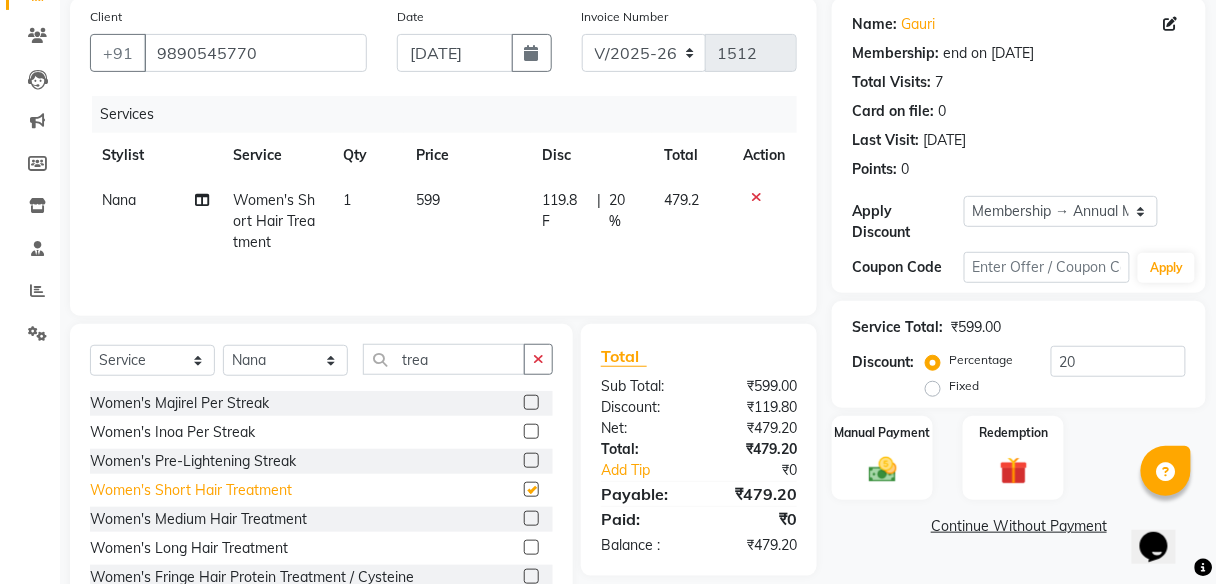 checkbox on "false" 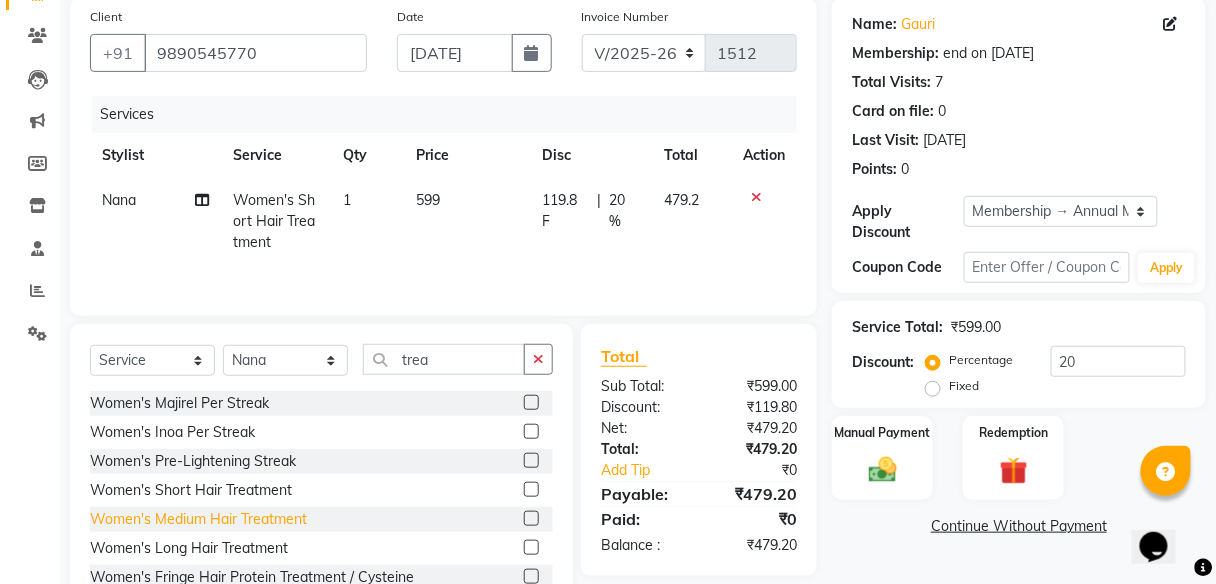 click on "Women's Medium Hair Treatment" 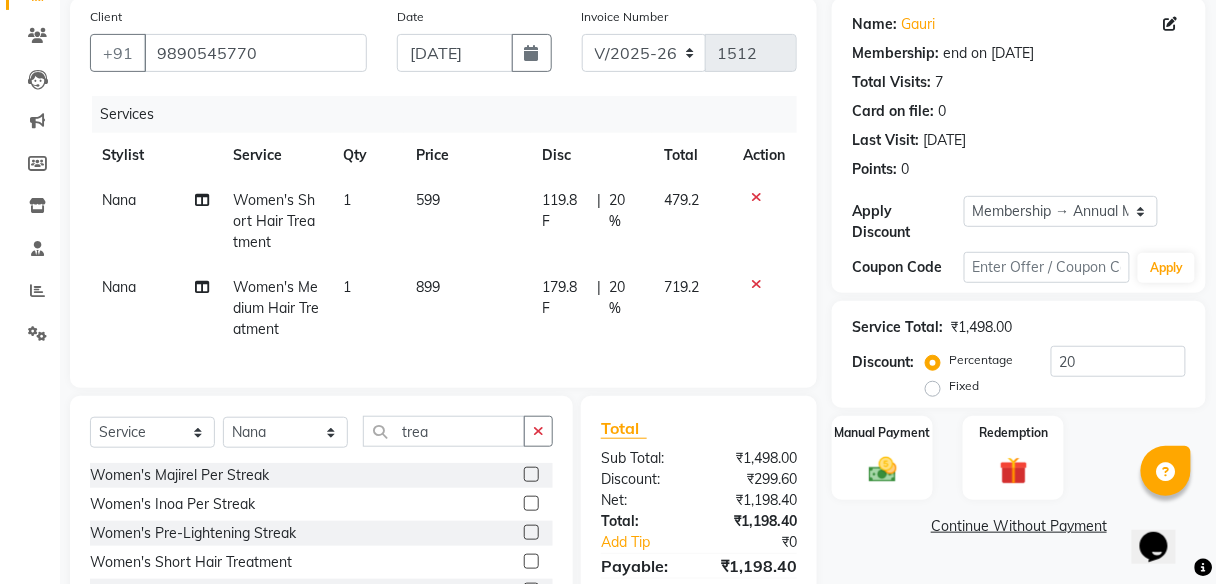 checkbox on "false" 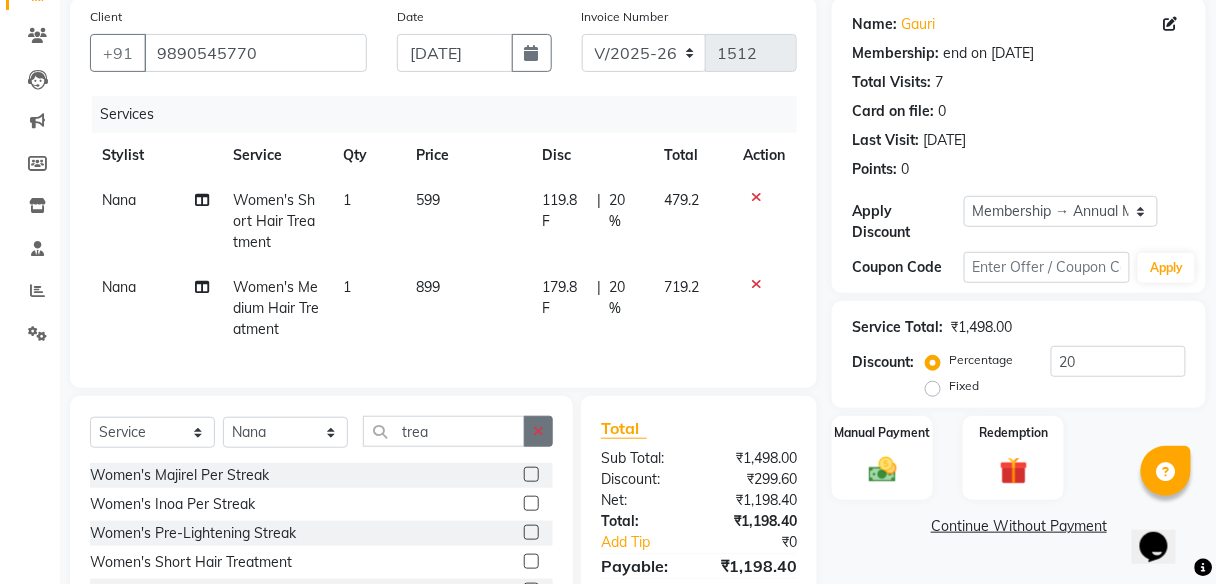 click 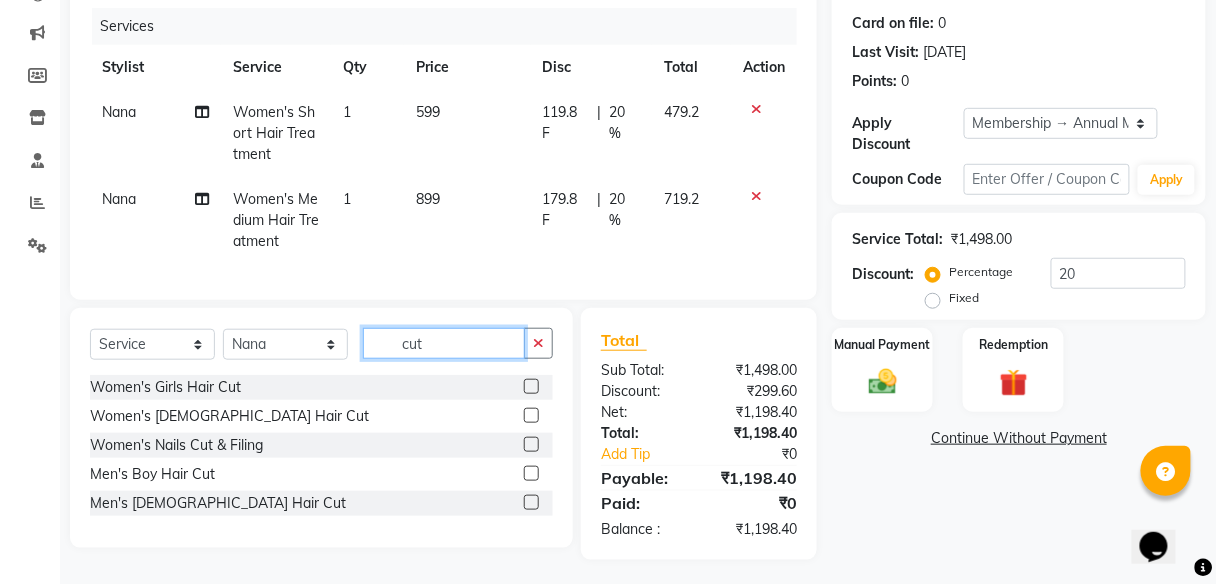 scroll, scrollTop: 257, scrollLeft: 0, axis: vertical 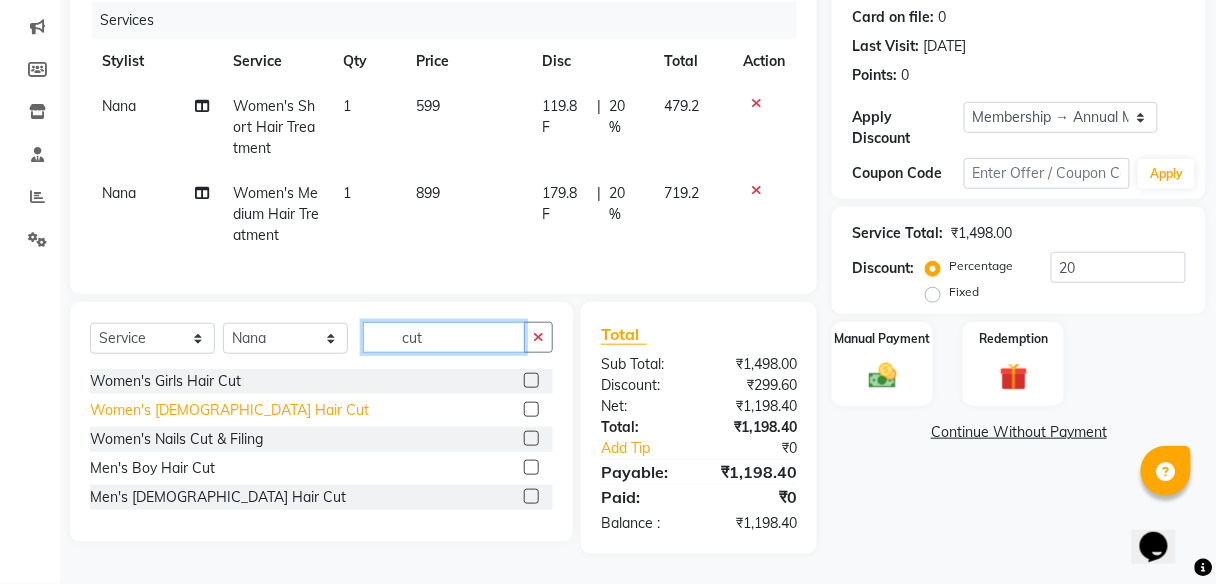 type on "cut" 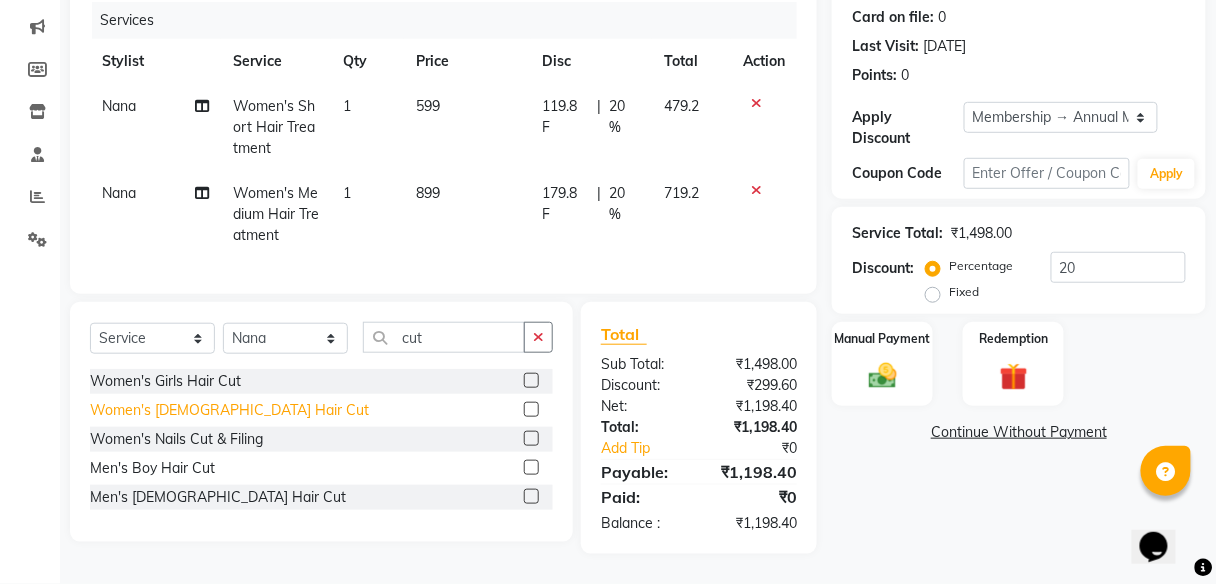 click on "Women's [DEMOGRAPHIC_DATA] Hair Cut" 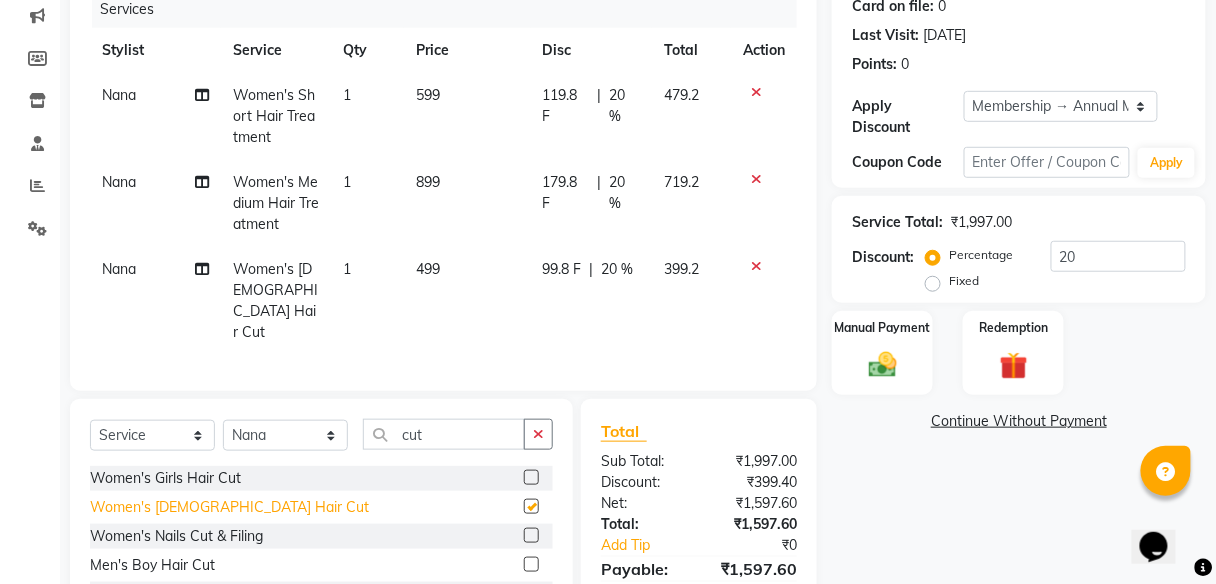 checkbox on "false" 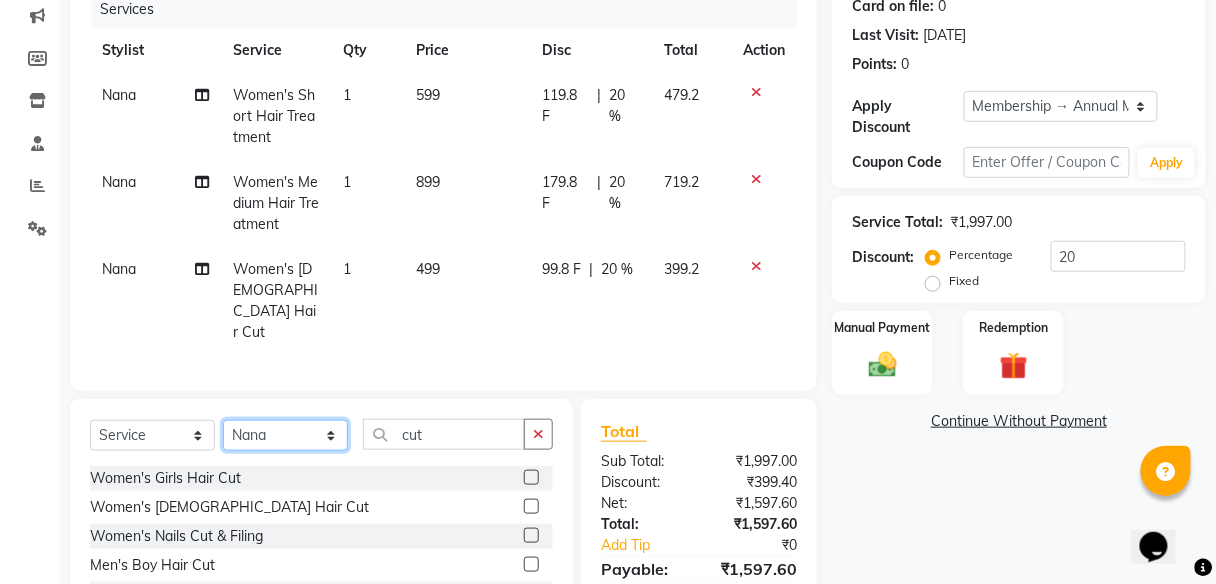 click on "Select Stylist [PERSON_NAME] [PERSON_NAME] Sunny" 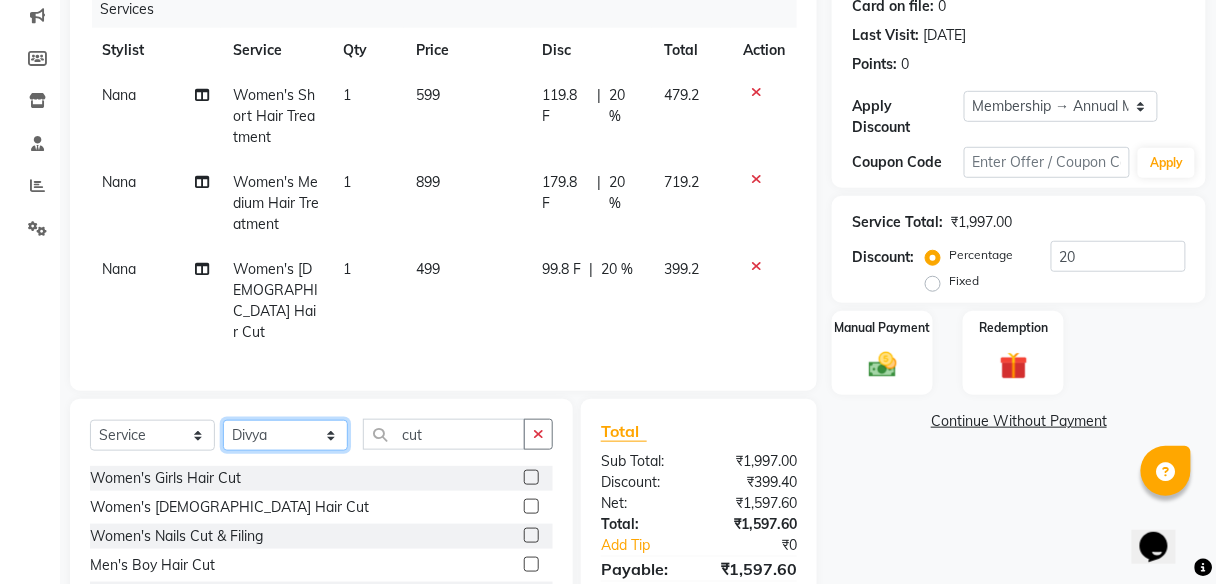 click on "Select Stylist [PERSON_NAME] [PERSON_NAME] Sunny" 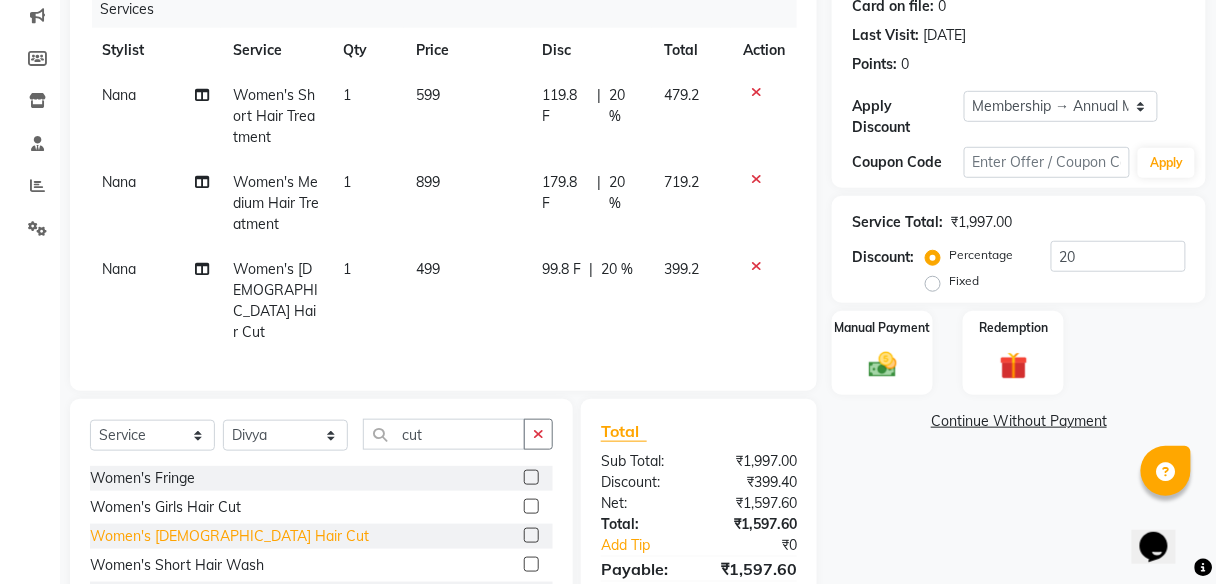 click on "Women's [DEMOGRAPHIC_DATA] Hair Cut" 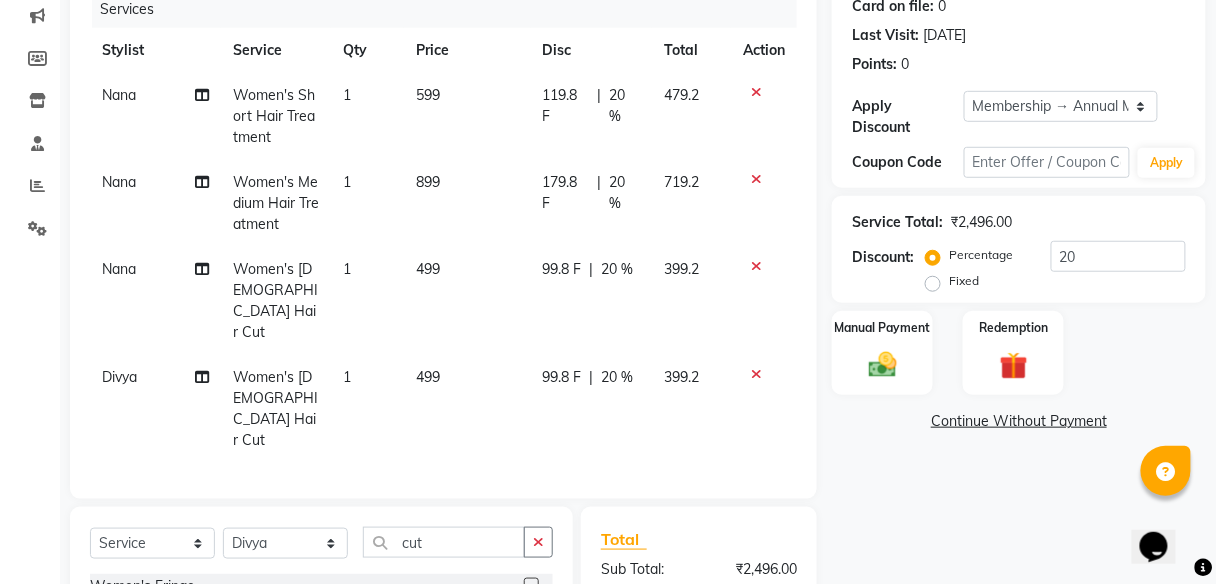 checkbox on "false" 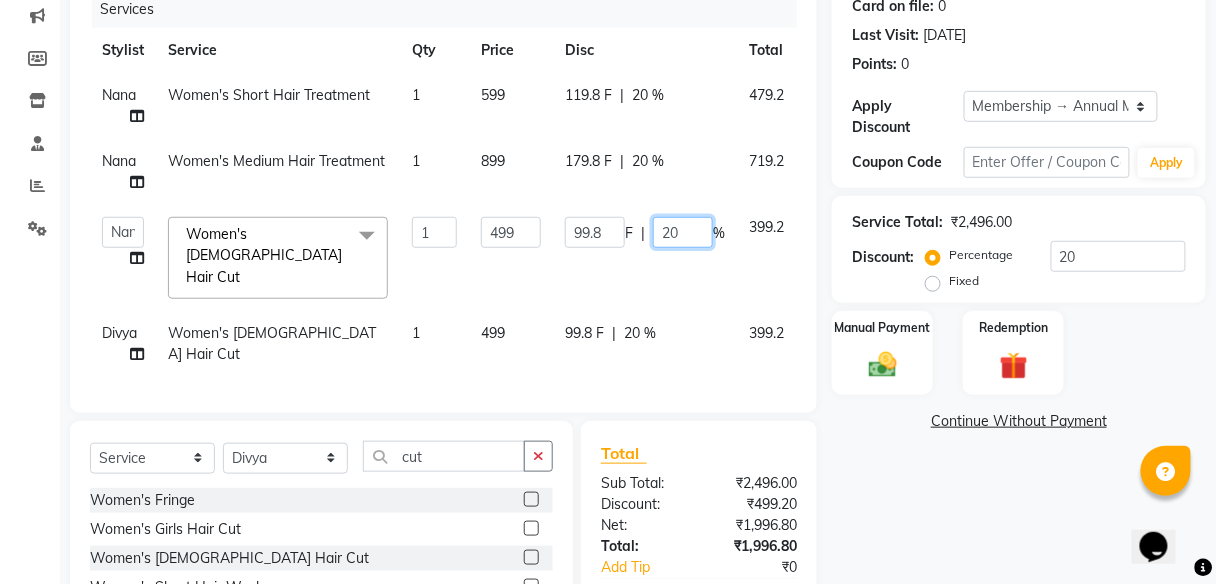 click on "20" 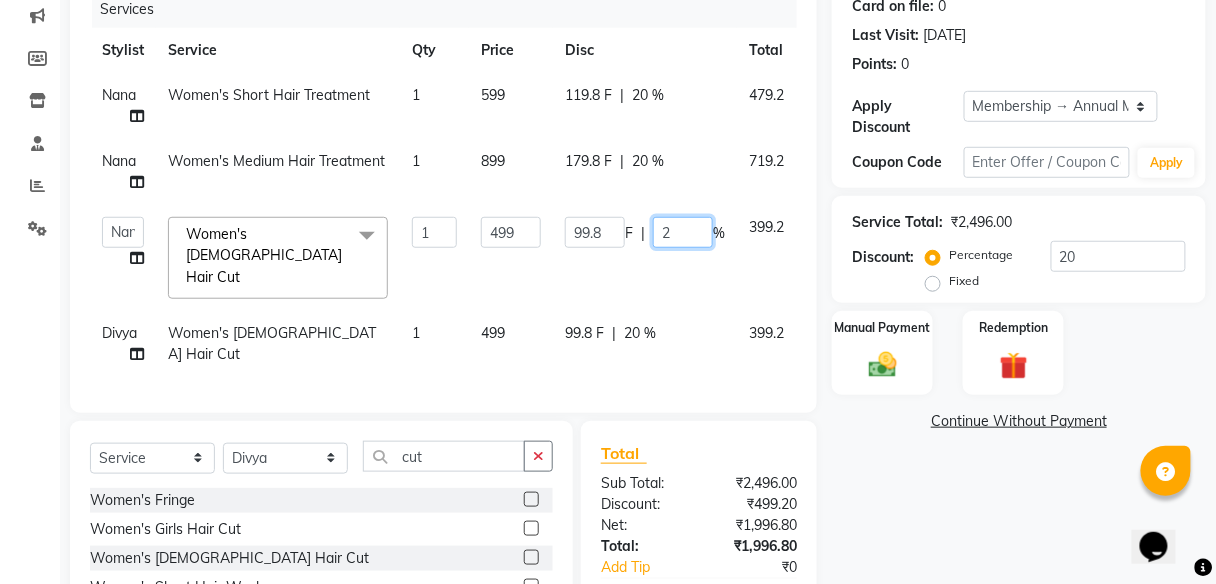type 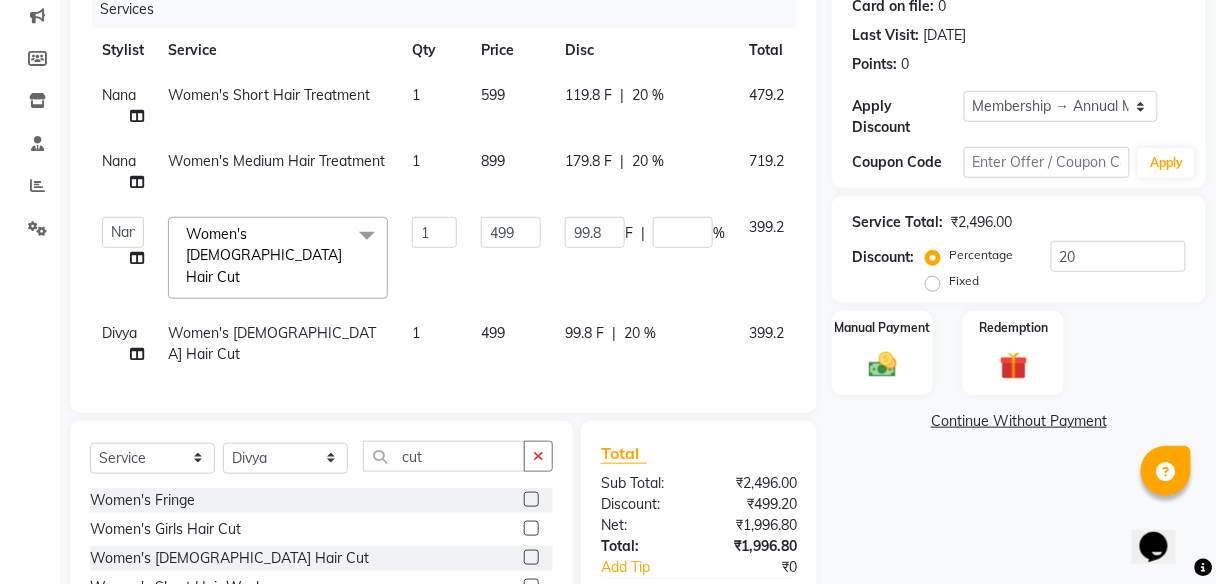 click on "[PERSON_NAME] Women's Short Hair Treatment 1 599 119.8 F | 20 % 479.2 Nana Women's Medium Hair Treatment 1 899 179.8 F | 20 % 719.2  [PERSON_NAME]   [PERSON_NAME]   Sunny  Women's [DEMOGRAPHIC_DATA] Hair Cut  x Women's Fringe Women's Girls Hair Cut Women's [DEMOGRAPHIC_DATA] Hair Cut Women's Short Hair Wash Women's Medium Hair Wash Women's Long Hair Wash Women's Short Blow Dry Women's Medium Blow Dry Women's Long Blow Dry Women's Short Ironing / Tongs / Hot Rollers Women's Medium Ironing / Tongs / Hot Rollers Women's Long Ironing / Tongs / Hot Rollers Women's Majirel Per Streak Women's Majirel Touch-up Women's Majirel Re-Growth Women's Majirel Global Short Women's Majirel Global Medium Women's Majirel Global Long Women's Inoa Per Streak Women's Inoa Touch-up Women's Inoa Re-Growth Women's Inoa Global Short Women's Inoa Global Medium Women's Inoa Global Long Women's Highlight Short Women's Highlight Medium Women's Highlight Long Women's Balayage Short Women's Balayage Medium Women's Balayage Long Women's Pre-Lightening Short" 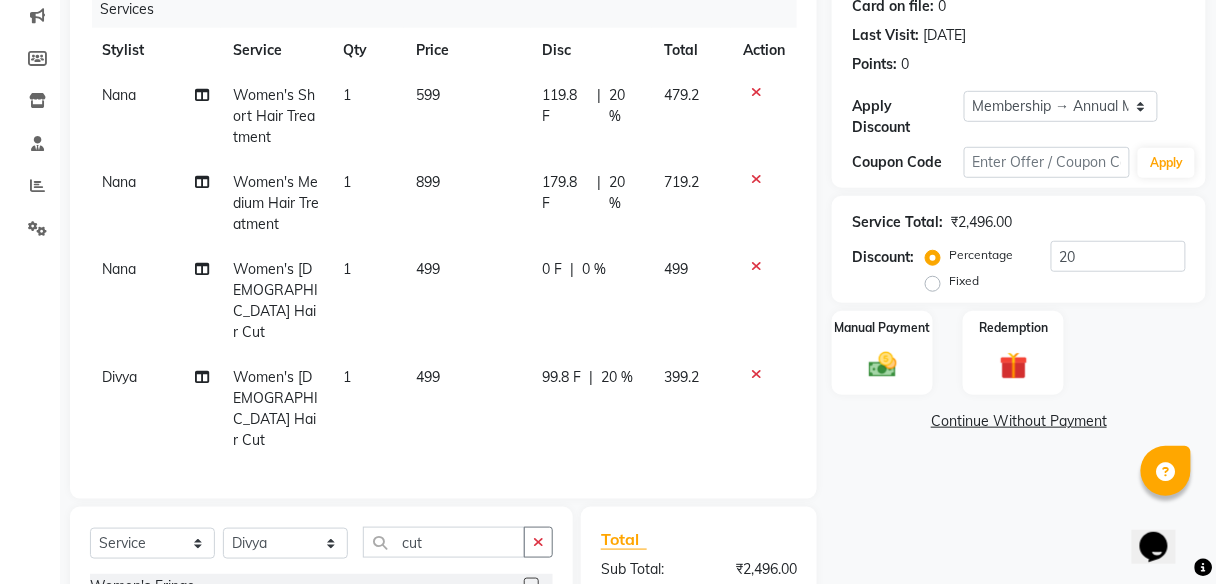 click on "99.8 F | 20 %" 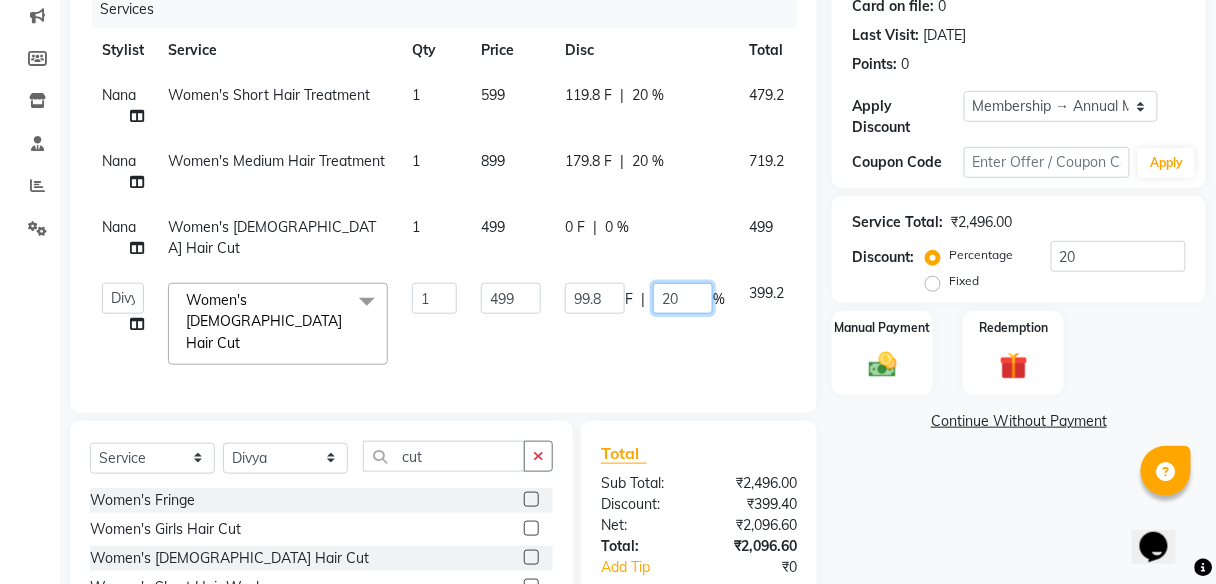 click on "20" 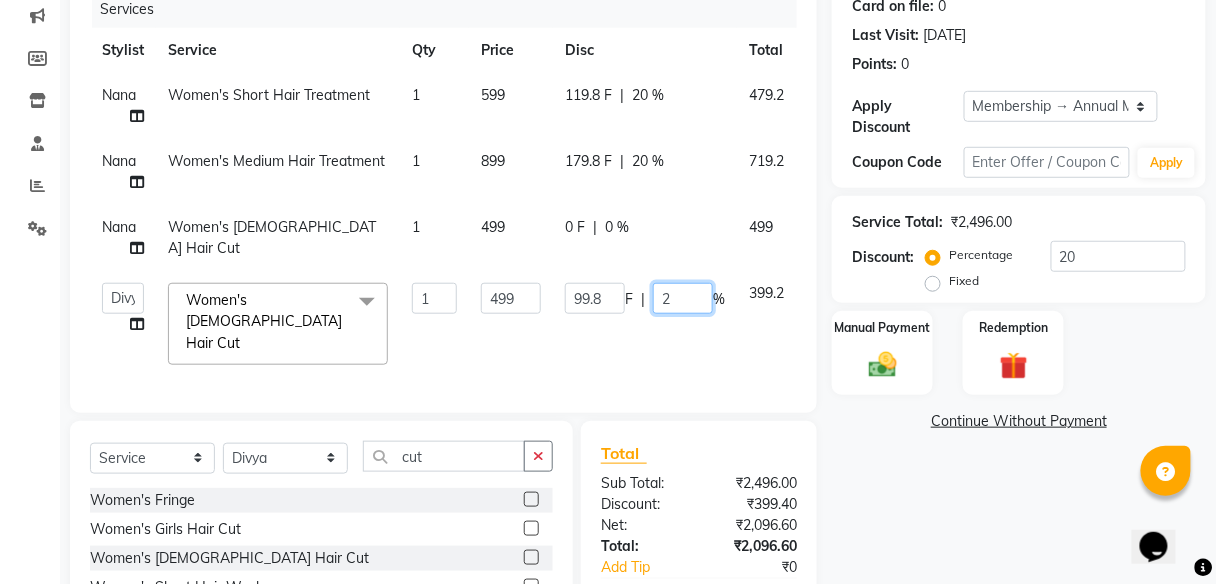 type 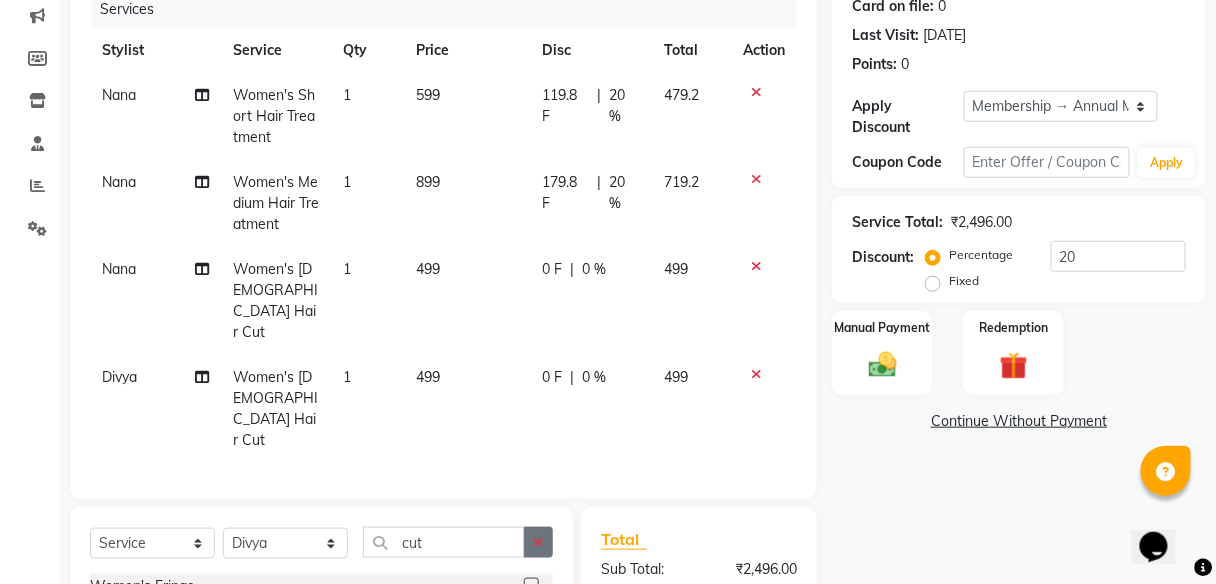 click on "Client [PHONE_NUMBER] Date [DATE] Invoice Number V/2025 V/[PHONE_NUMBER] Services Stylist Service Qty Price Disc Total Action Nana Women's Short Hair Treatment 1 599 119.8 F | 20 % 479.2 Nana Women's Medium Hair Treatment 1 899 179.8 F | 20 % 719.2 Nana Women's [DEMOGRAPHIC_DATA] Hair Cut 1 499 0 F | 0 % 499 Divya  Women's [DEMOGRAPHIC_DATA] Hair Cut 1 499 0 F | 0 % 499 Select  Service  Product  Membership  Package Voucher Prepaid Gift Card  Select Stylist [PERSON_NAME] [PERSON_NAME] Sunny cut Women's Fringe  Women's Girls Hair Cut  Women's [DEMOGRAPHIC_DATA] Hair Cut  Women's Short Hair Wash  Women's Medium Hair Wash  Women's Long Hair Wash  Women's Short Blow Dry  Women's Medium Blow Dry  Women's Long Blow Dry  Women's Short Ironing / Tongs / Hot Rollers  Women's Medium Ironing / Tongs / Hot Rollers  Women's Long Ironing / Tongs / Hot Rollers  Women's Majirel Per Streak  Women's Majirel Touch-up  Women's Majirel Re-Growth  Women's Majirel Global Short  Women's Majirel Global Medium  Women's Majirel Global Long  Women's Face Wax" 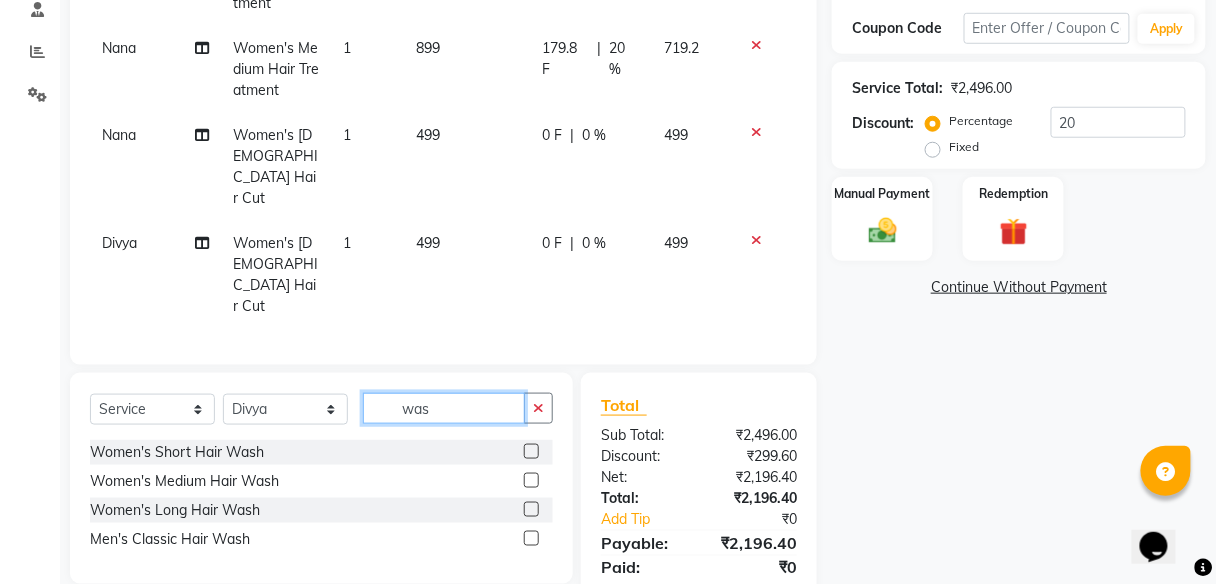 scroll, scrollTop: 392, scrollLeft: 0, axis: vertical 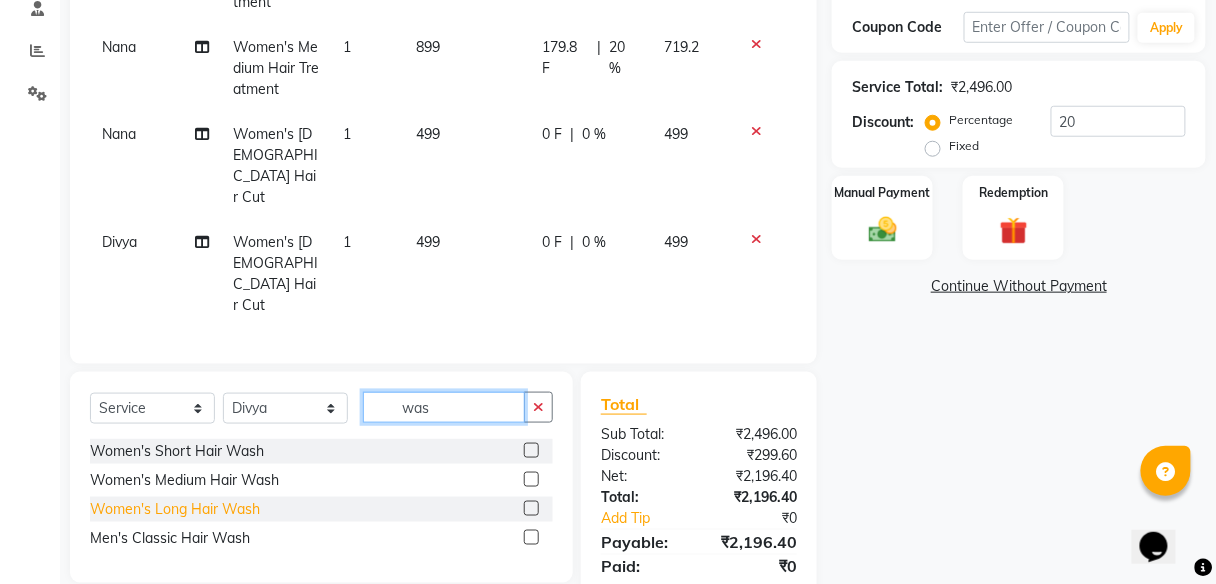 type on "was" 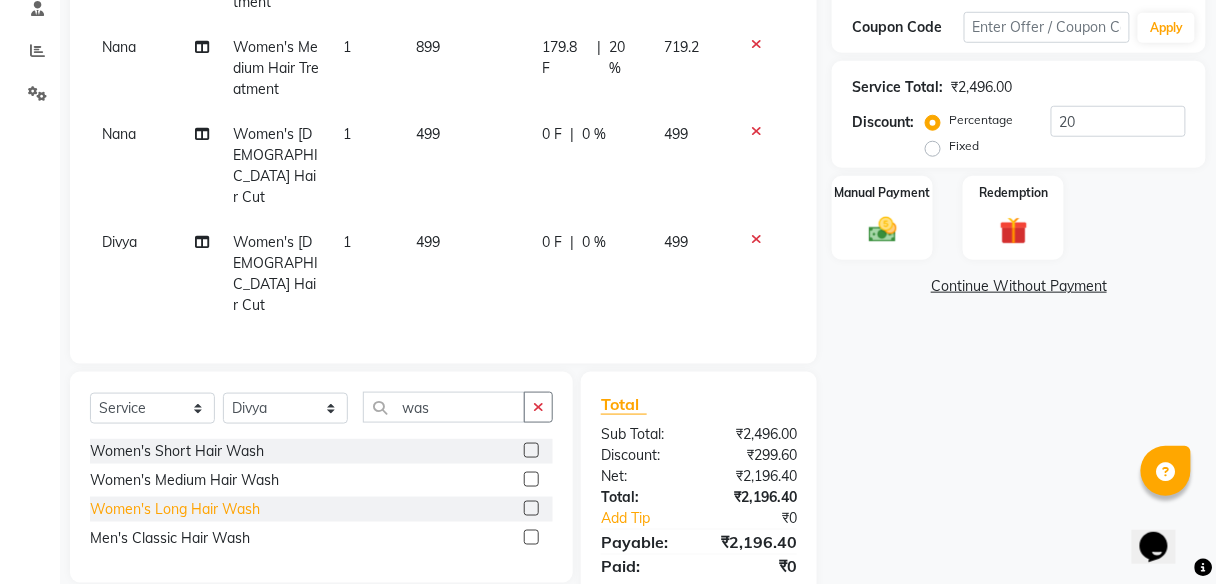 click on "Women's Long Hair Wash" 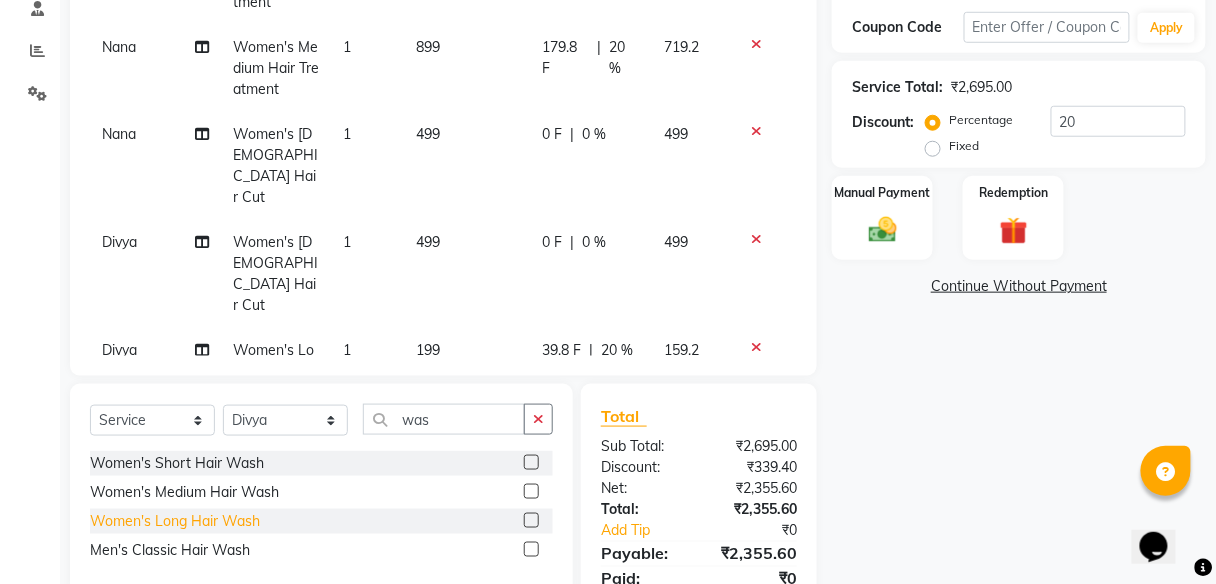 click on "Women's Long Hair Wash" 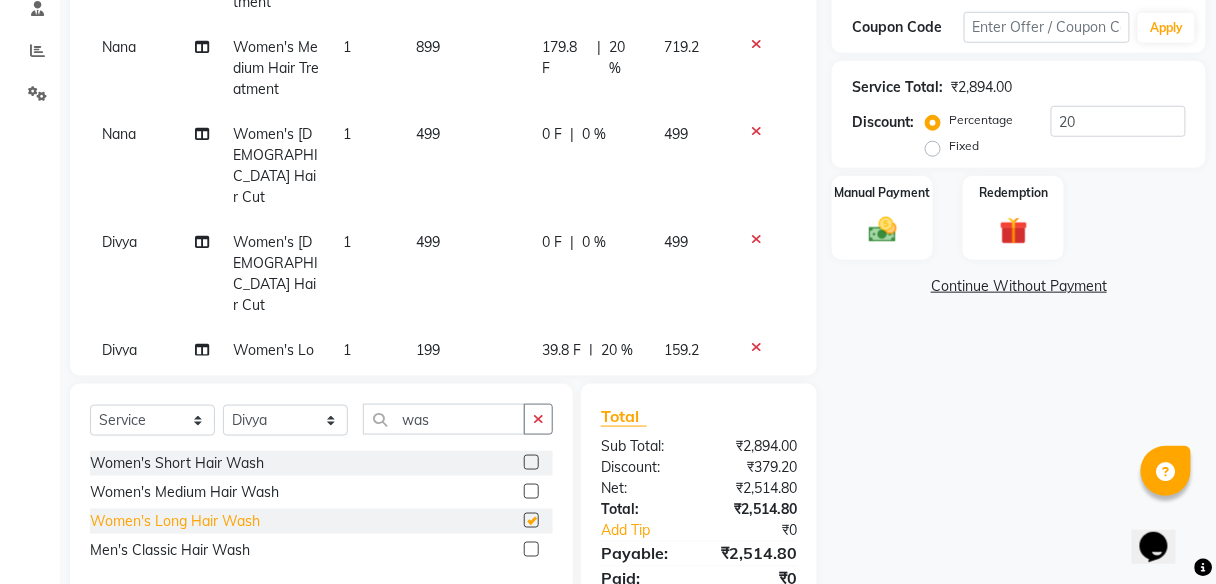 checkbox on "false" 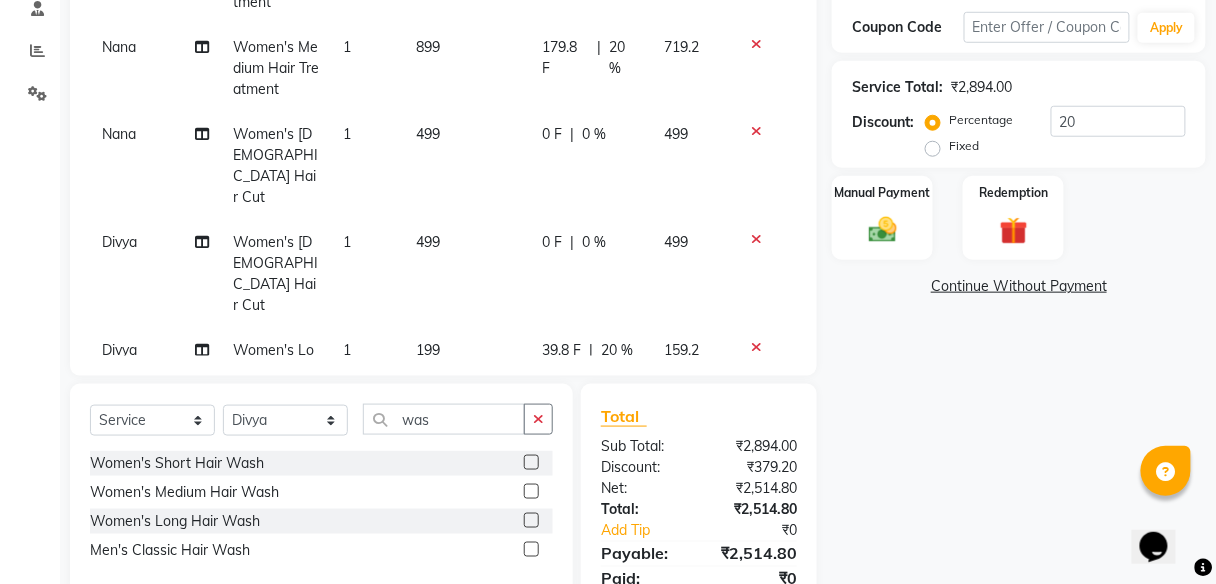 click on "0 %" 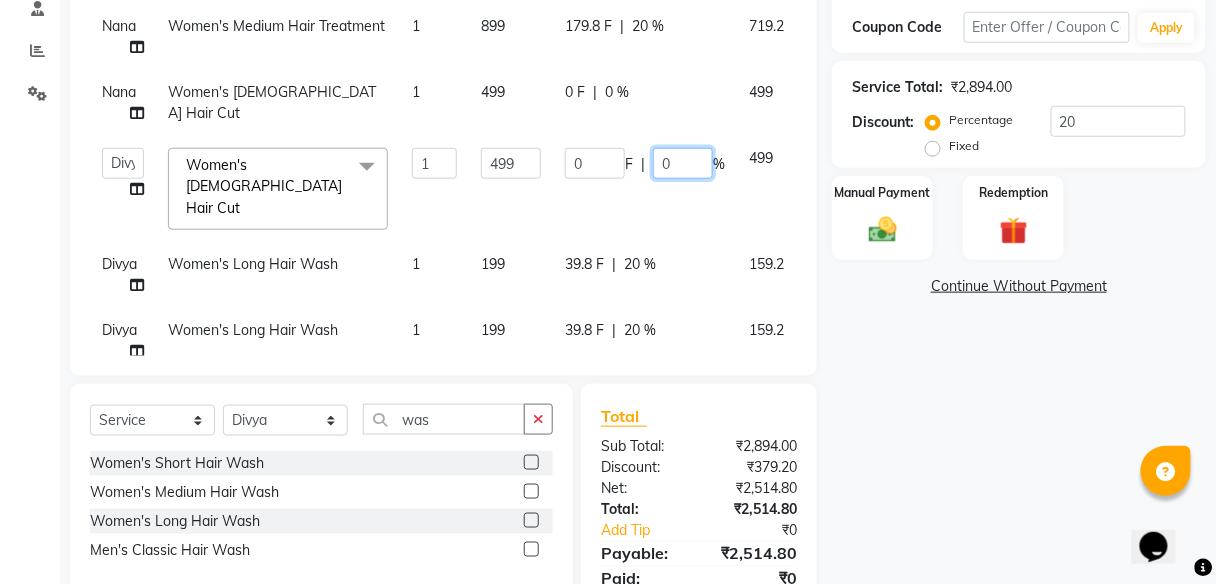 click on "0" 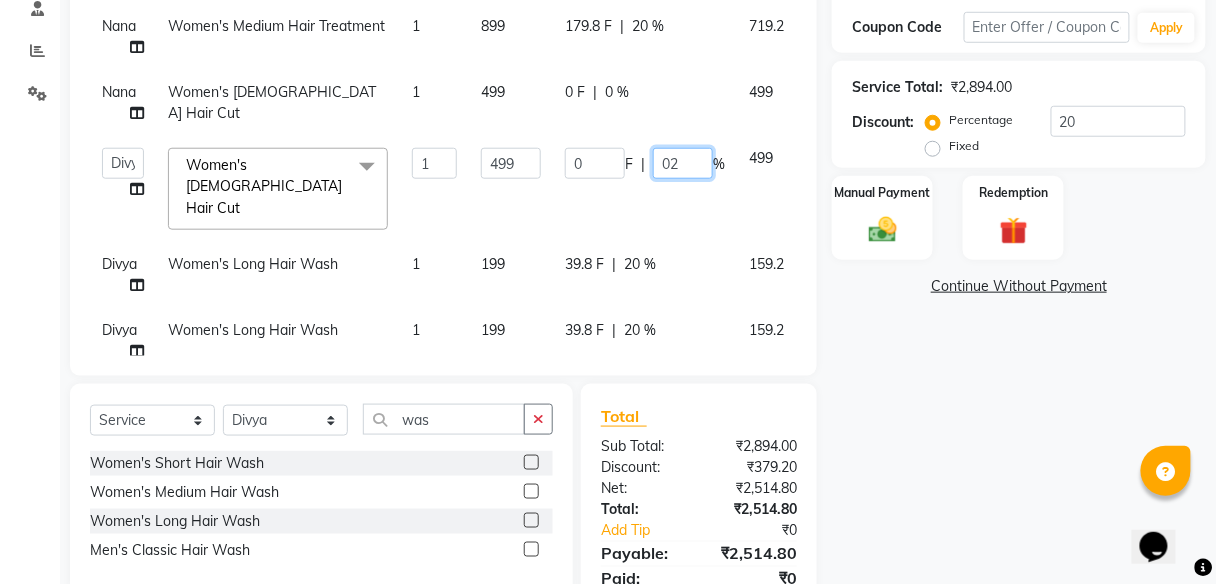 type on "020" 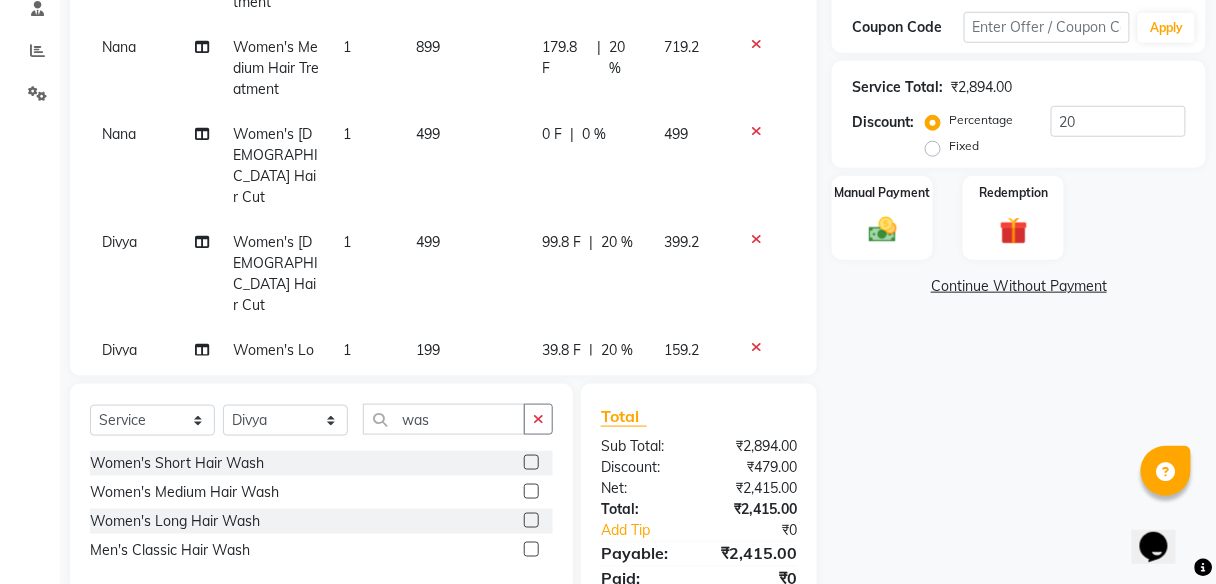 click on "Nana Women's Short Hair Treatment 1 599 119.8 F | 20 % 479.2 Nana Women's Medium Hair Treatment 1 899 179.8 F | 20 % 719.2 Nana Women's [DEMOGRAPHIC_DATA] Hair Cut 1 499 0 F | 0 % 499 Divya  Women's [DEMOGRAPHIC_DATA] Hair Cut 1 499 99.8 F | 20 % 399.2 Divya  Women's Long Hair Wash 1 199 39.8 F | 20 % 159.2 Divya  Women's Long Hair Wash 1 199 39.8 F | 20 % 159.2" 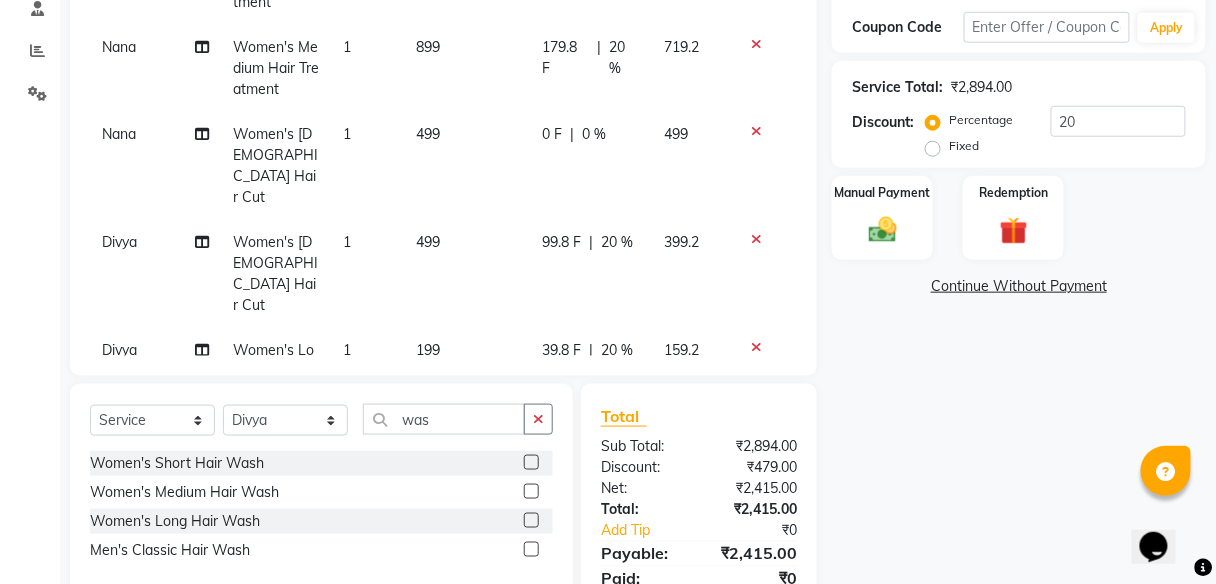 click on "0 %" 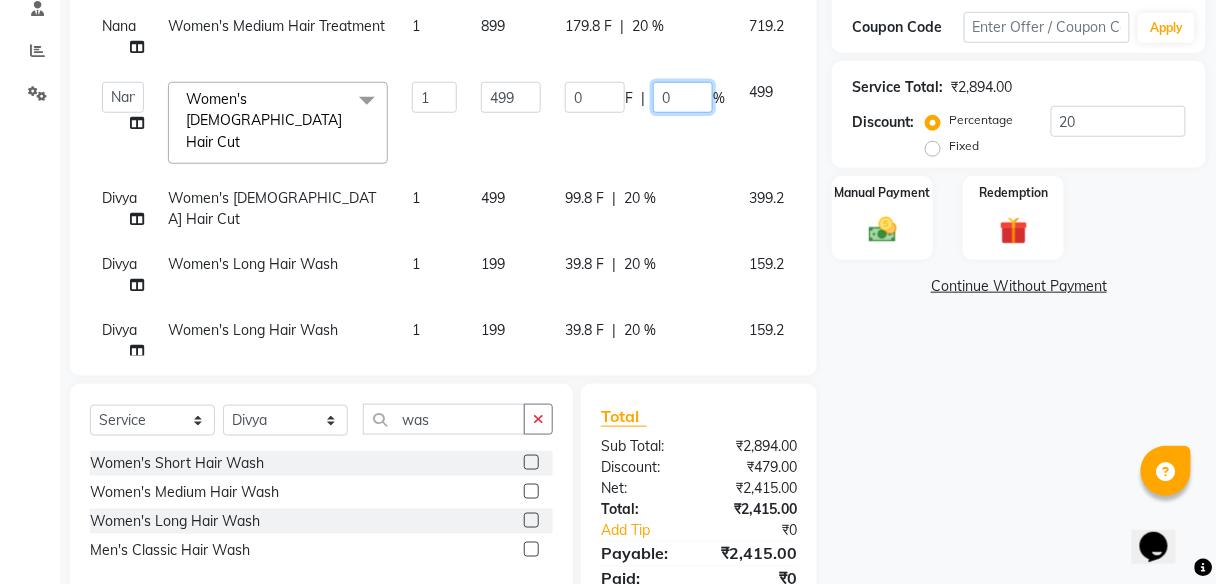 click on "0" 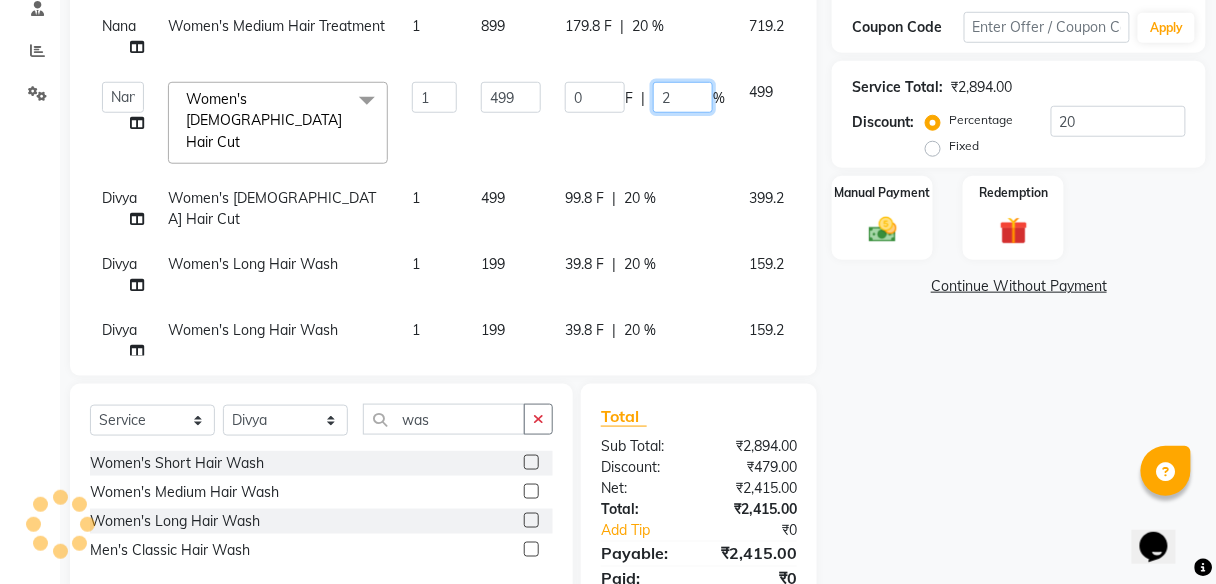 type on "20" 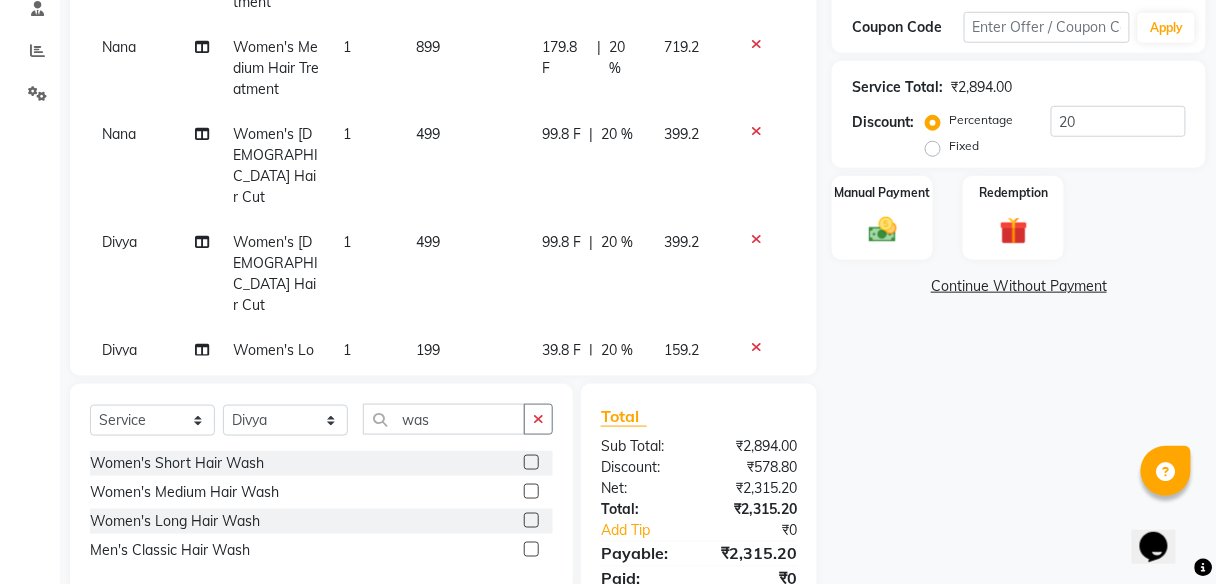 click on "Name: Gauri  Membership: end on [DATE] Total Visits:  7 Card on file:  0 Last Visit:   [DATE] Points:   0  Apply Discount Select Membership → Annual Membership  Loyalty → Loyality level 1  Coupon Code Apply Service Total:  ₹2,894.00  Discount:  Percentage   Fixed  20 Manual Payment Redemption  Continue Without Payment" 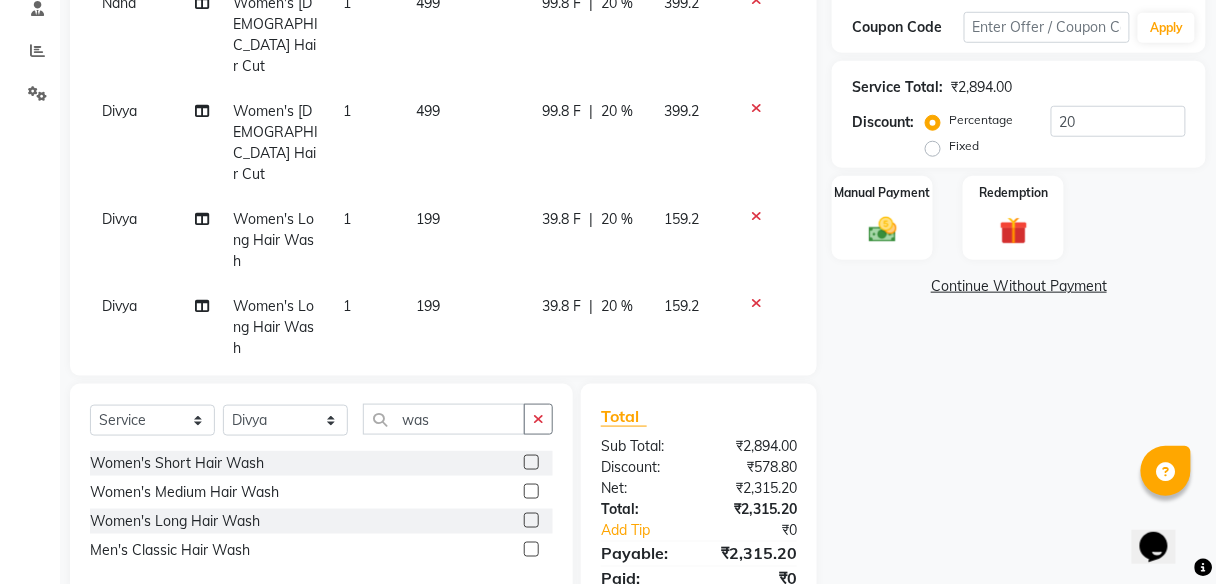 scroll, scrollTop: 0, scrollLeft: 0, axis: both 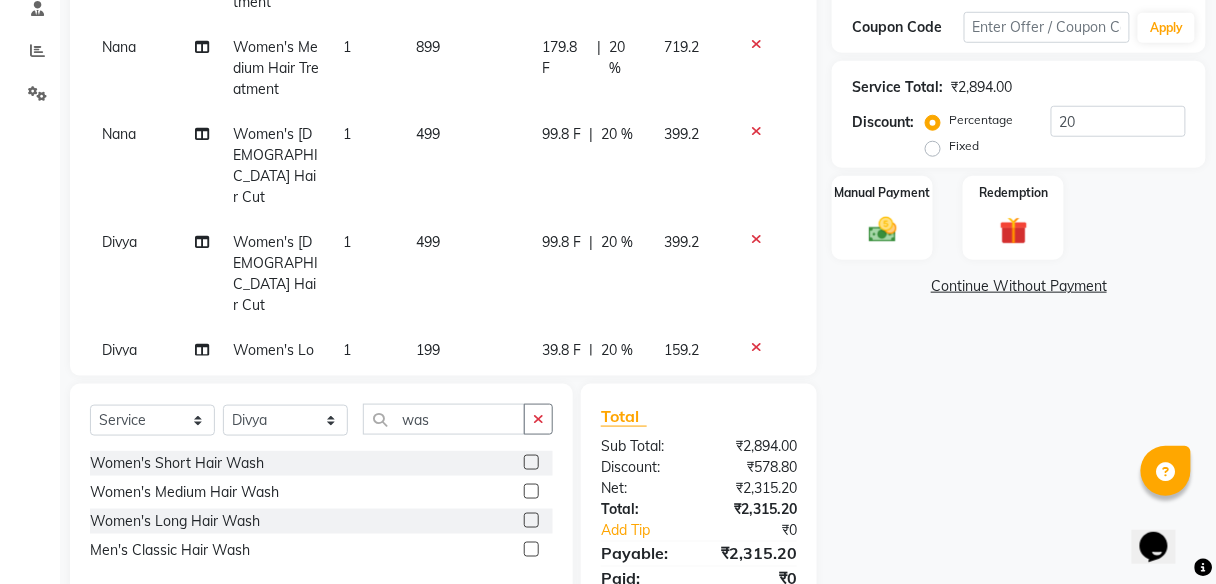 click on "179.8 F" 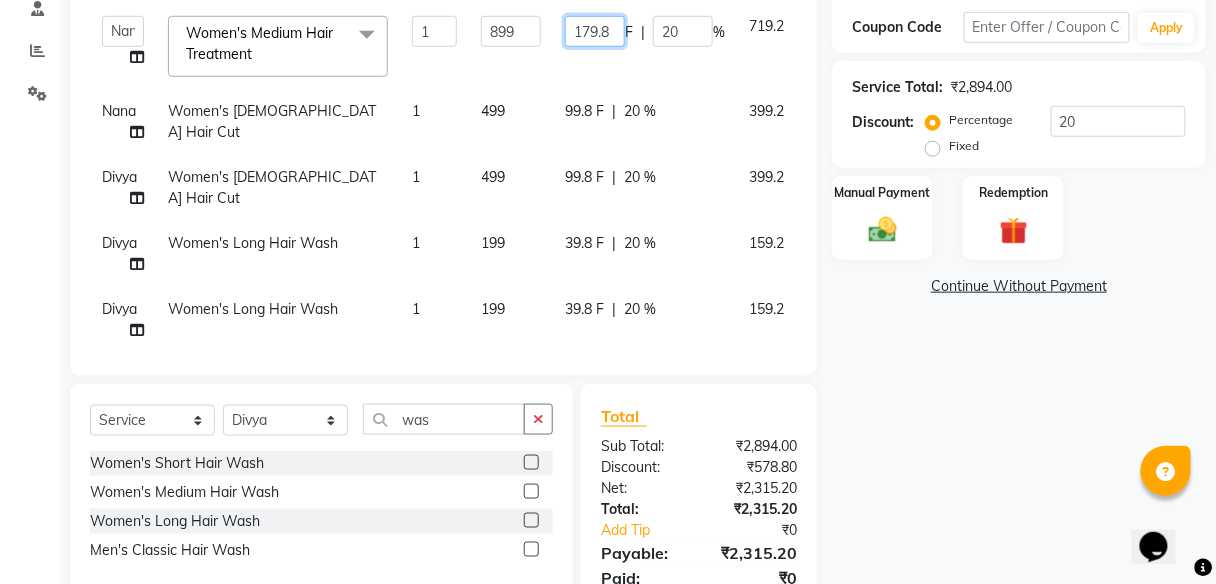 click on "179.8" 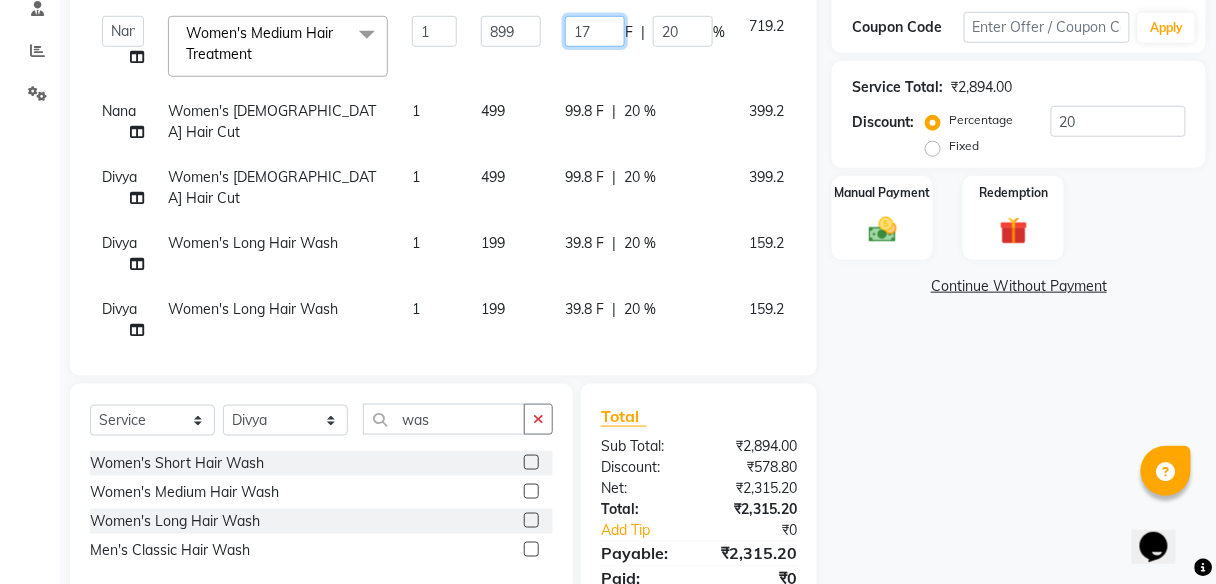 type on "1" 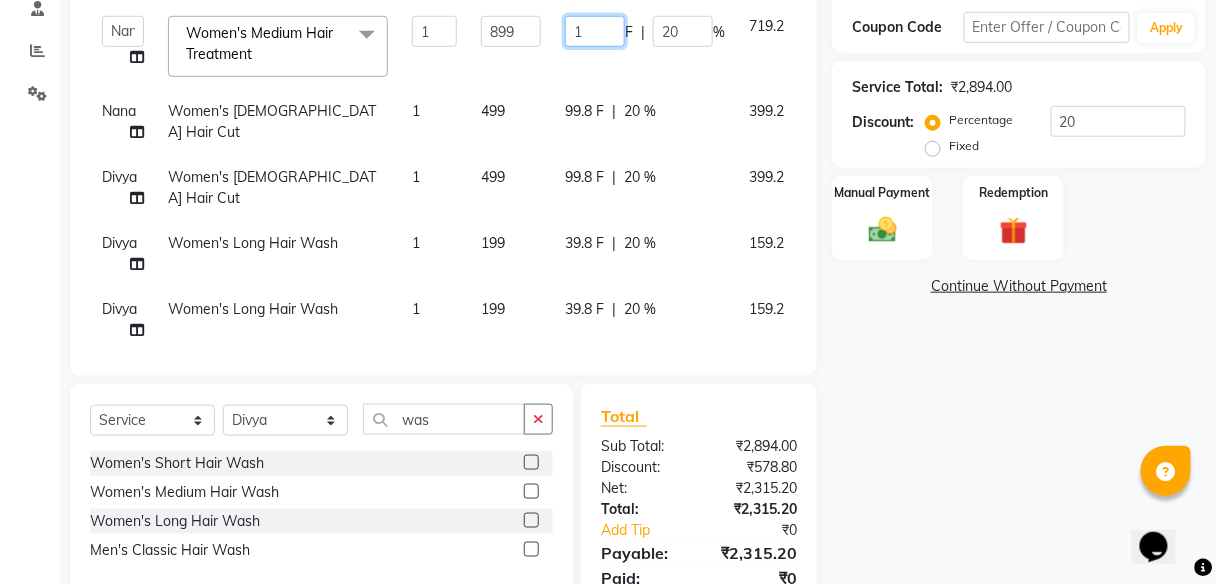 type 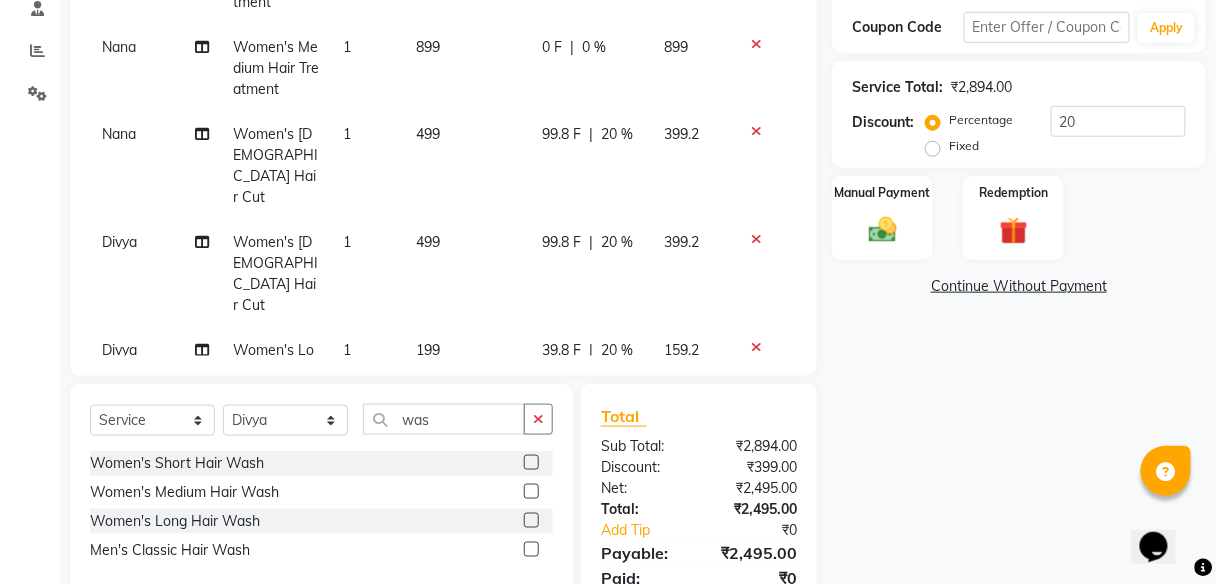 click on "Name: Gauri  Membership: end on [DATE] Total Visits:  7 Card on file:  0 Last Visit:   [DATE] Points:   0  Apply Discount Select Membership → Annual Membership  Loyalty → Loyality level 1  Coupon Code Apply Service Total:  ₹2,894.00  Discount:  Percentage   Fixed  20 Manual Payment Redemption  Continue Without Payment" 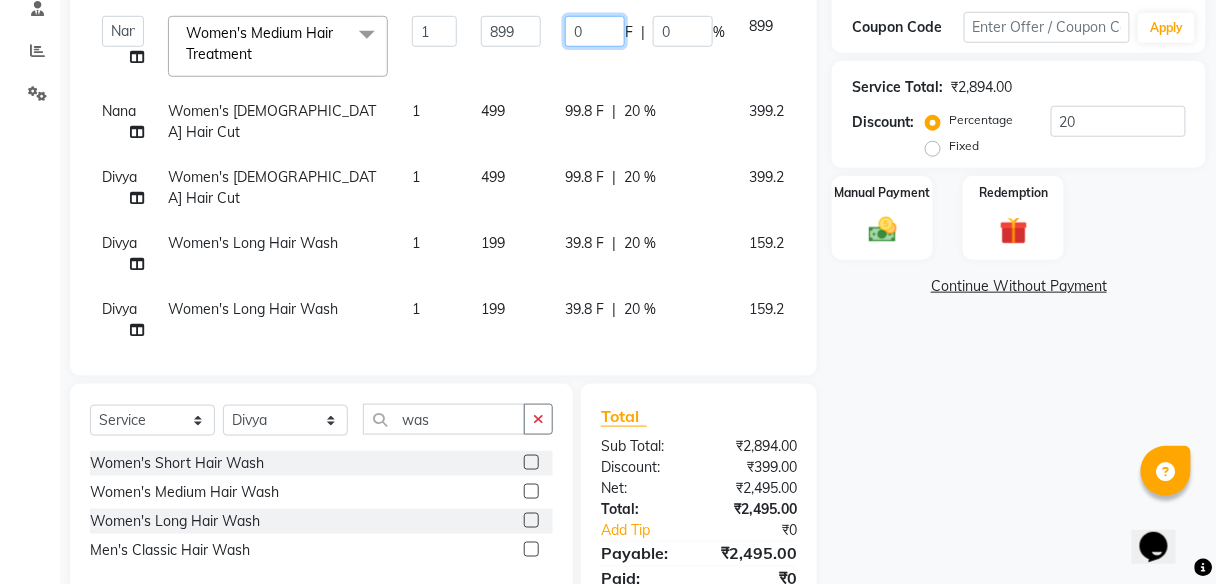 click on "0" 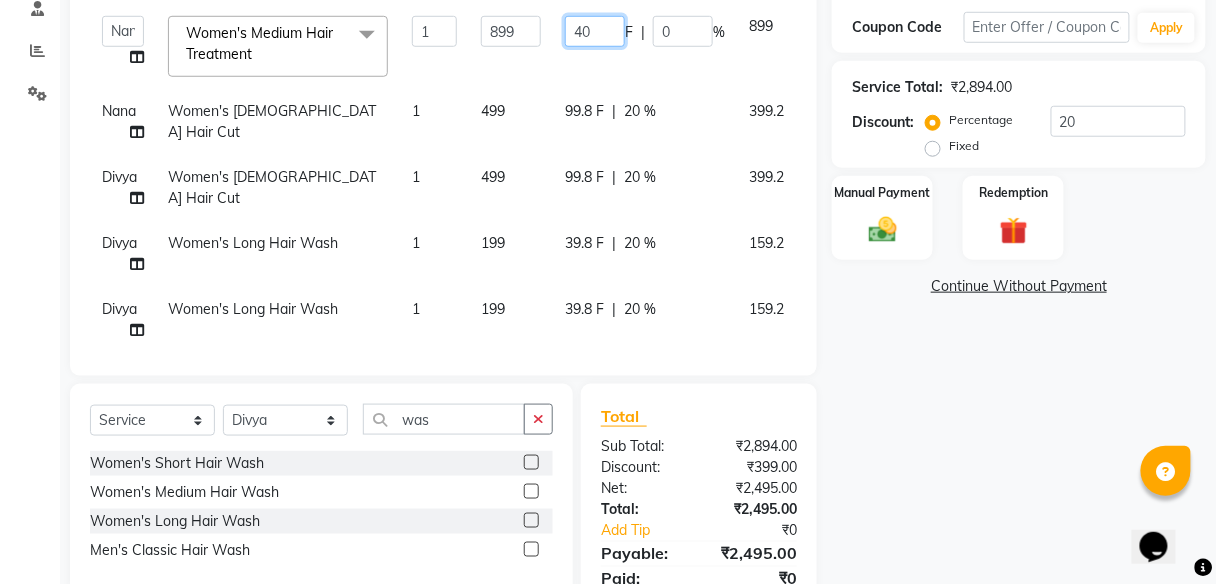type on "400" 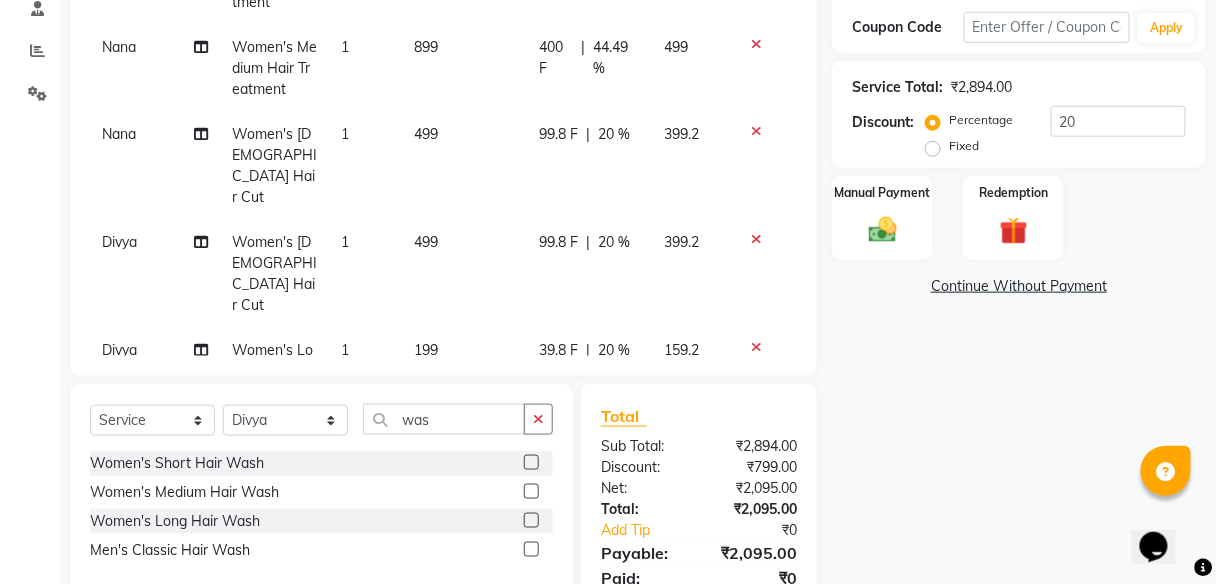 click on "Name: Gauri  Membership: end on [DATE] Total Visits:  7 Card on file:  0 Last Visit:   [DATE] Points:   0  Apply Discount Select Membership → Annual Membership  Loyalty → Loyality level 1  Coupon Code Apply Service Total:  ₹2,894.00  Discount:  Percentage   Fixed  20 Manual Payment Redemption  Continue Without Payment" 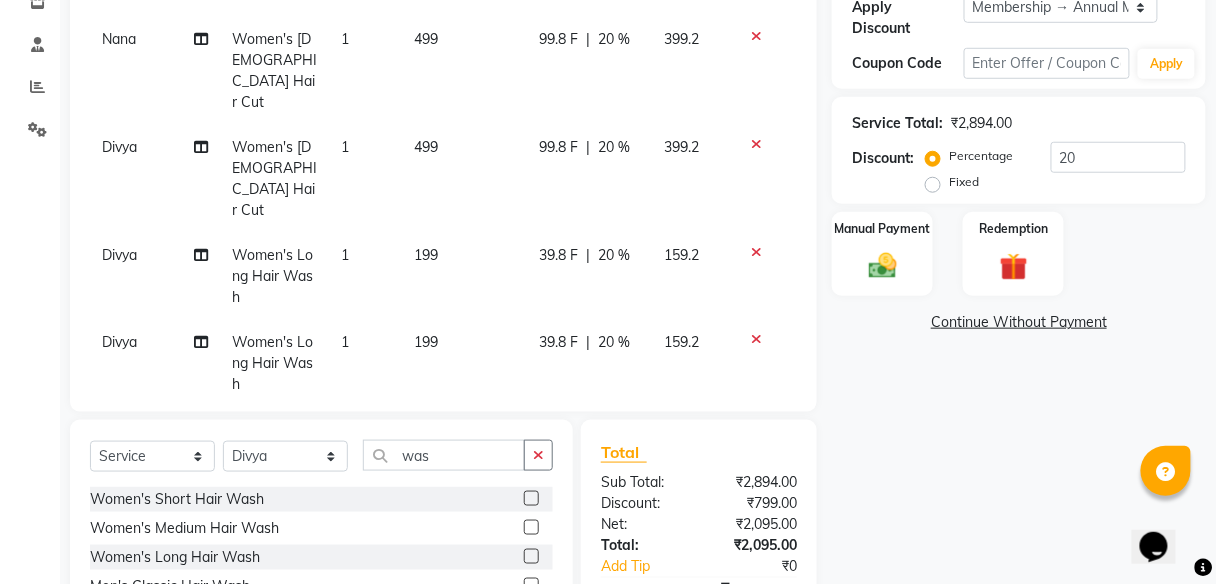 scroll, scrollTop: 355, scrollLeft: 0, axis: vertical 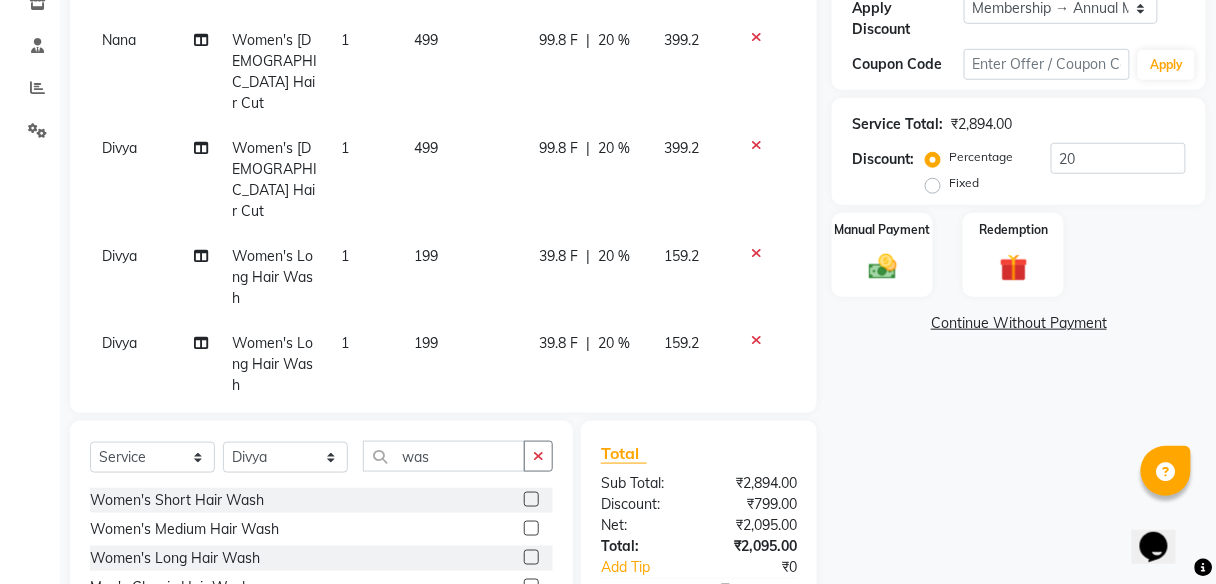 click on "39.8 F" 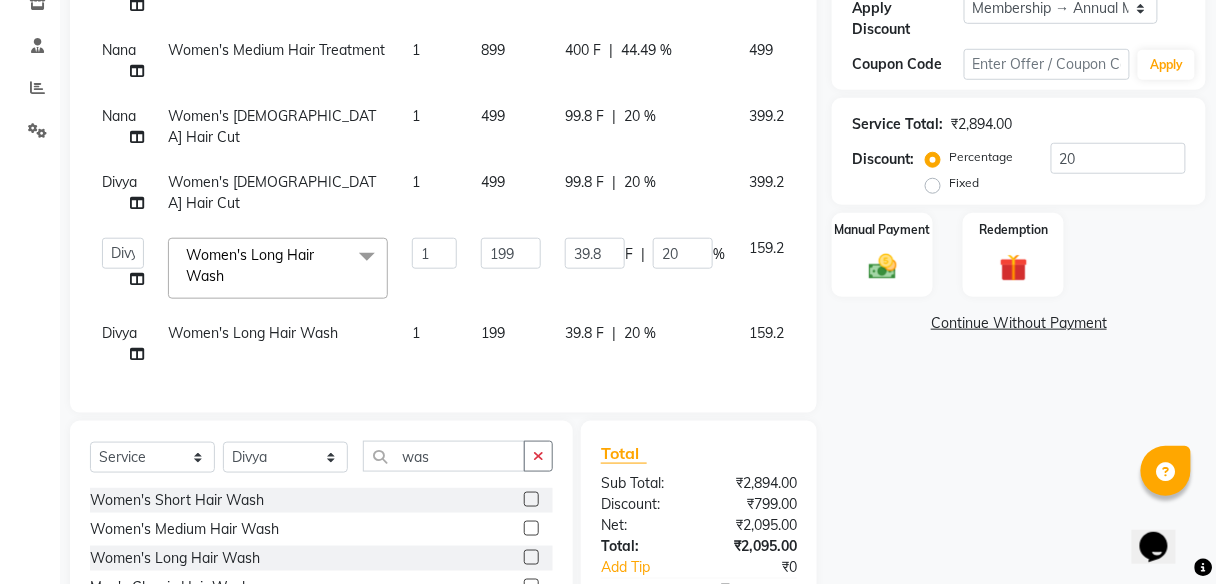 scroll, scrollTop: 0, scrollLeft: 0, axis: both 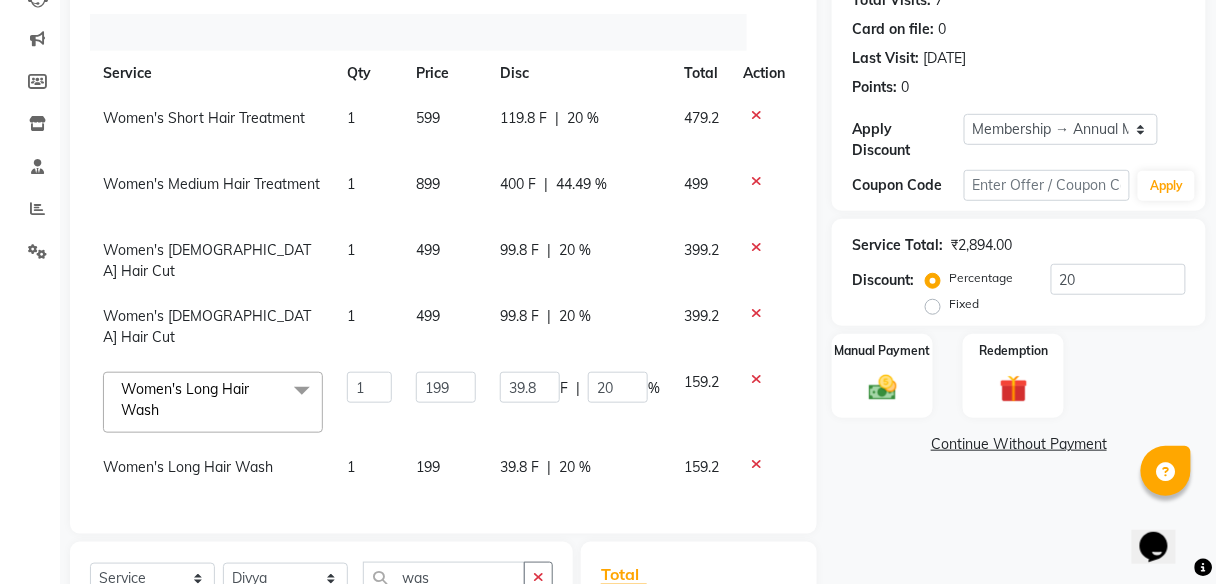 click 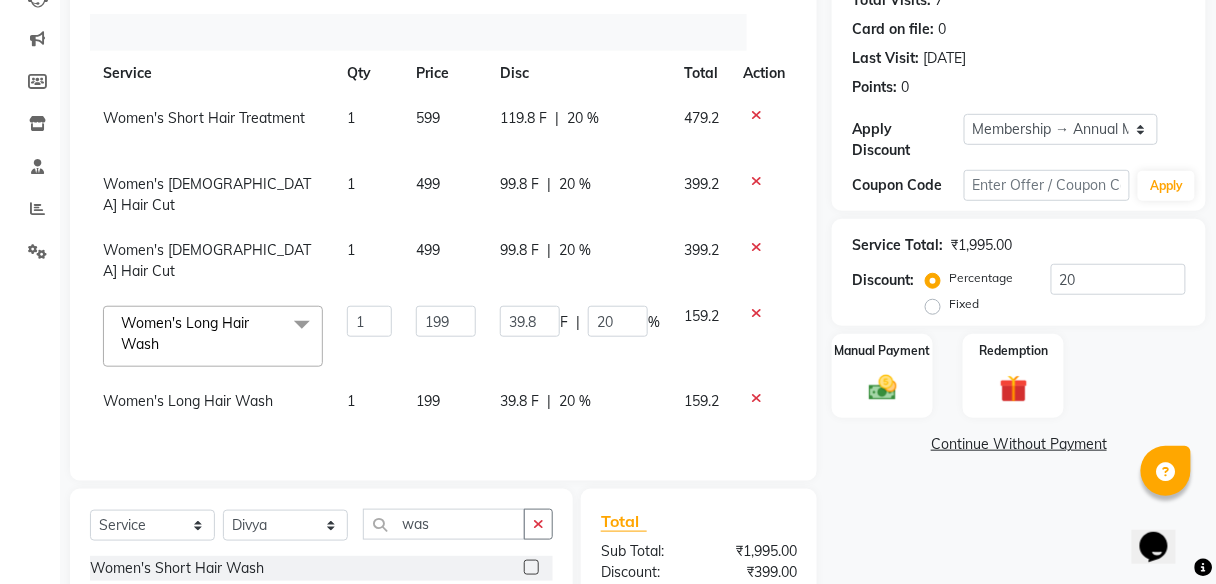 scroll, scrollTop: 0, scrollLeft: 65, axis: horizontal 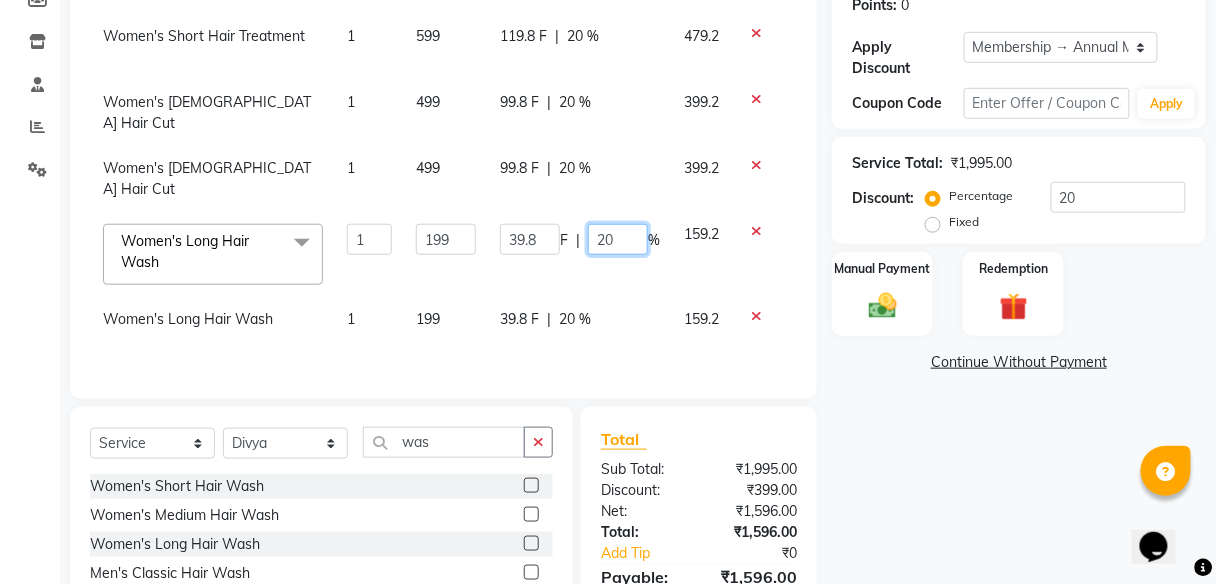 click on "20" 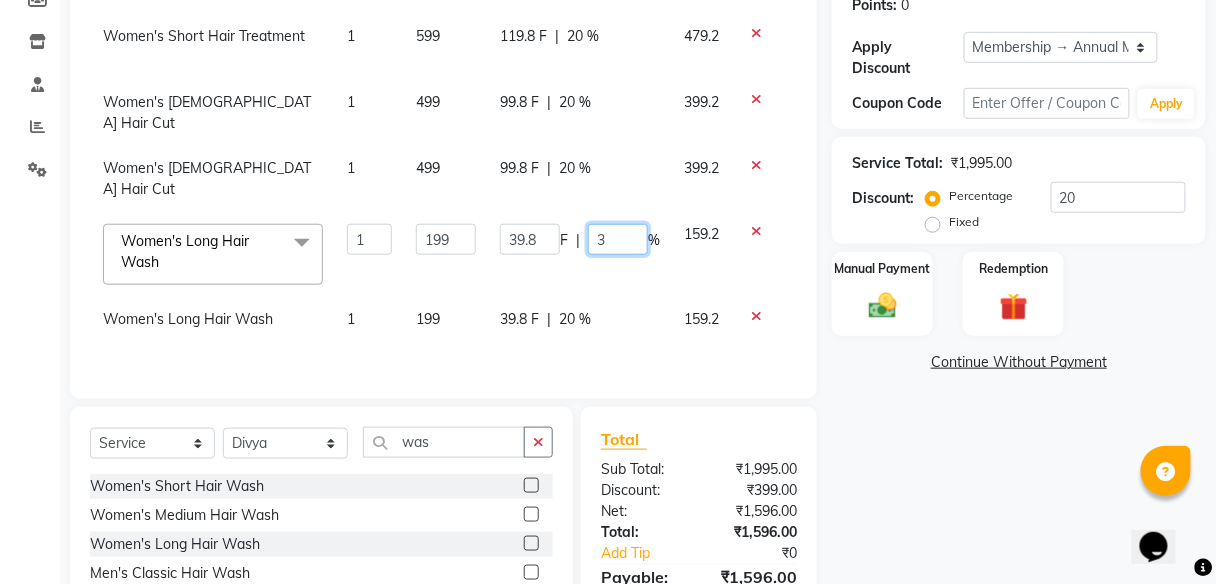 type on "30" 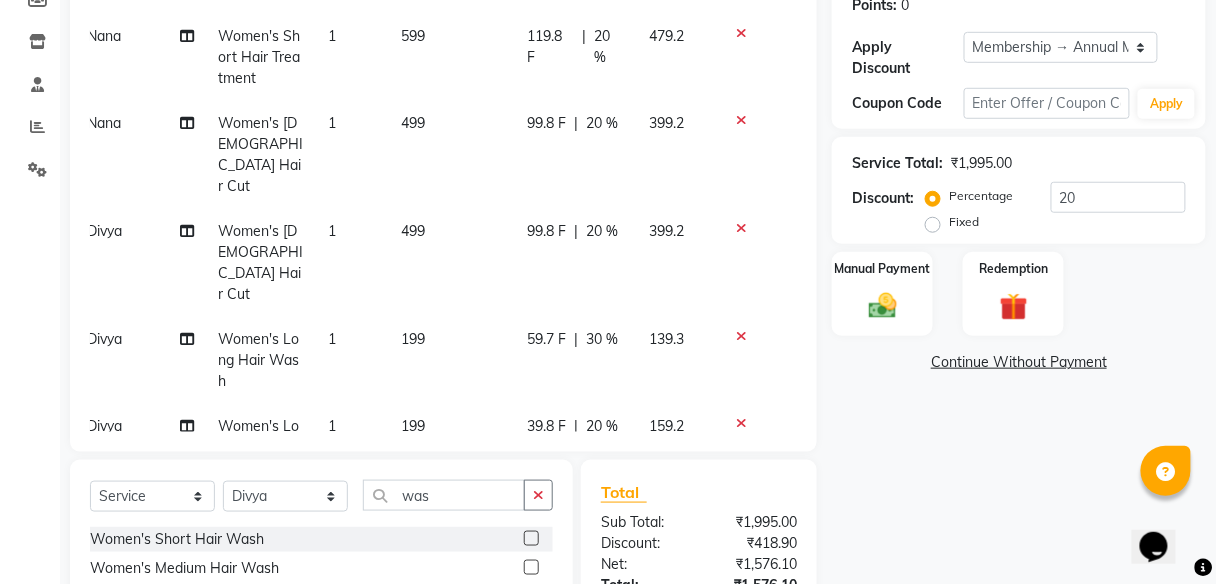 scroll, scrollTop: 0, scrollLeft: 14, axis: horizontal 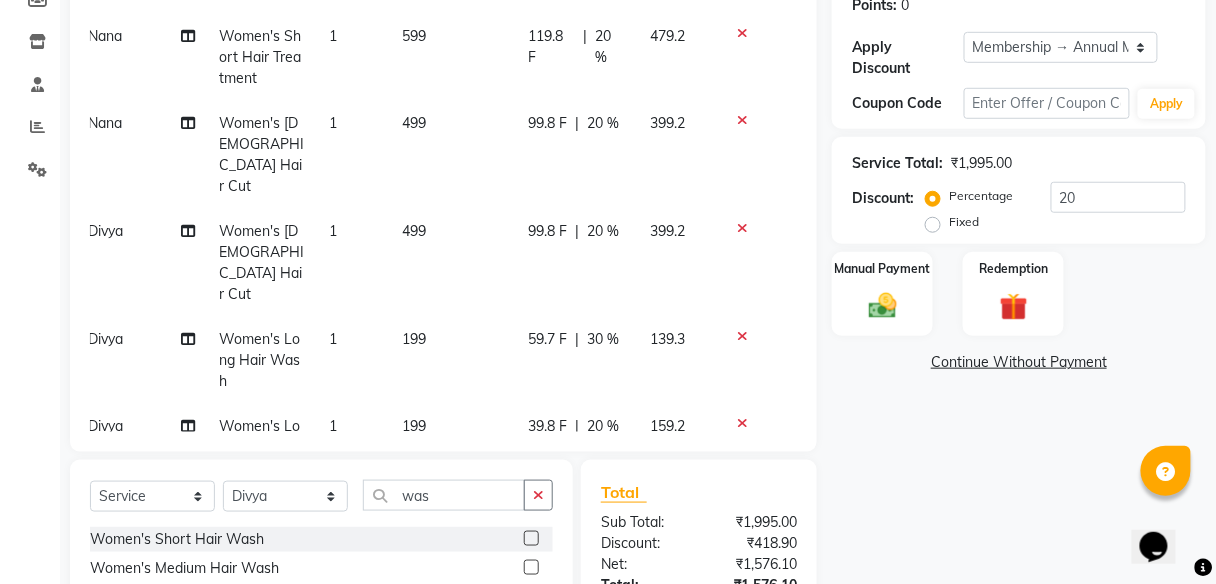 click on "Nana Women's Short Hair Treatment 1 599 119.8 F | 20 % 479.2 Nana Women's [DEMOGRAPHIC_DATA] Hair Cut 1 499 99.8 F | 20 % 399.2 Divya  Women's [DEMOGRAPHIC_DATA] Hair Cut 1 499 99.8 F | 20 % 399.2 Divya  Women's Long Hair Wash 1 199 59.7 F | 30 % 139.3 Divya  Women's Long Hair Wash 1 199 39.8 F | 20 % 159.2" 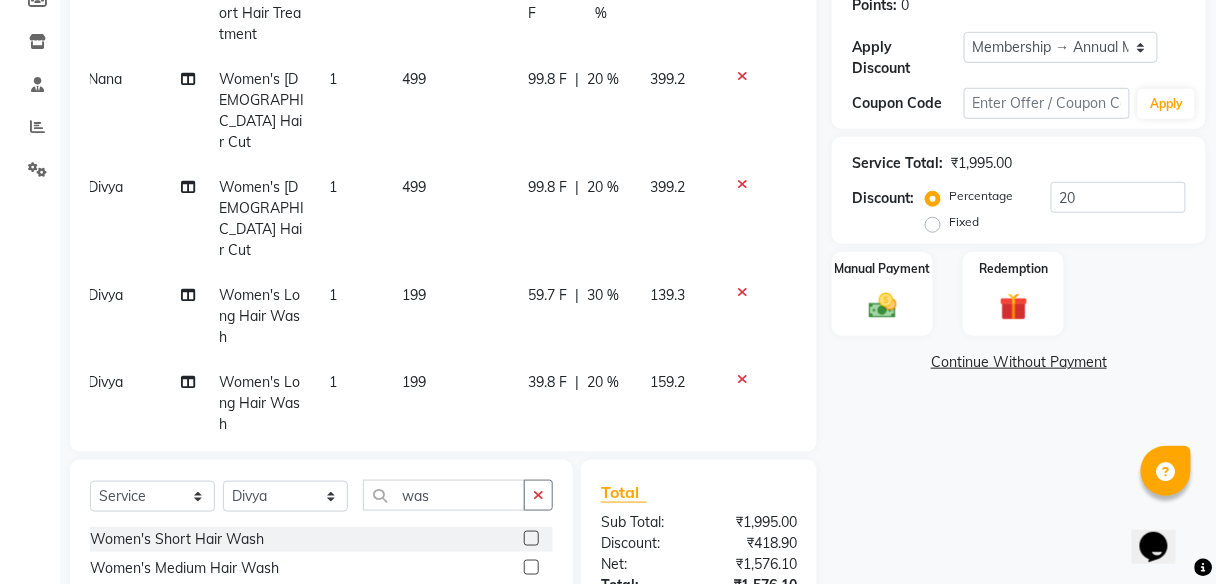 scroll, scrollTop: 442, scrollLeft: 0, axis: vertical 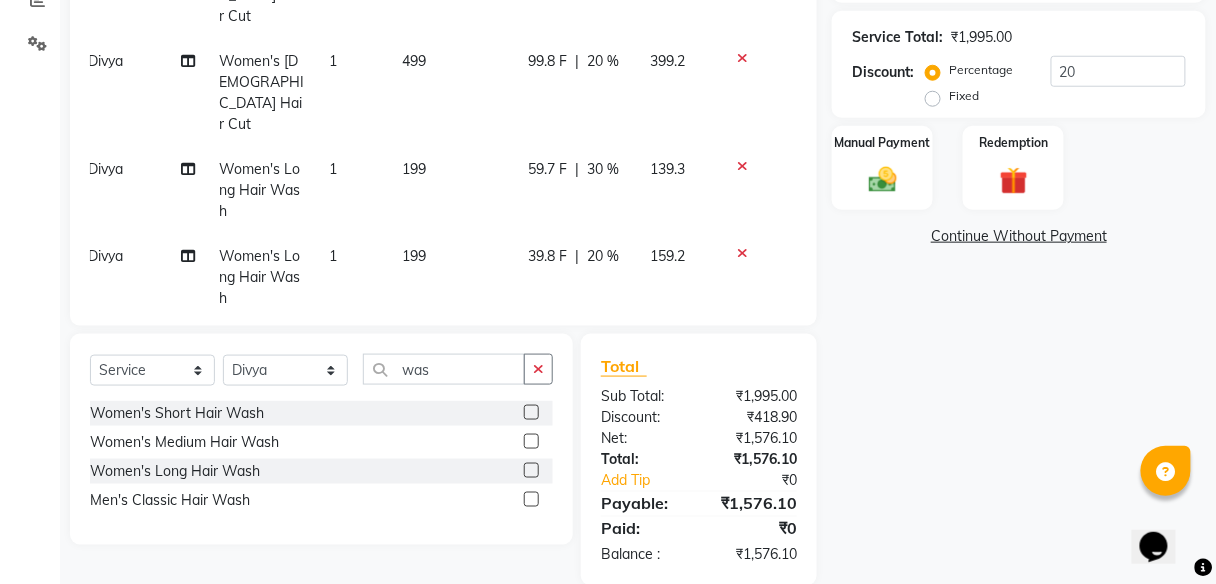 click on "20 %" 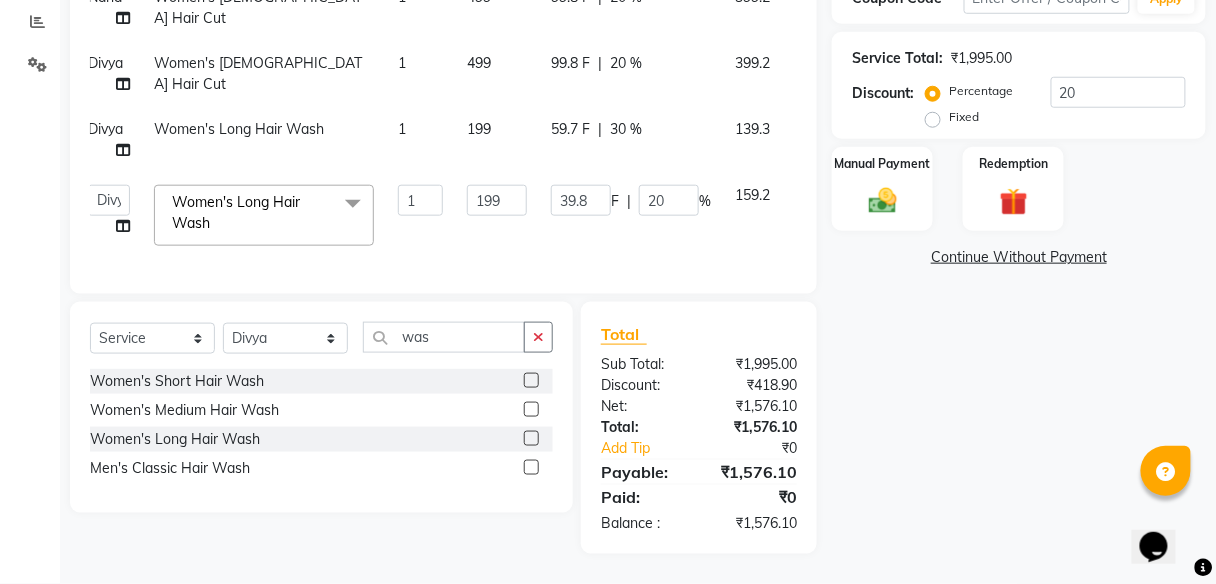 scroll, scrollTop: 431, scrollLeft: 0, axis: vertical 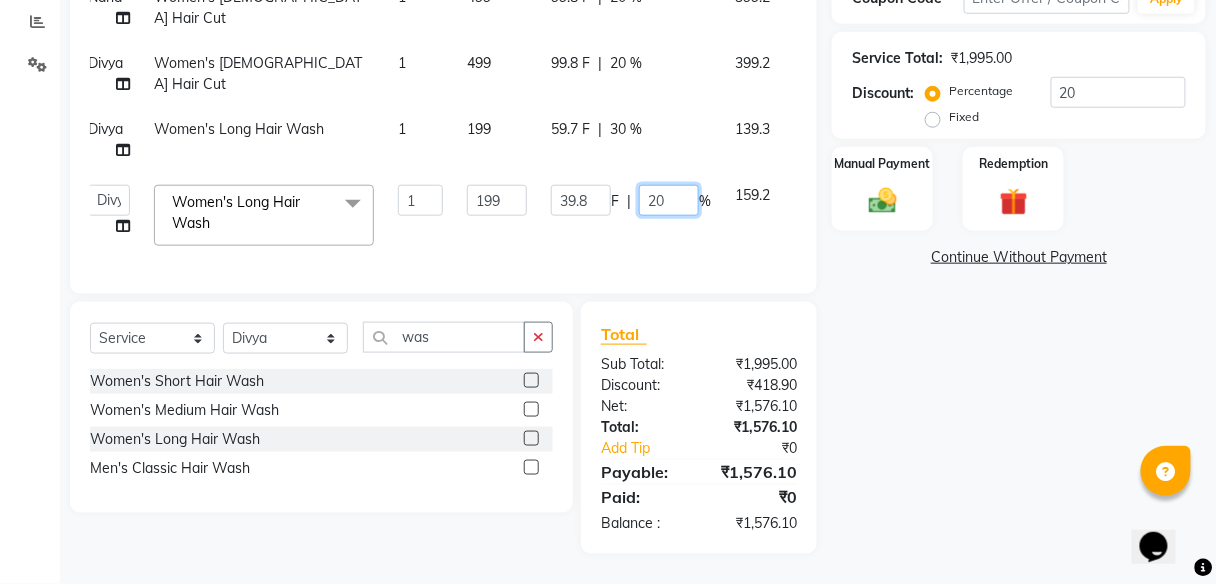 click on "20" 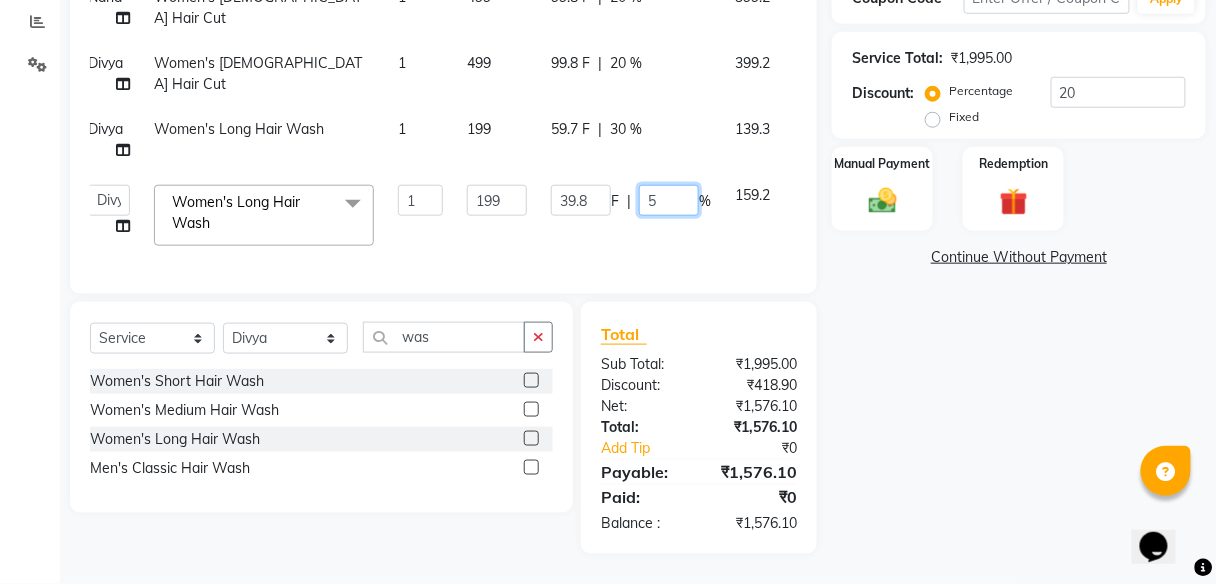type on "50" 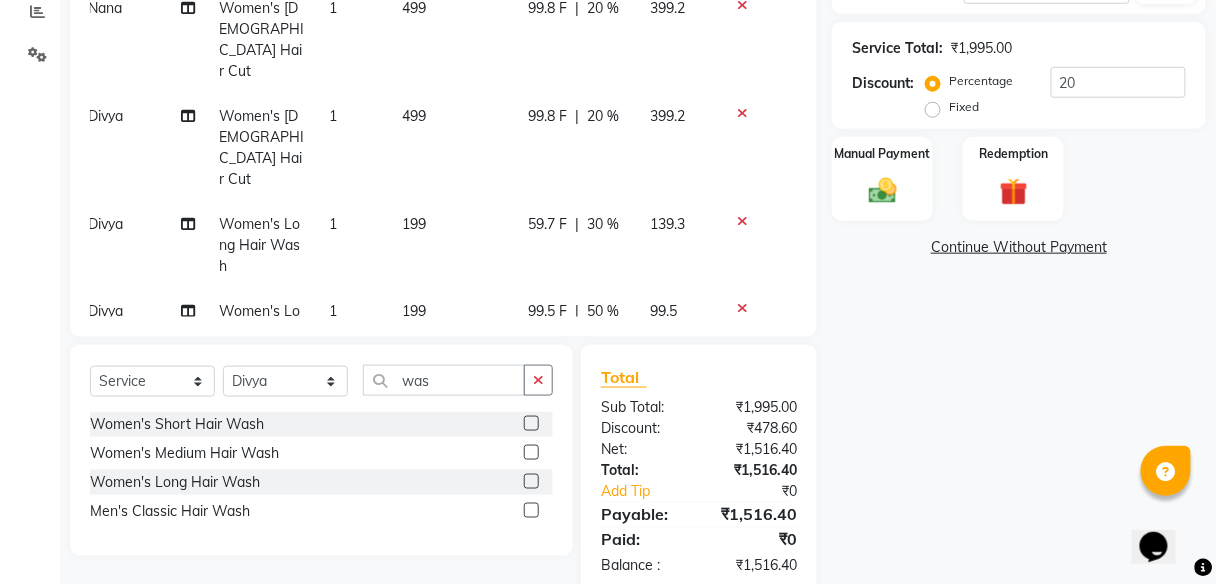 click on "Name: [PERSON_NAME]  Membership: end on [DATE] Total Visits:  7 Card on file:  0 Last Visit:   [DATE] Points:   0  Apply Discount Select Membership → Annual Membership  Loyalty → Loyality level 1  Coupon Code Apply Service Total:  ₹1,995.00  Discount:  Percentage   Fixed  20 Manual Payment Redemption  Continue Without Payment" 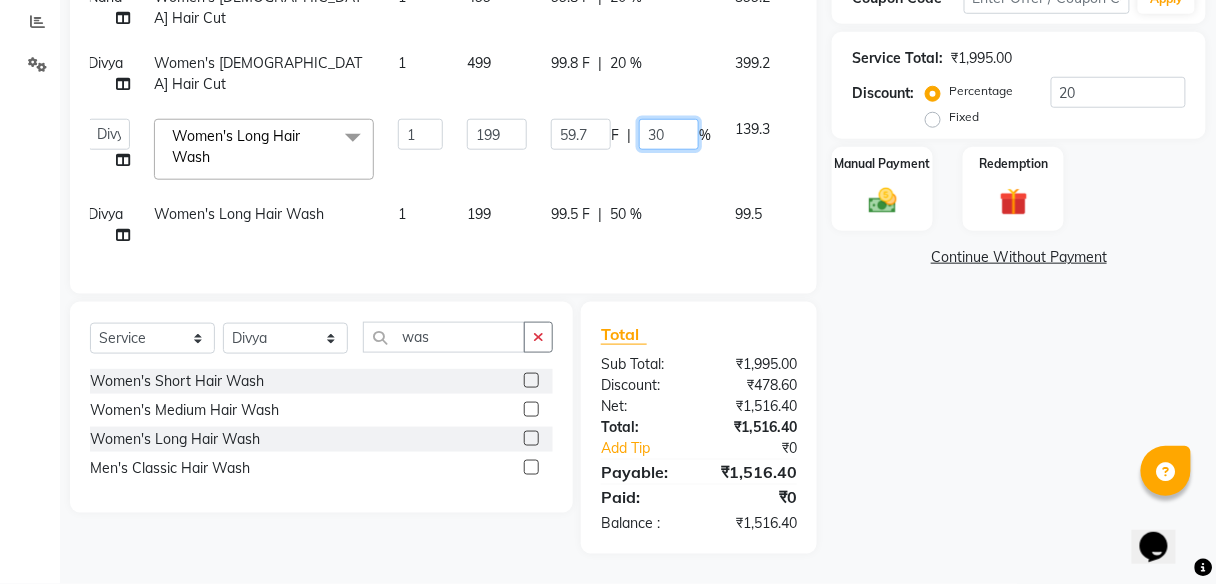 click on "30" 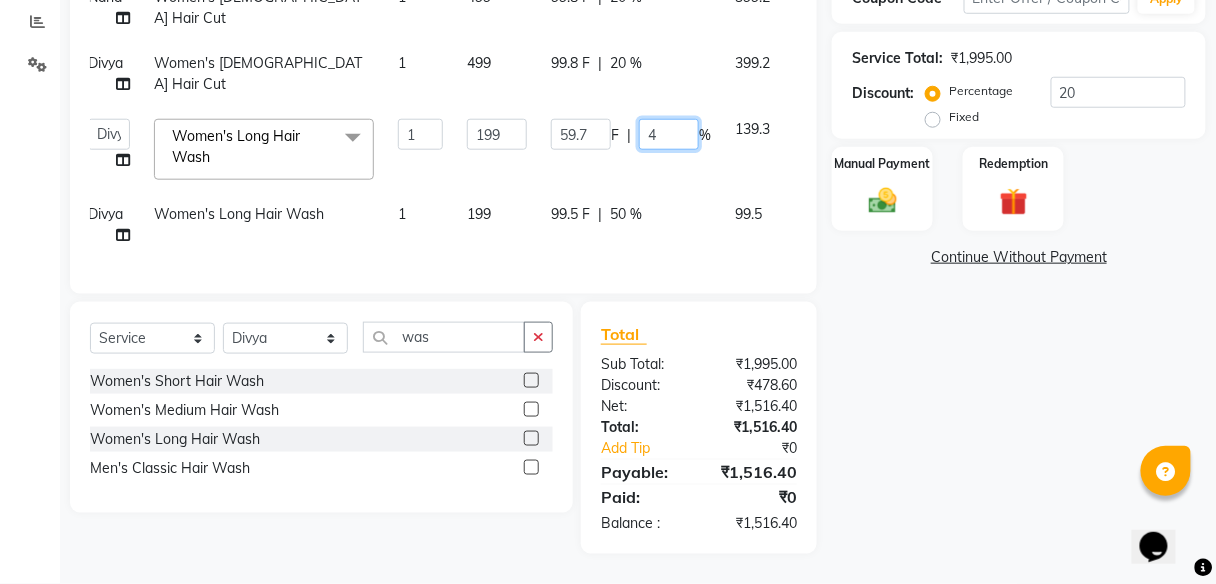type on "40" 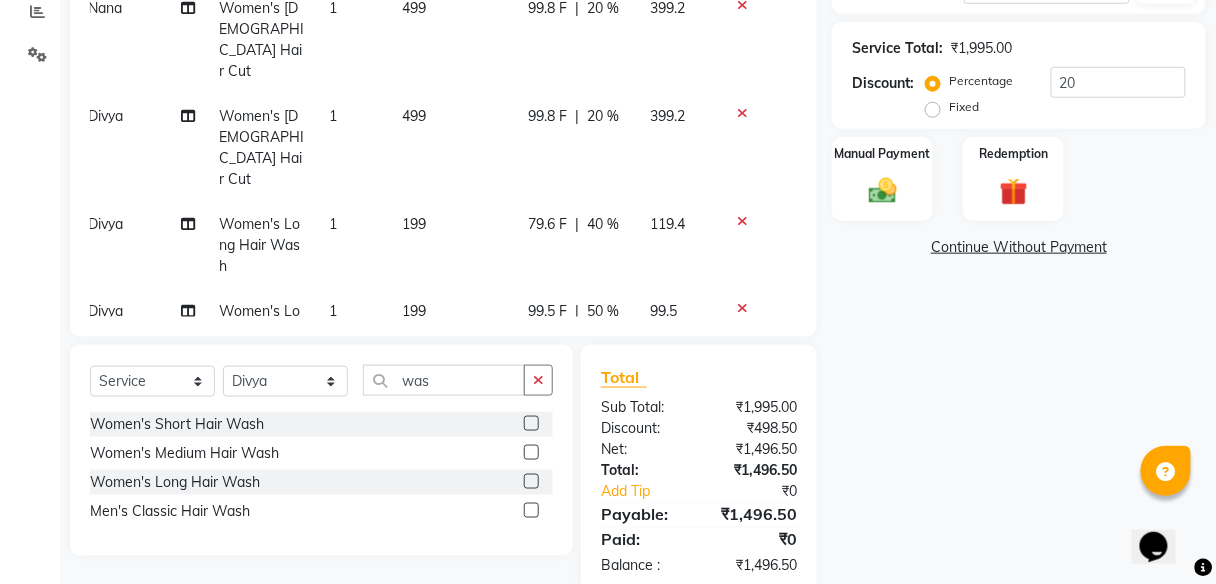 click on "Name: [PERSON_NAME]  Membership: end on [DATE] Total Visits:  7 Card on file:  0 Last Visit:   [DATE] Points:   0  Apply Discount Select Membership → Annual Membership  Loyalty → Loyality level 1  Coupon Code Apply Service Total:  ₹1,995.00  Discount:  Percentage   Fixed  20 Manual Payment Redemption  Continue Without Payment" 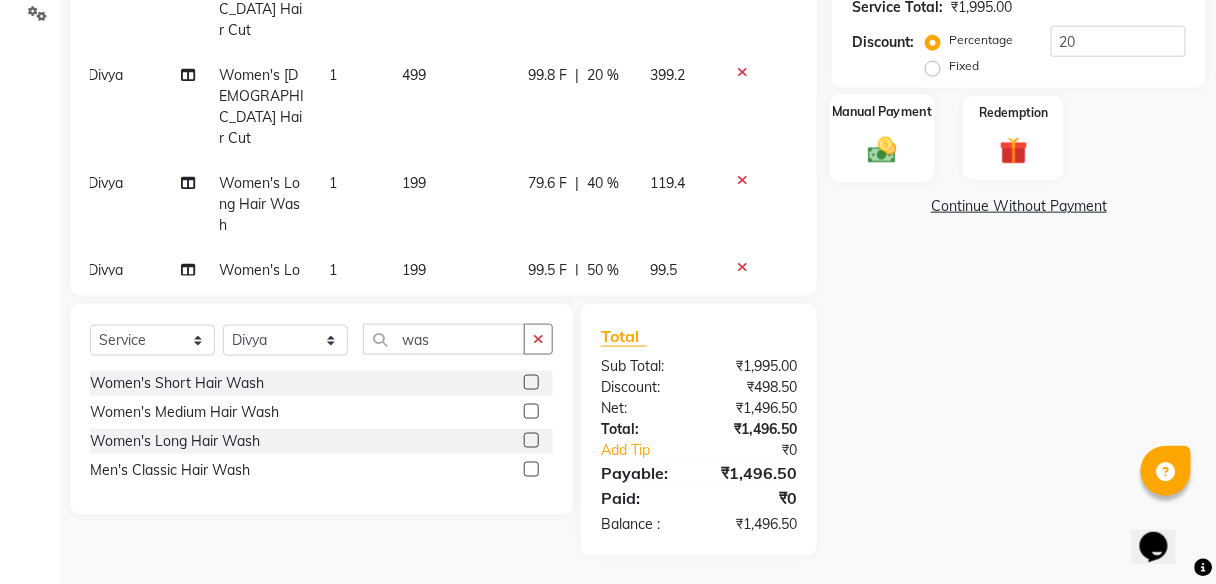 click on "Manual Payment" 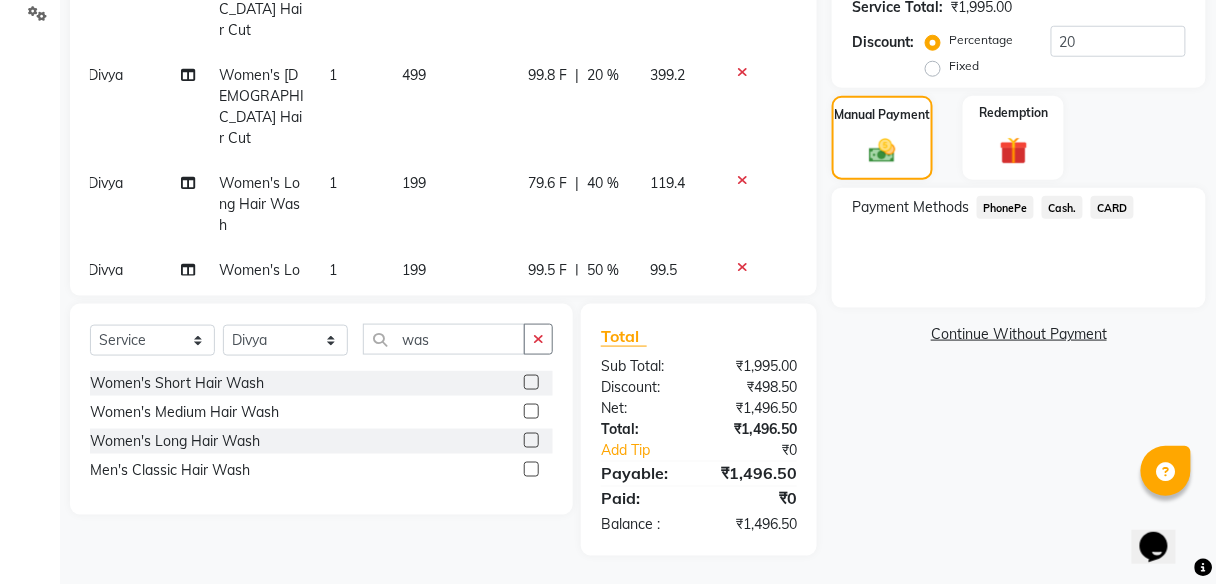 click on "PhonePe" 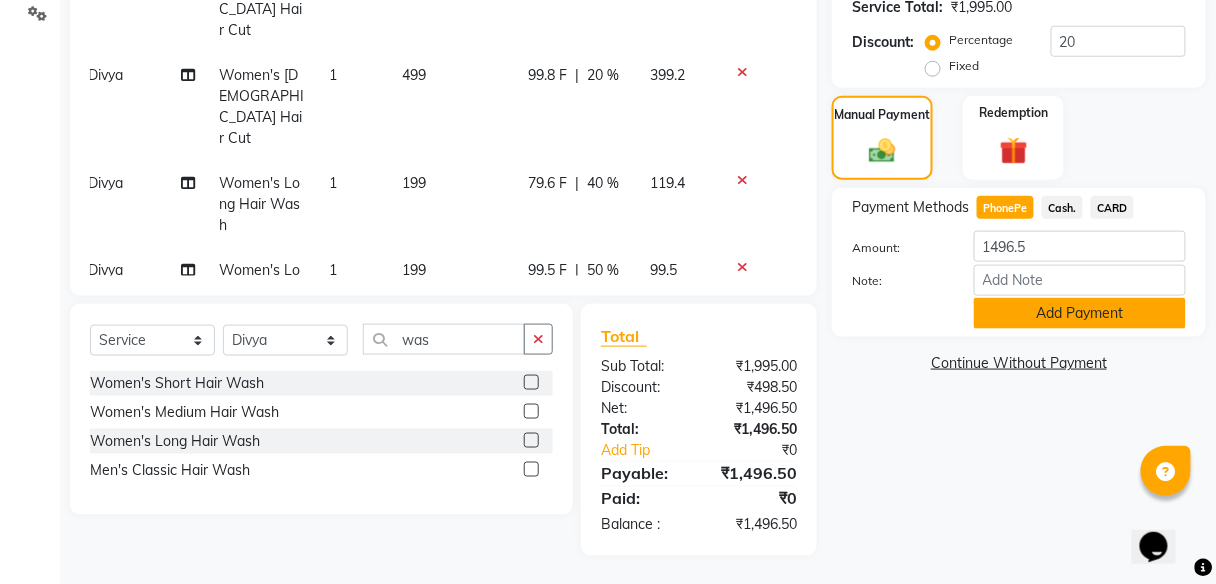 click on "Add Payment" 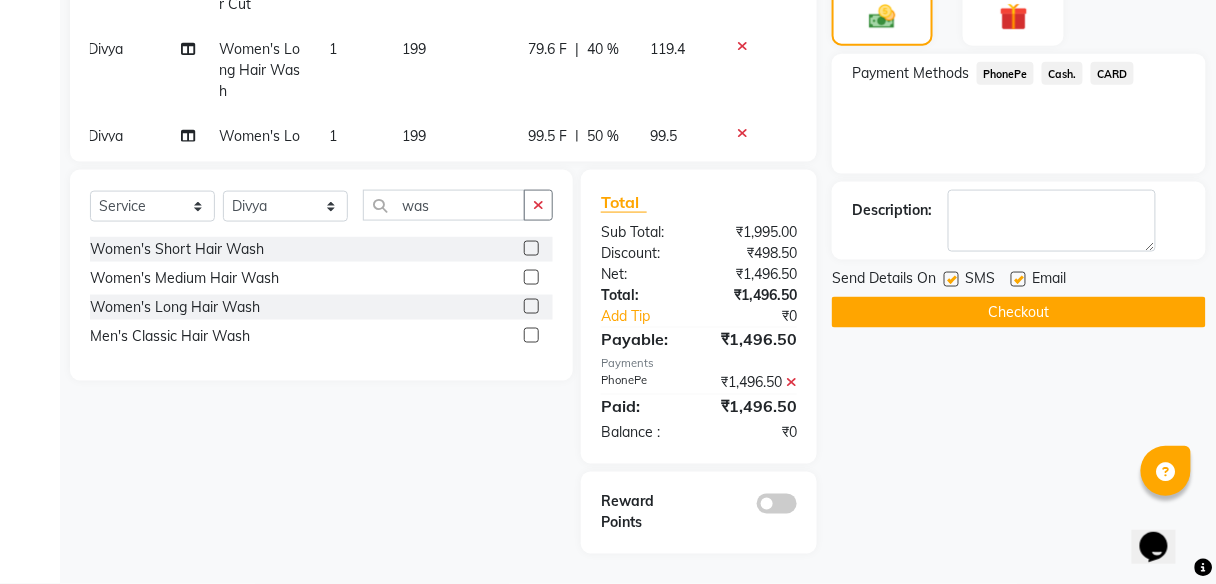scroll, scrollTop: 625, scrollLeft: 0, axis: vertical 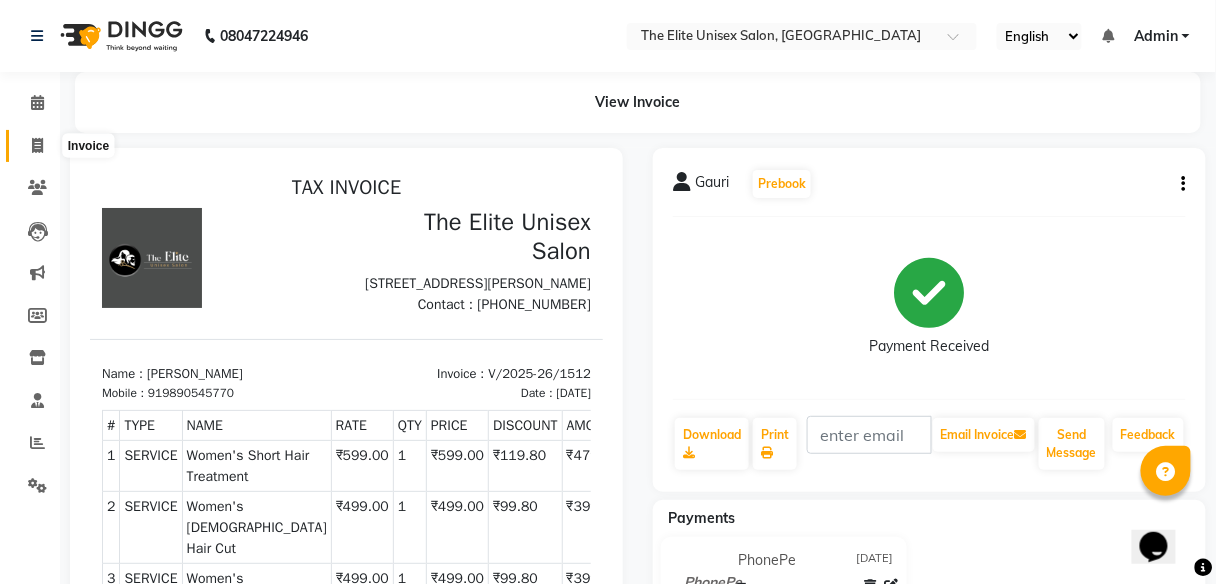 click 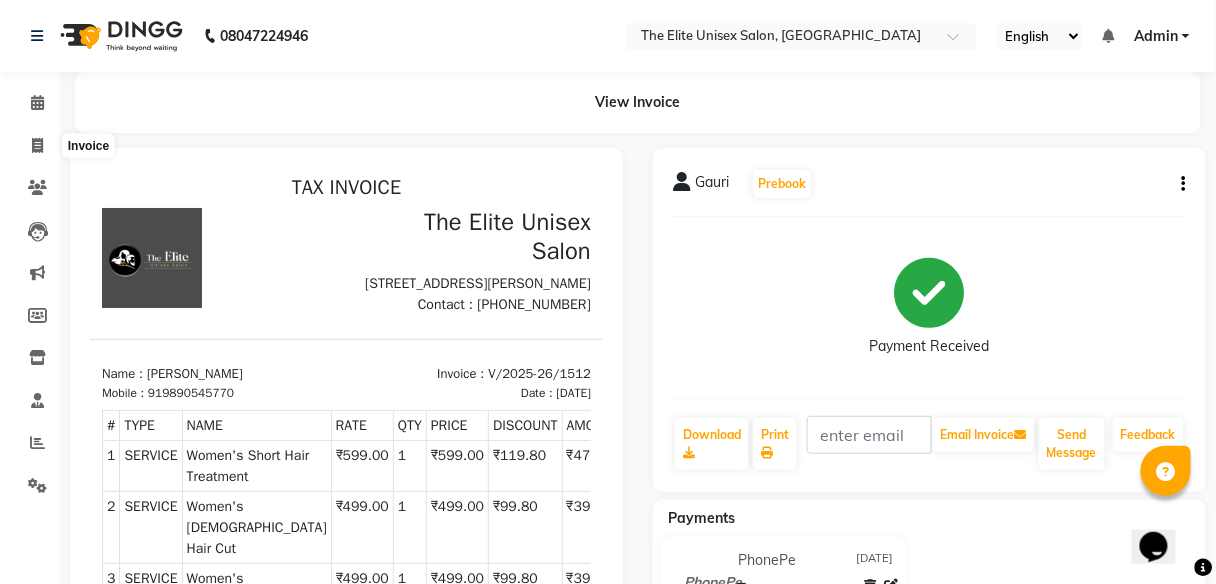 select on "7086" 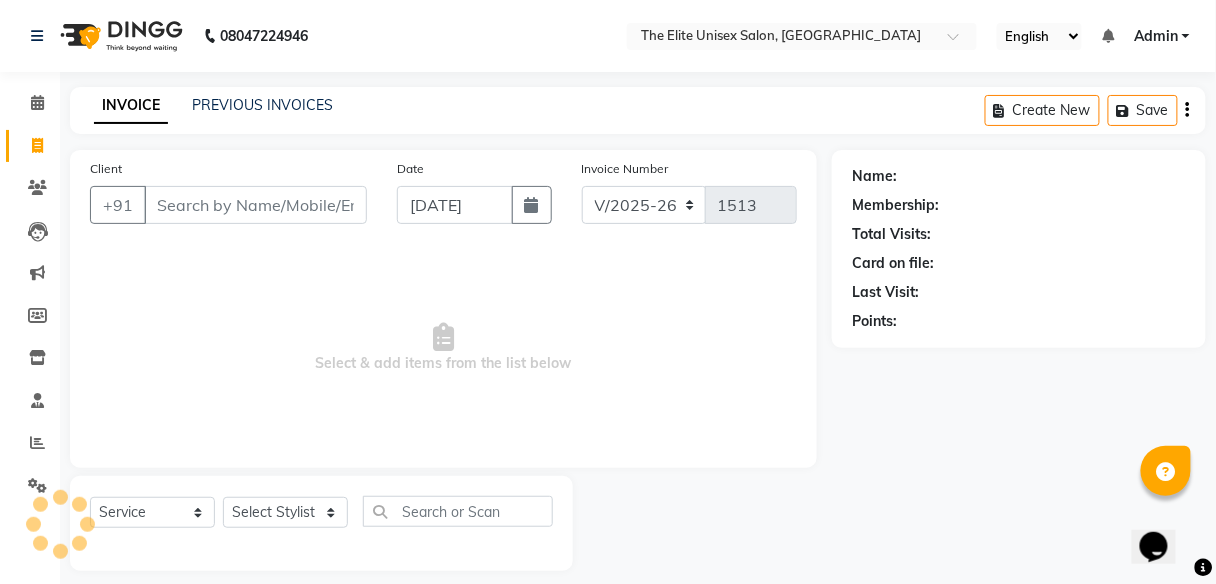 scroll, scrollTop: 16, scrollLeft: 0, axis: vertical 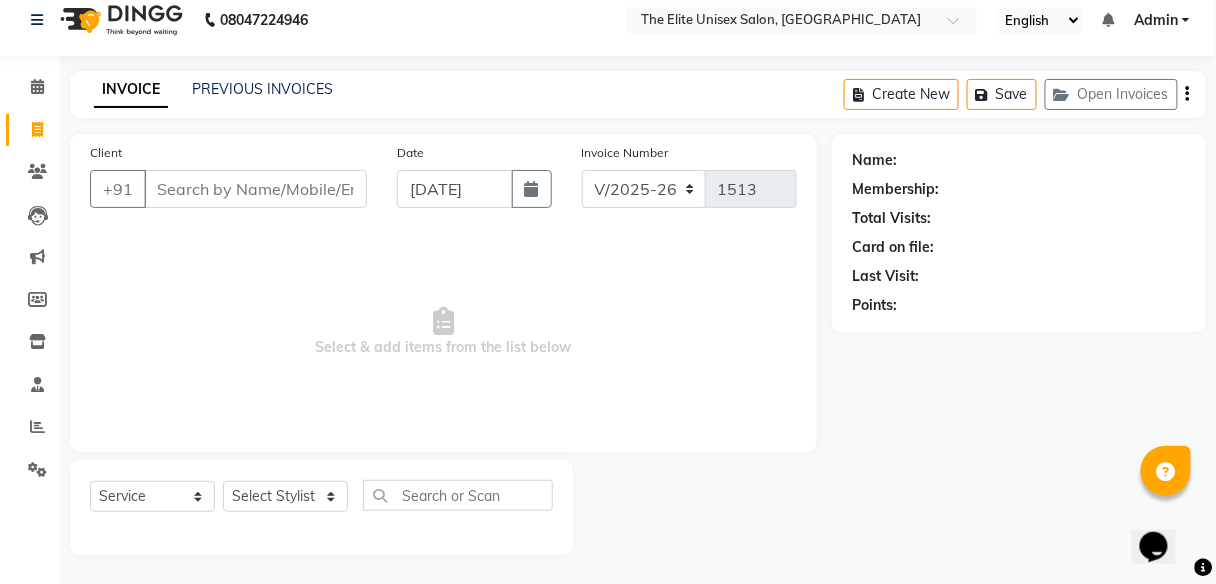 click on "Client" at bounding box center [255, 189] 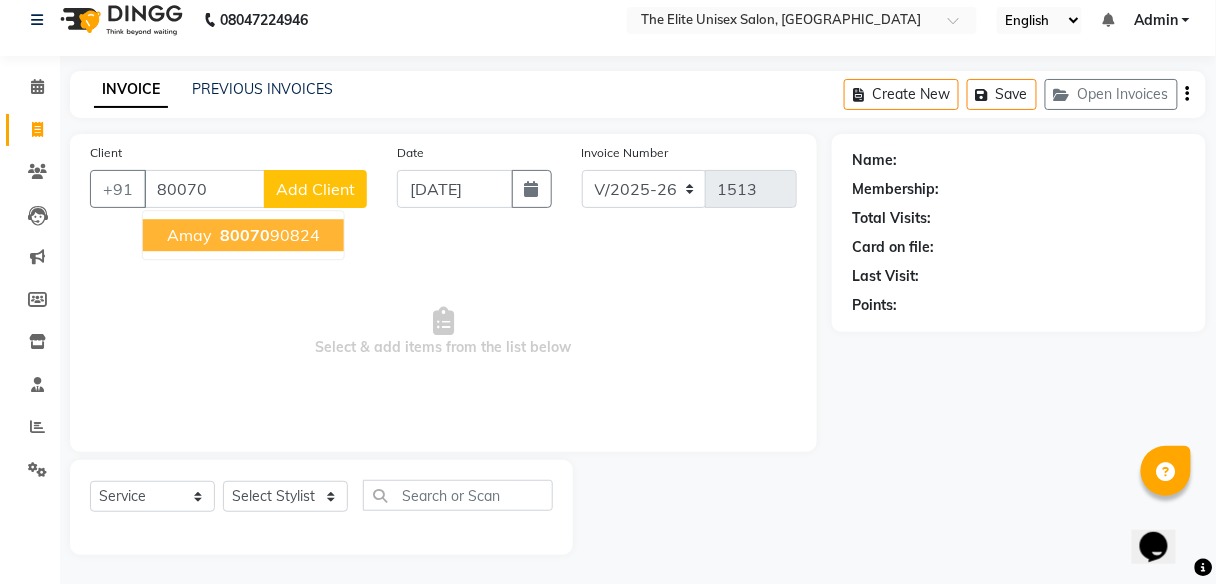 click on "80070" at bounding box center (245, 235) 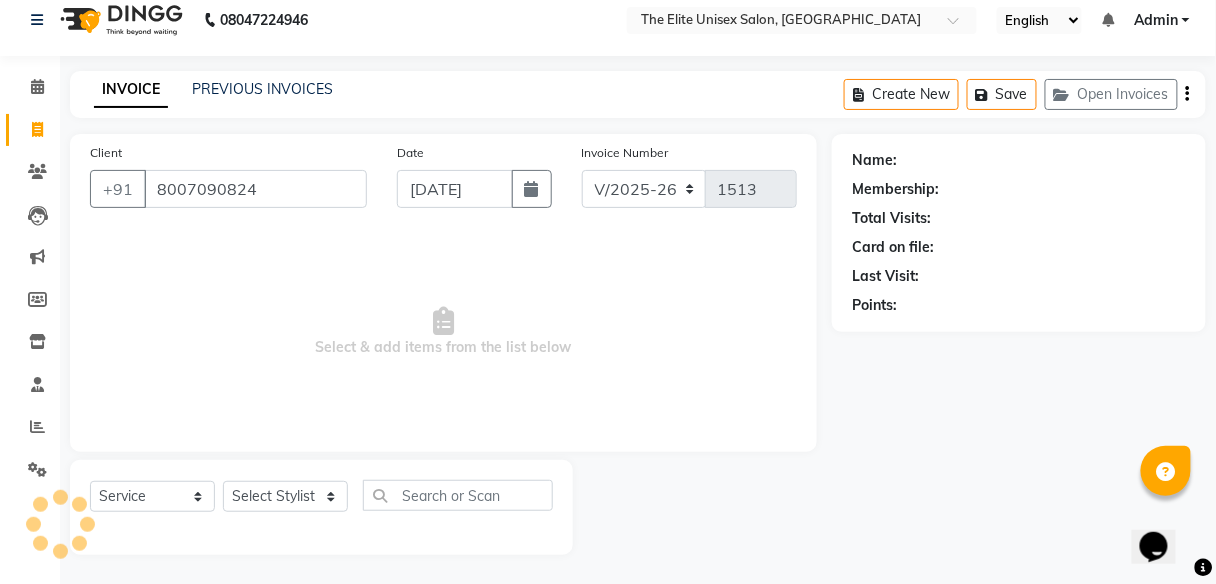 type on "8007090824" 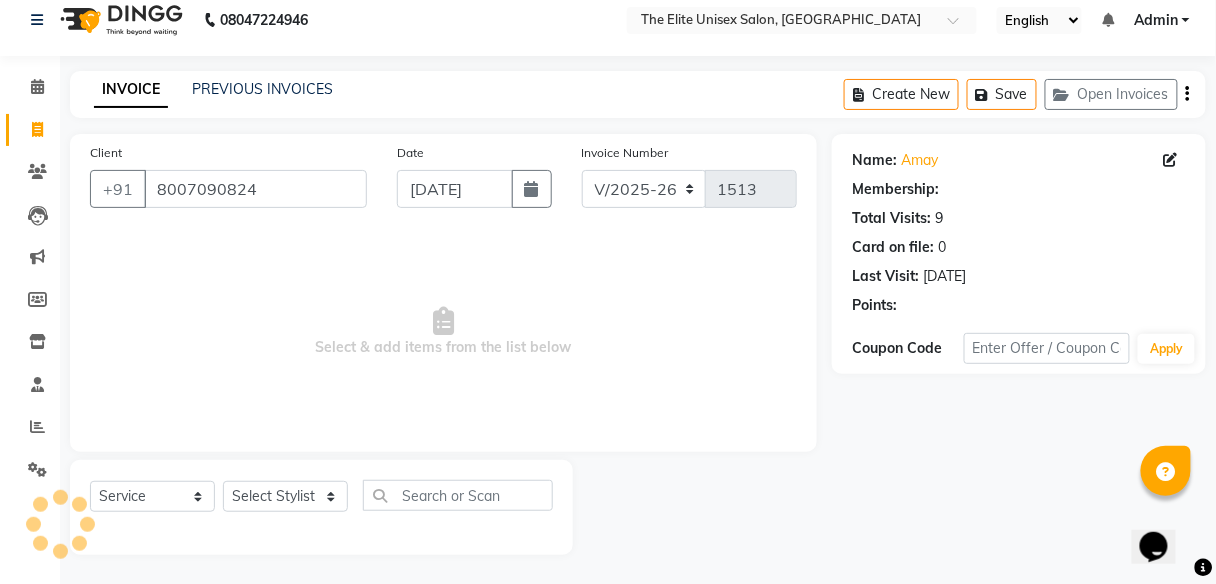 select on "1: Object" 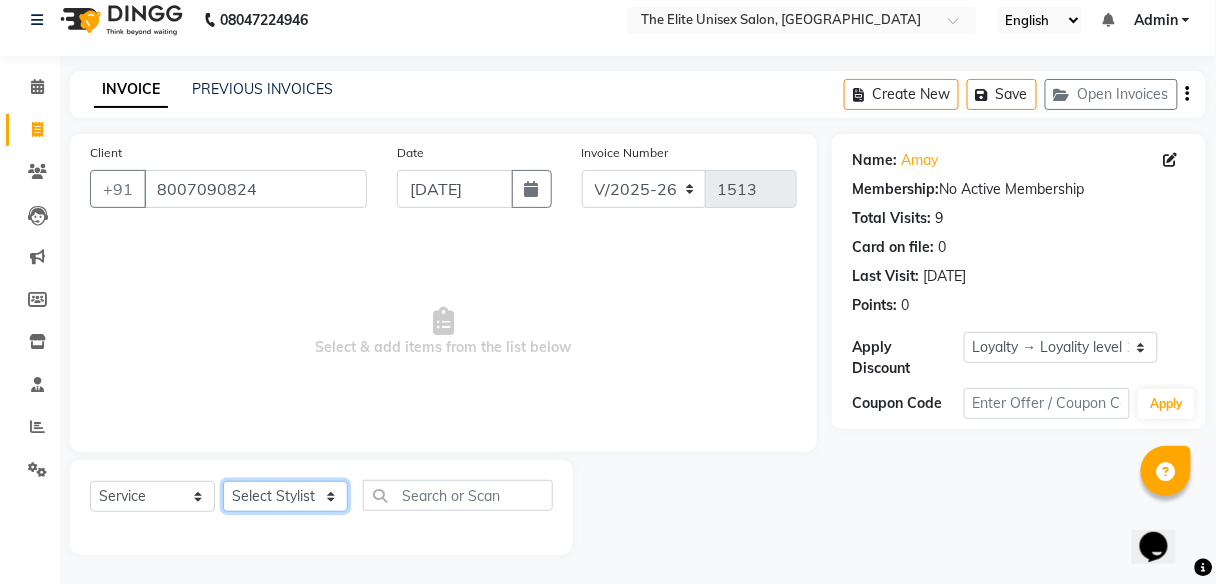 click on "Select Stylist [PERSON_NAME] [PERSON_NAME] Sunny" 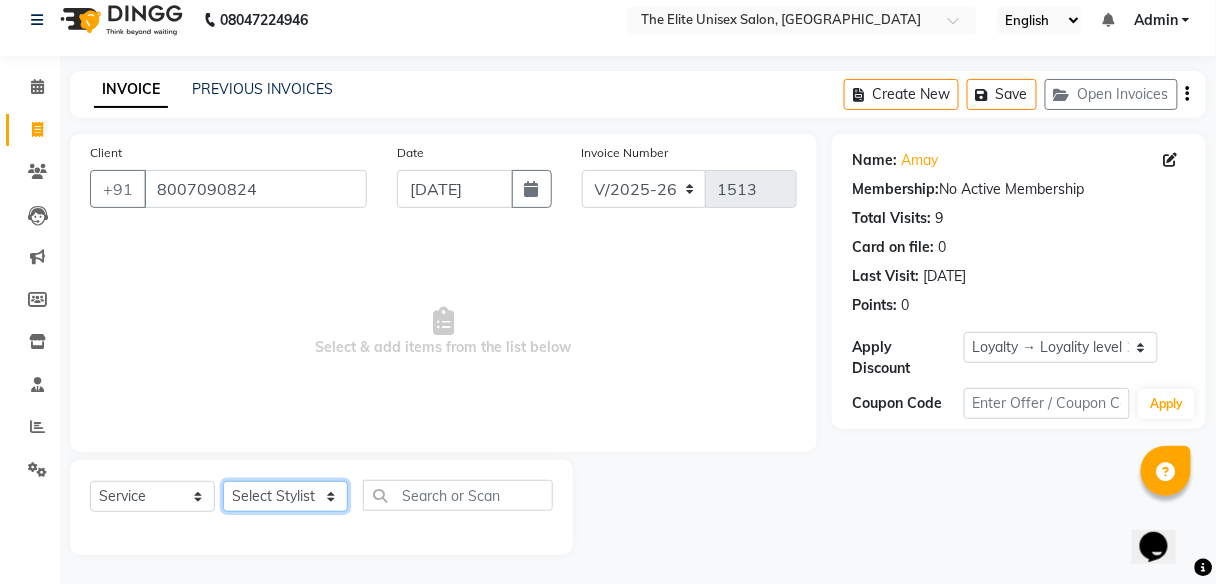 select on "85942" 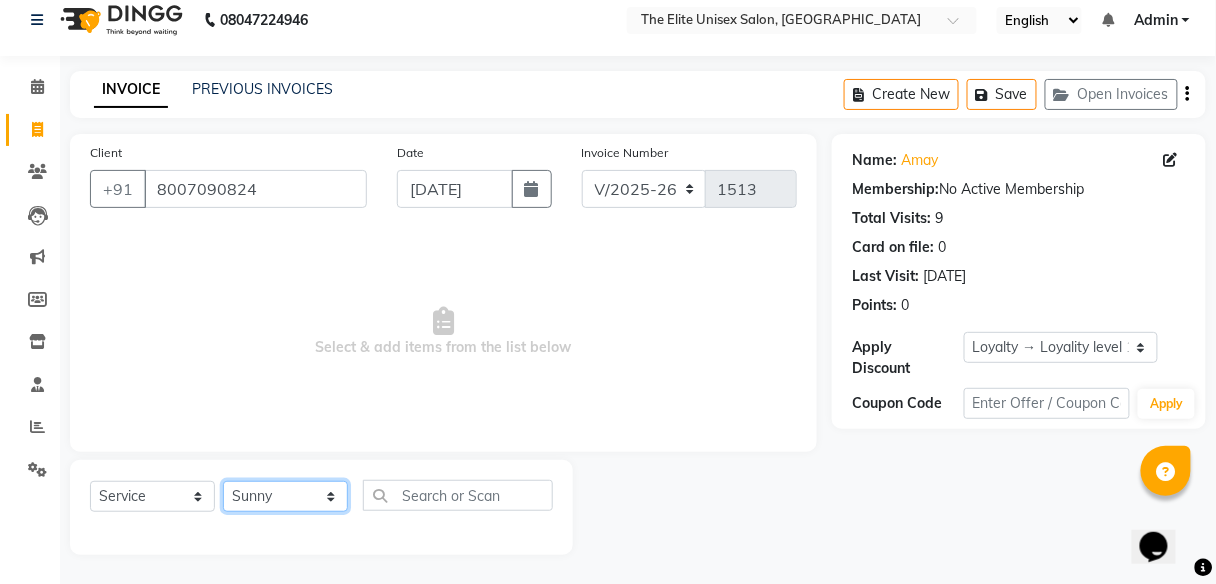 click on "Select Stylist [PERSON_NAME] [PERSON_NAME] Sunny" 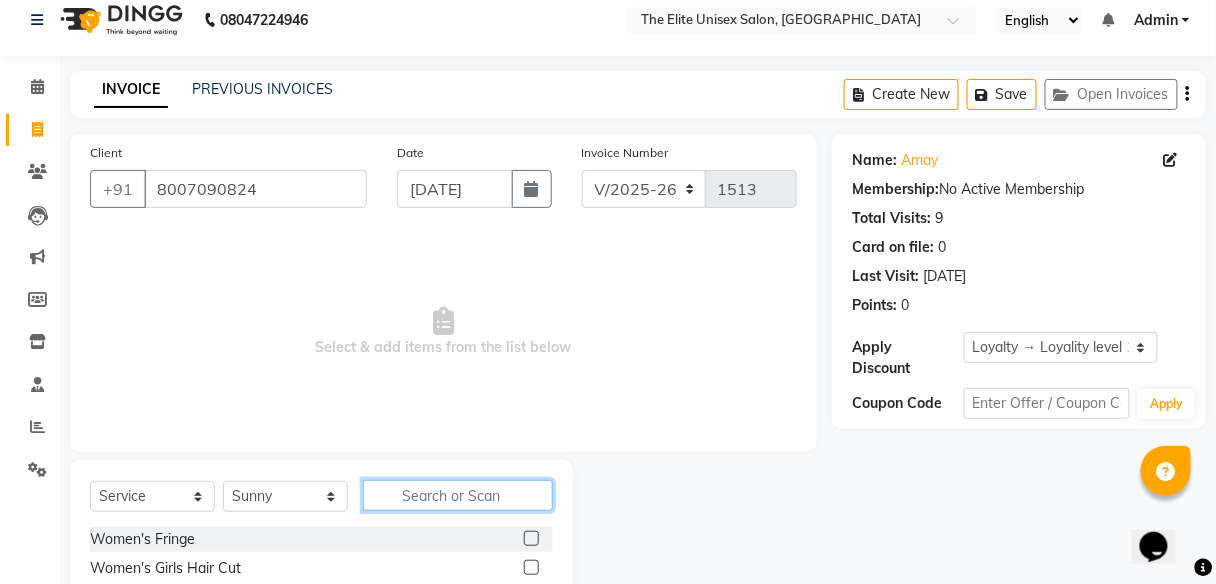 click 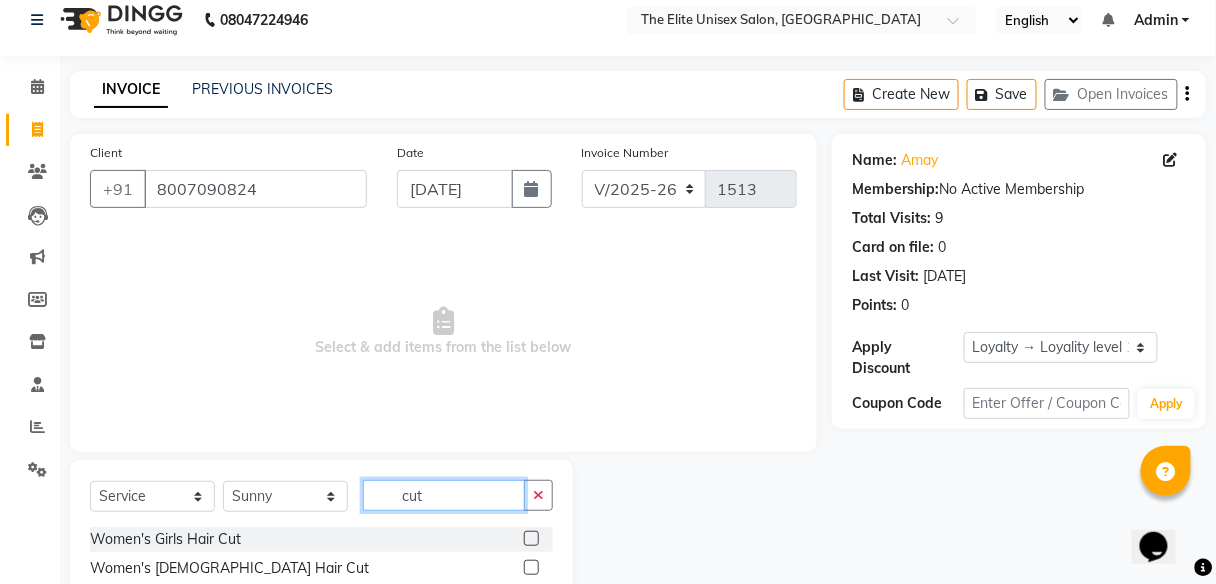 scroll, scrollTop: 161, scrollLeft: 0, axis: vertical 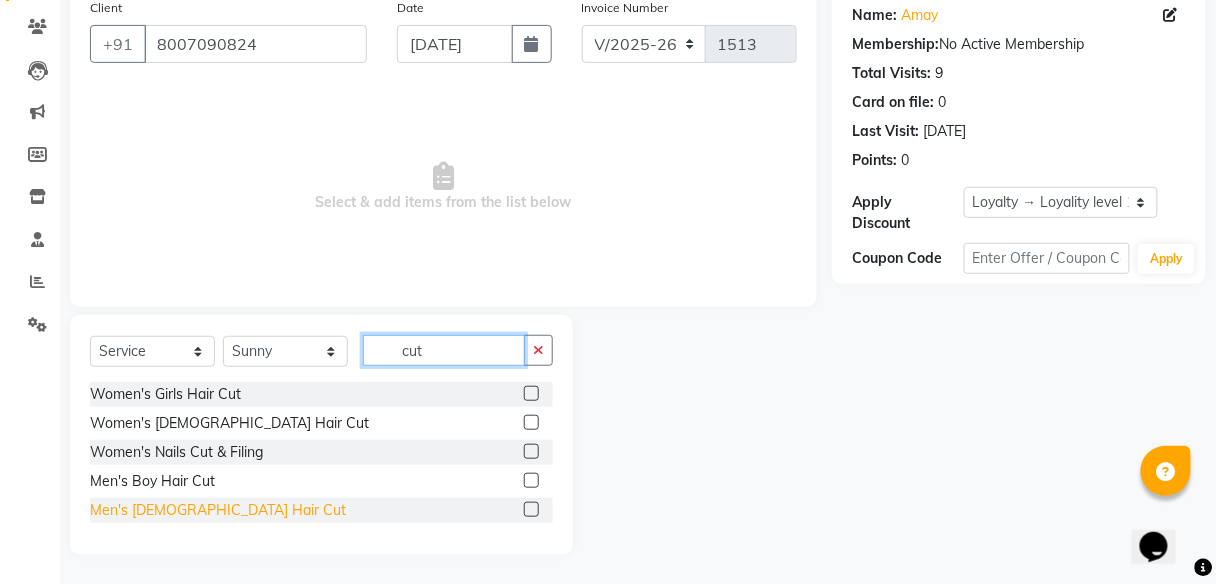 type on "cut" 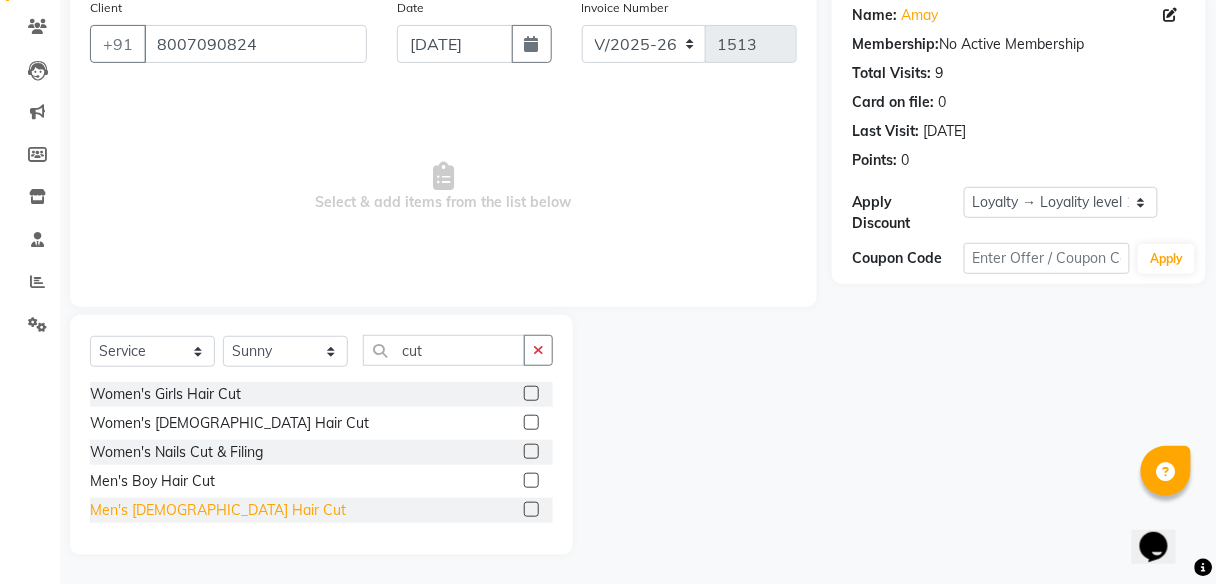 click on "Men's [DEMOGRAPHIC_DATA] Hair Cut" 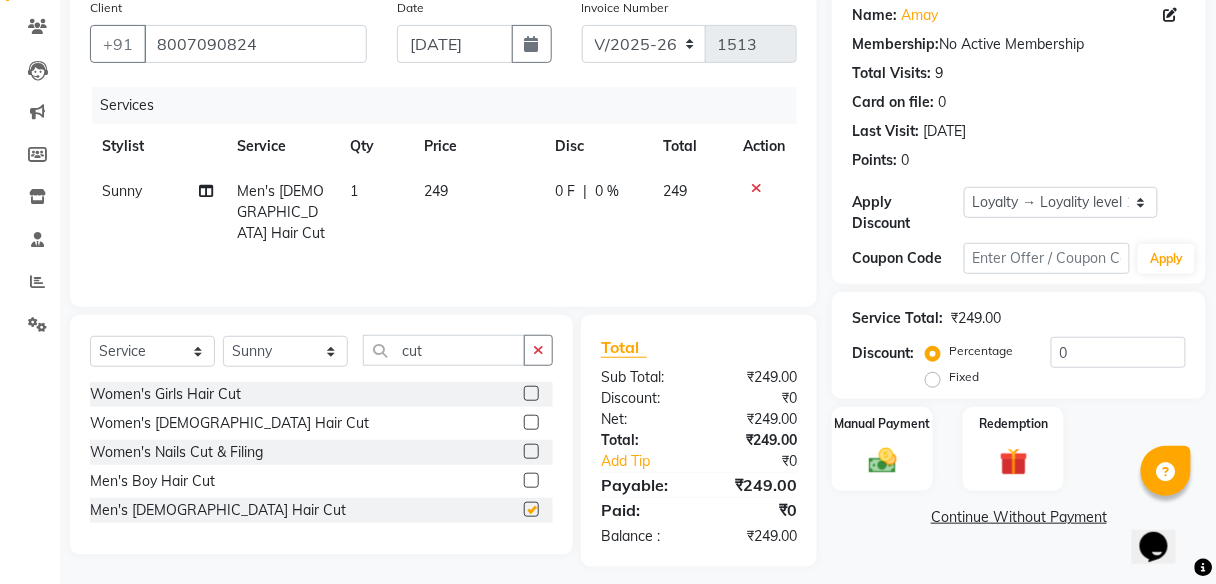 checkbox on "false" 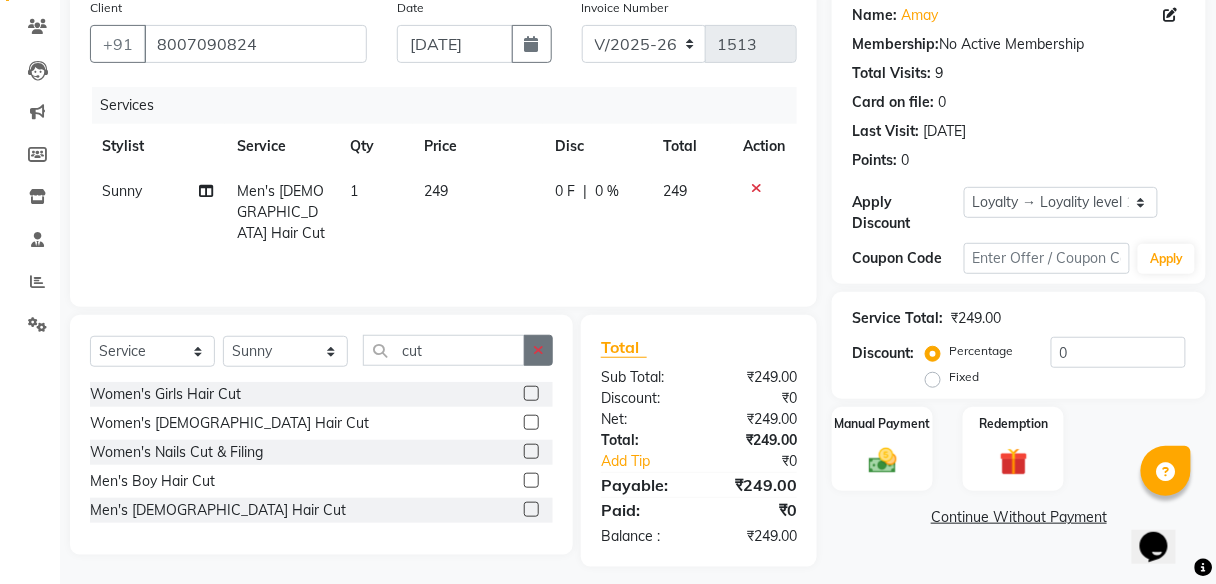 click 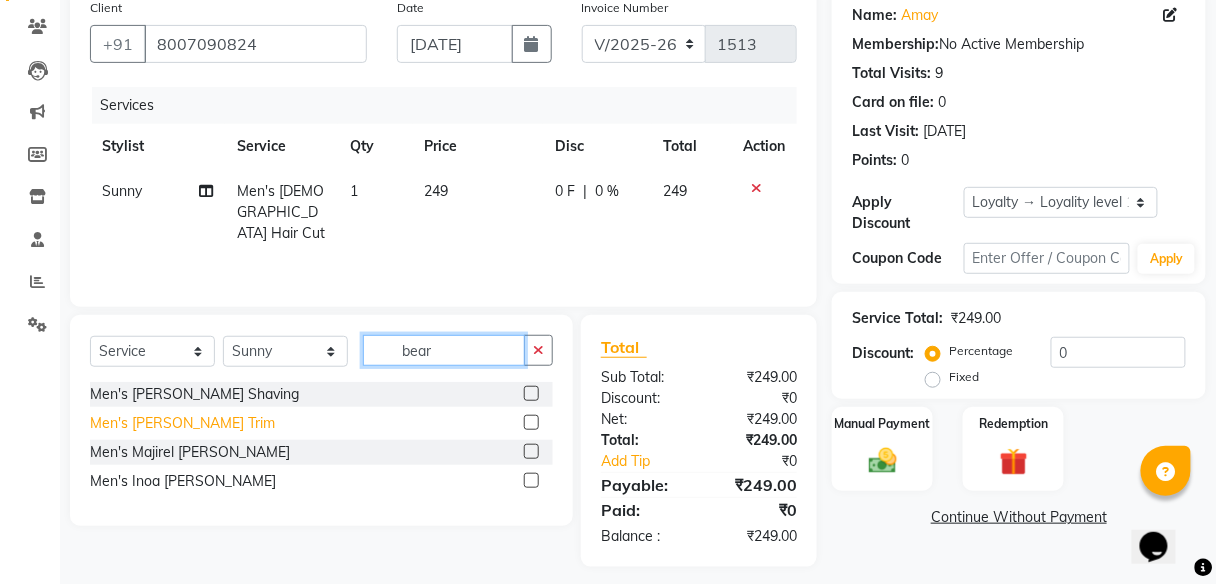 type on "bear" 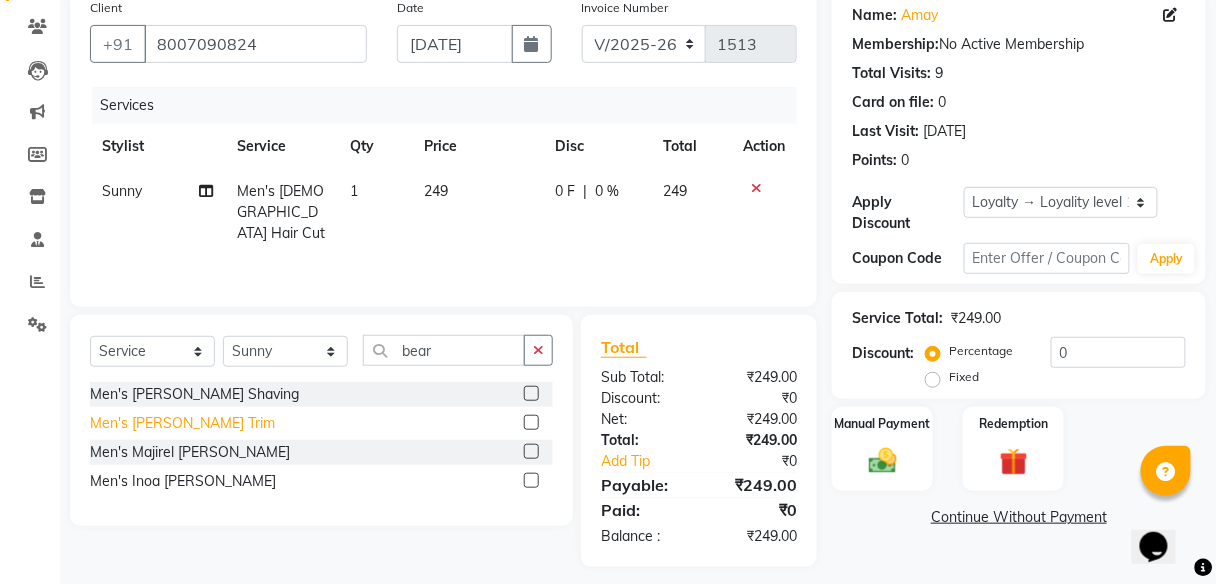 click on "Men's [PERSON_NAME] Trim" 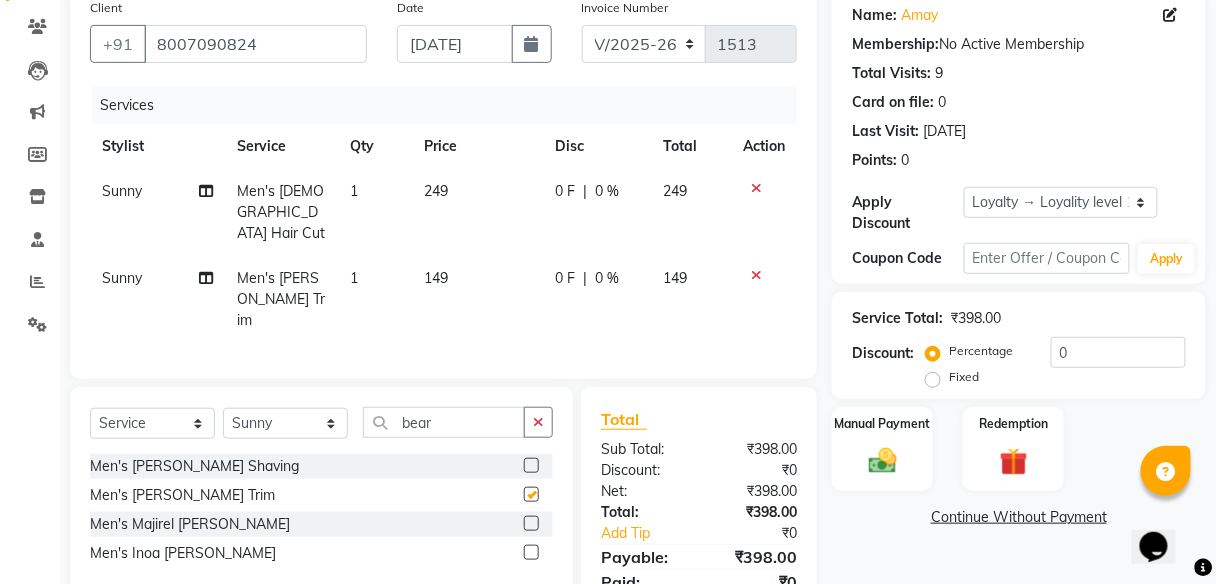 checkbox on "false" 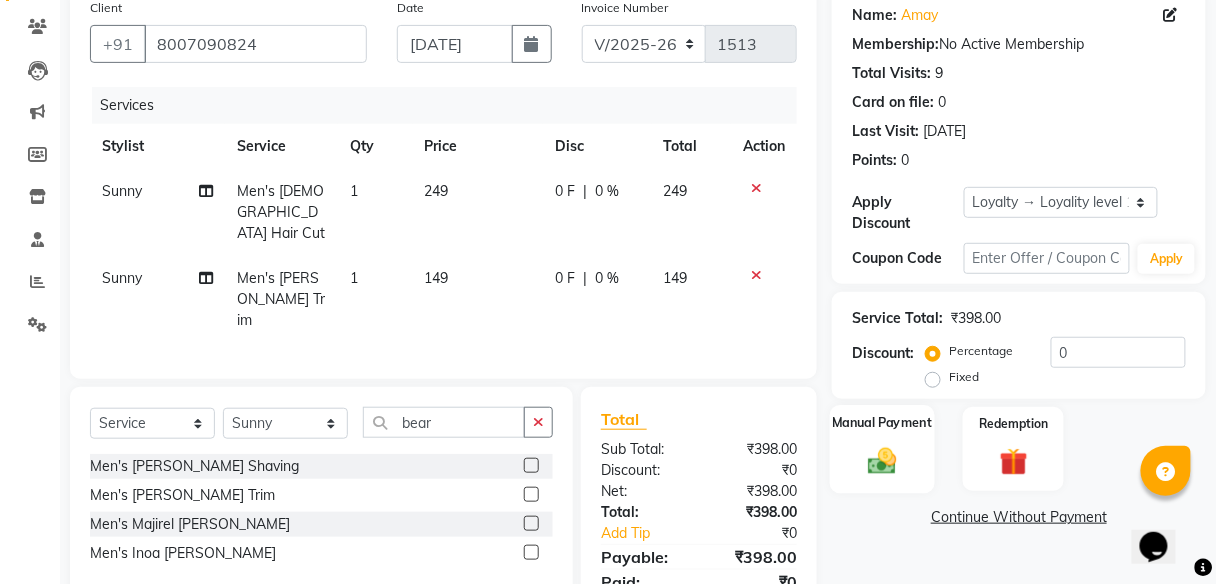 click 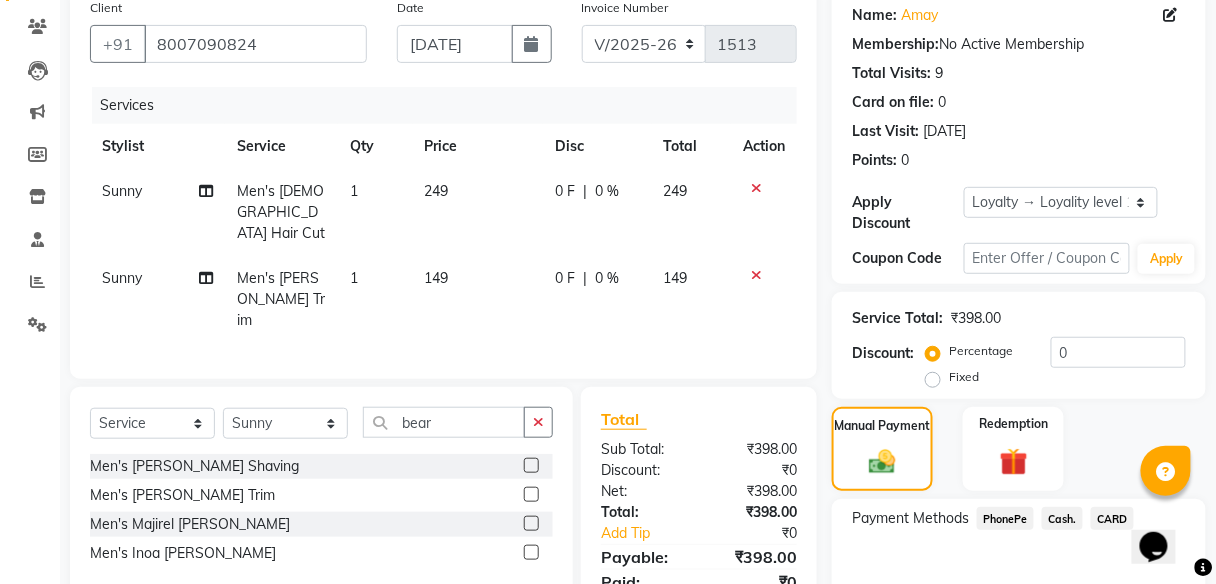 click on "PhonePe" 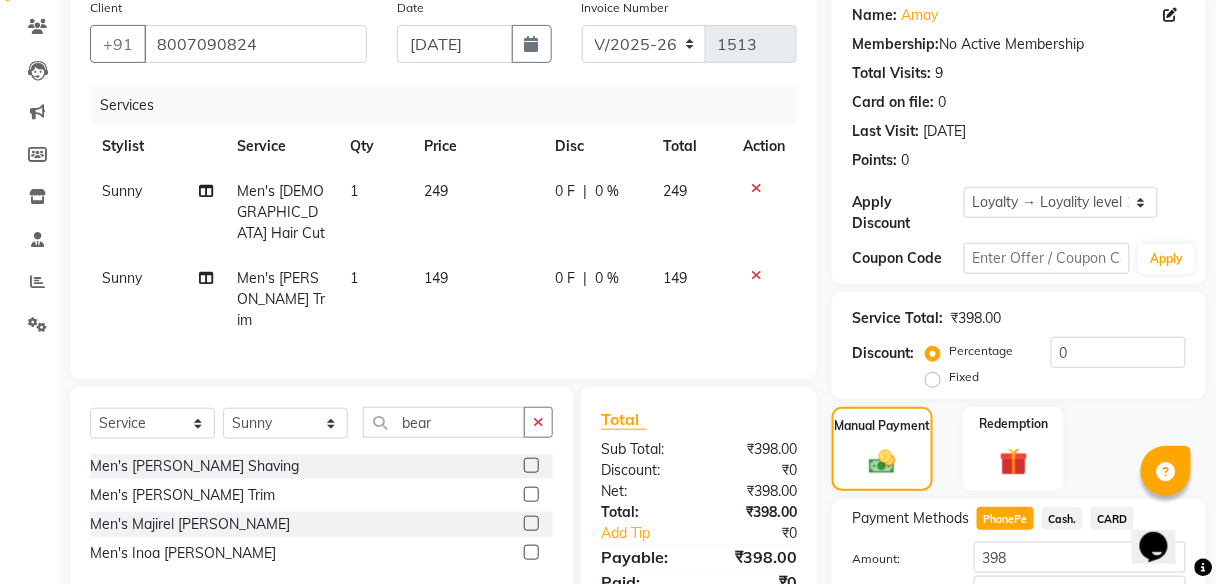 scroll, scrollTop: 278, scrollLeft: 0, axis: vertical 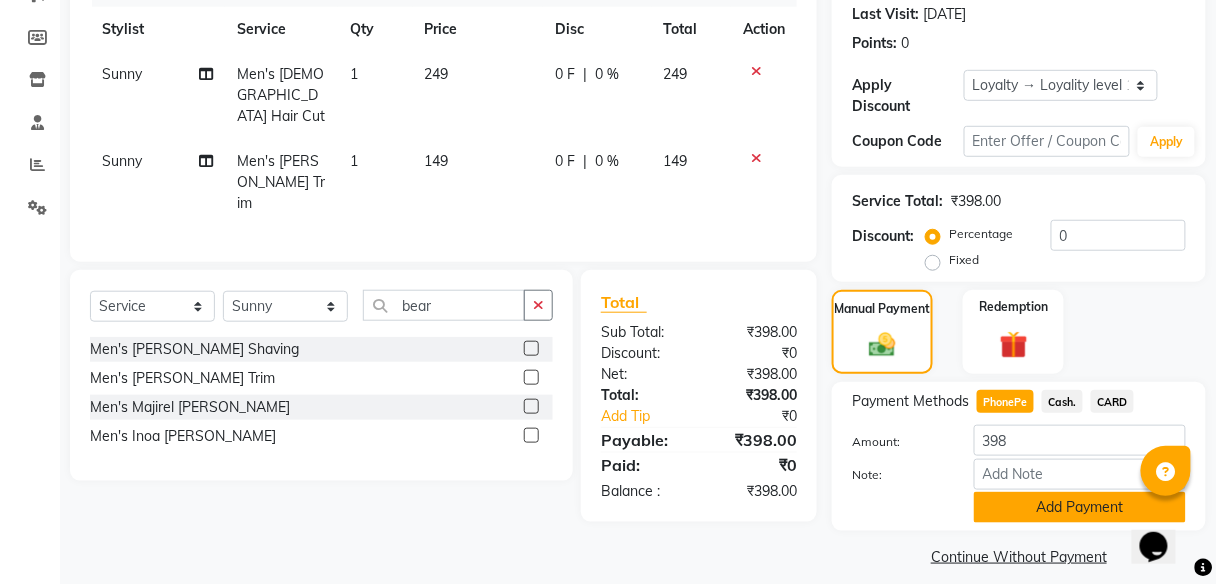 click on "Add Payment" 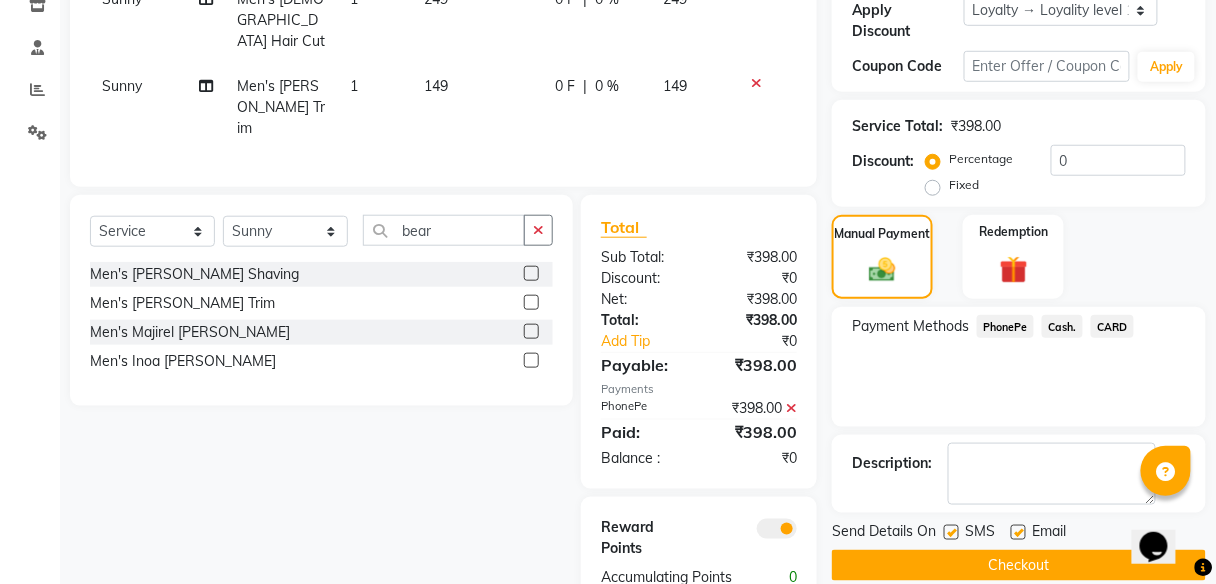 scroll, scrollTop: 355, scrollLeft: 0, axis: vertical 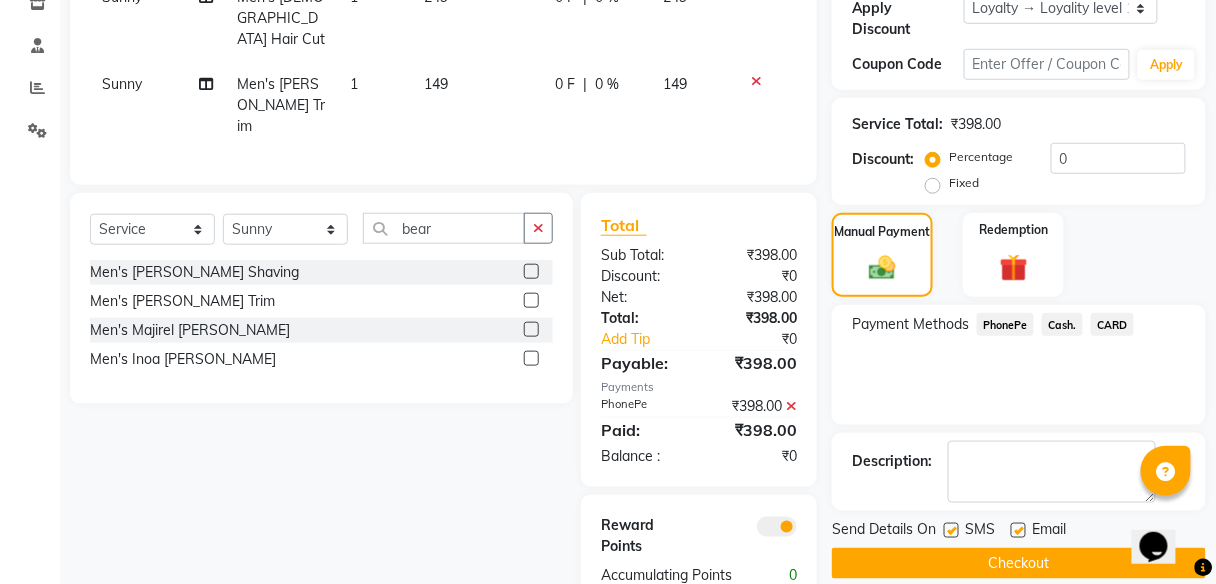 click on "Checkout" 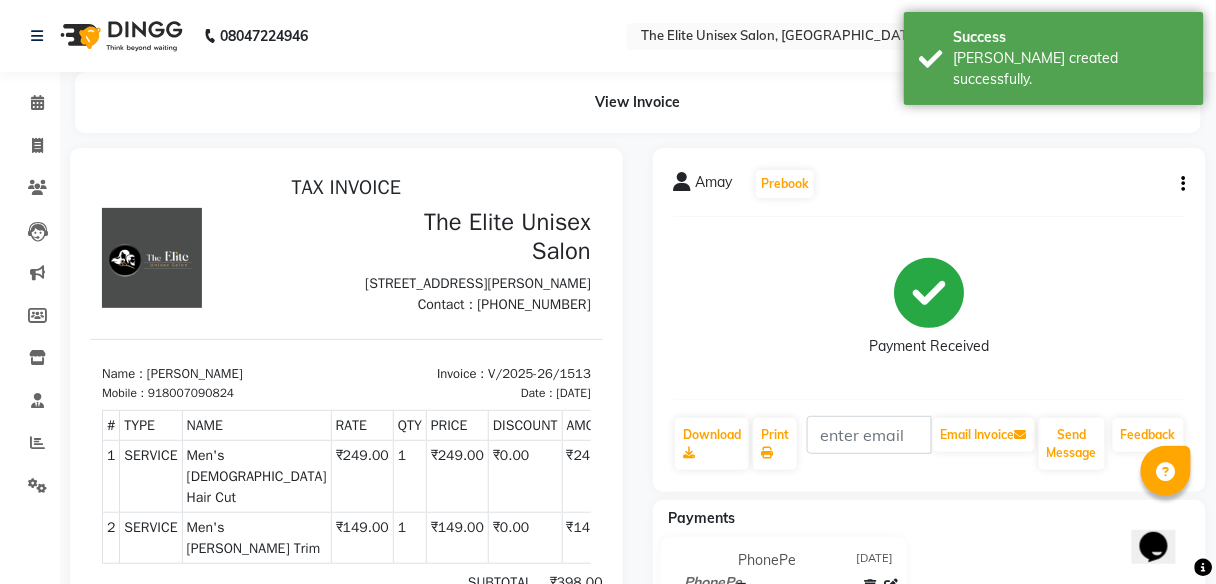 scroll, scrollTop: 0, scrollLeft: 0, axis: both 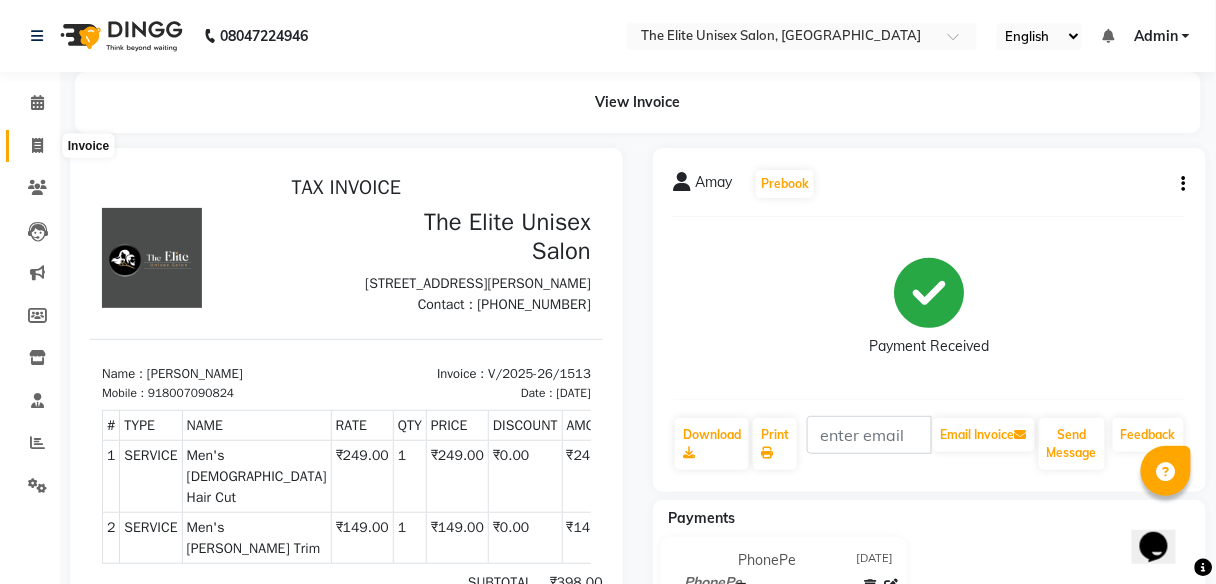 click 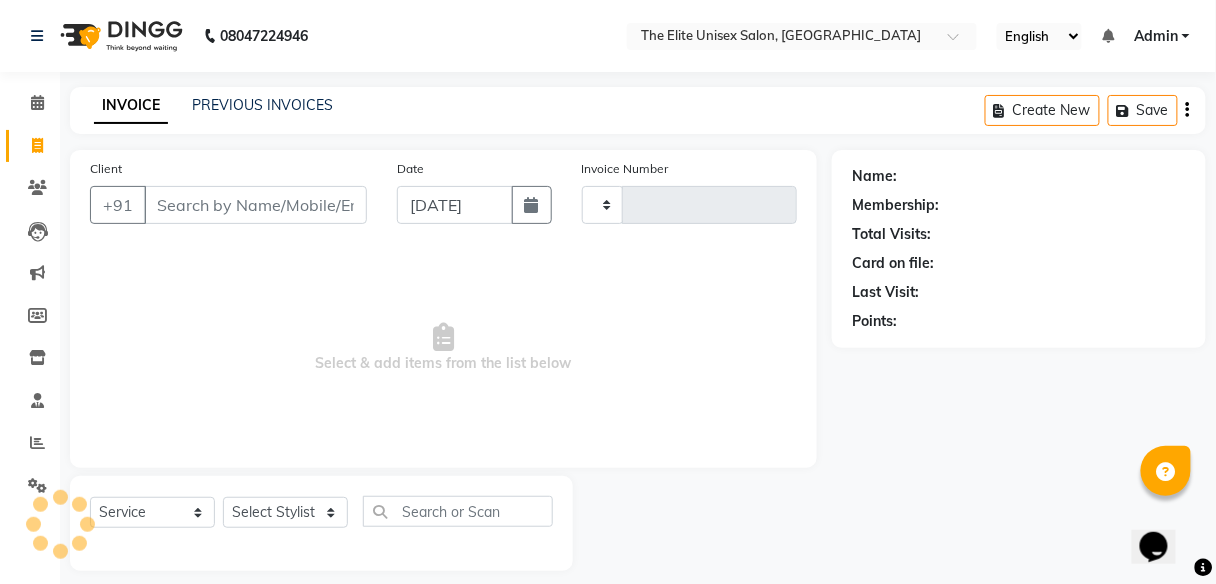 type on "1514" 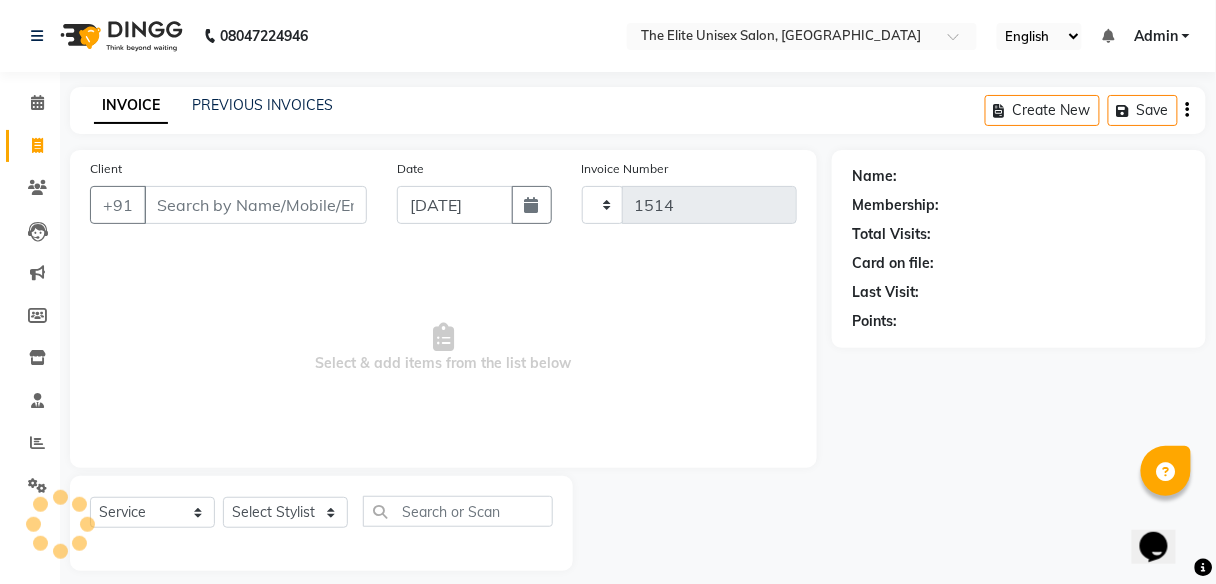 scroll, scrollTop: 16, scrollLeft: 0, axis: vertical 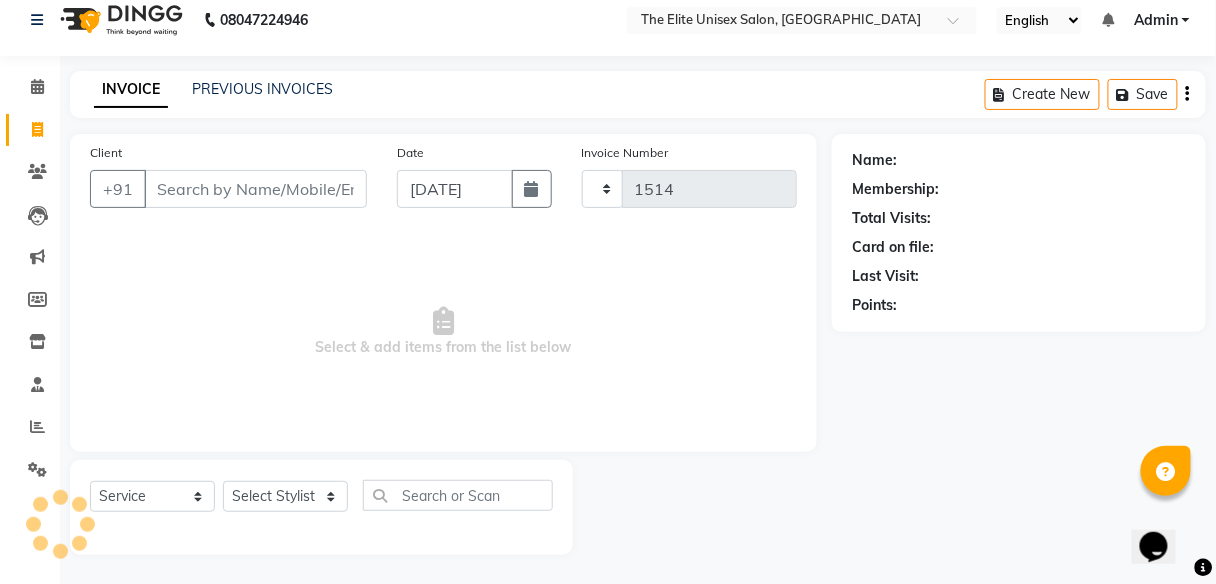 select on "7086" 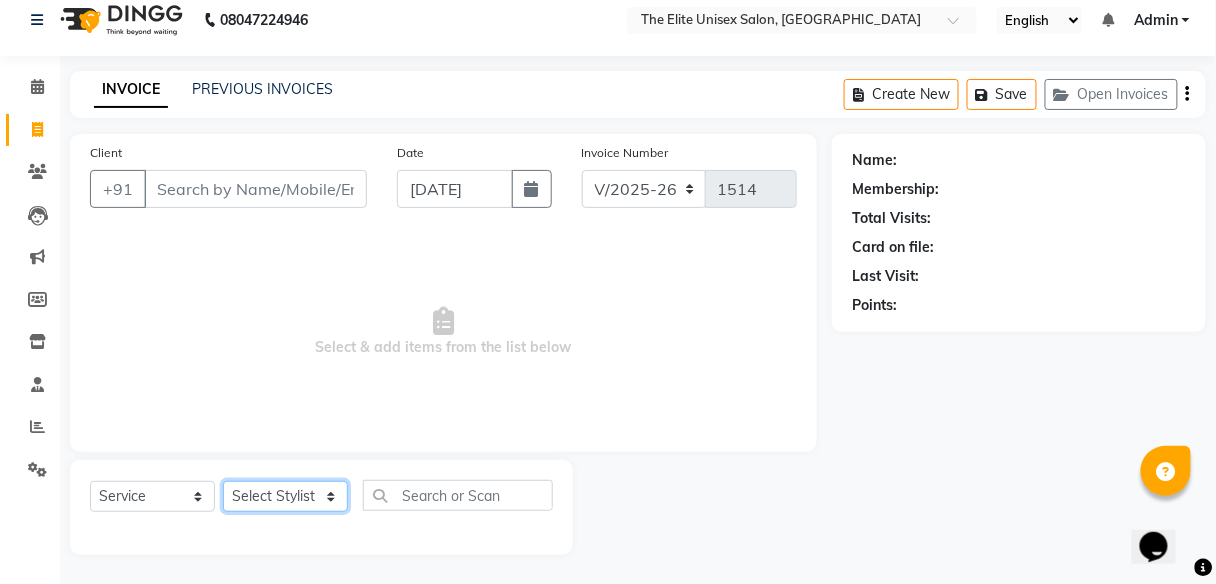 drag, startPoint x: 312, startPoint y: 492, endPoint x: 289, endPoint y: 415, distance: 80.36168 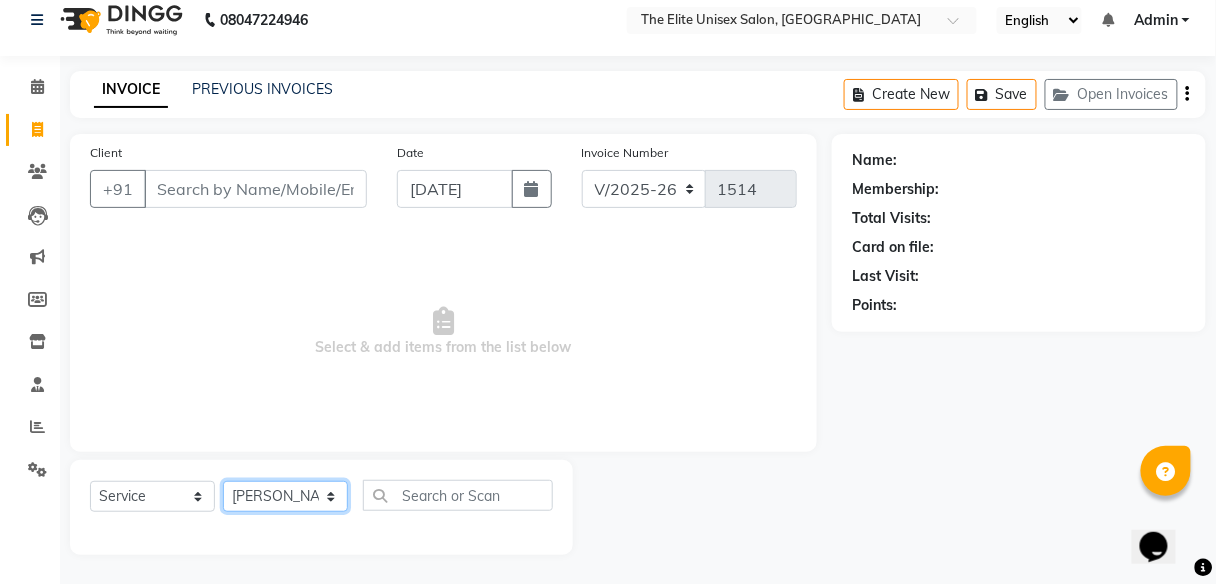 click on "Select Stylist [PERSON_NAME] [PERSON_NAME] Sunny" 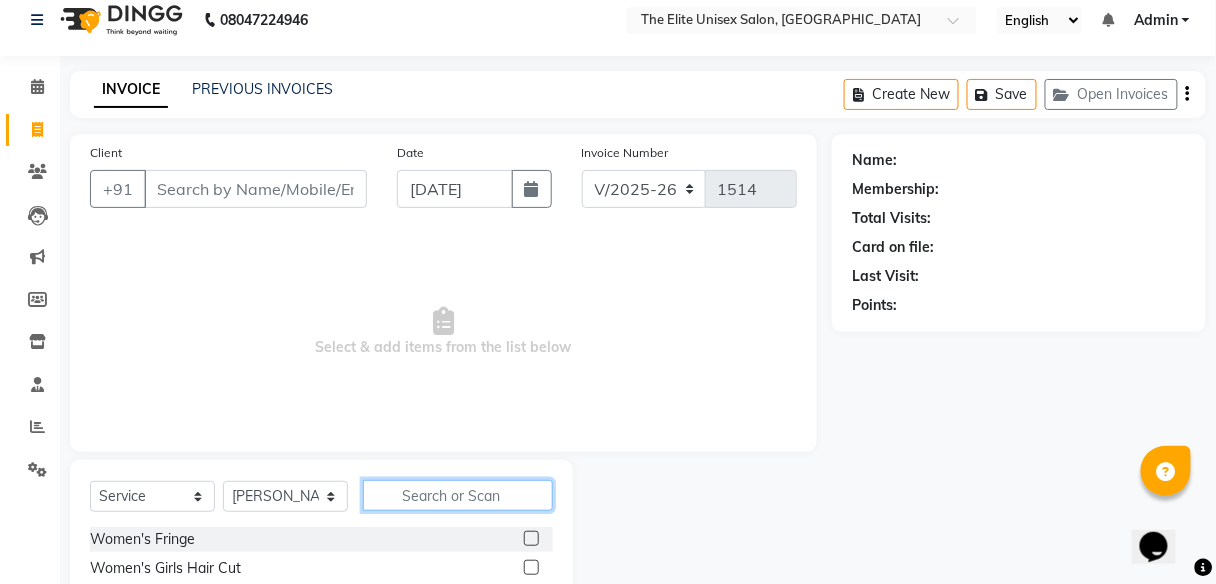 click 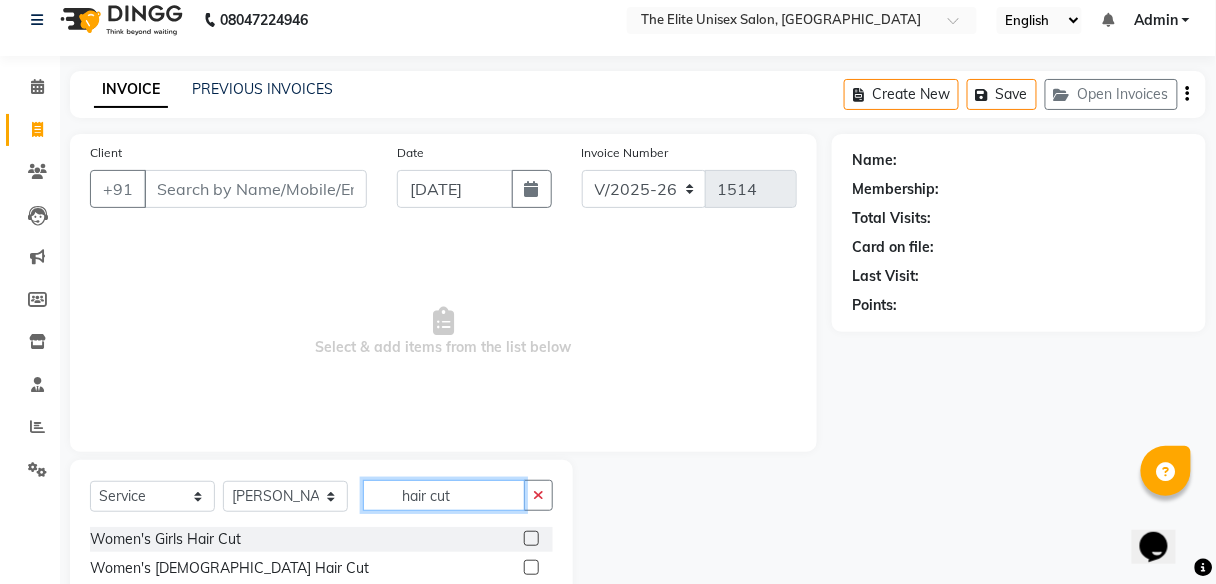 scroll, scrollTop: 132, scrollLeft: 0, axis: vertical 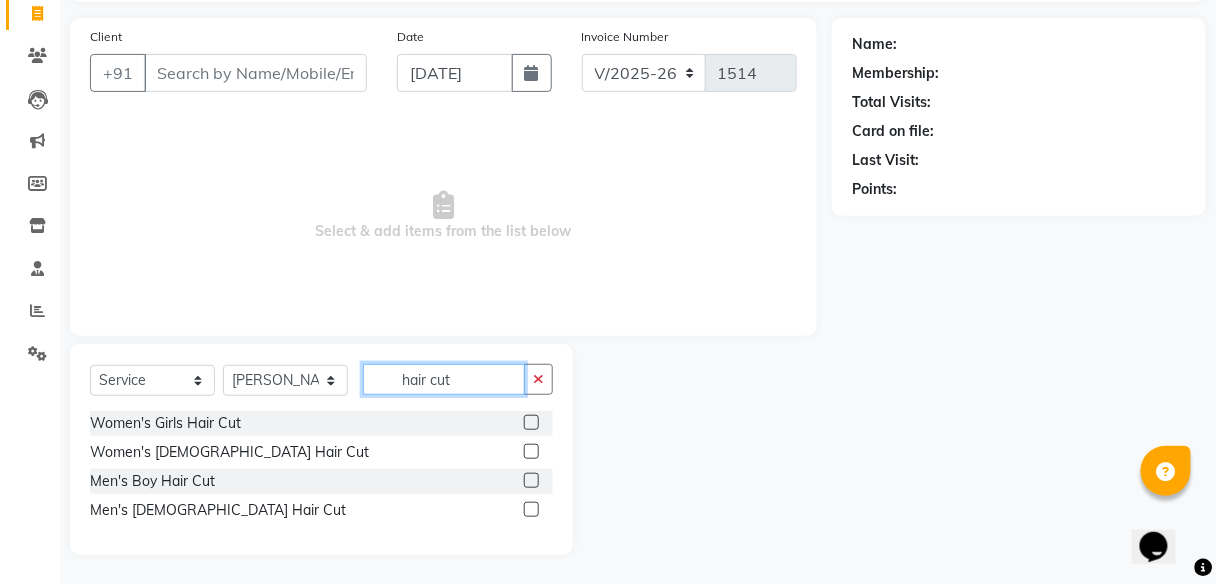 type on "hair cut" 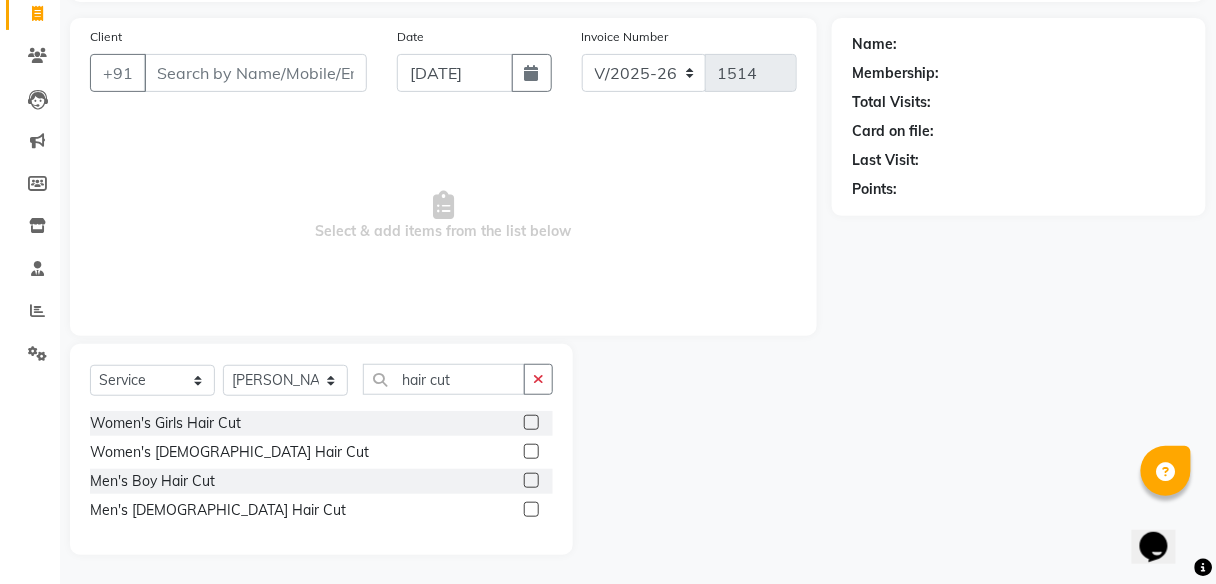 click 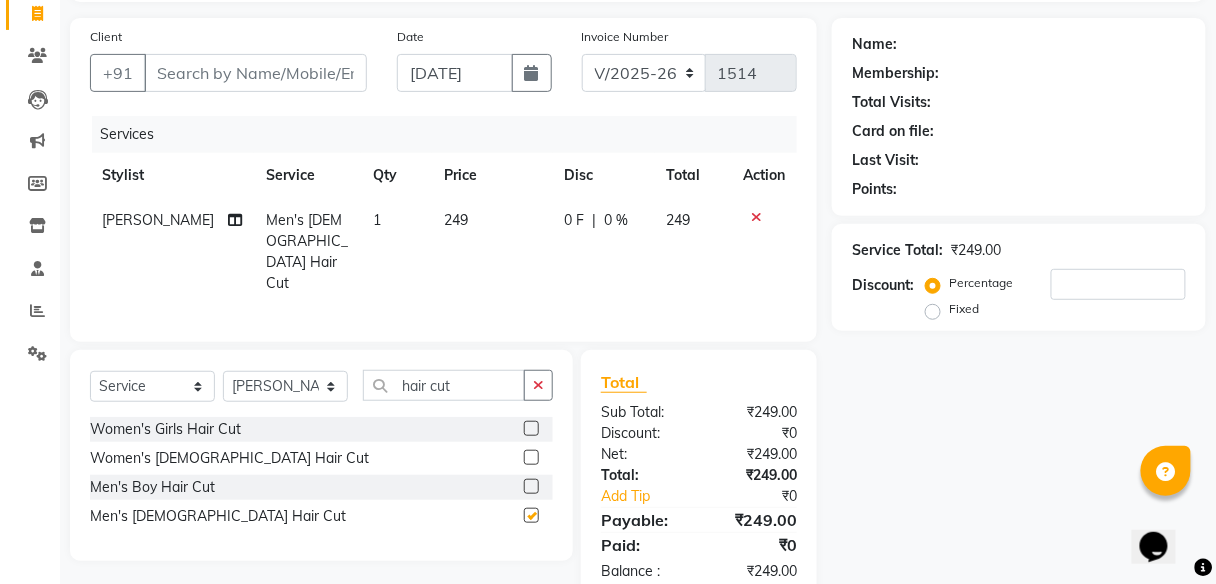 checkbox on "false" 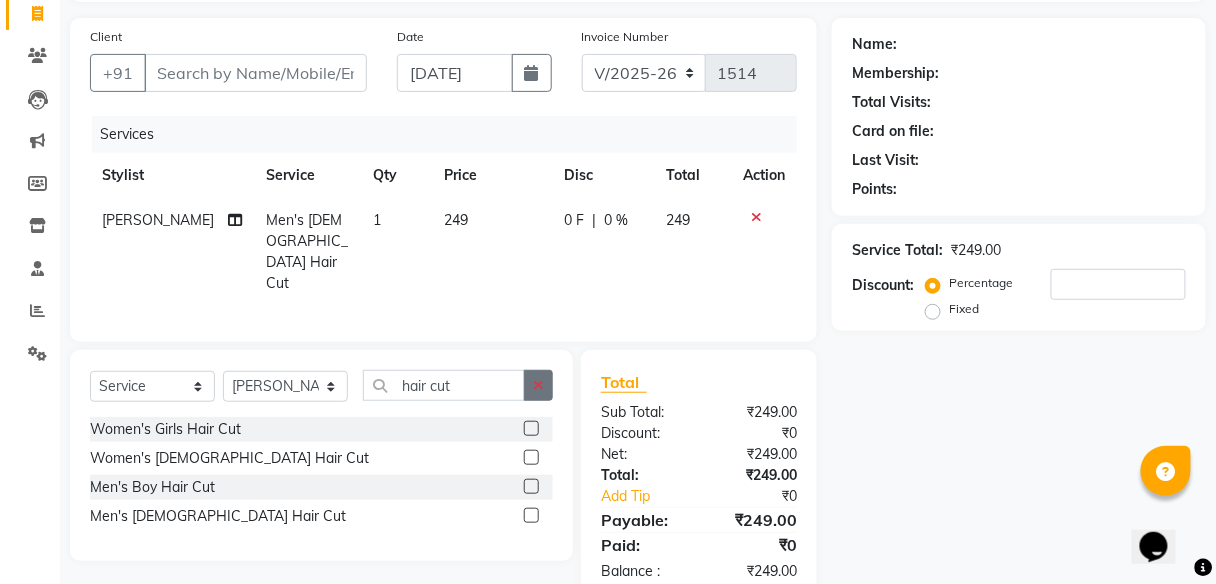 click 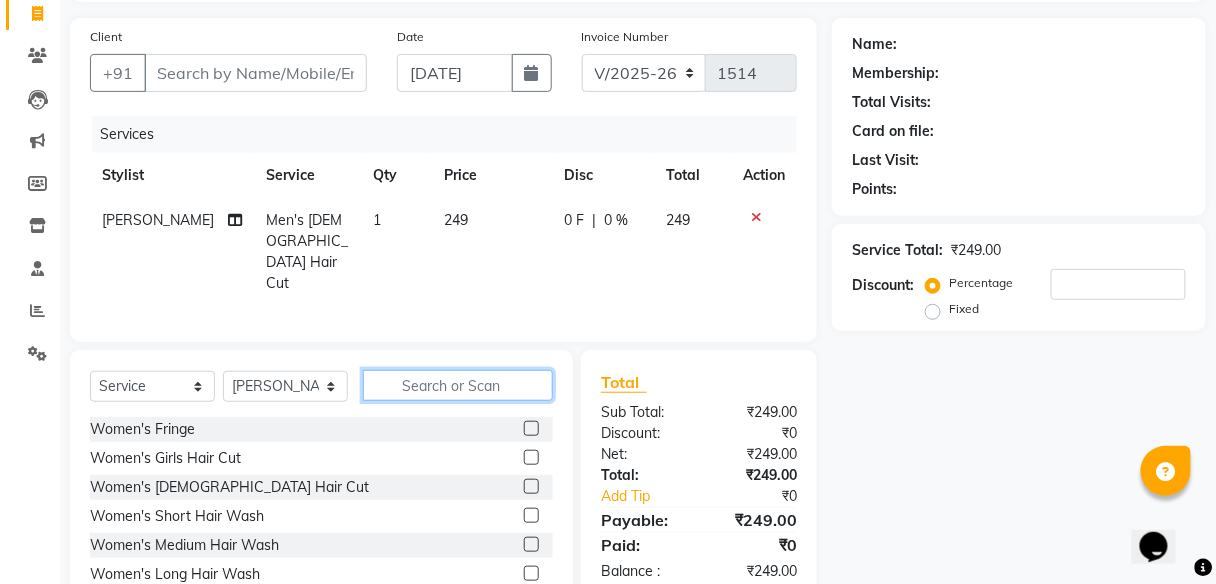 click 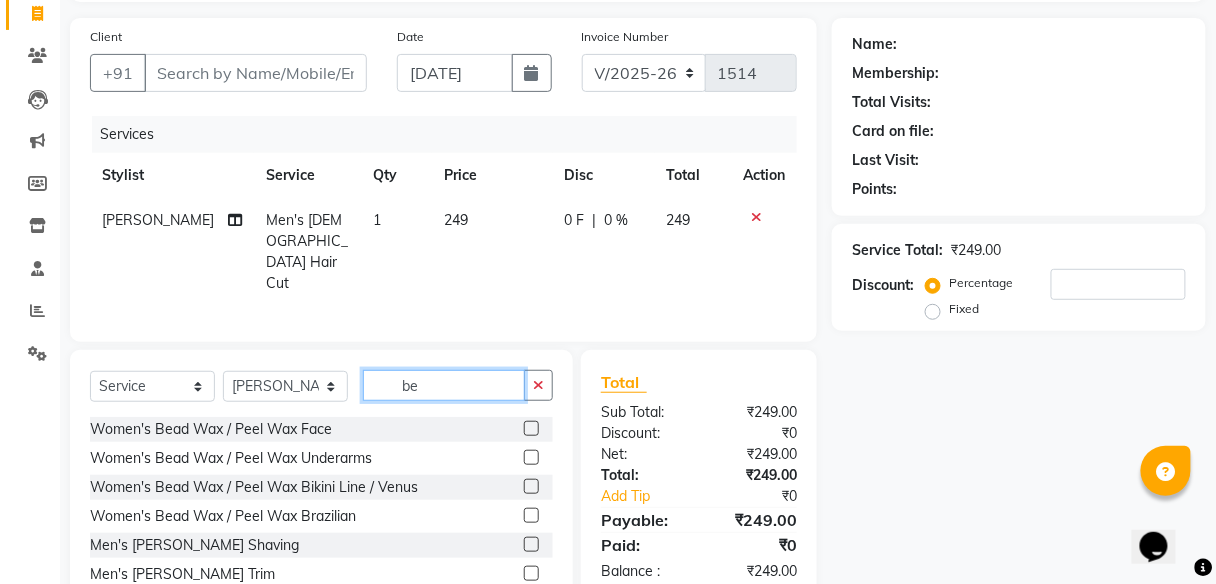 type on "be" 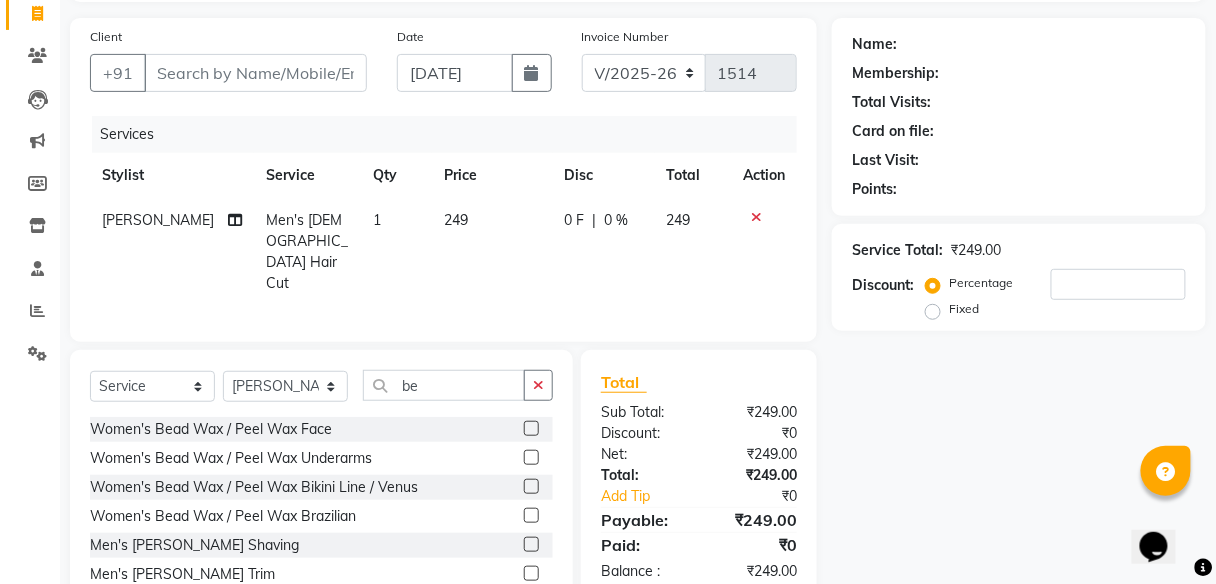 click 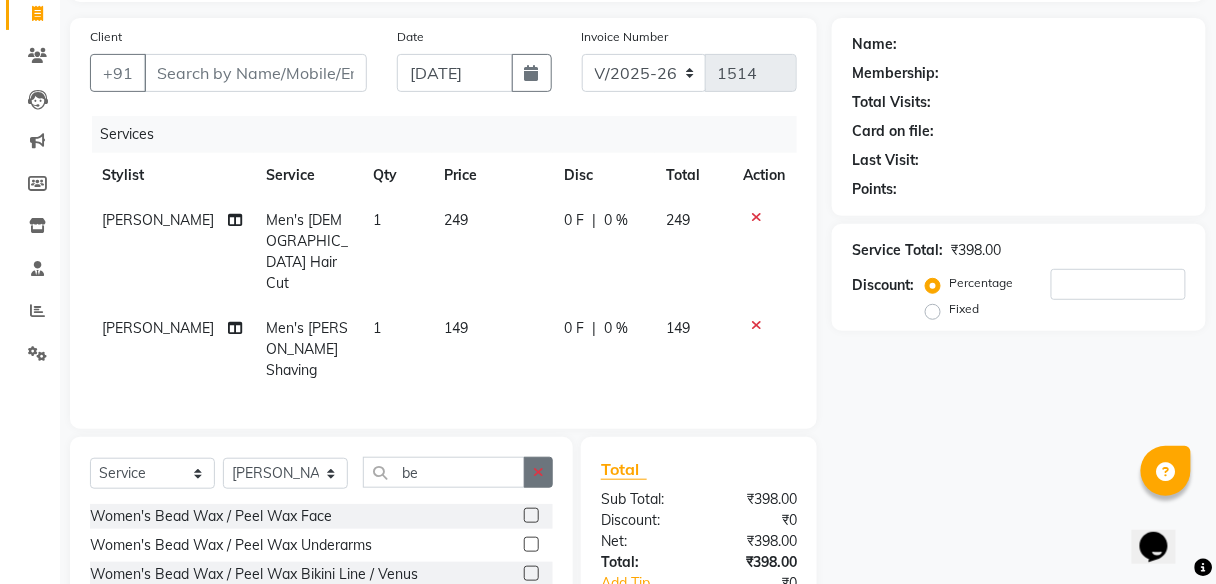 checkbox on "false" 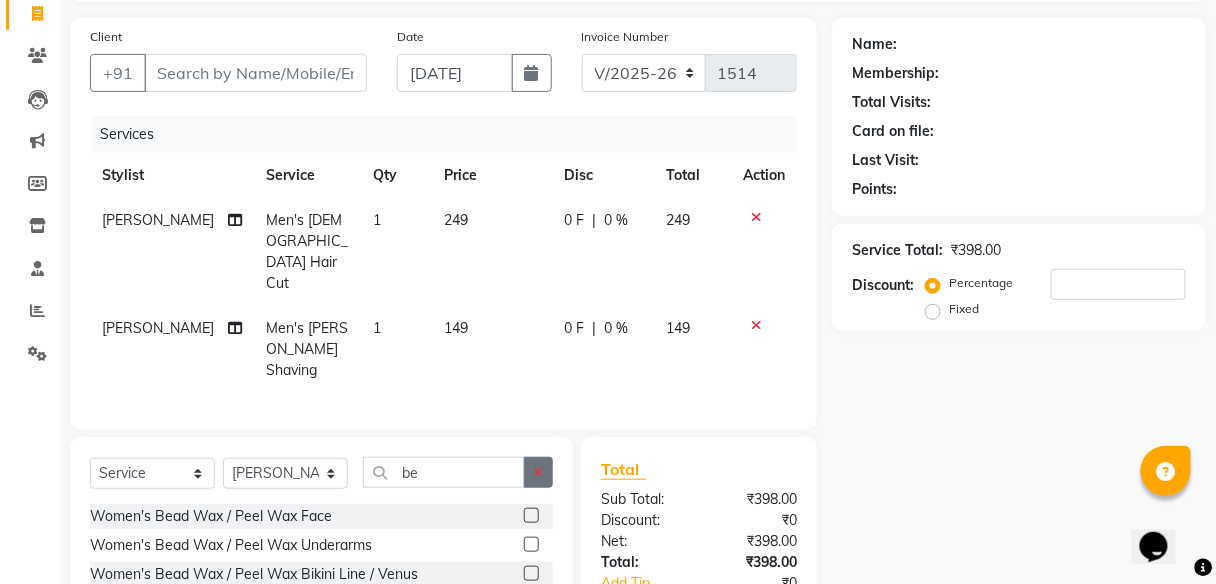 click 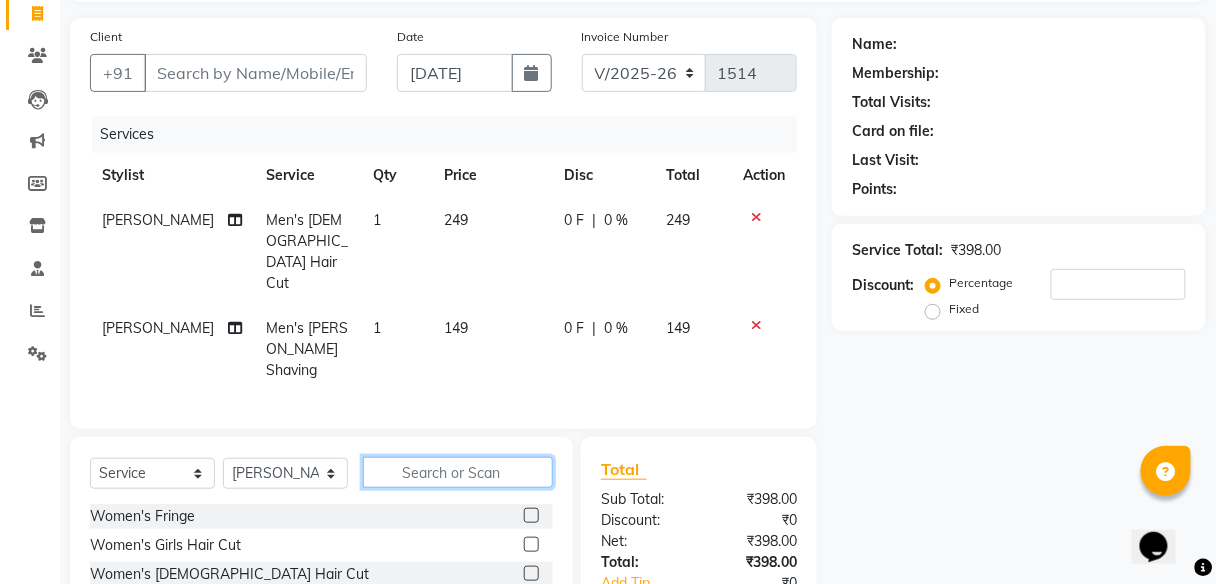 click 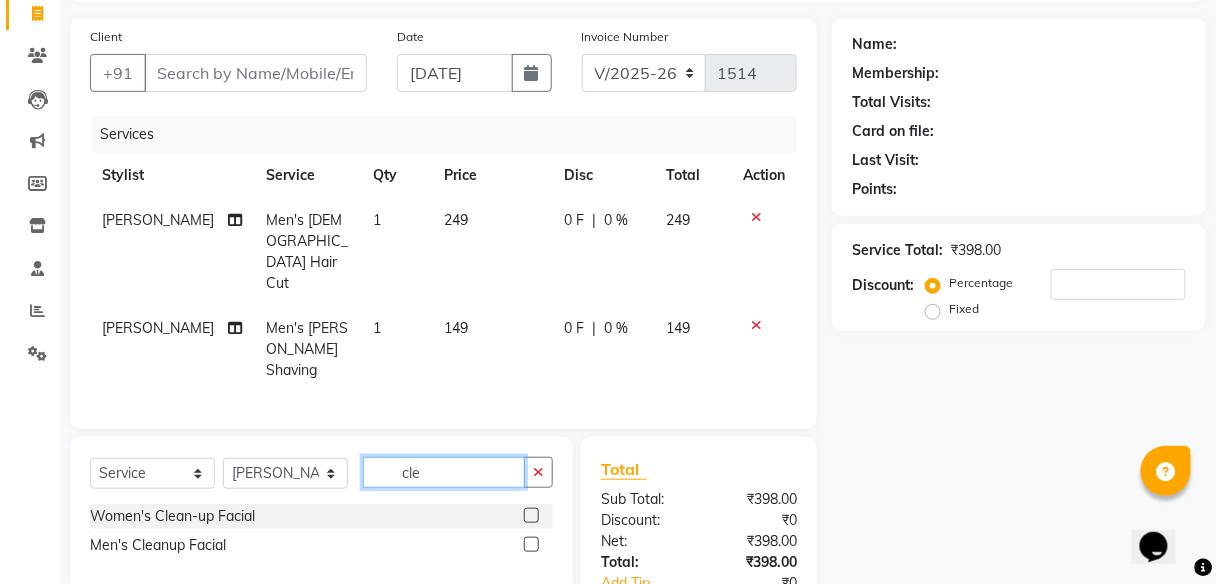 type on "cle" 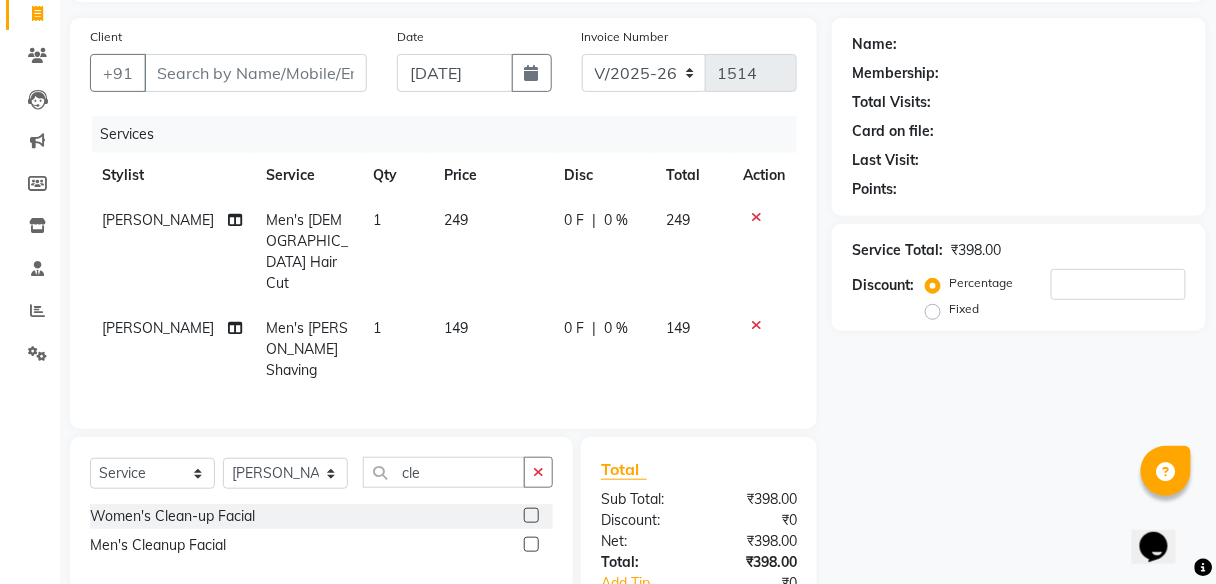 click 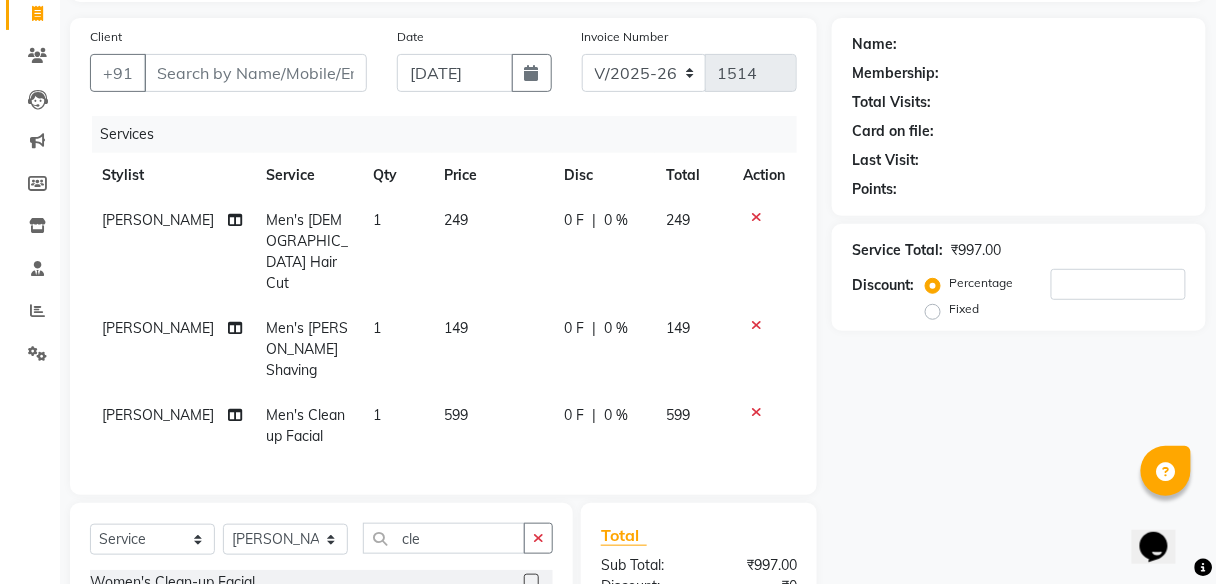 checkbox on "false" 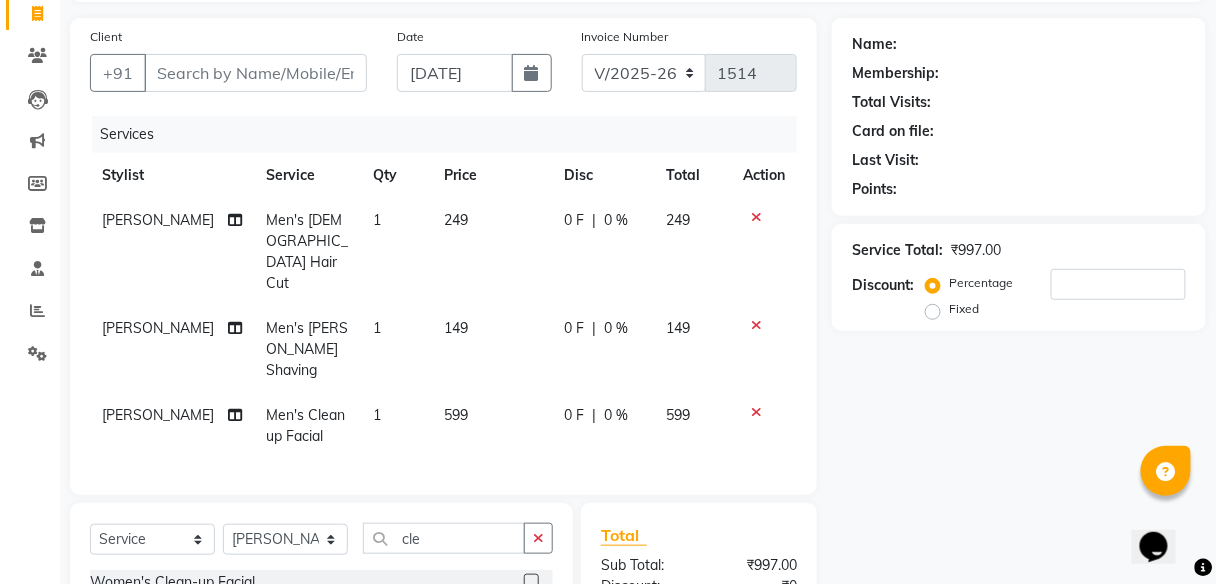 scroll, scrollTop: 280, scrollLeft: 0, axis: vertical 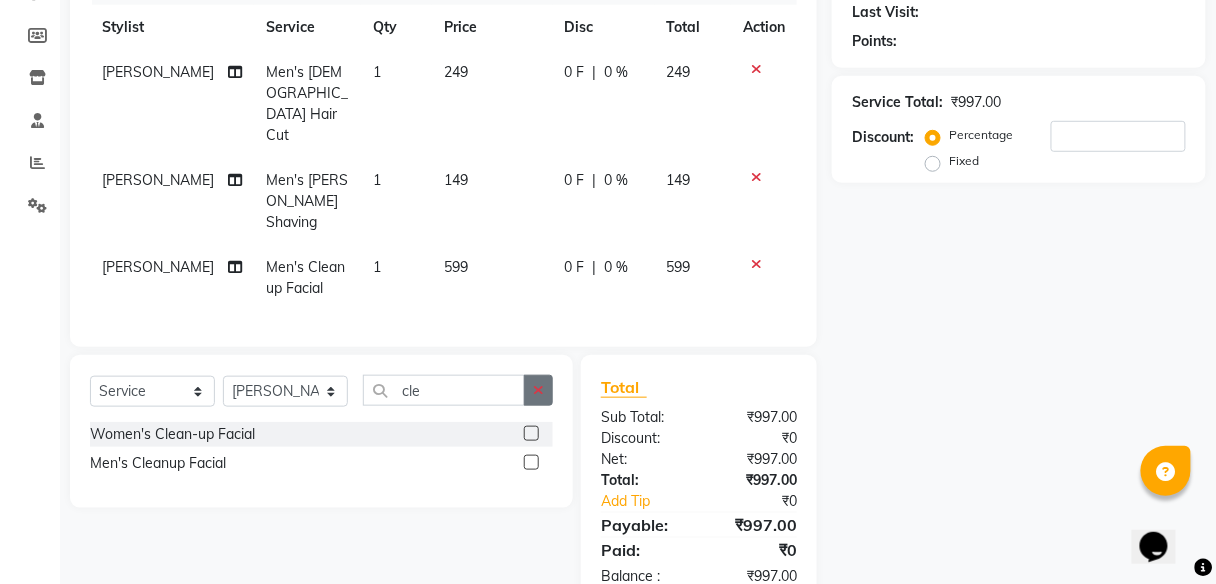 click 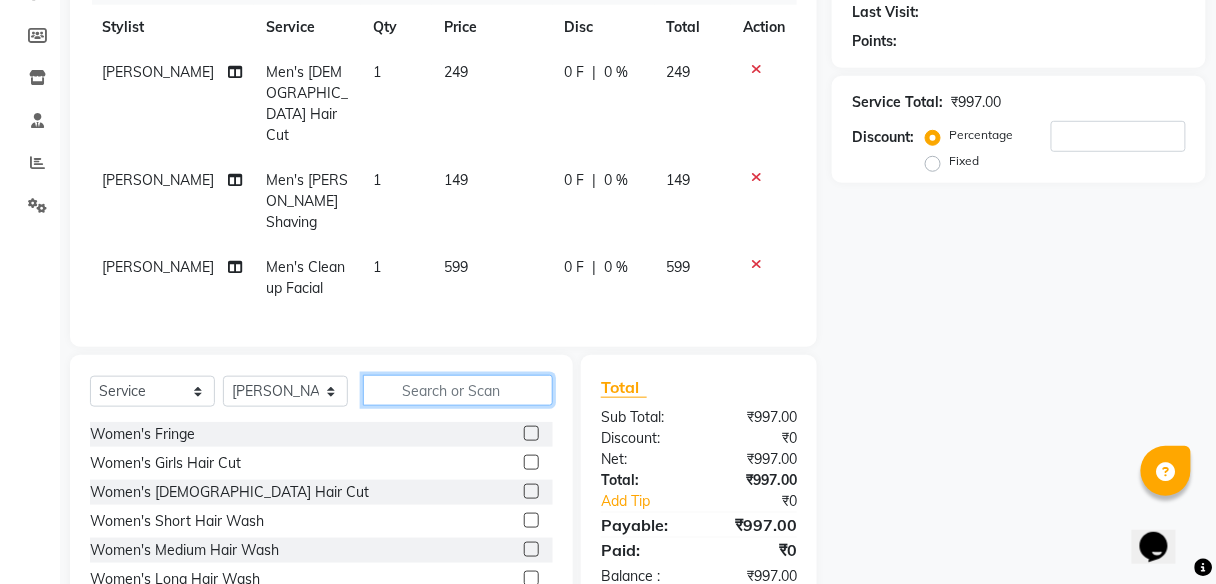 click 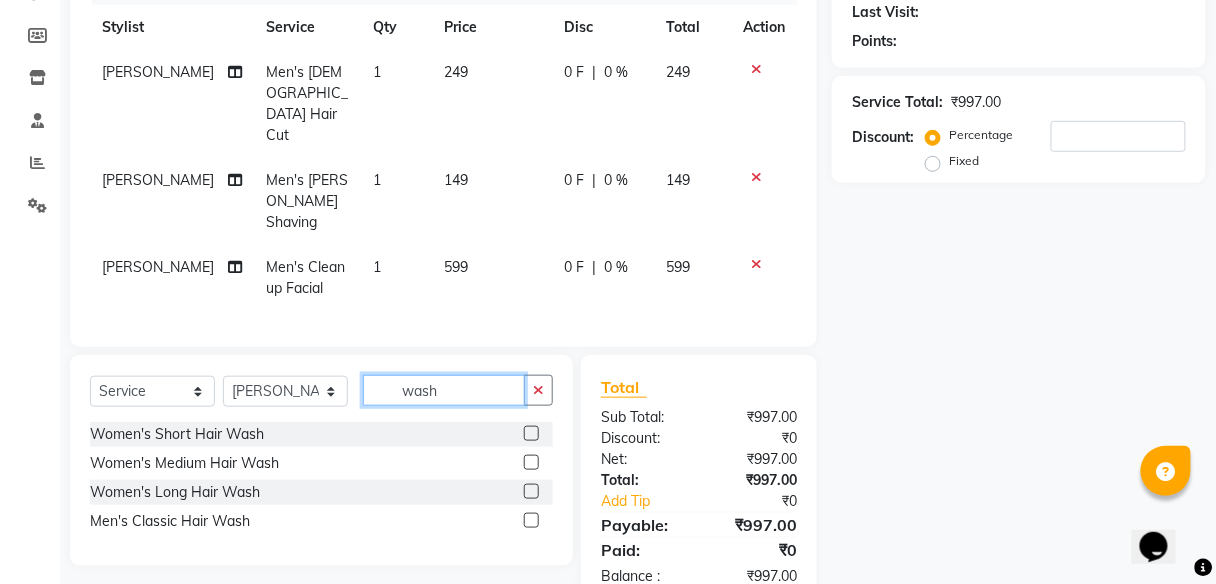 type on "wash" 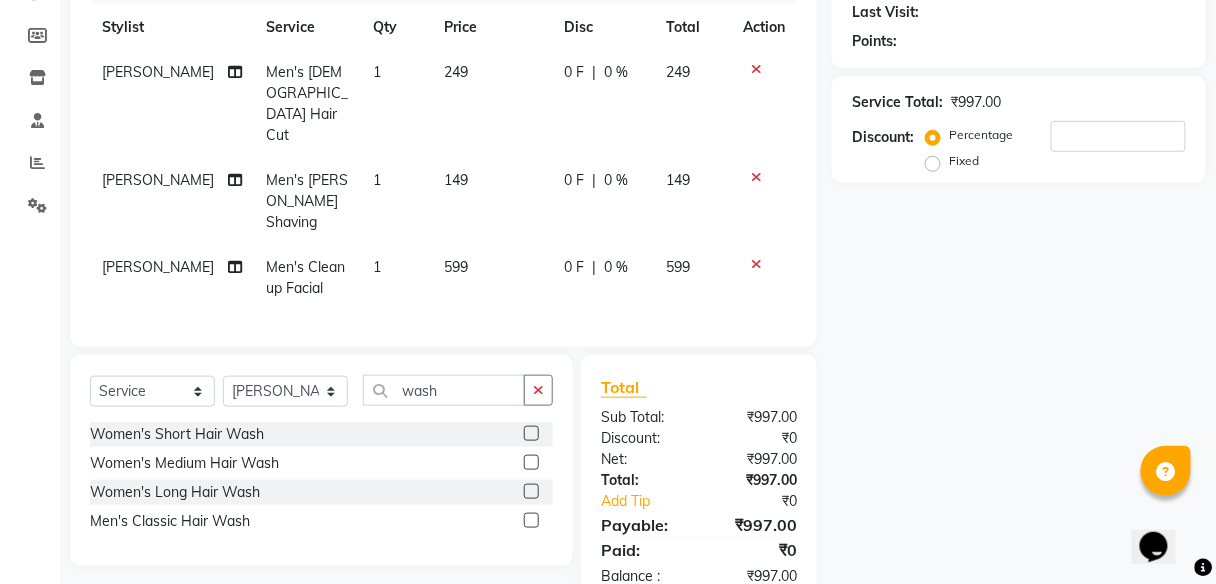 click 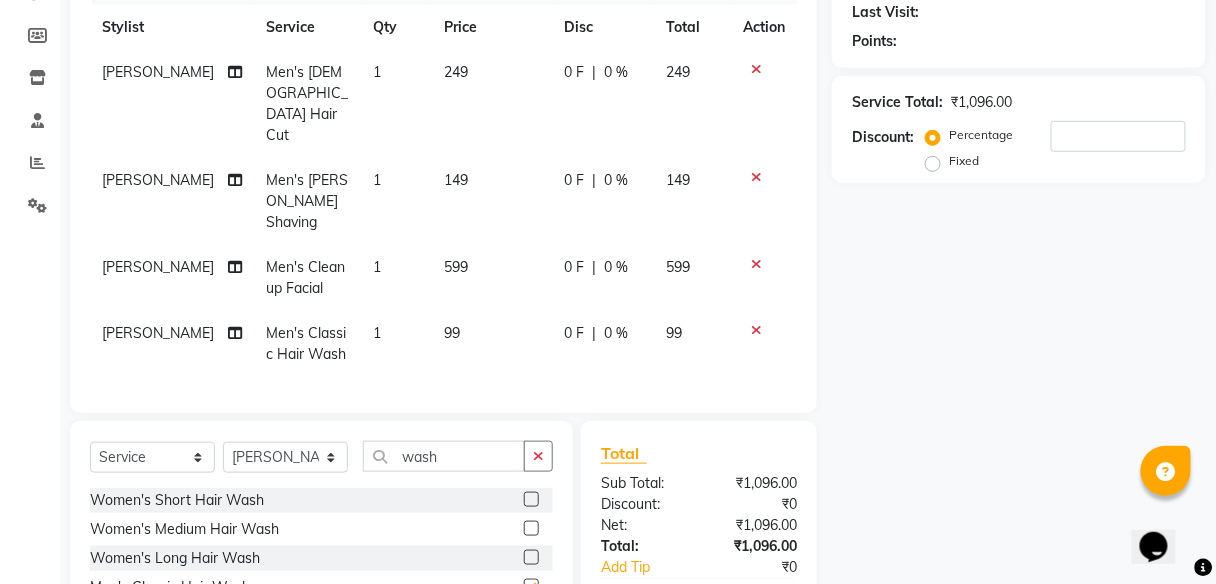 checkbox on "false" 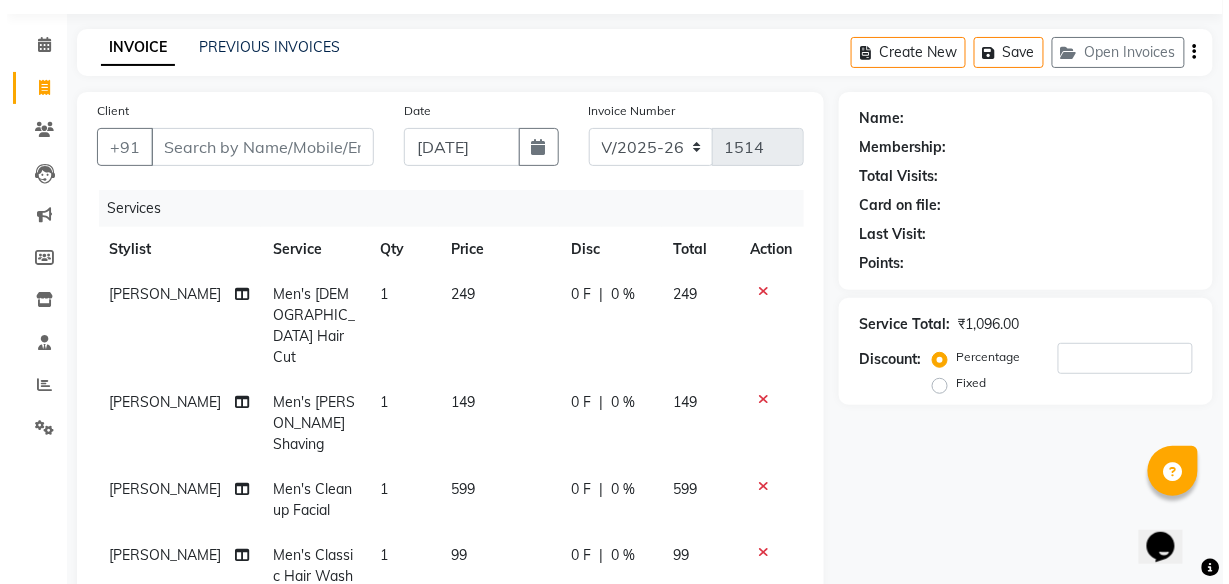 scroll, scrollTop: 0, scrollLeft: 0, axis: both 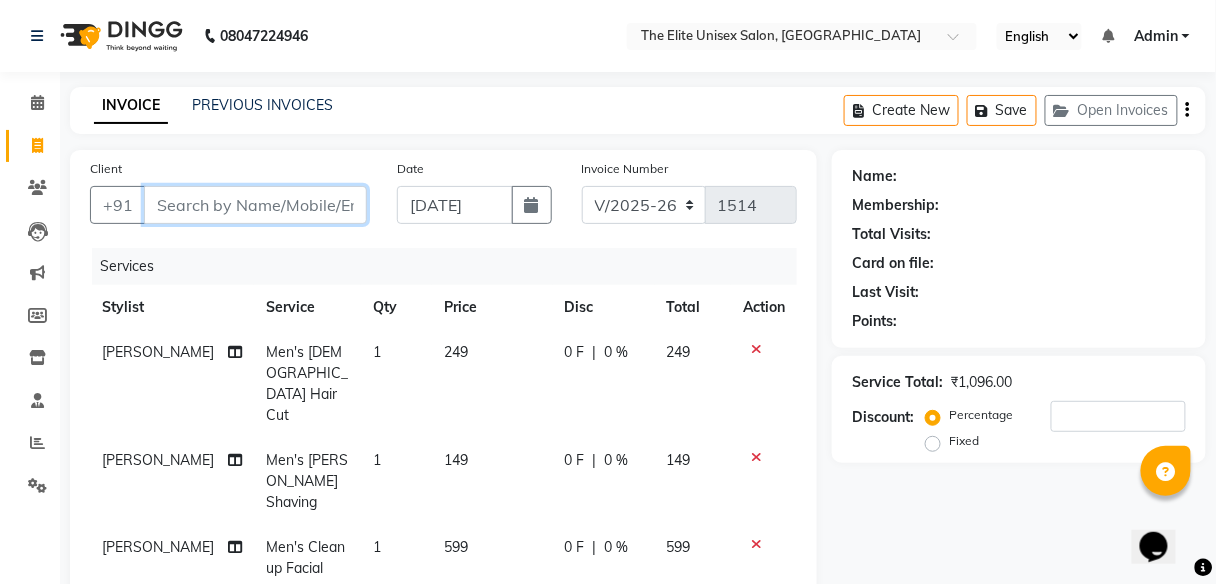 click on "Client" at bounding box center (255, 205) 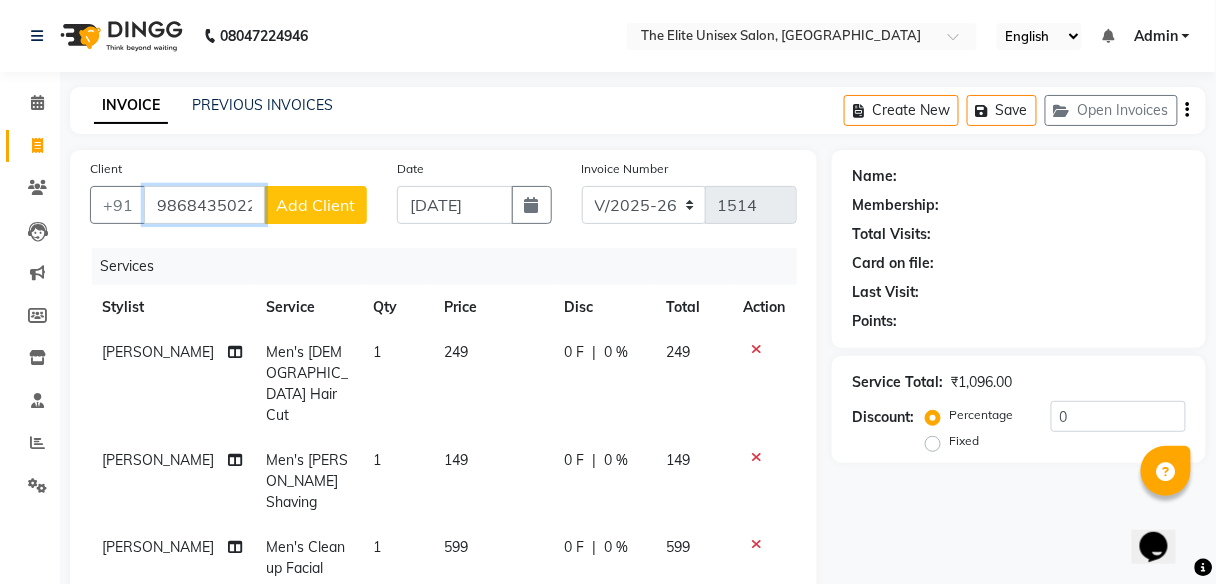 type on "9868435022" 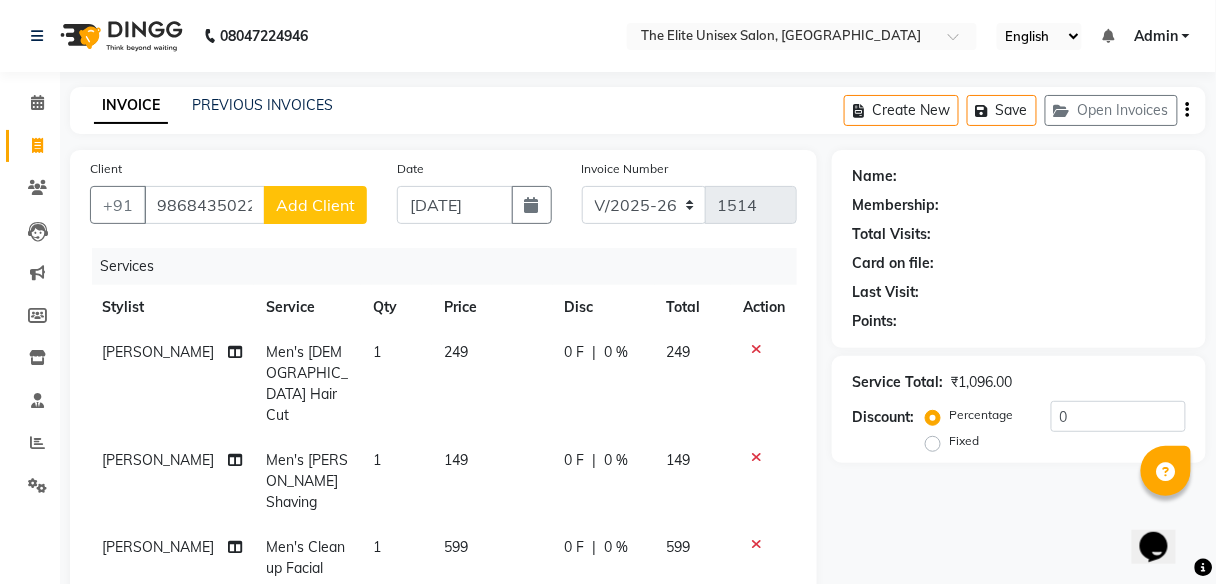 click on "Add Client" 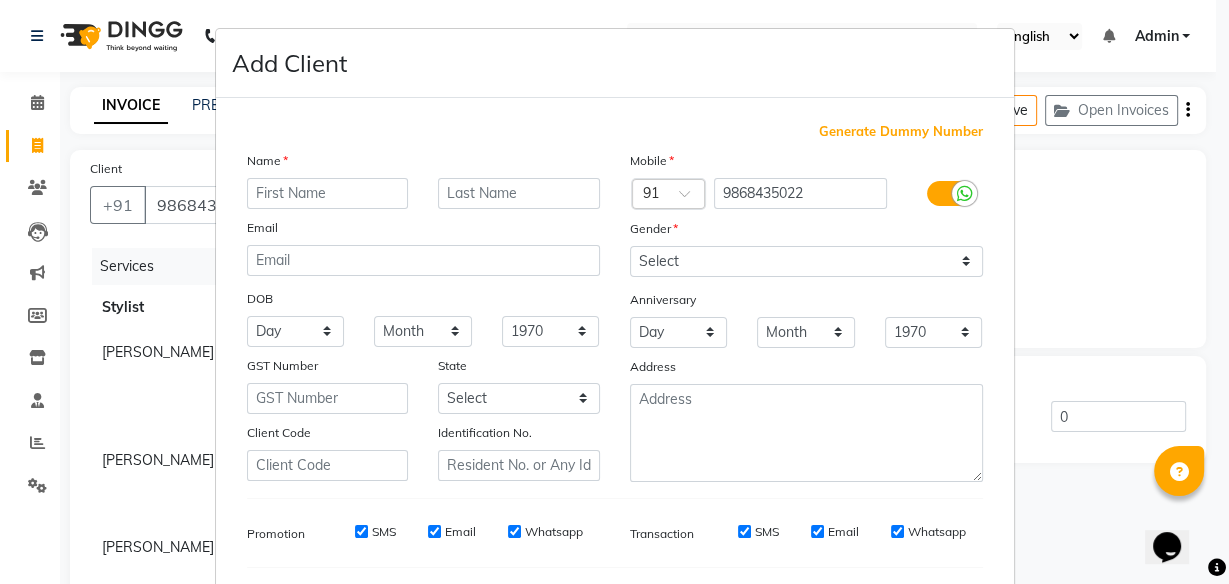 click at bounding box center (328, 193) 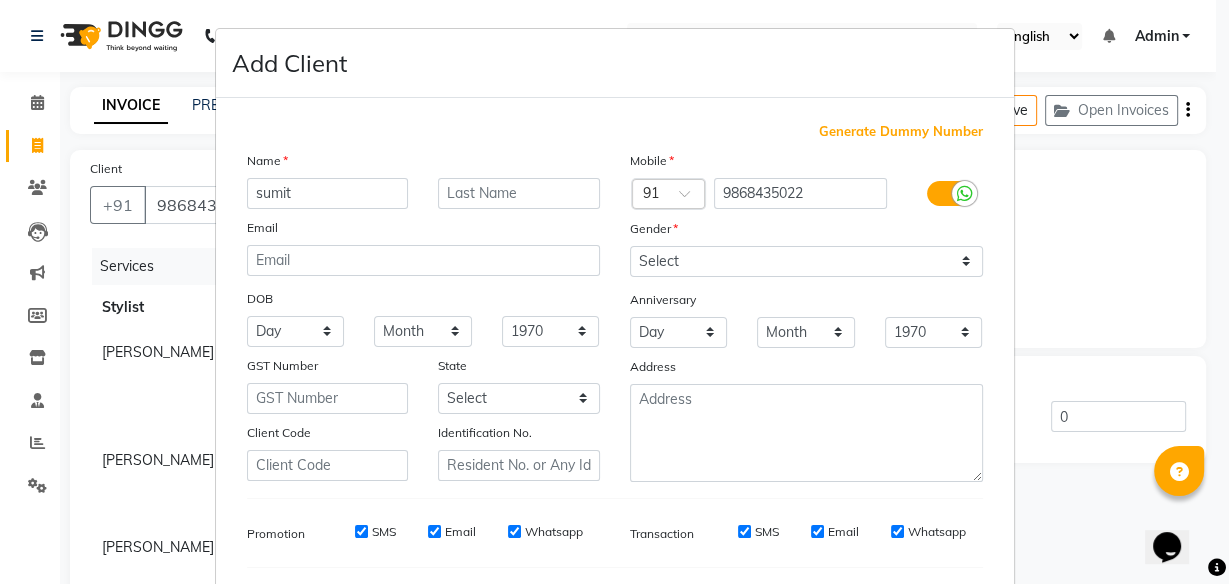 scroll, scrollTop: 260, scrollLeft: 0, axis: vertical 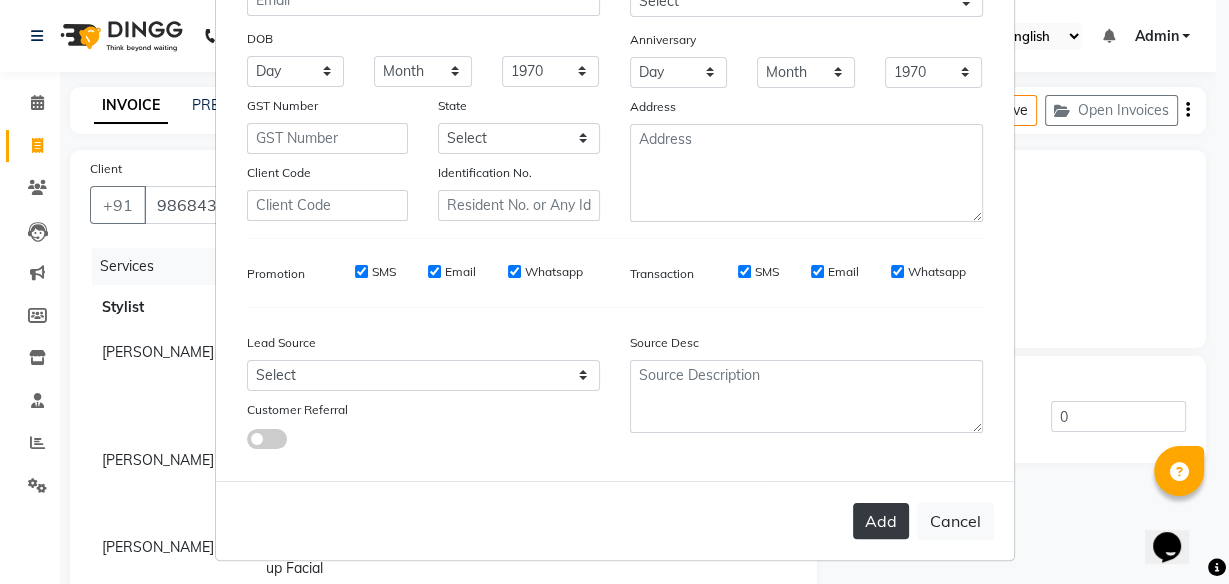 type on "sumit" 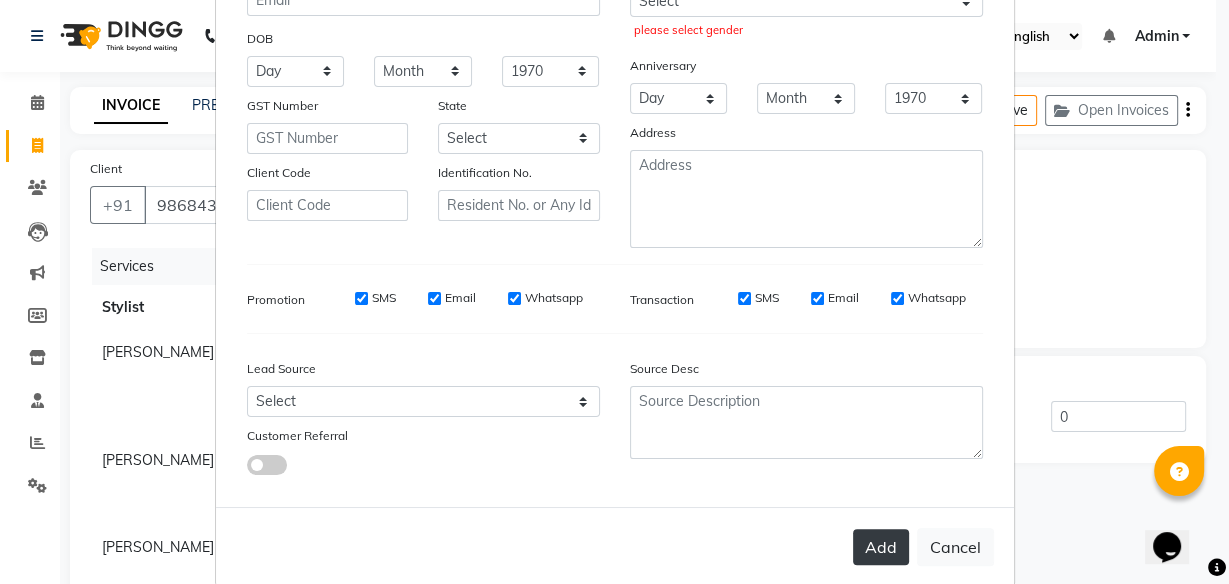 click on "Add" at bounding box center (881, 547) 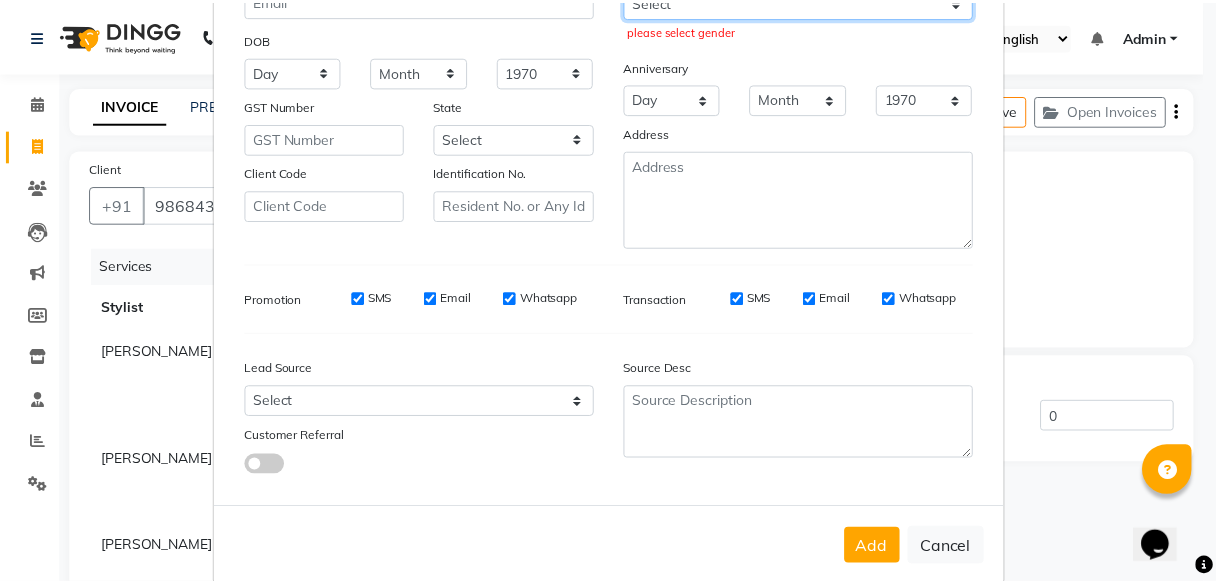scroll, scrollTop: 243, scrollLeft: 0, axis: vertical 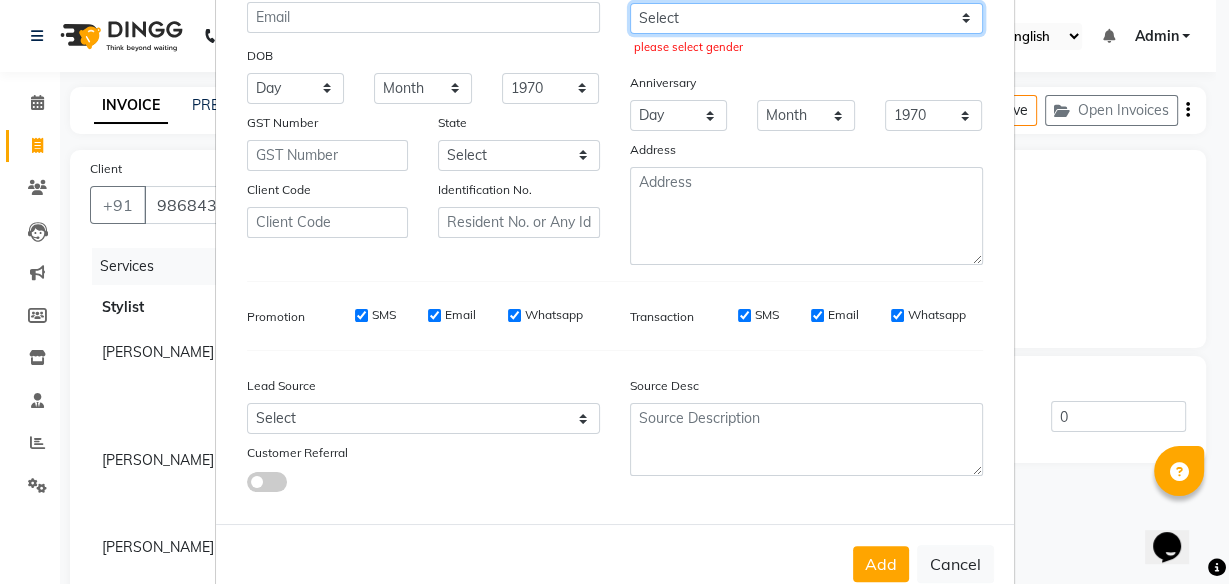 click on "Select [DEMOGRAPHIC_DATA] [DEMOGRAPHIC_DATA] Other Prefer Not To Say" at bounding box center (806, 18) 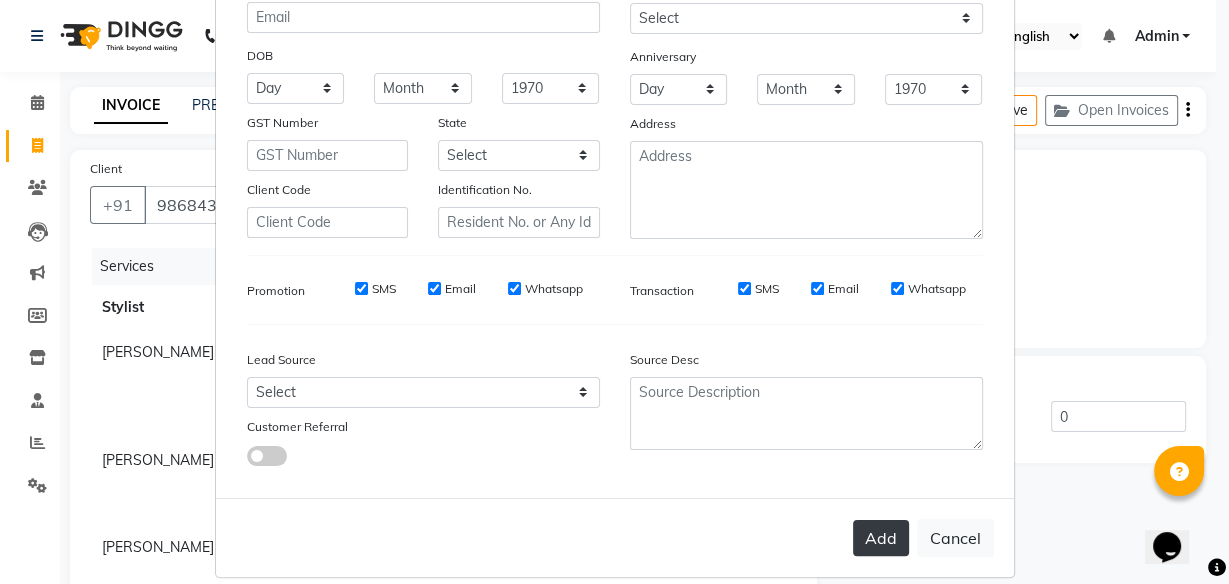 click on "Add" at bounding box center (881, 538) 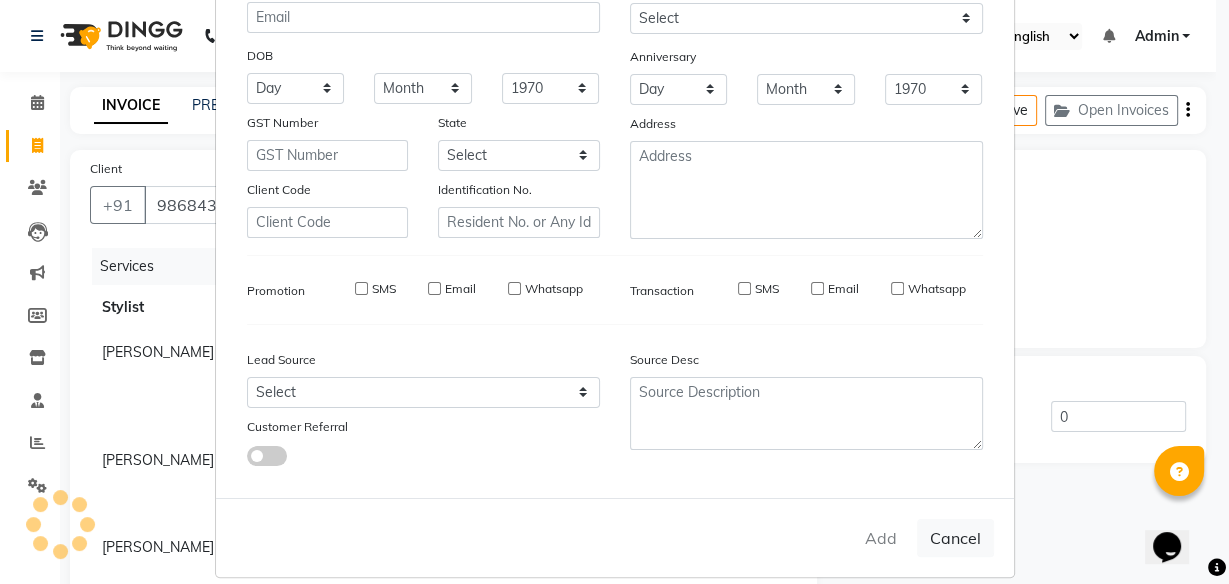 type 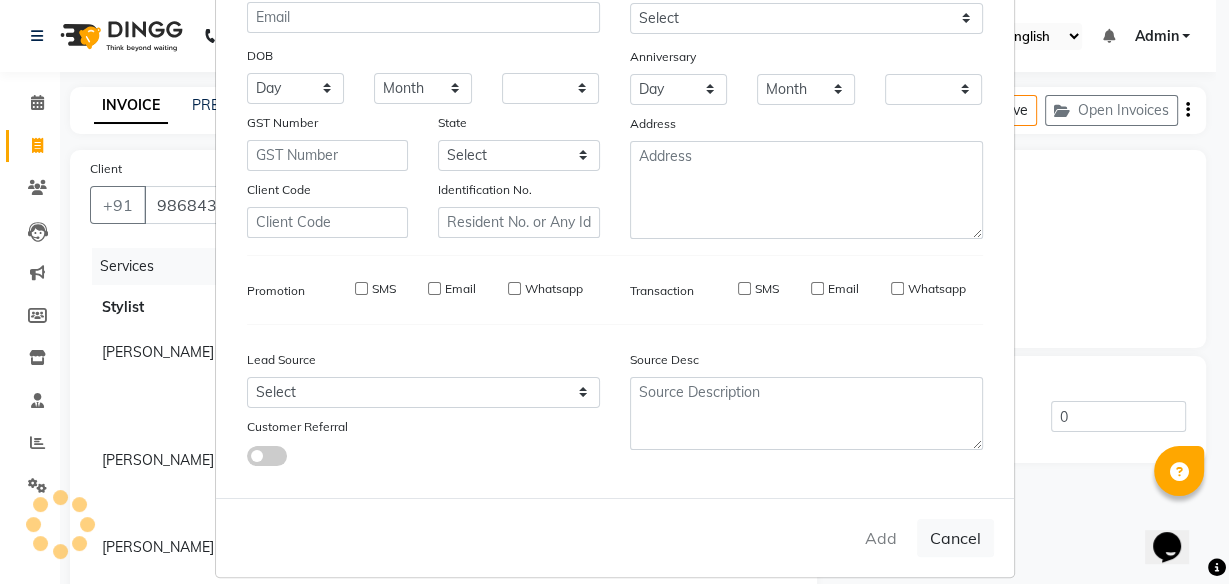 select on "1: Object" 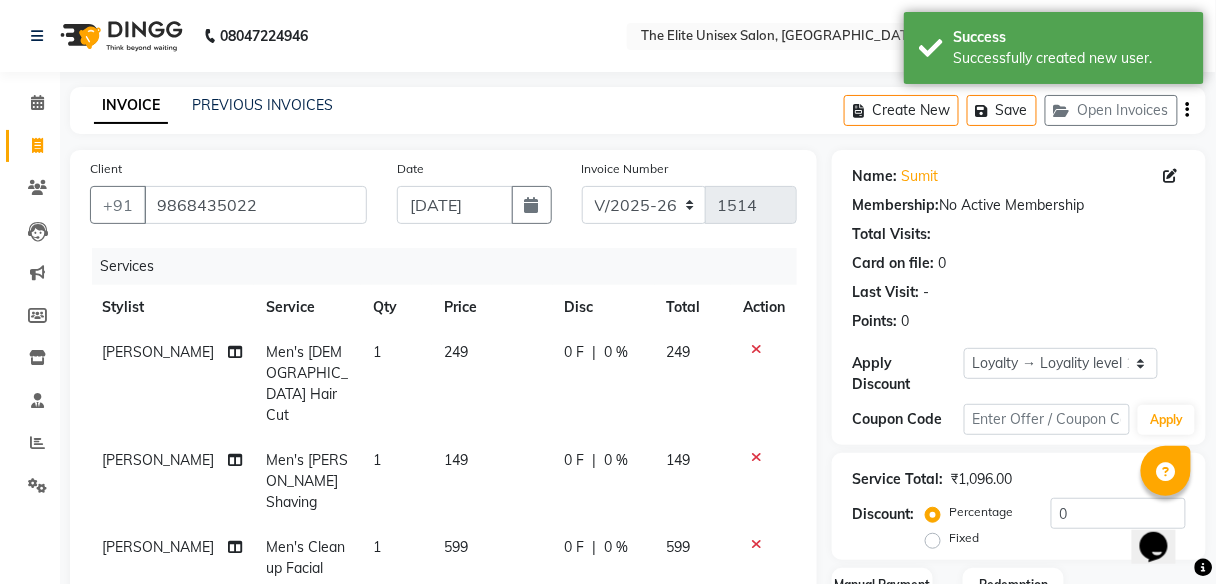click on "0 F | 0 %" 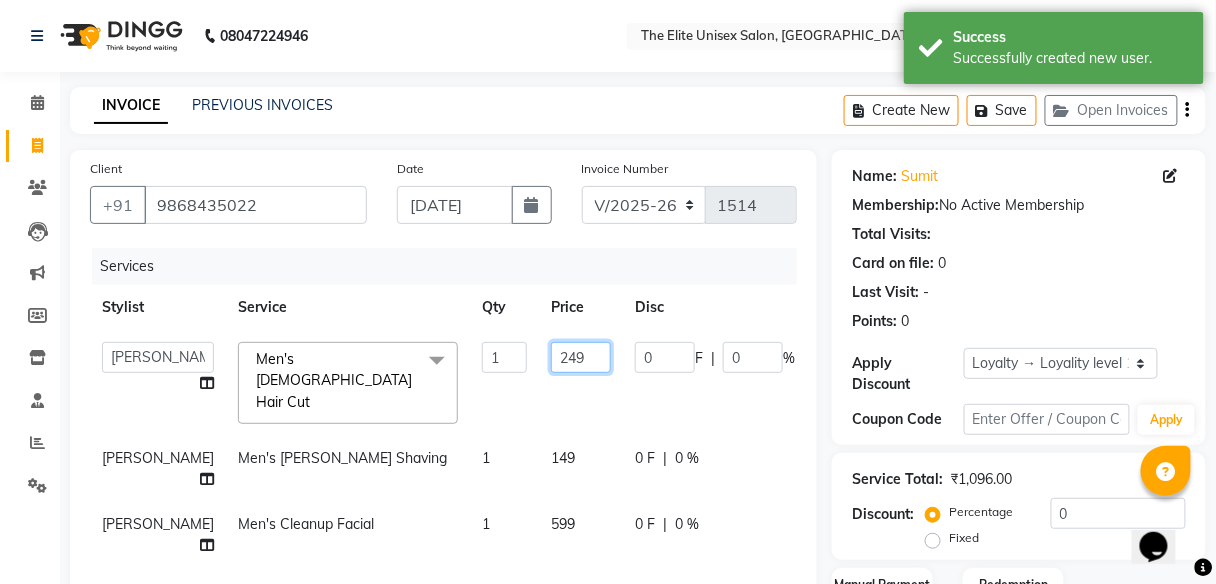 click on "249" 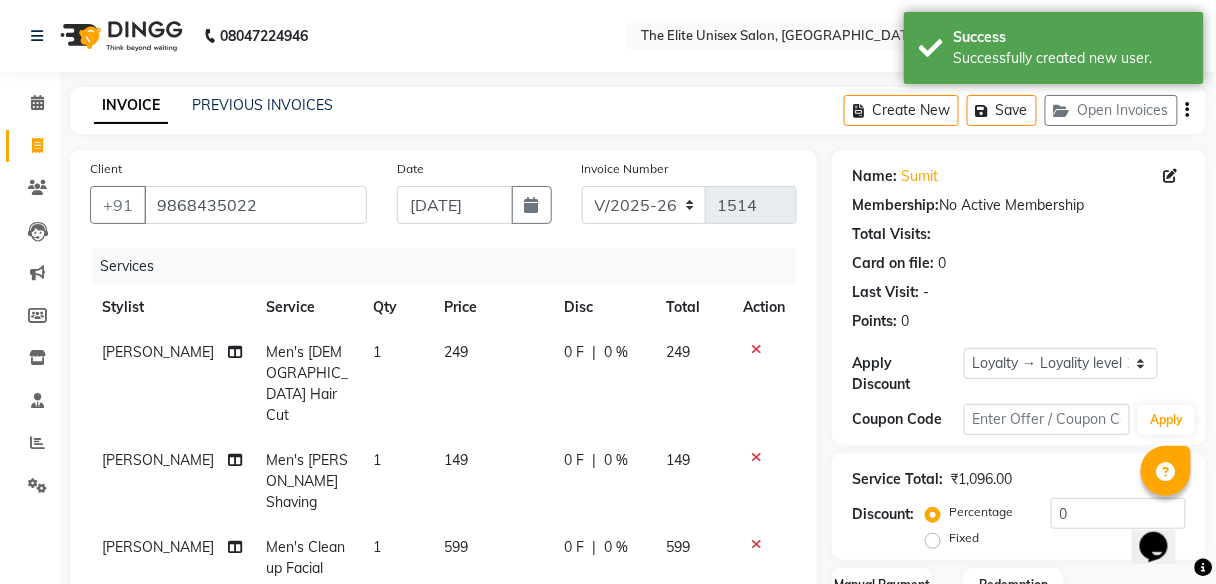 scroll, scrollTop: 0, scrollLeft: 5, axis: horizontal 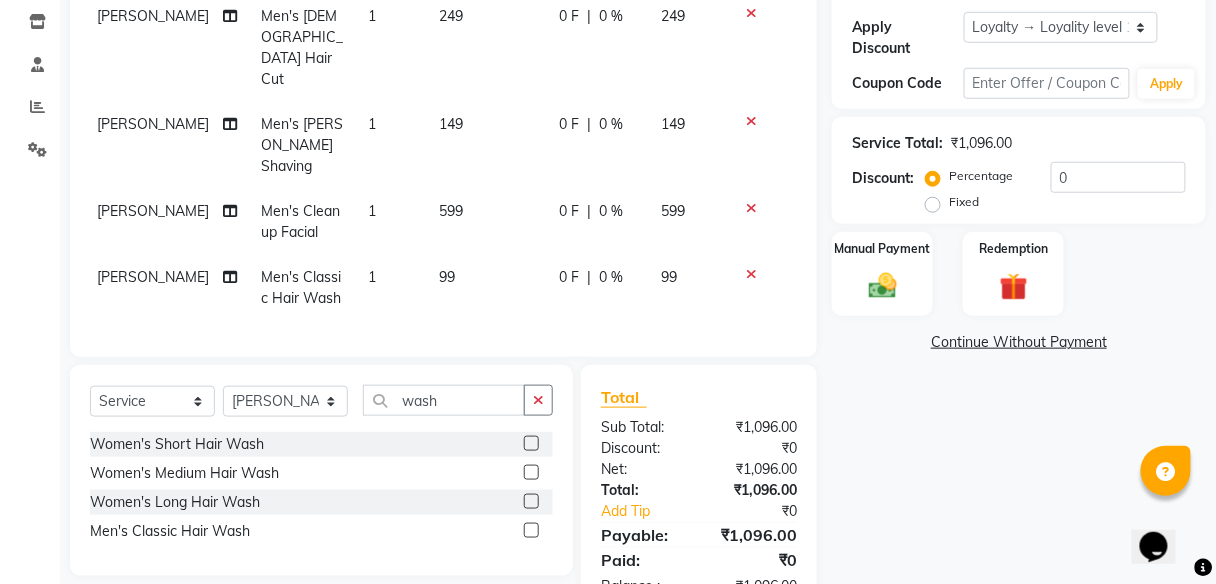 click on "0 F | 0 %" 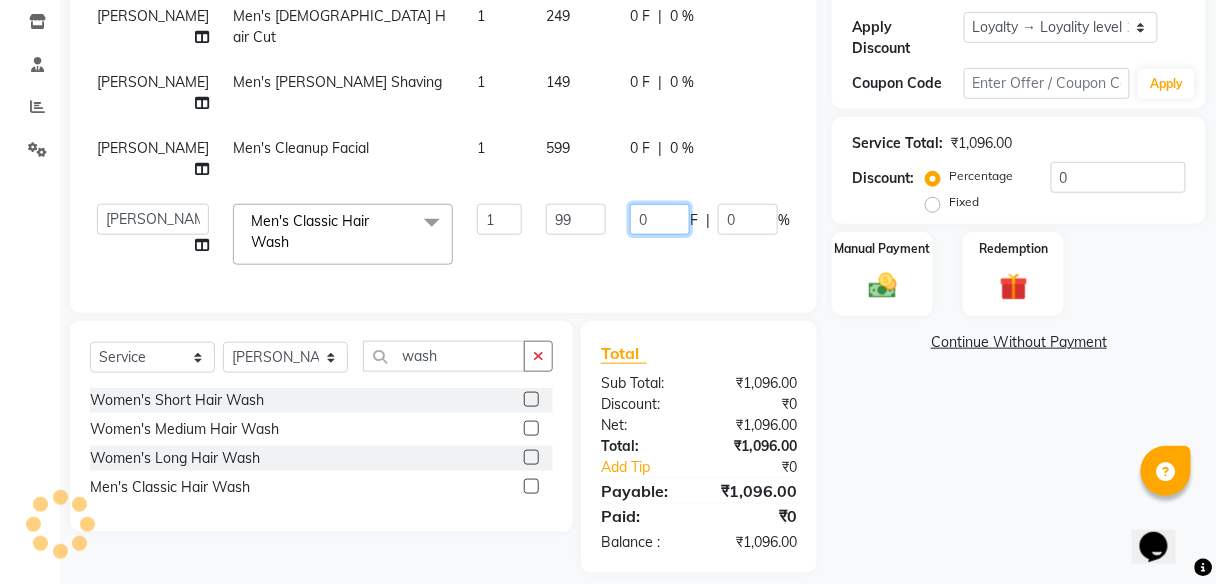 click on "0" 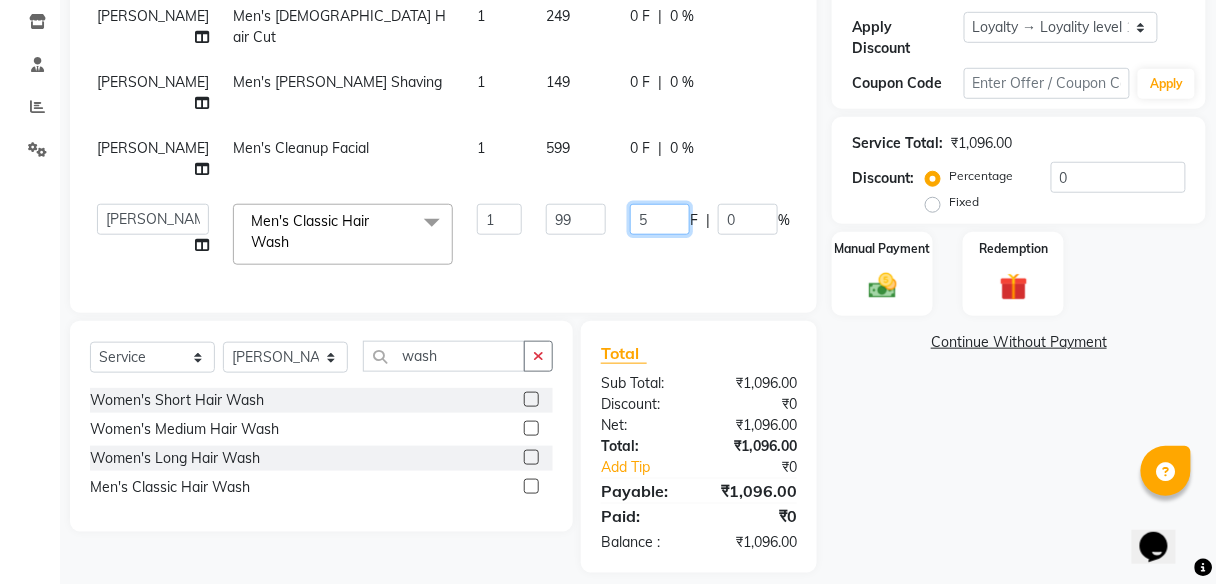 type on "50" 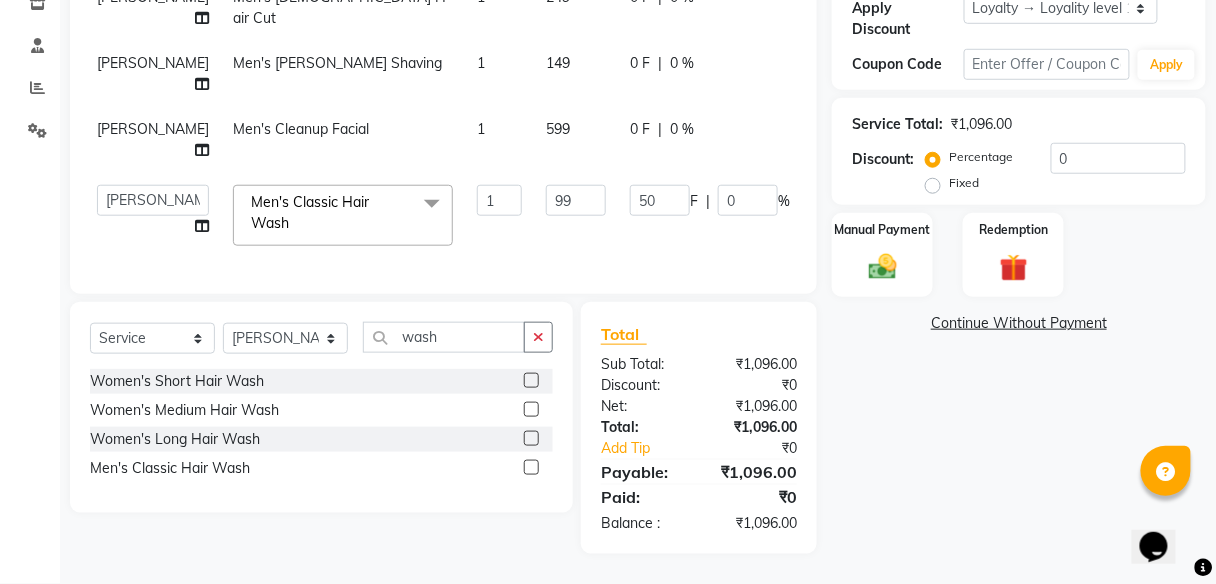 scroll, scrollTop: 346, scrollLeft: 0, axis: vertical 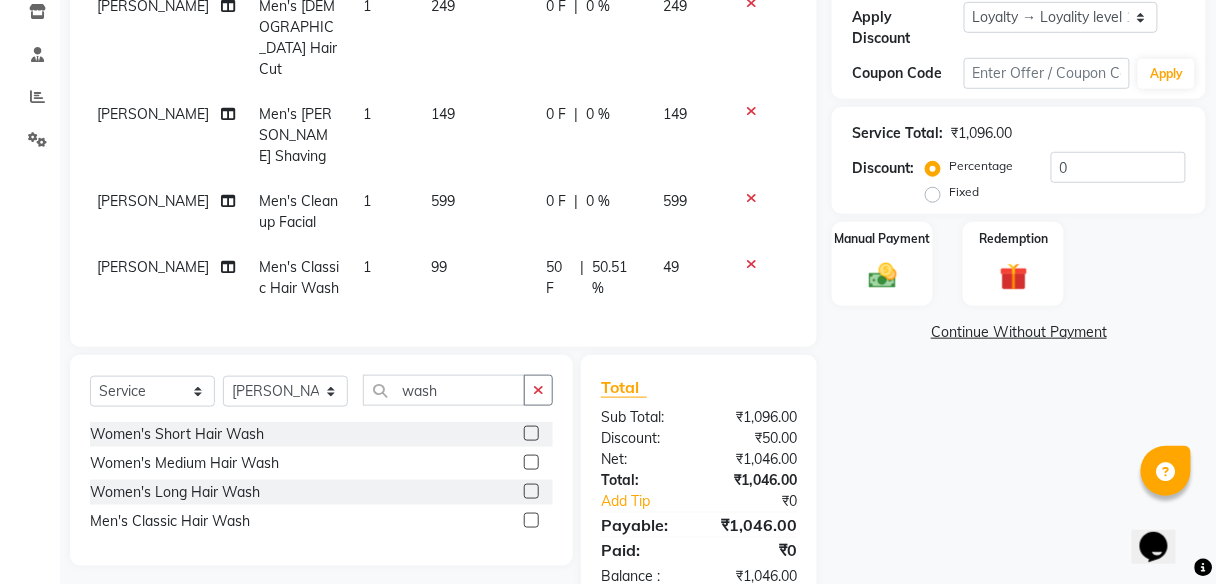 click on "Name: Sumit  Membership:  No Active Membership  Total Visits:   Card on file:  0 Last Visit:   - Points:   0  Apply Discount Select  Loyalty → Loyality level 1  Coupon Code Apply Service Total:  ₹1,096.00  Discount:  Percentage   Fixed  0 Manual Payment Redemption  Continue Without Payment" 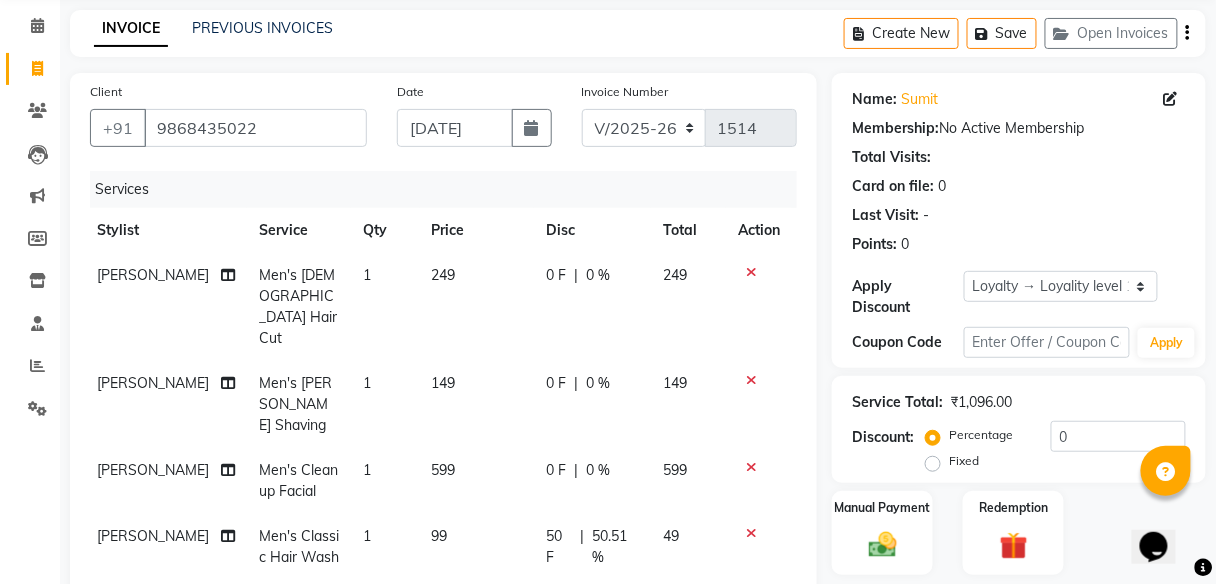 scroll, scrollTop: 0, scrollLeft: 0, axis: both 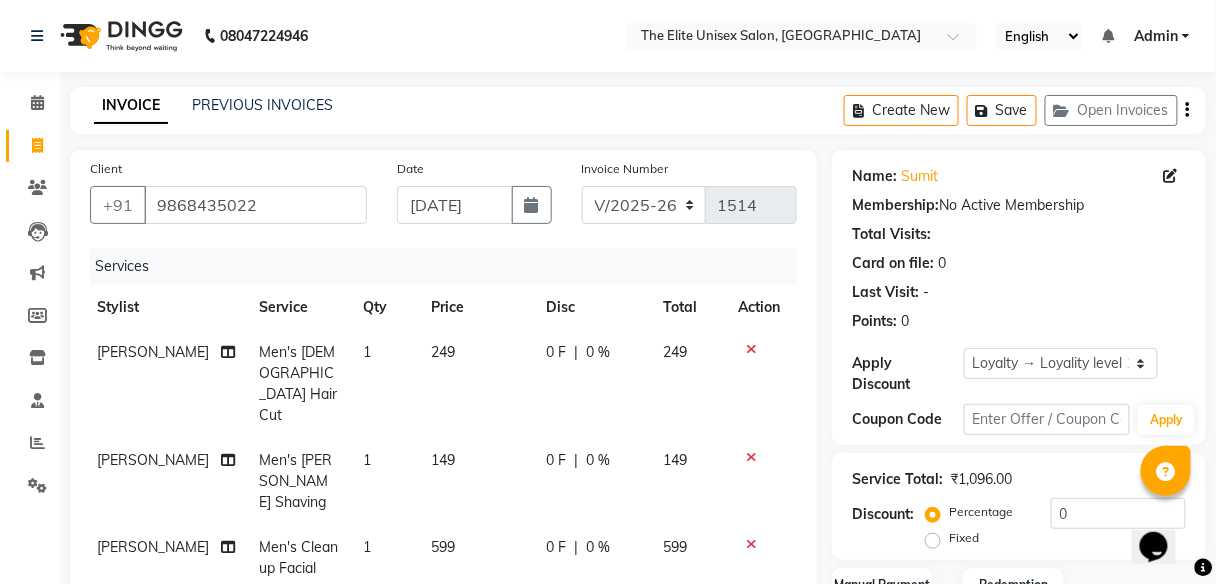 click on "0 F | 0 %" 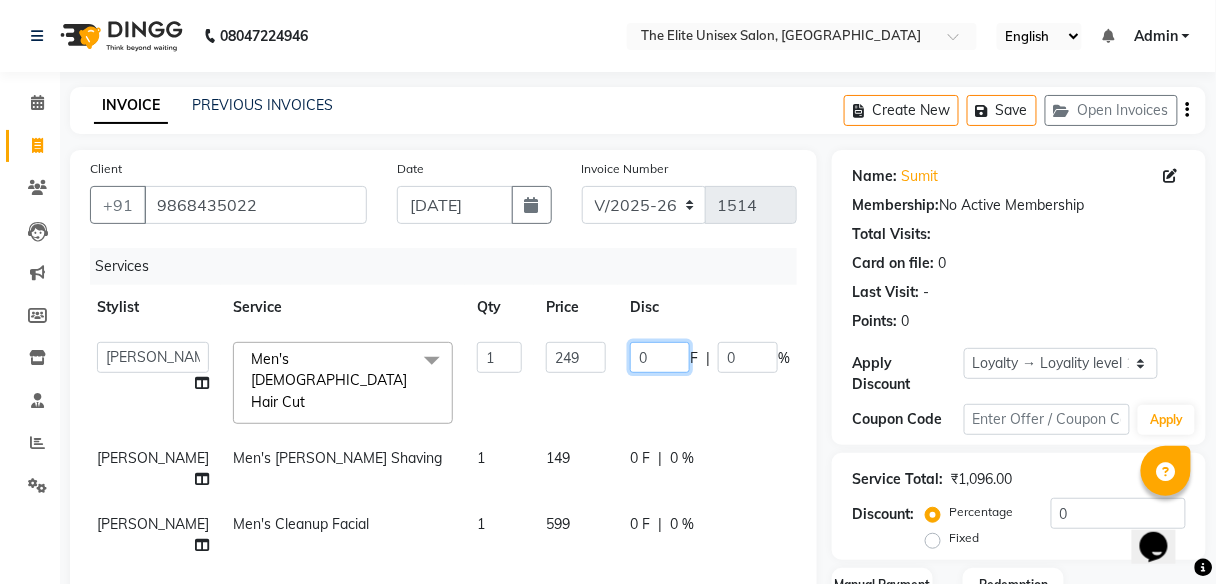 click on "0" 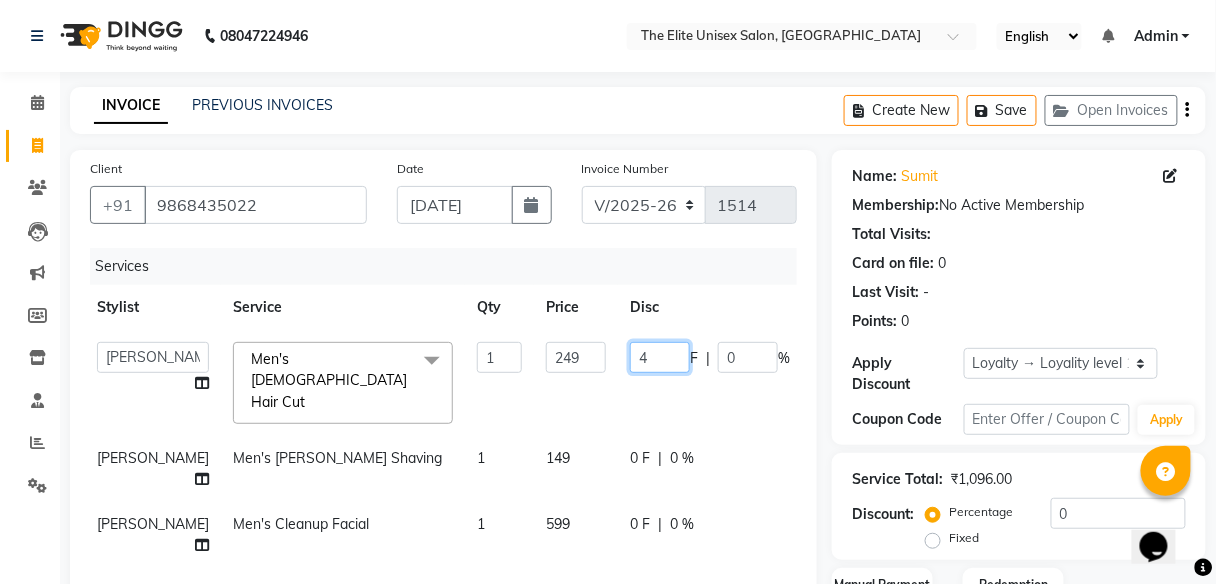type on "49" 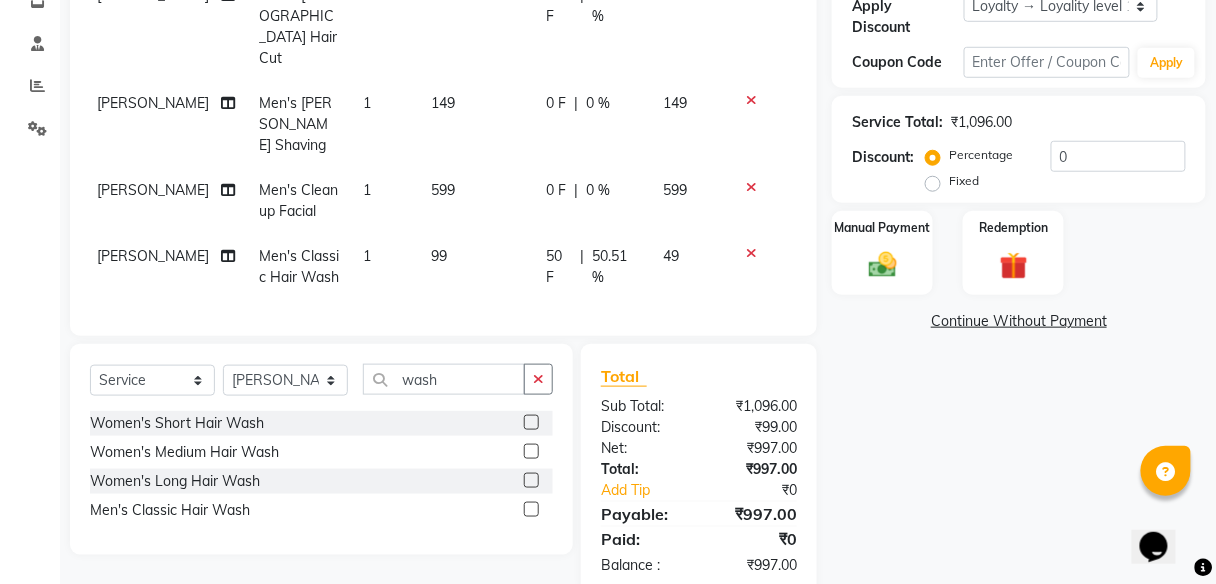 scroll, scrollTop: 346, scrollLeft: 0, axis: vertical 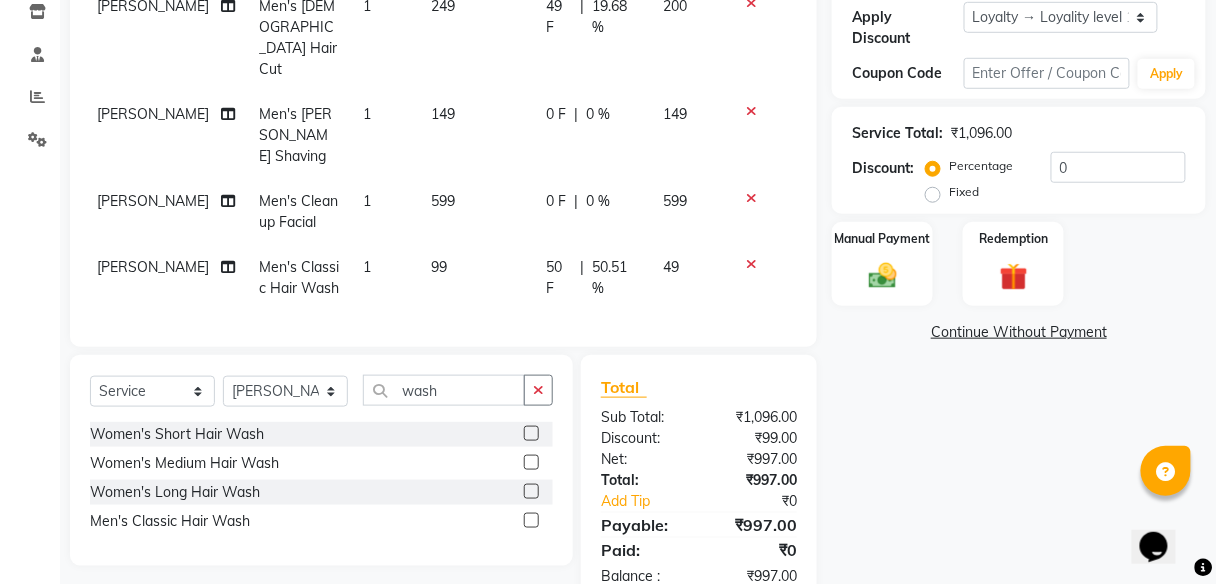 click on "Name: Sumit  Membership:  No Active Membership  Total Visits:   Card on file:  0 Last Visit:   - Points:   0  Apply Discount Select  Loyalty → Loyality level 1  Coupon Code Apply Service Total:  ₹1,096.00  Discount:  Percentage   Fixed  0 Manual Payment Redemption  Continue Without Payment" 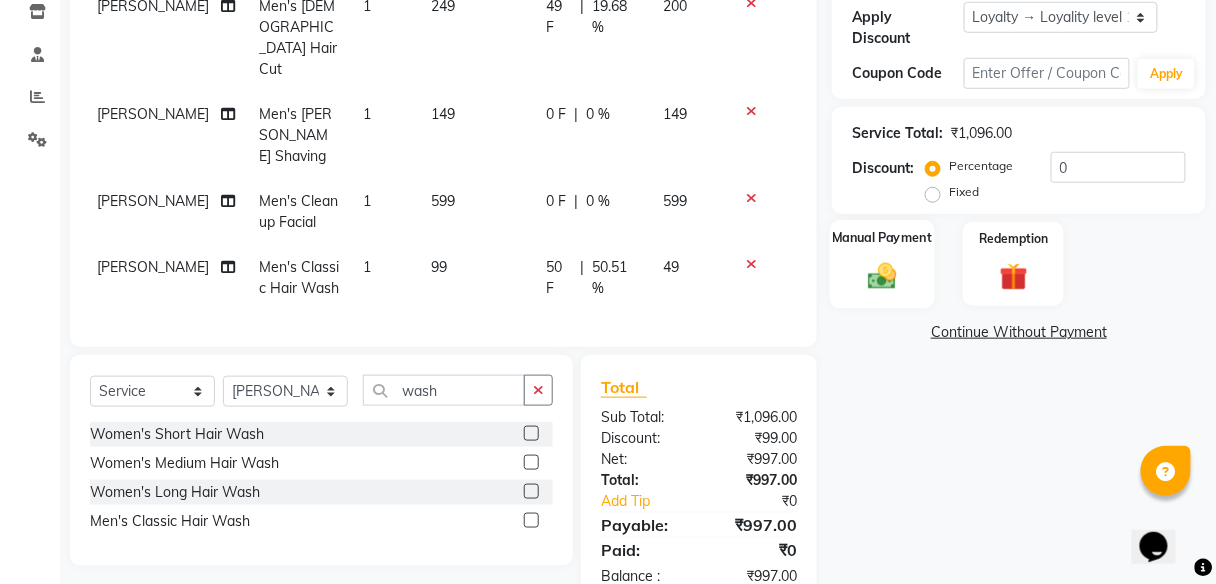 click 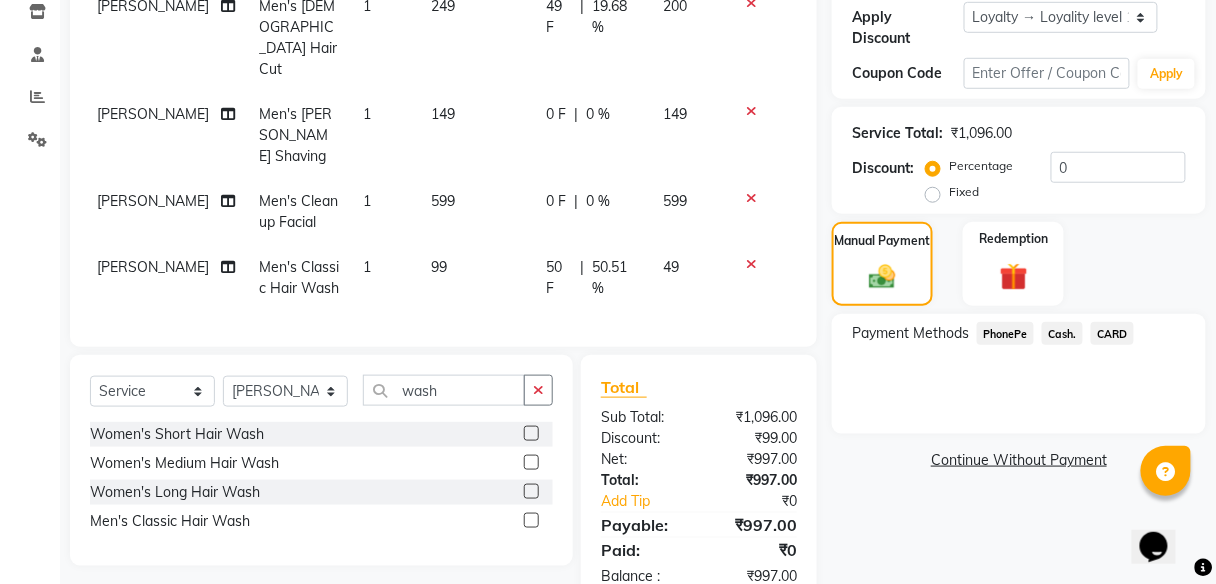click on "PhonePe" 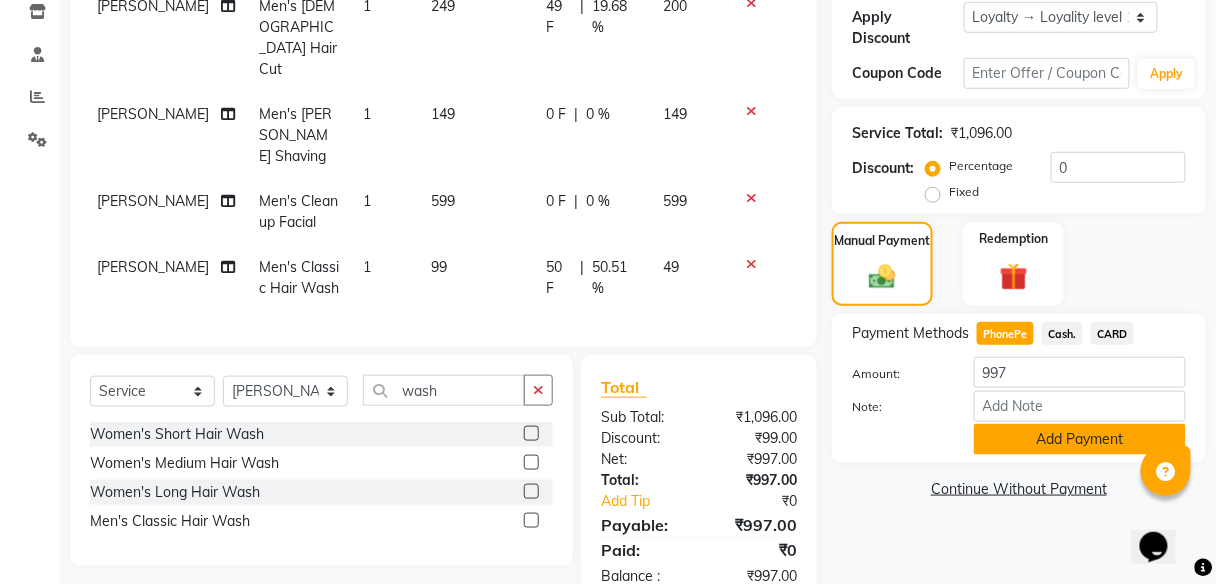 click on "Add Payment" 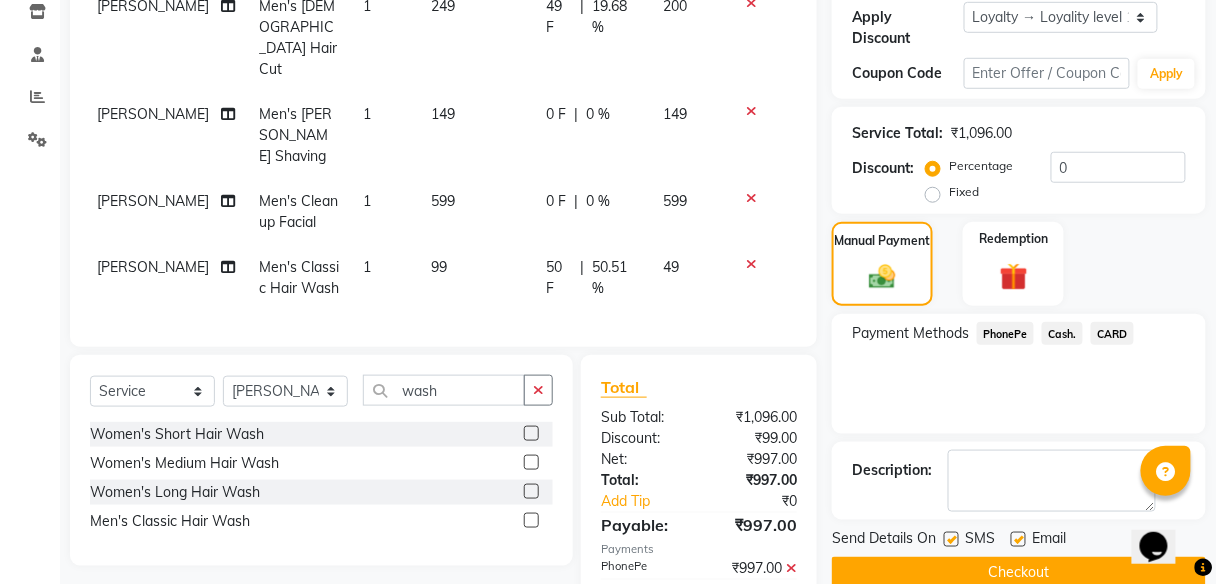 click on "Checkout" 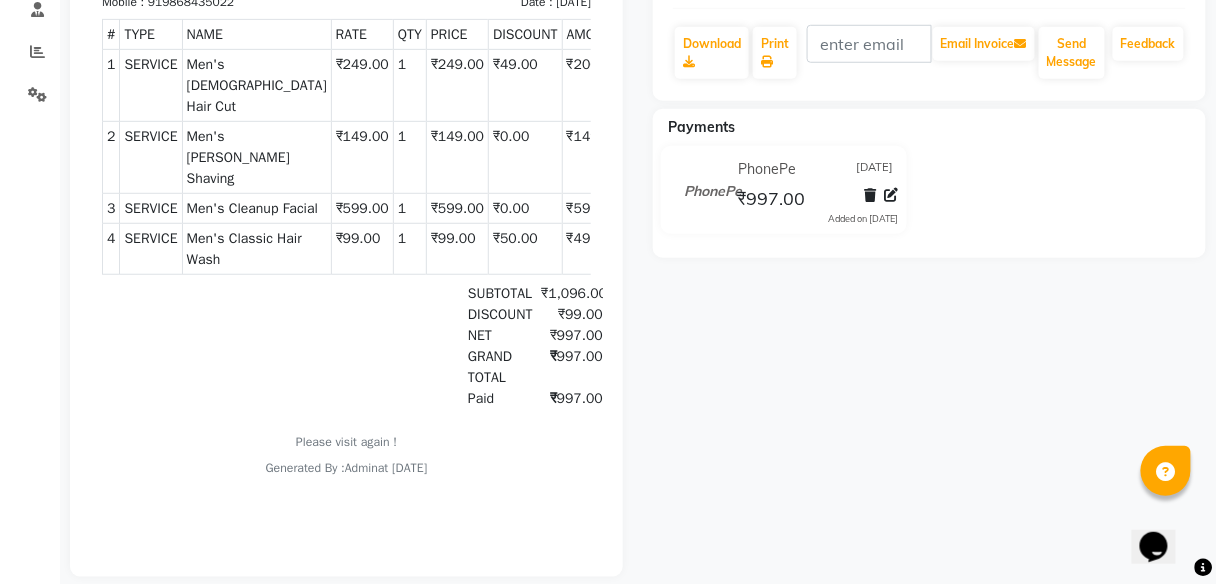 scroll, scrollTop: 0, scrollLeft: 0, axis: both 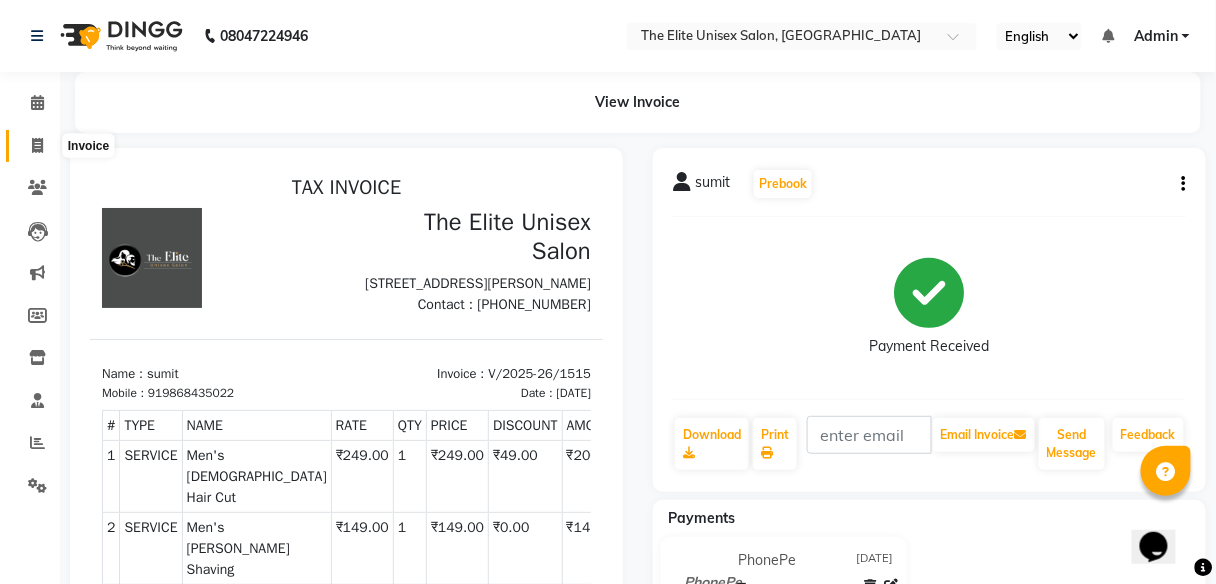 click 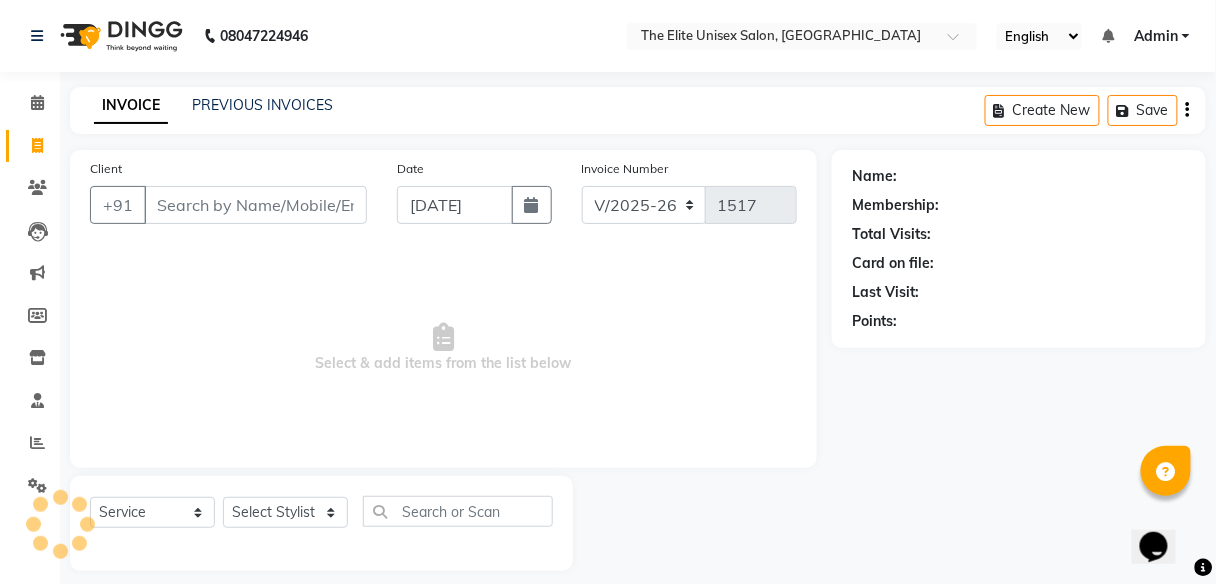 scroll, scrollTop: 16, scrollLeft: 0, axis: vertical 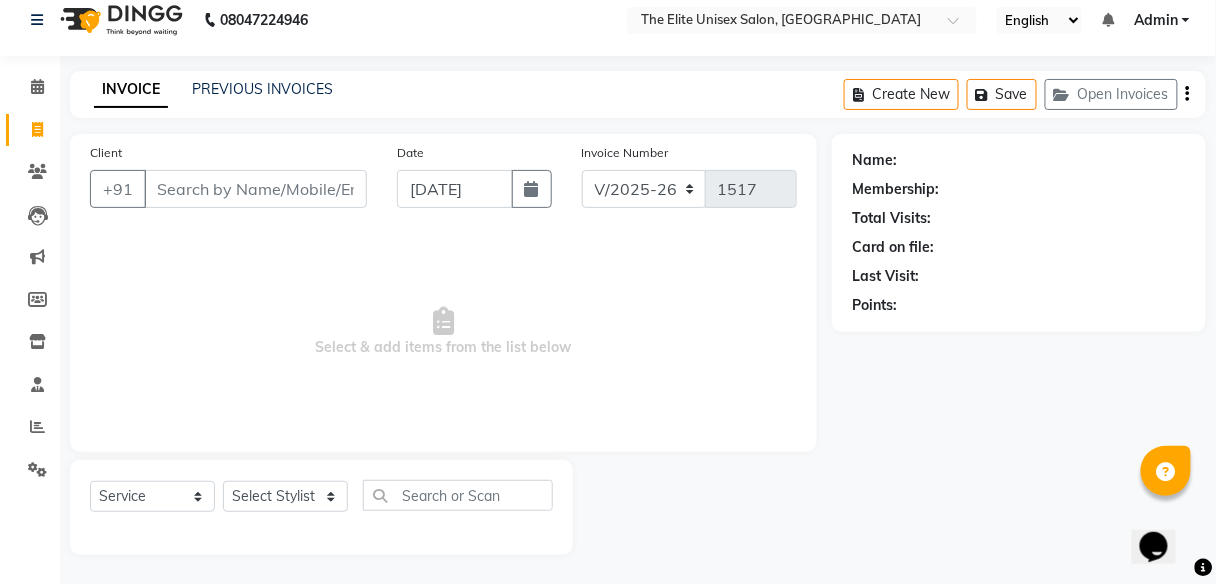 click on "Client" at bounding box center (255, 189) 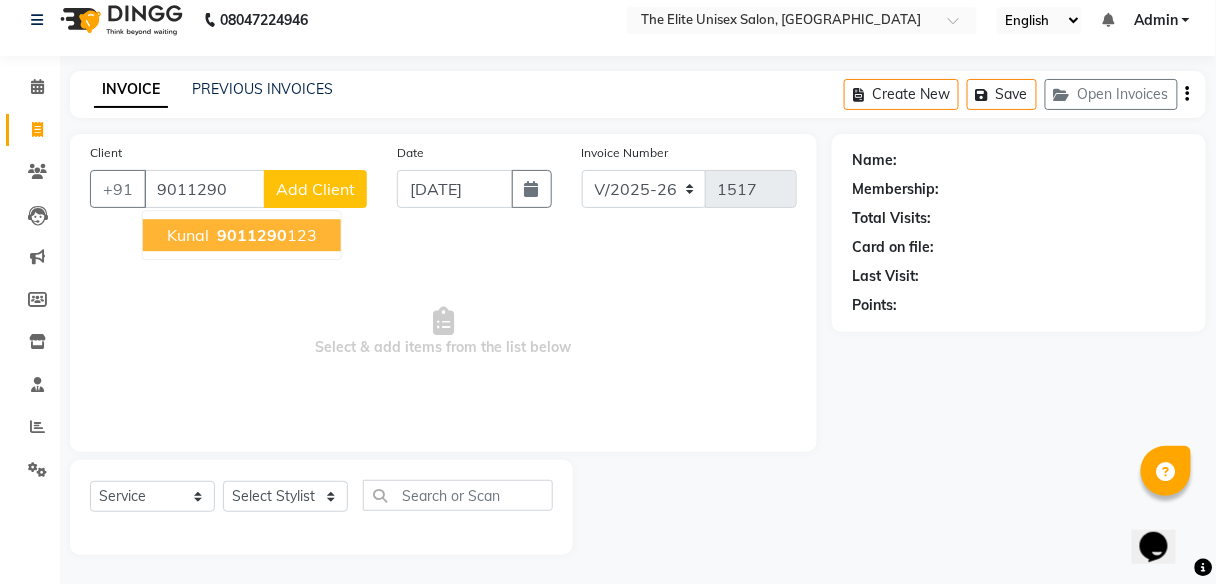 click on "9011290" at bounding box center (252, 235) 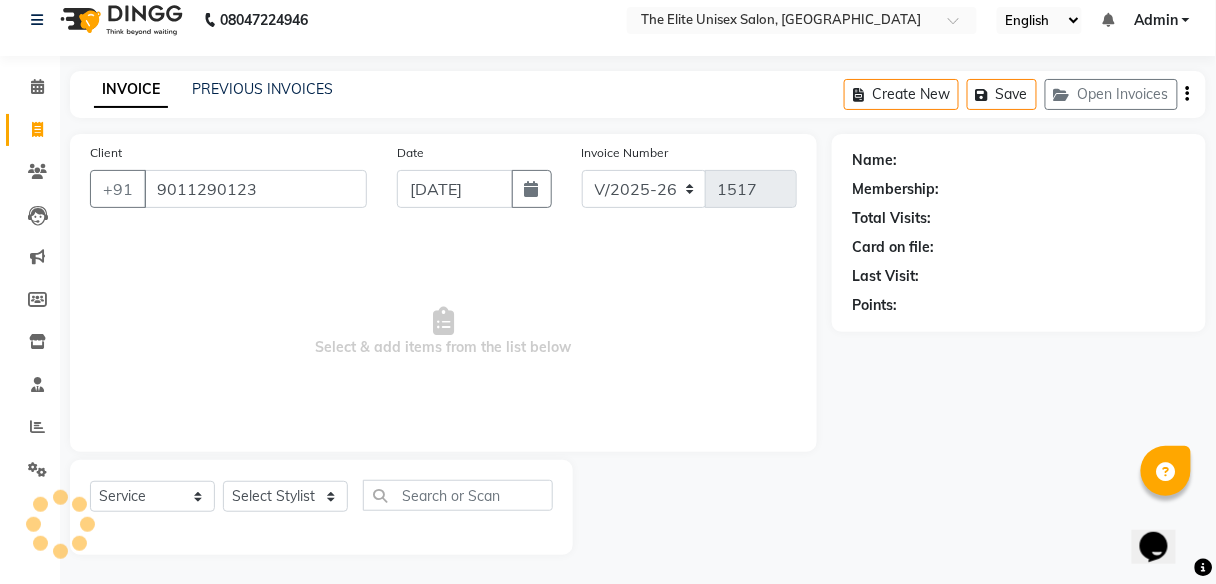 type on "9011290123" 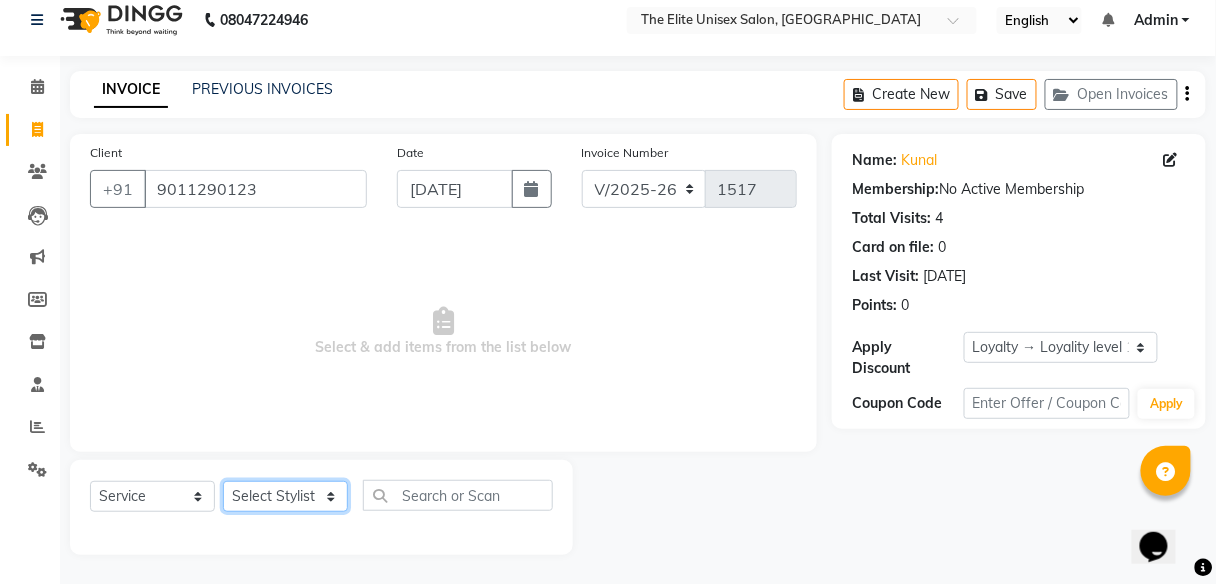 click on "Select Stylist [PERSON_NAME] [PERSON_NAME] Sunny" 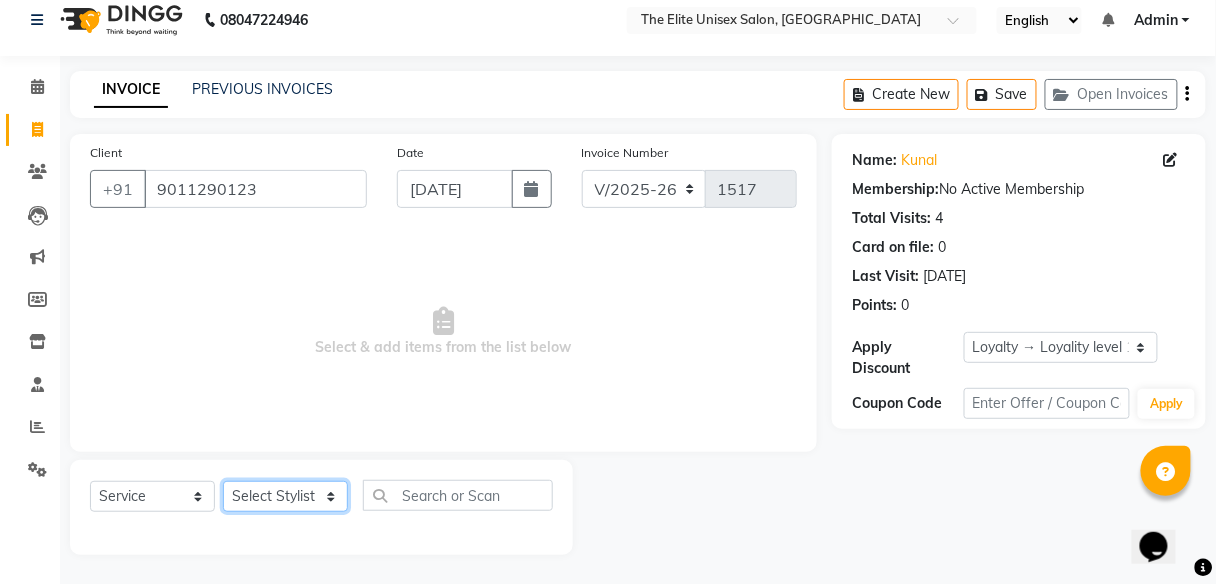 select on "59553" 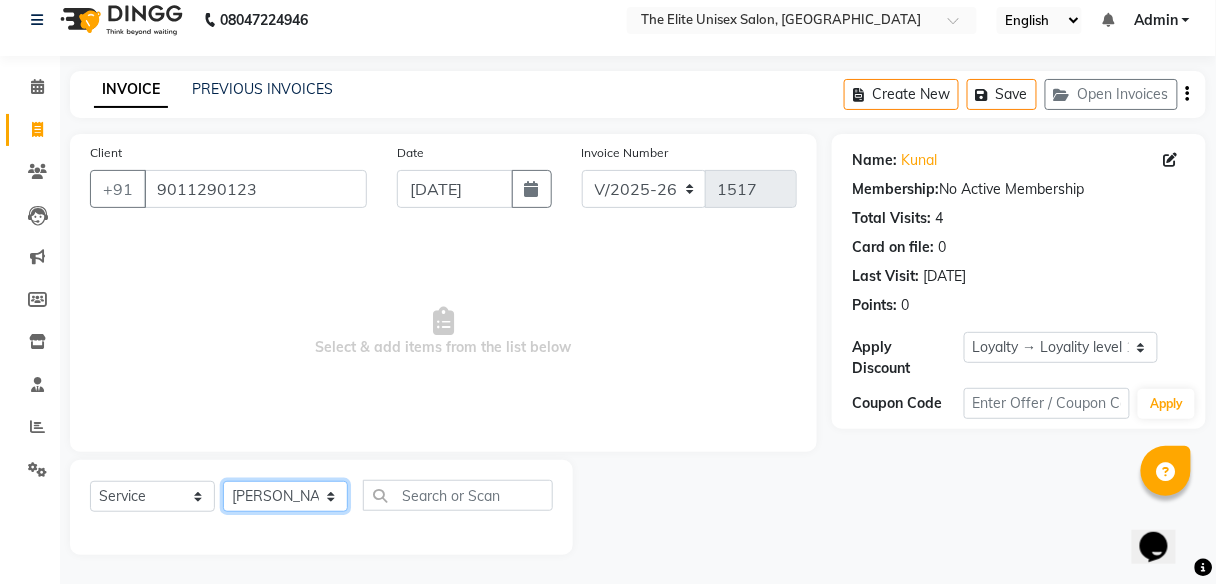 click on "Select Stylist [PERSON_NAME] [PERSON_NAME] Sunny" 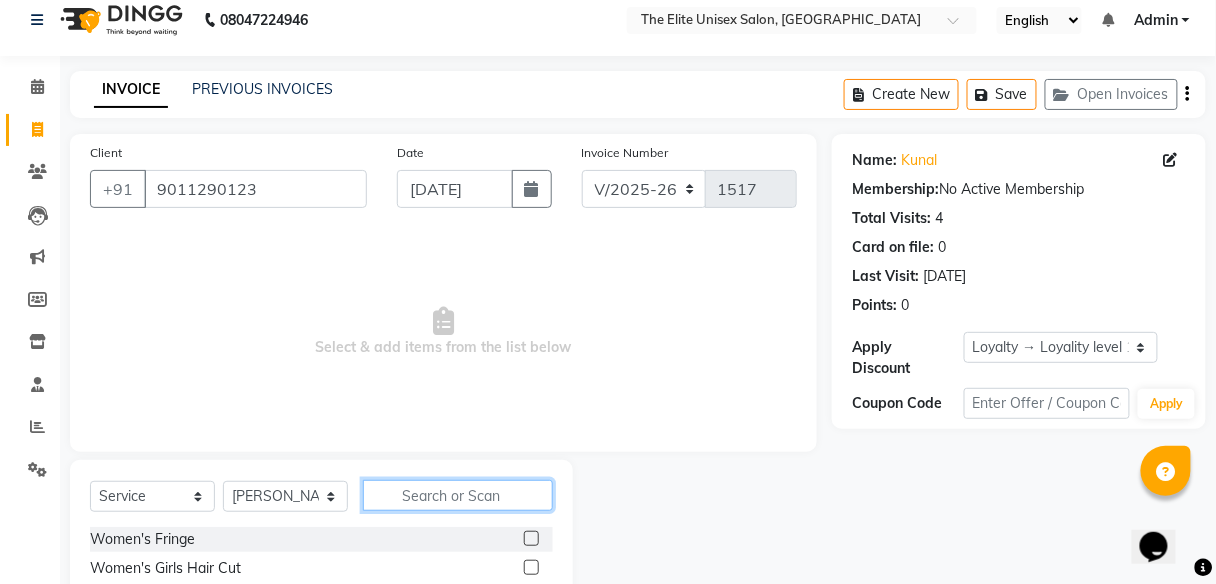 click 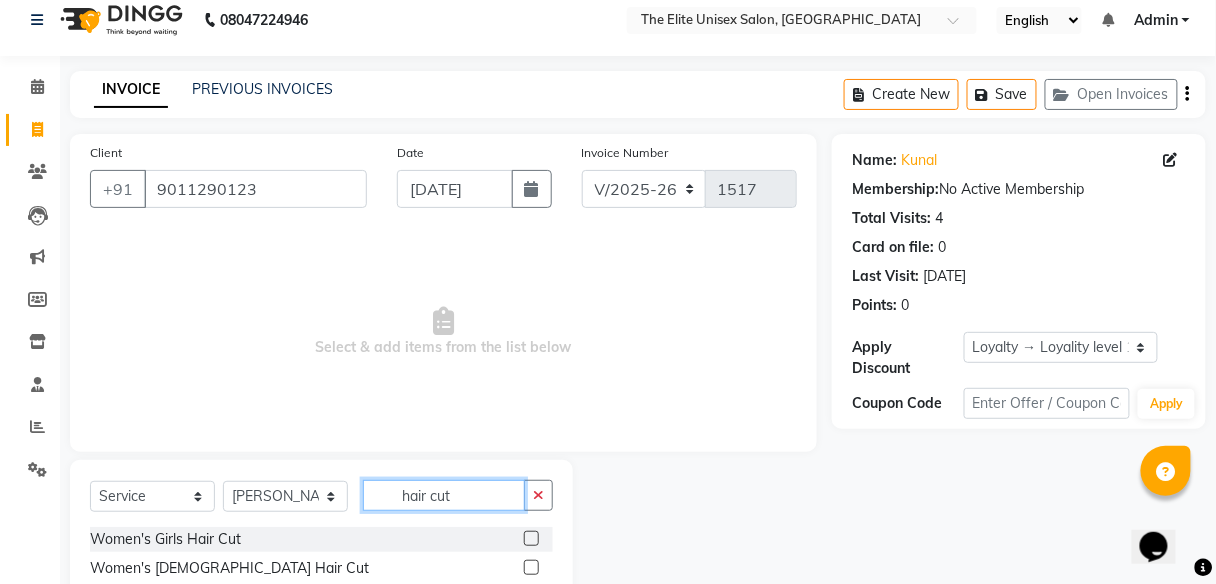 scroll, scrollTop: 132, scrollLeft: 0, axis: vertical 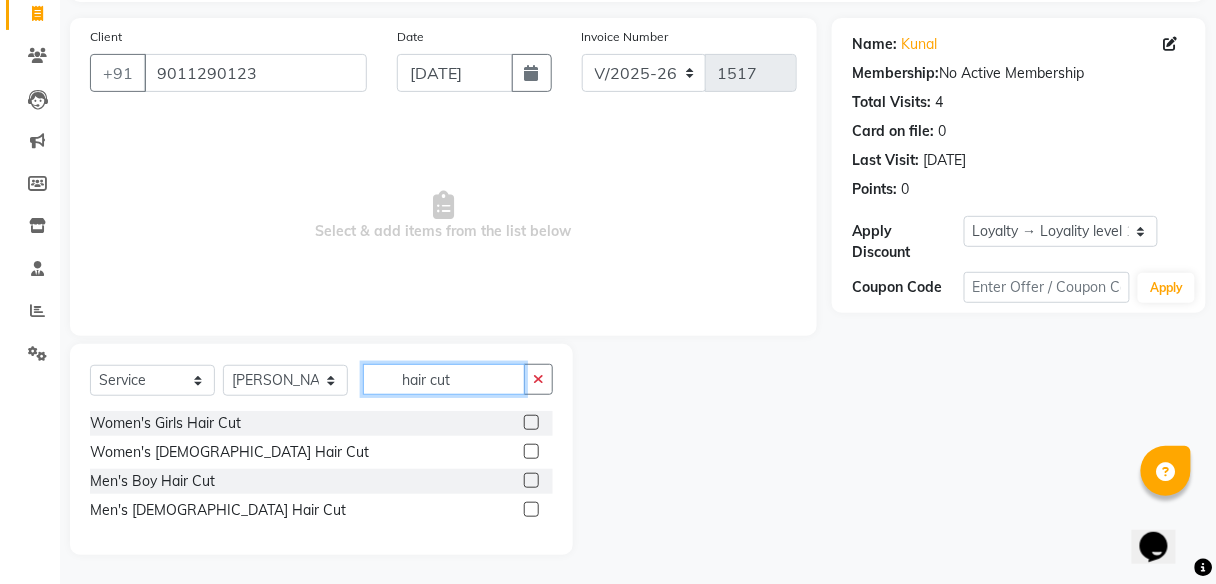 type on "hair cut" 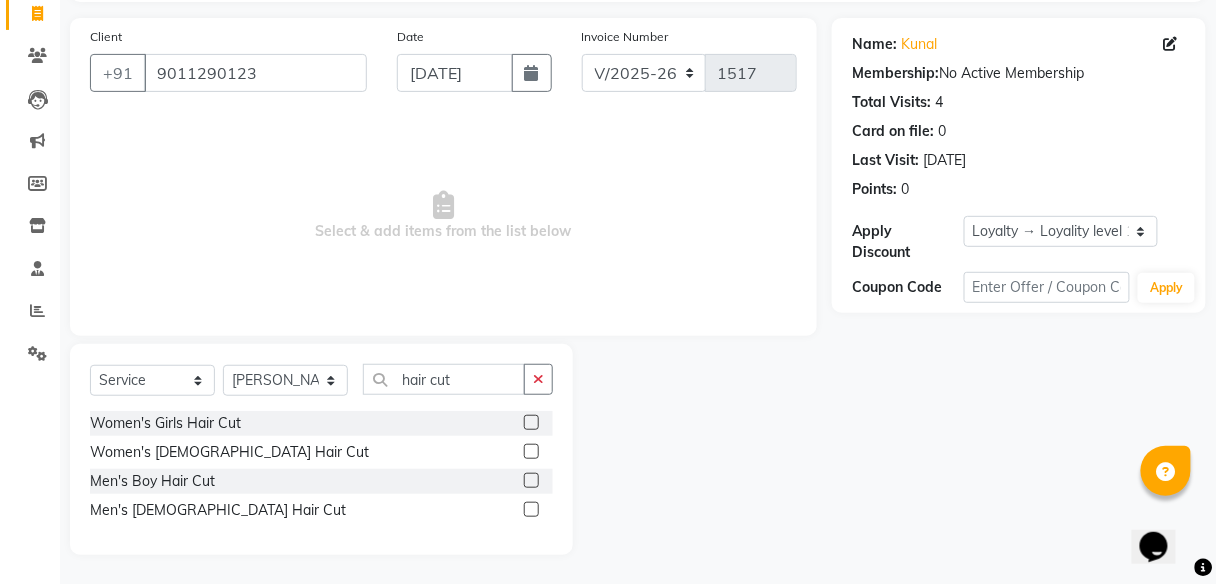 click 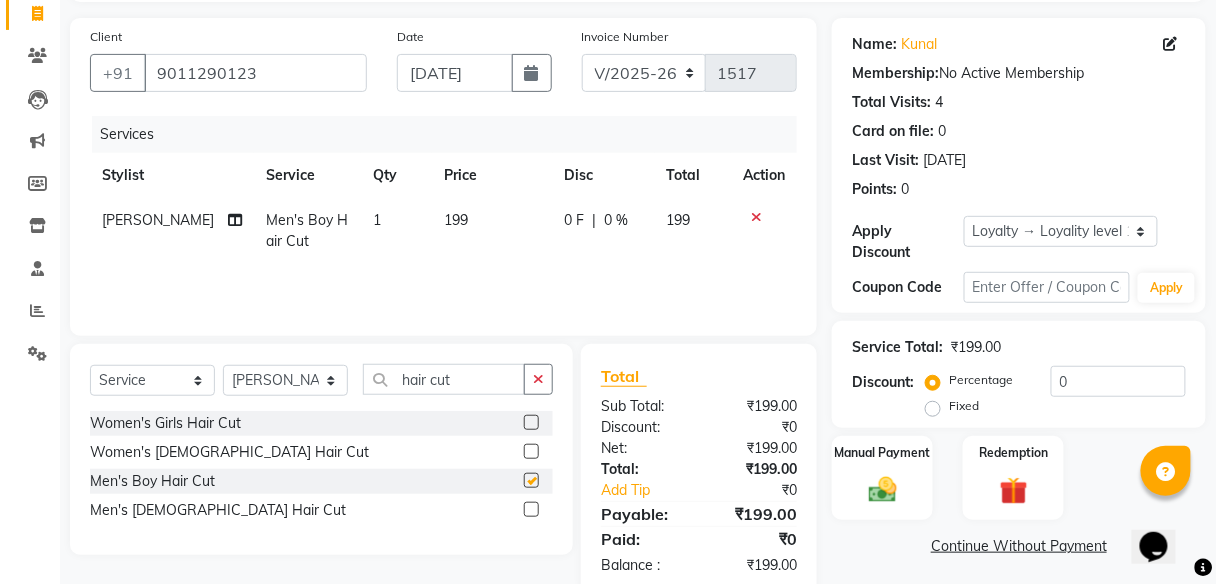 checkbox on "false" 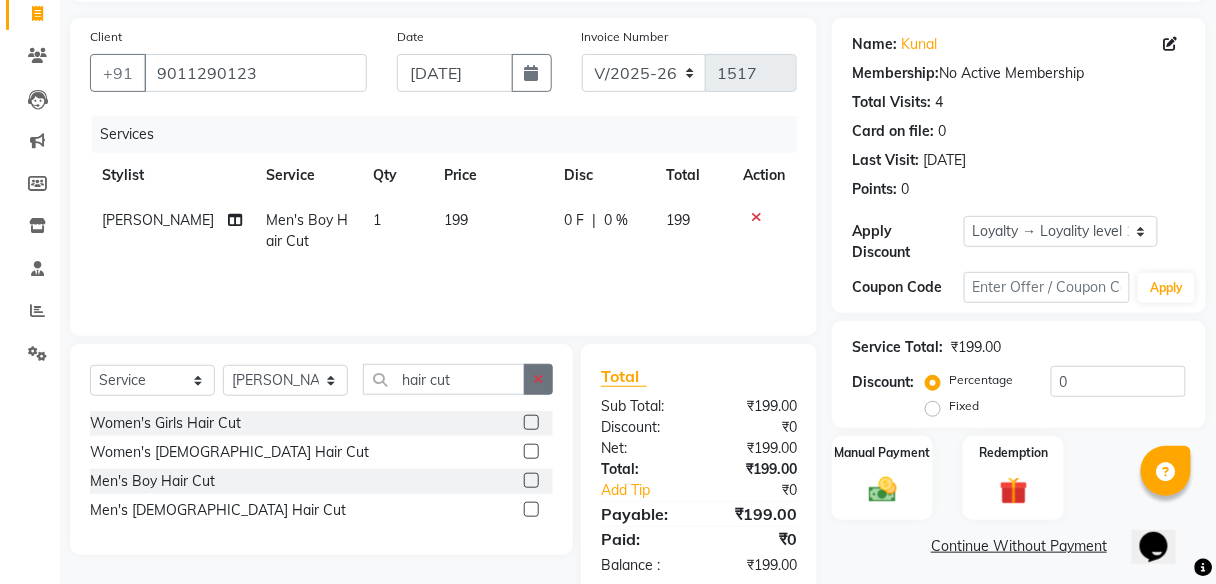 click 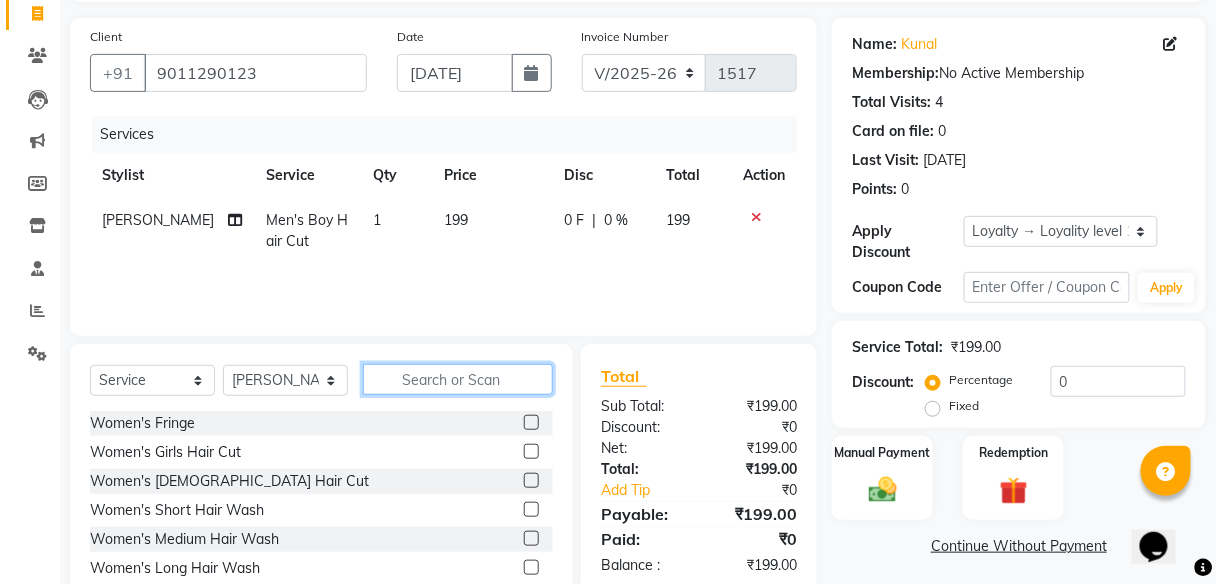 click 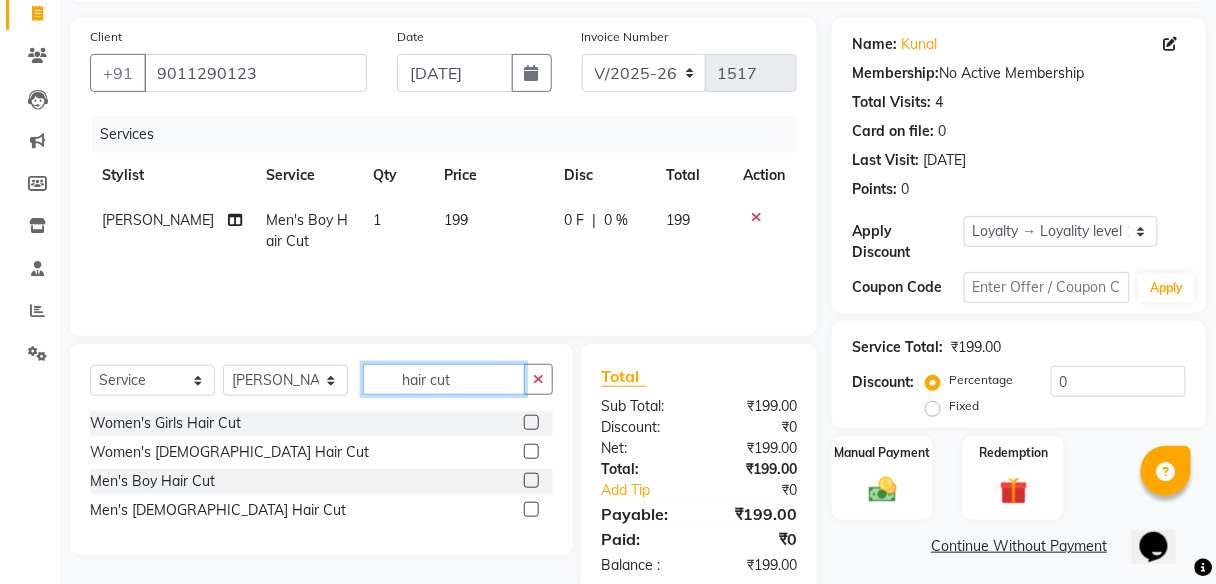 scroll, scrollTop: 172, scrollLeft: 0, axis: vertical 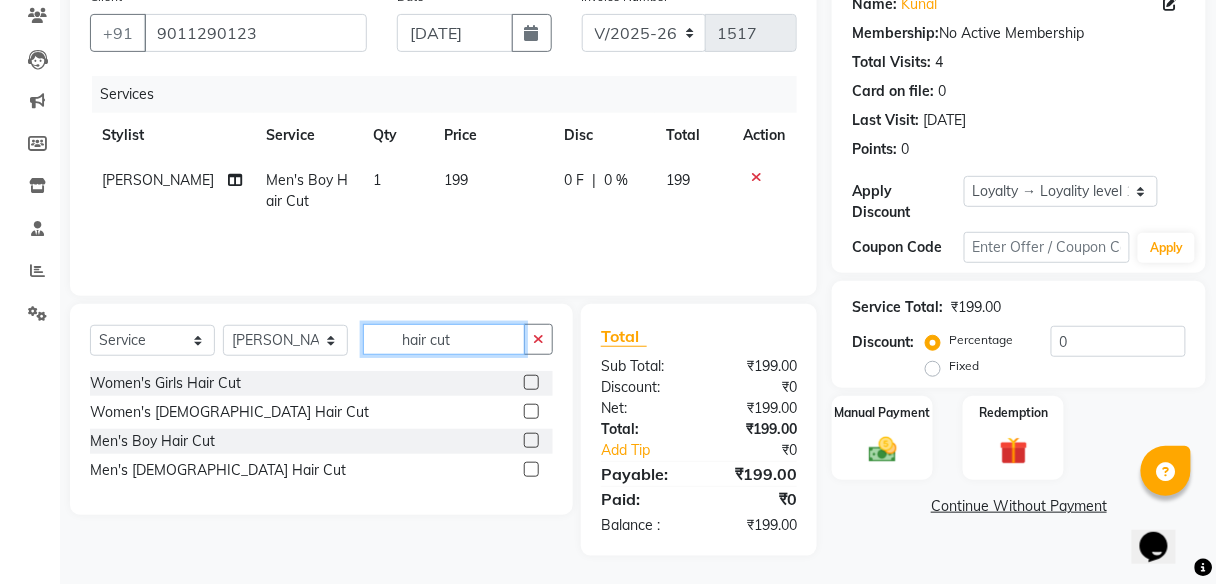type on "hair cut" 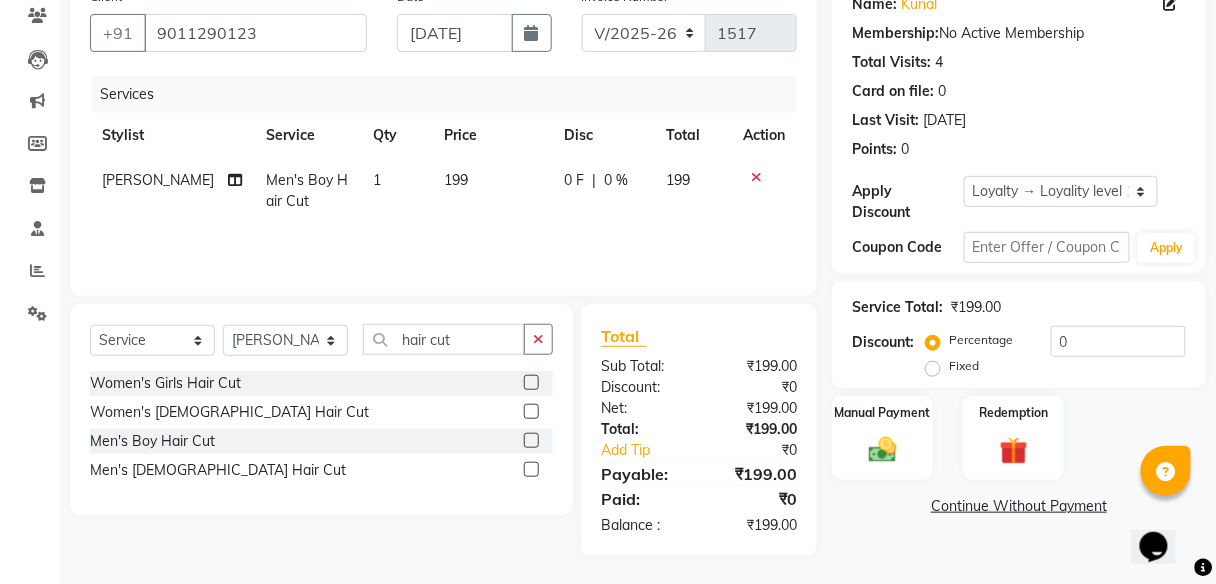 click 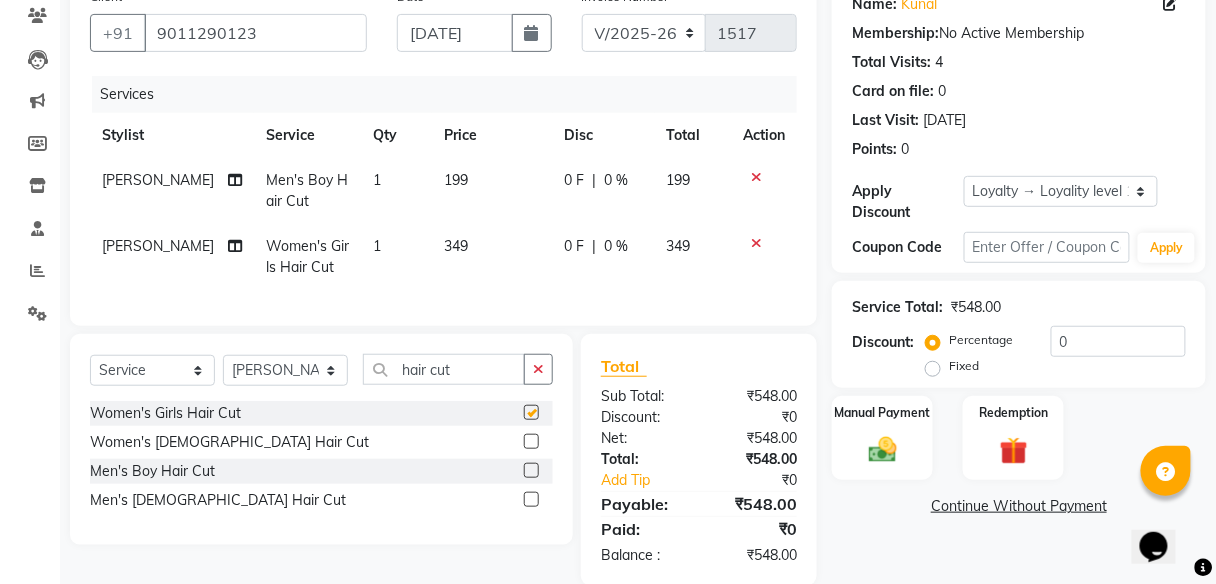checkbox on "false" 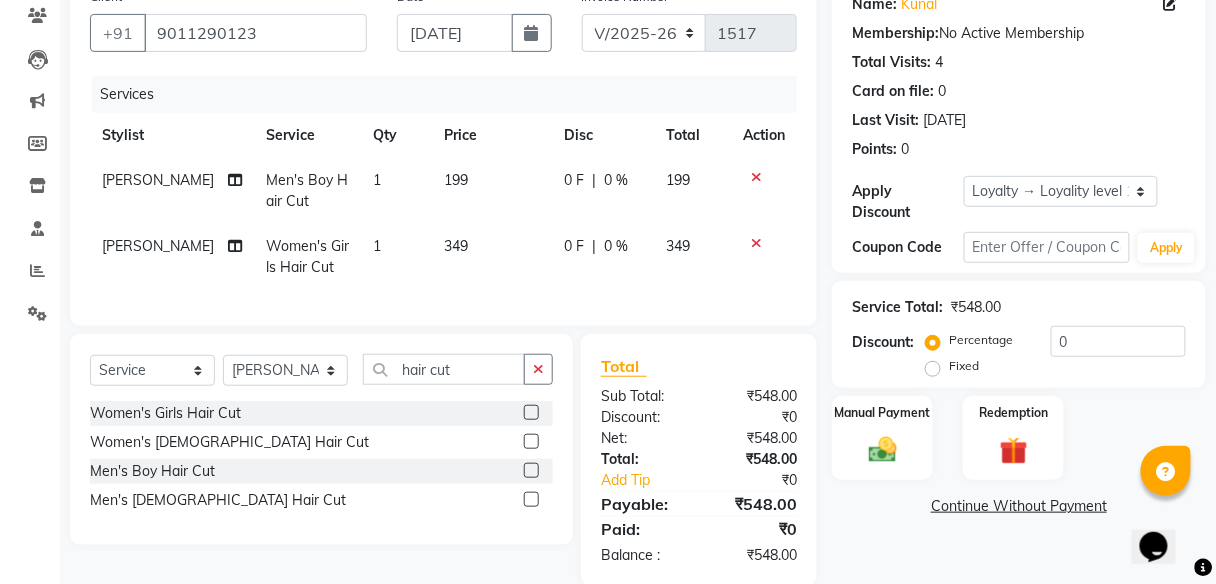 click 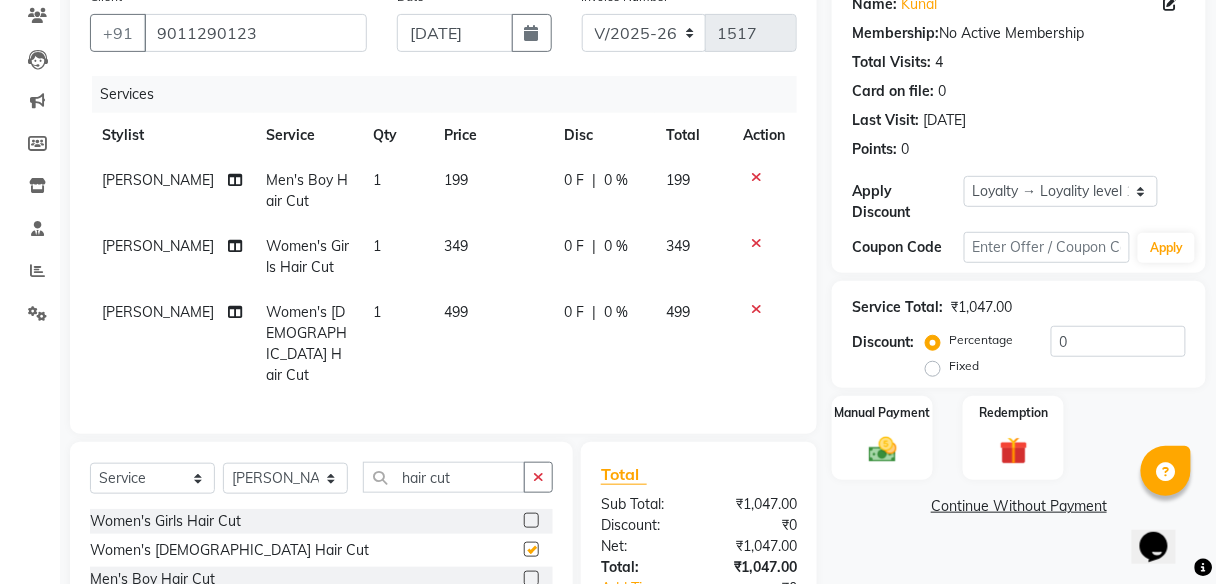checkbox on "false" 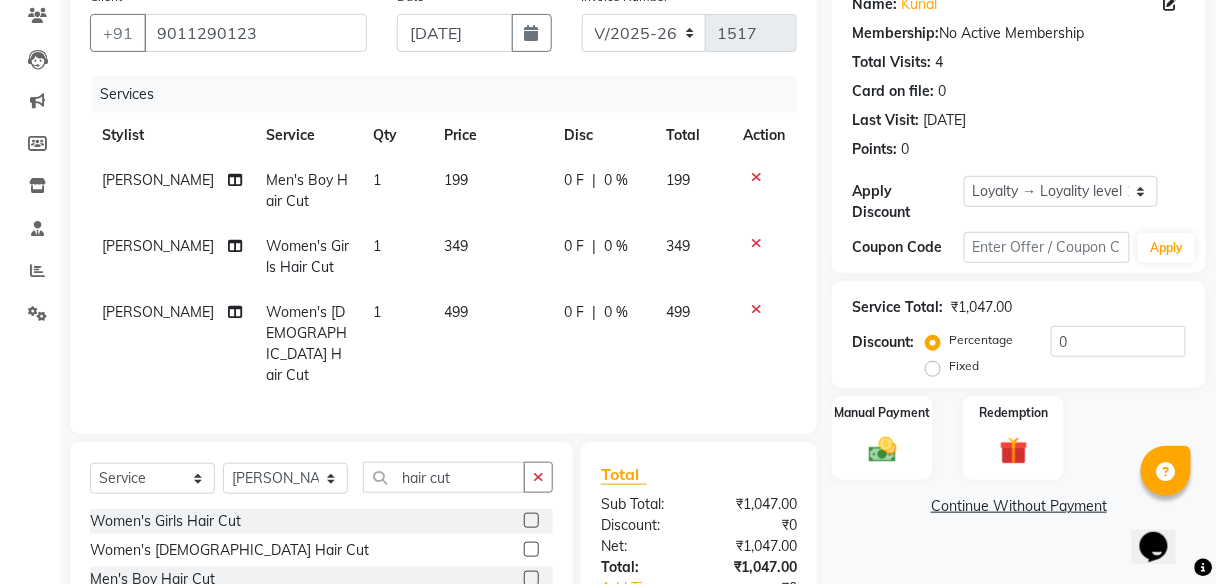 click 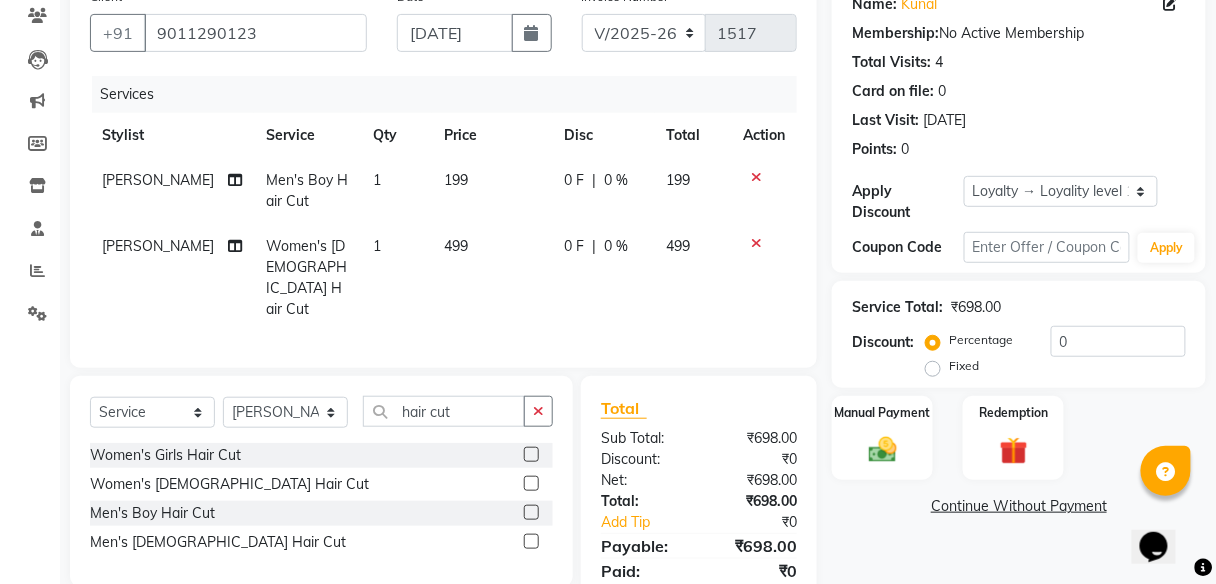 click on "[PERSON_NAME]" 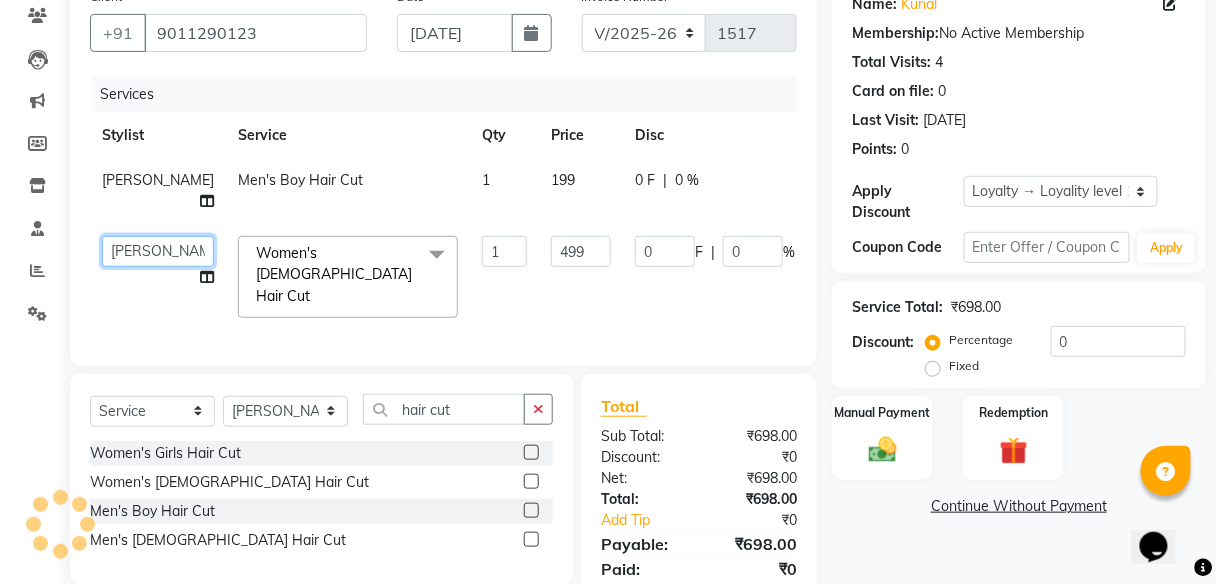 click on "[PERSON_NAME]   [PERSON_NAME]   [PERSON_NAME]" 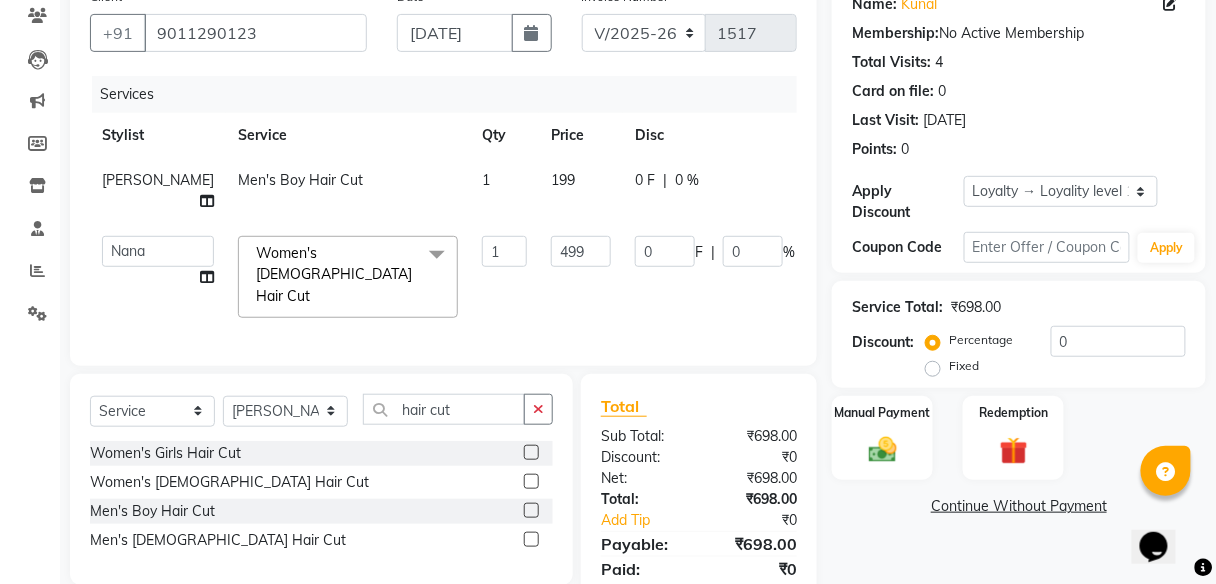 select on "59551" 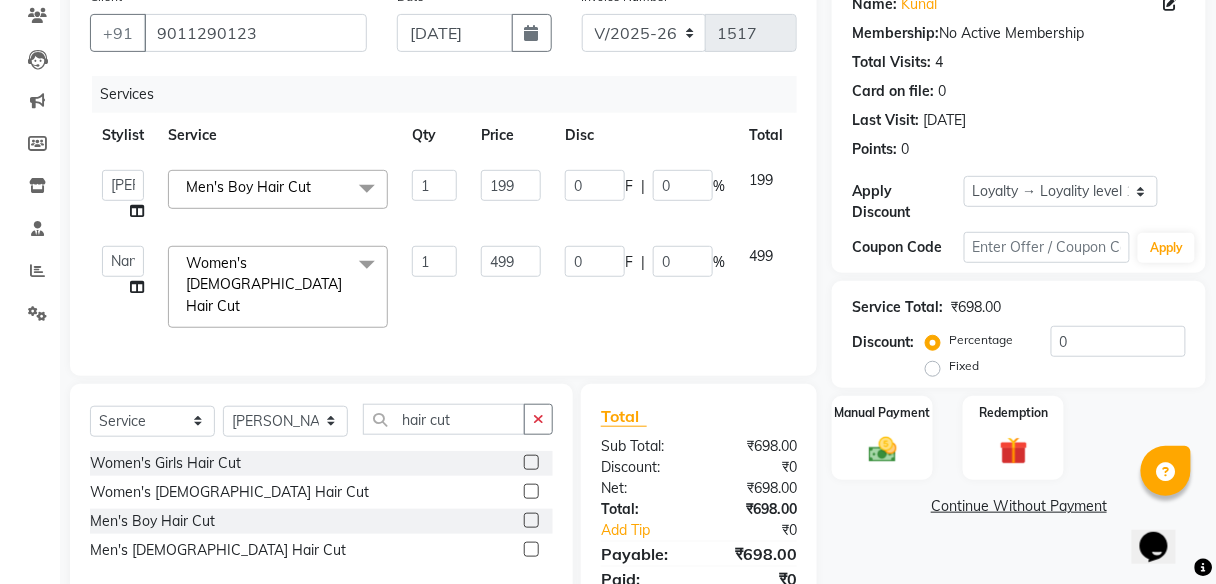 click on "0 F | 0 %" 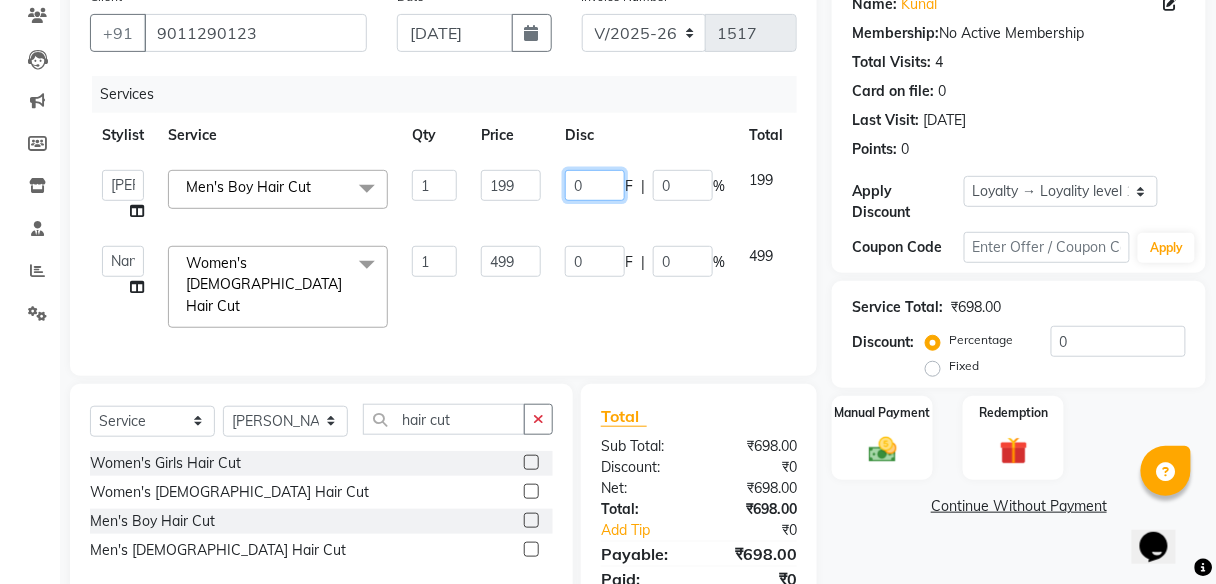 click on "0" 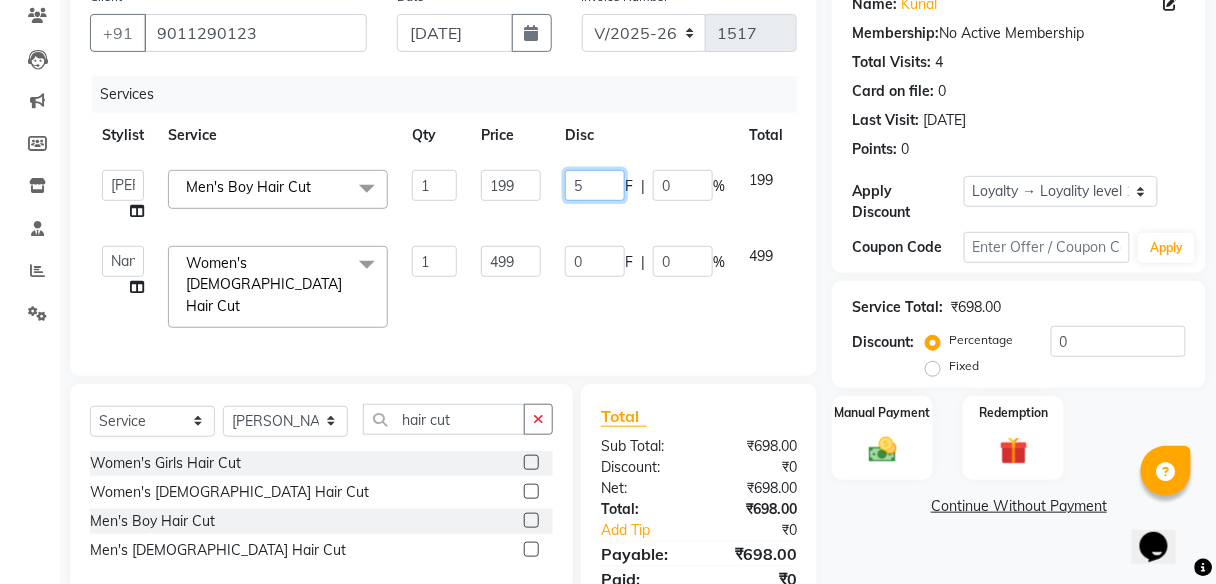 type on "55" 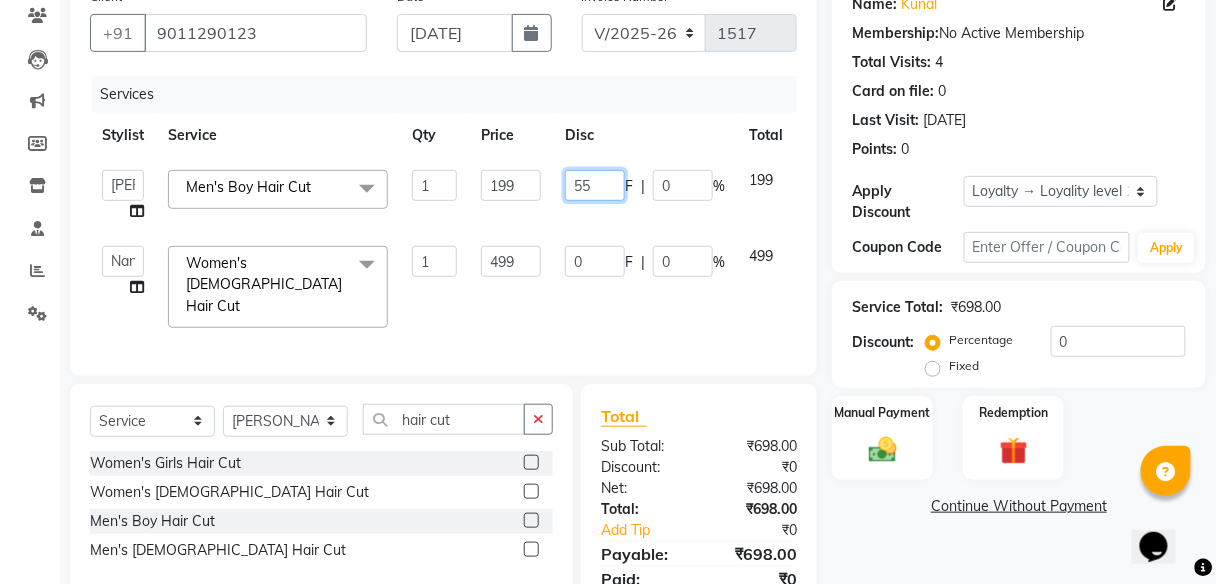 scroll, scrollTop: 243, scrollLeft: 0, axis: vertical 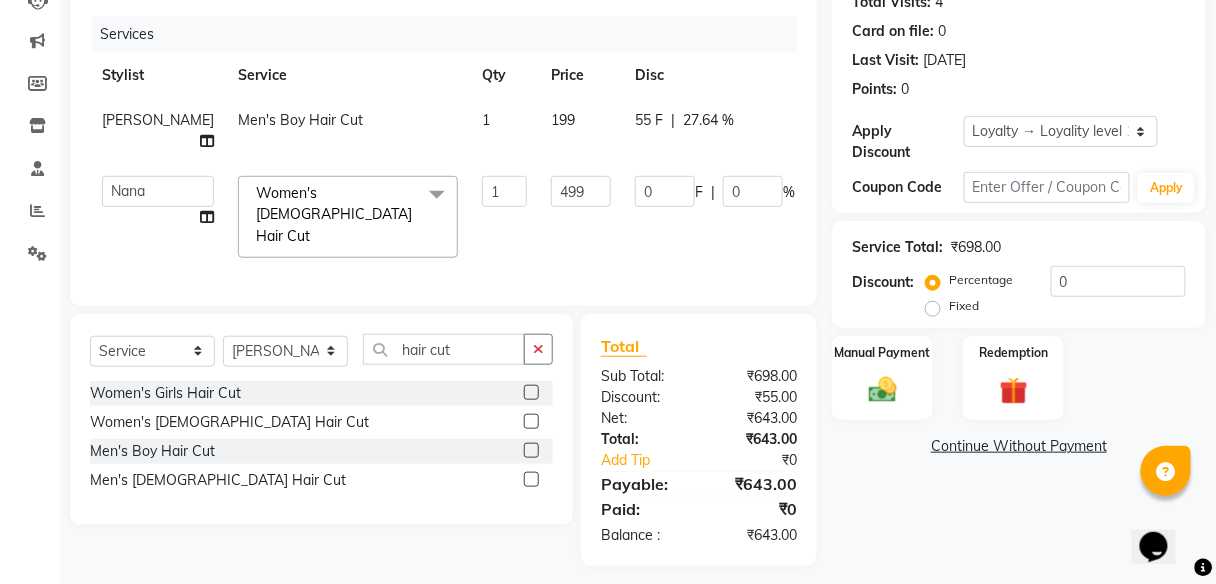 click on "Name: [PERSON_NAME]  Membership:  No Active Membership  Total Visits:  4 Card on file:  0 Last Visit:   [DATE] Points:   0  Apply Discount Select  Loyalty → Loyality level 1  Coupon Code Apply Service Total:  ₹698.00  Discount:  Percentage   Fixed  0 Manual Payment Redemption  Continue Without Payment" 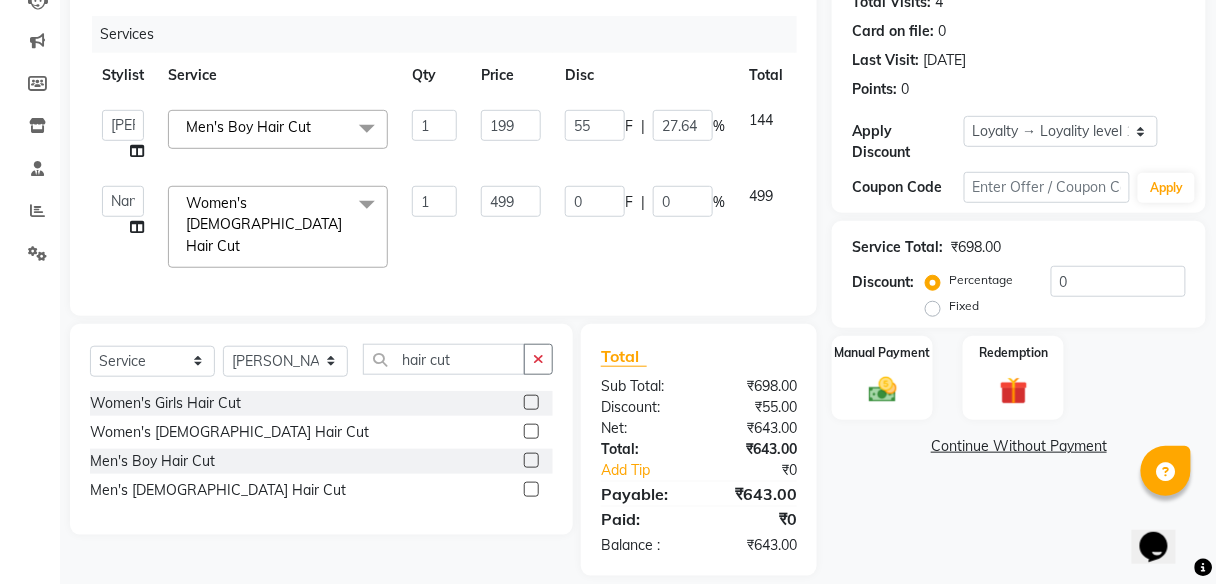 scroll, scrollTop: 243, scrollLeft: 0, axis: vertical 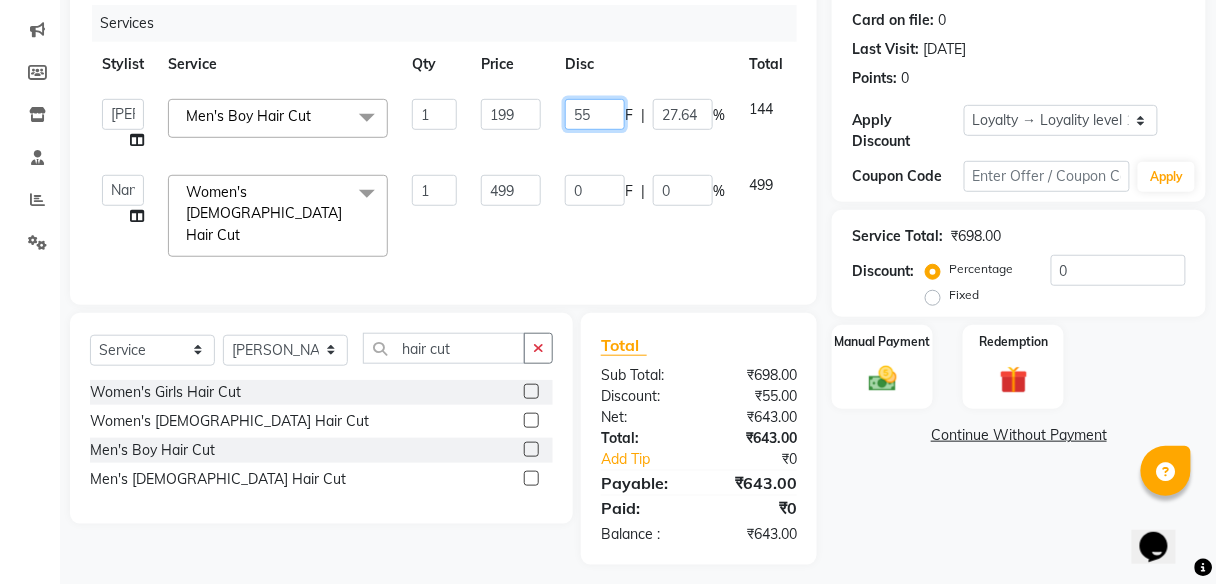 click on "55" 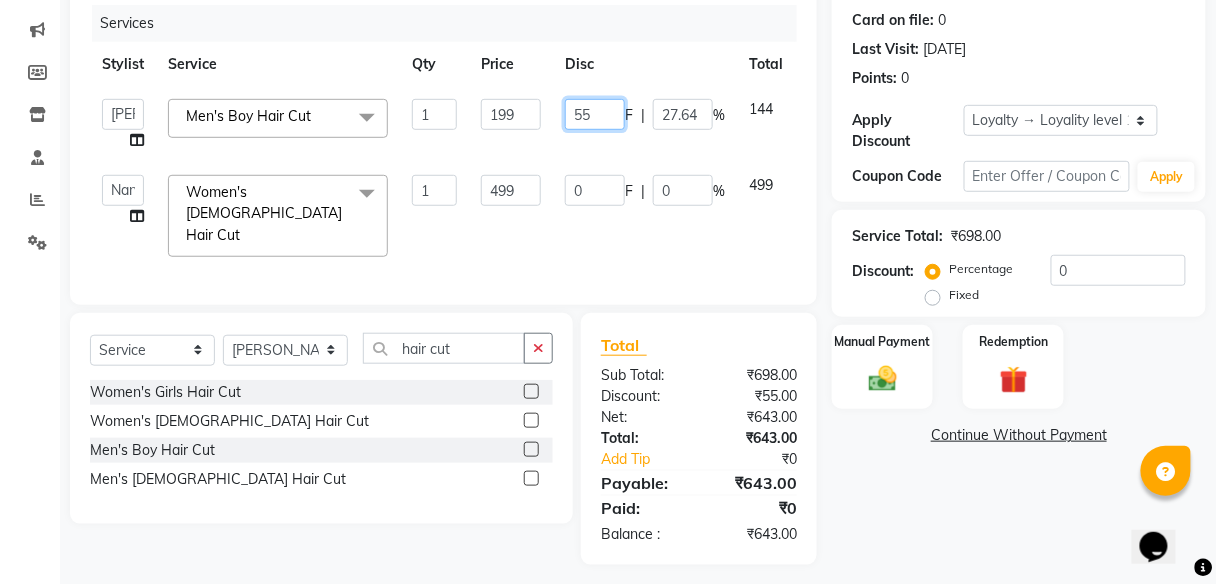 type on "5" 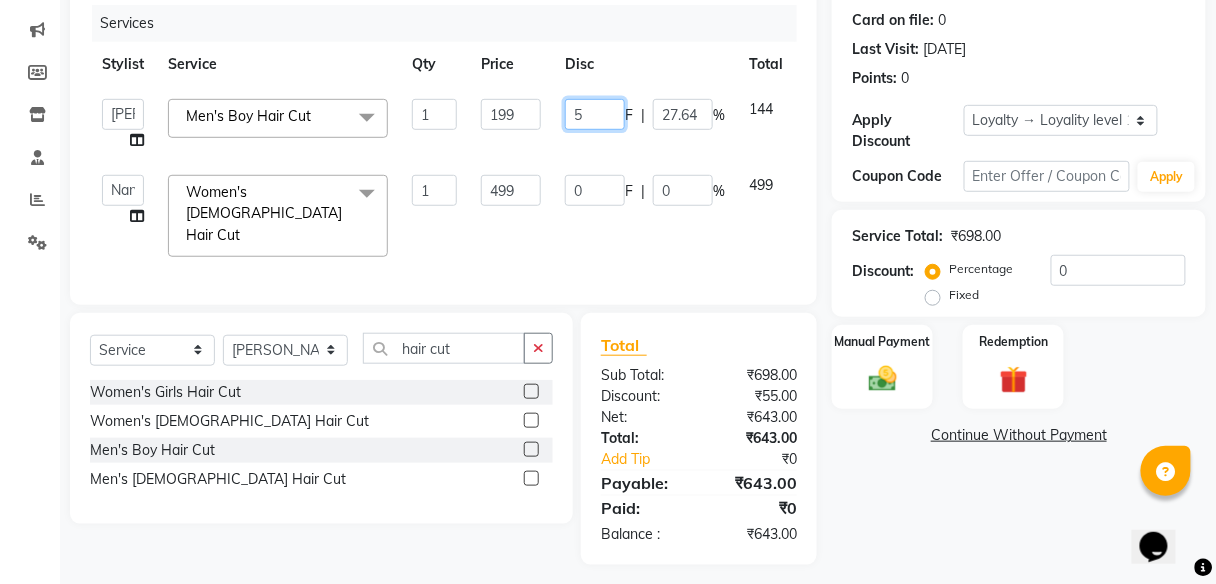type on "50" 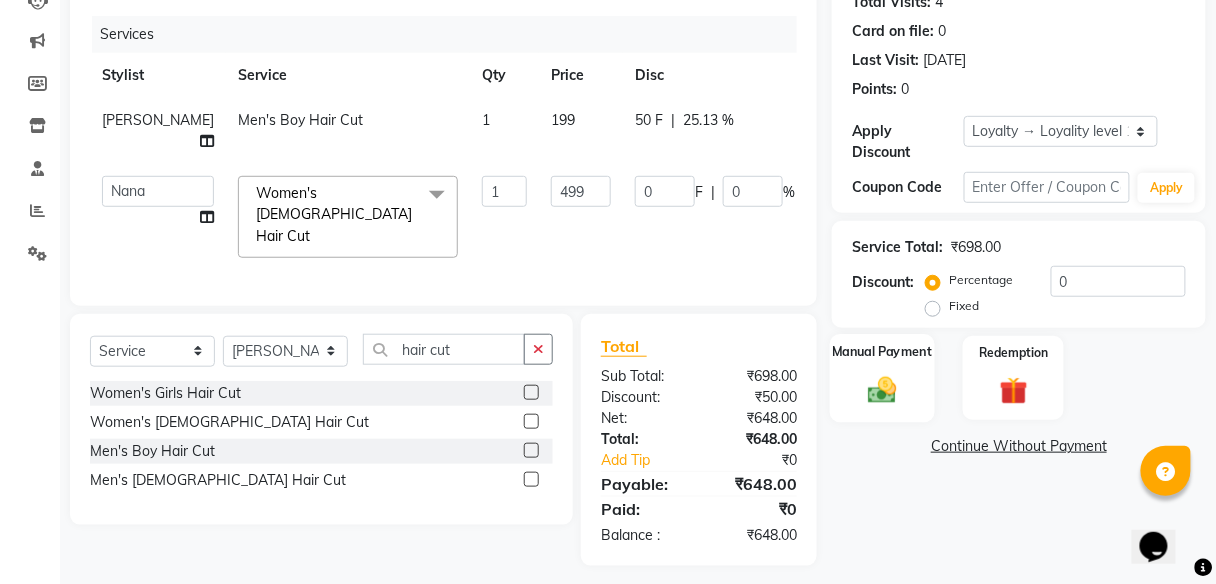 click on "Manual Payment" 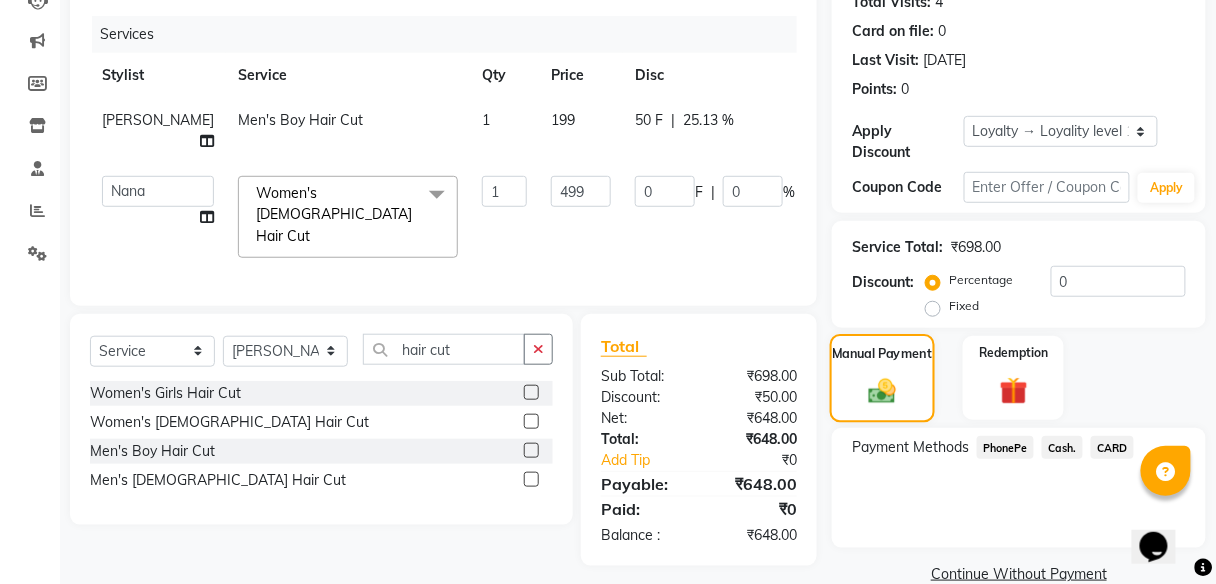 scroll, scrollTop: 243, scrollLeft: 0, axis: vertical 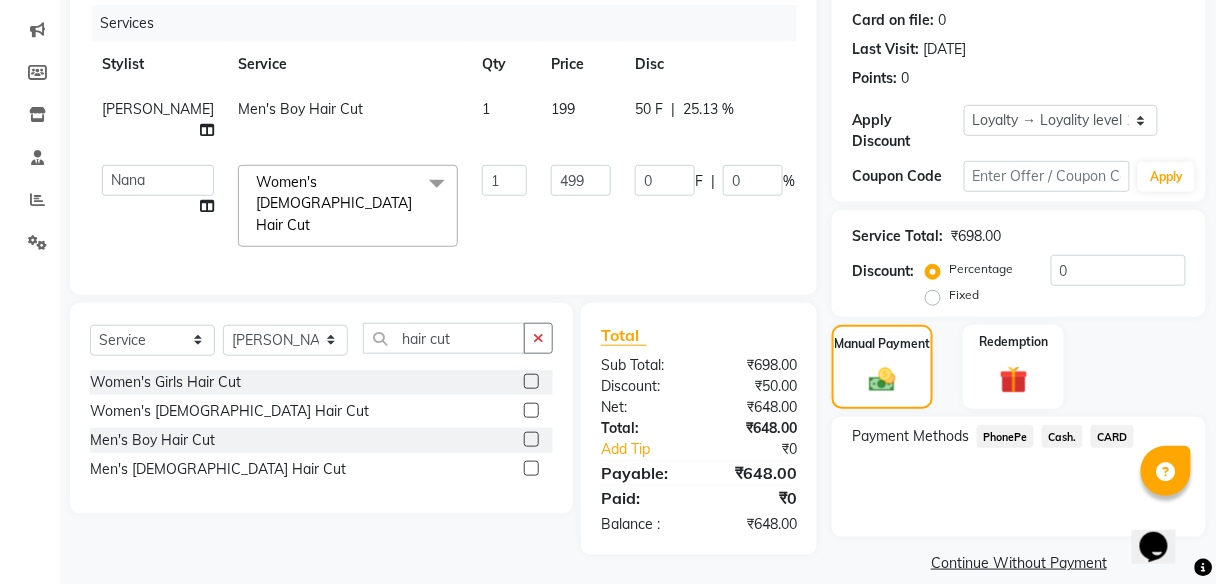 click on "PhonePe" 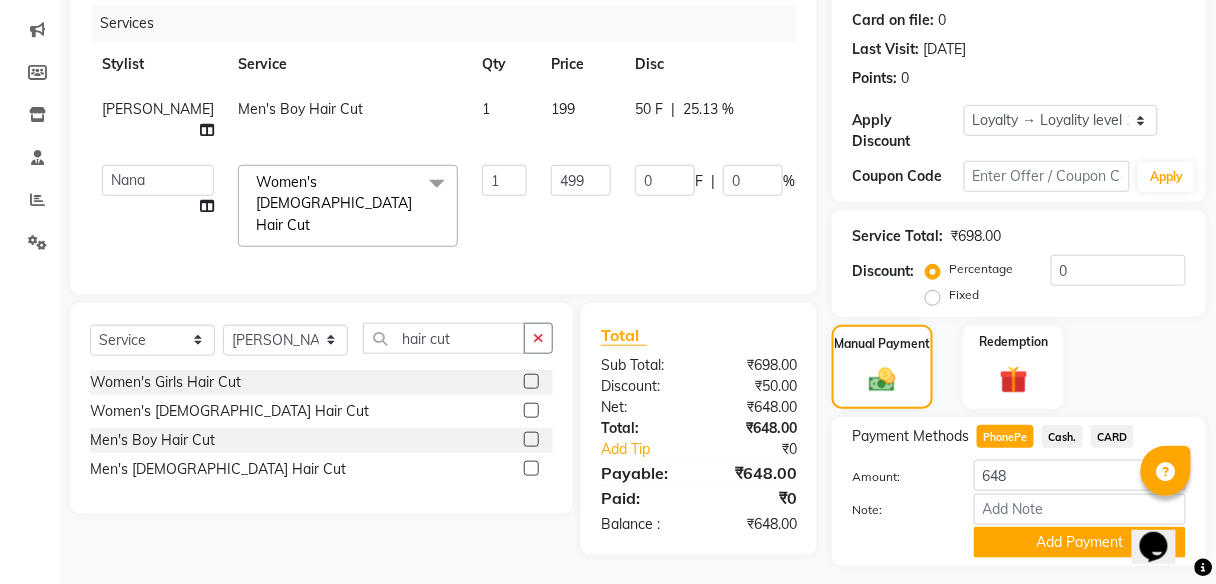 scroll, scrollTop: 295, scrollLeft: 0, axis: vertical 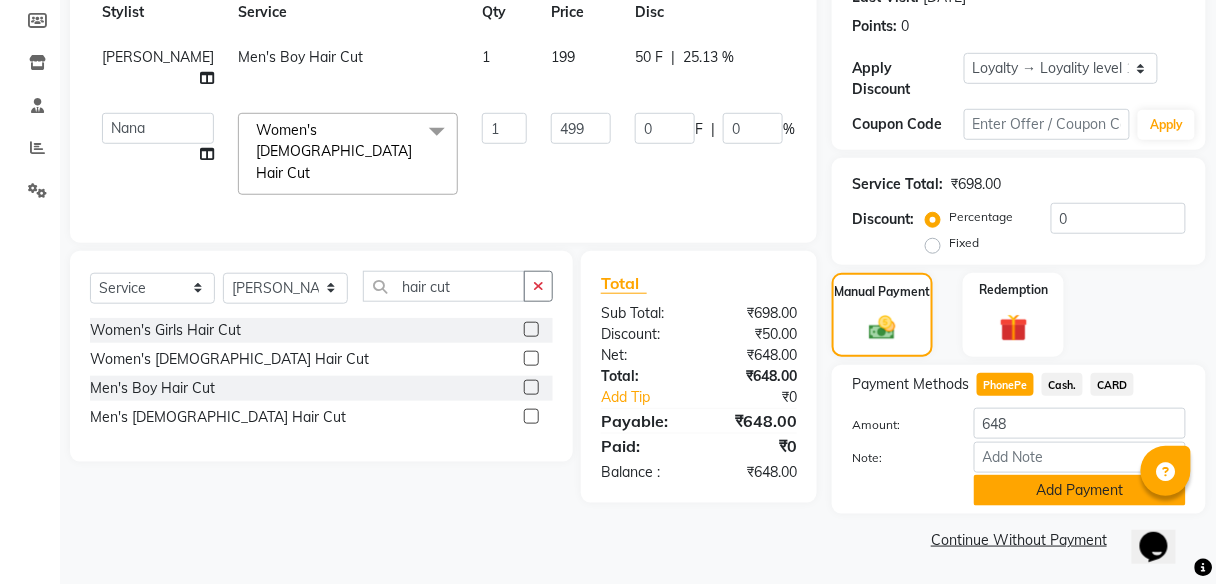 click on "Add Payment" 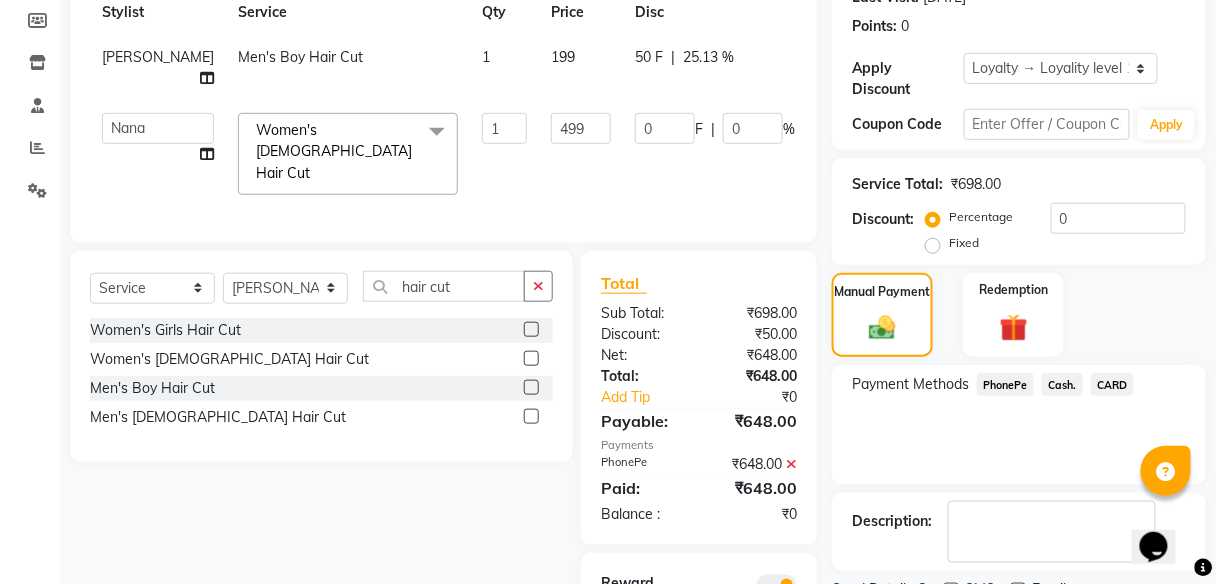 scroll, scrollTop: 414, scrollLeft: 0, axis: vertical 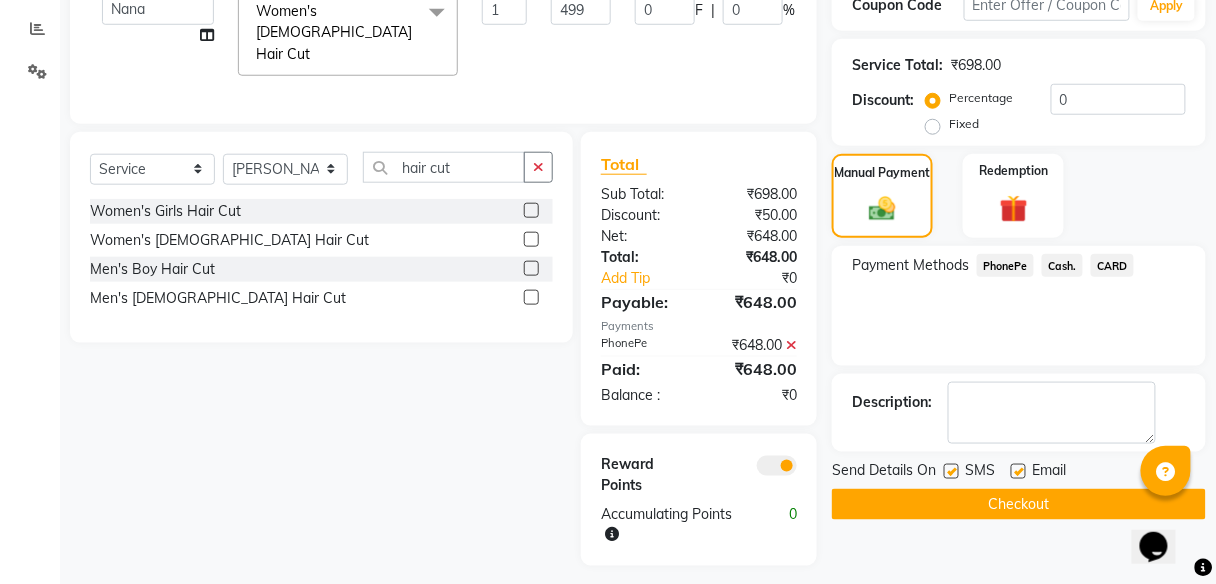 click on "Checkout" 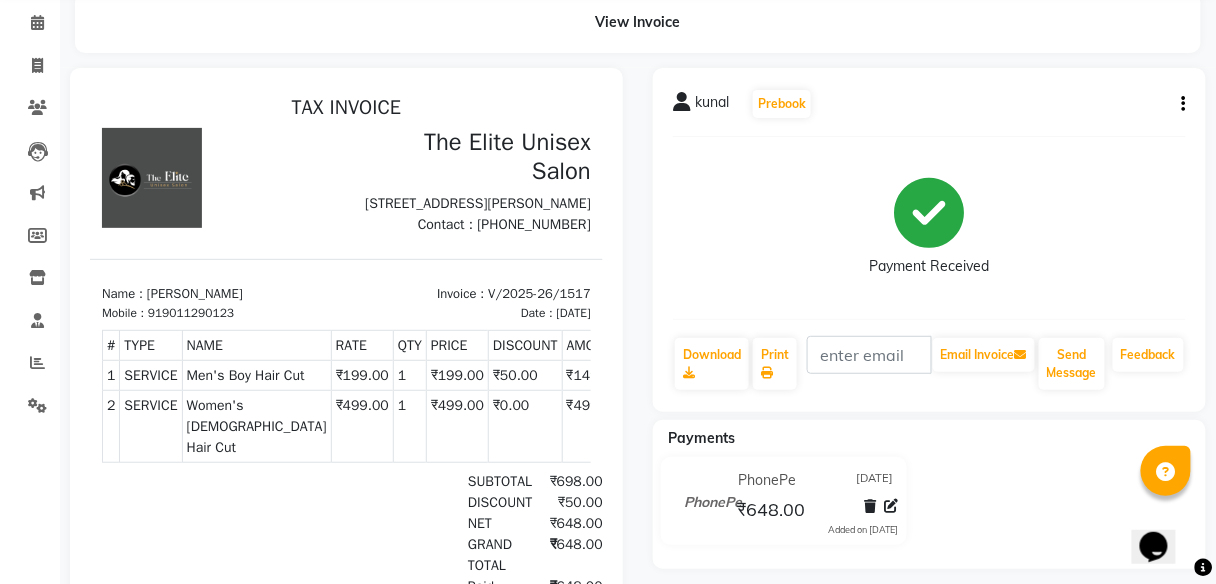 scroll, scrollTop: 0, scrollLeft: 0, axis: both 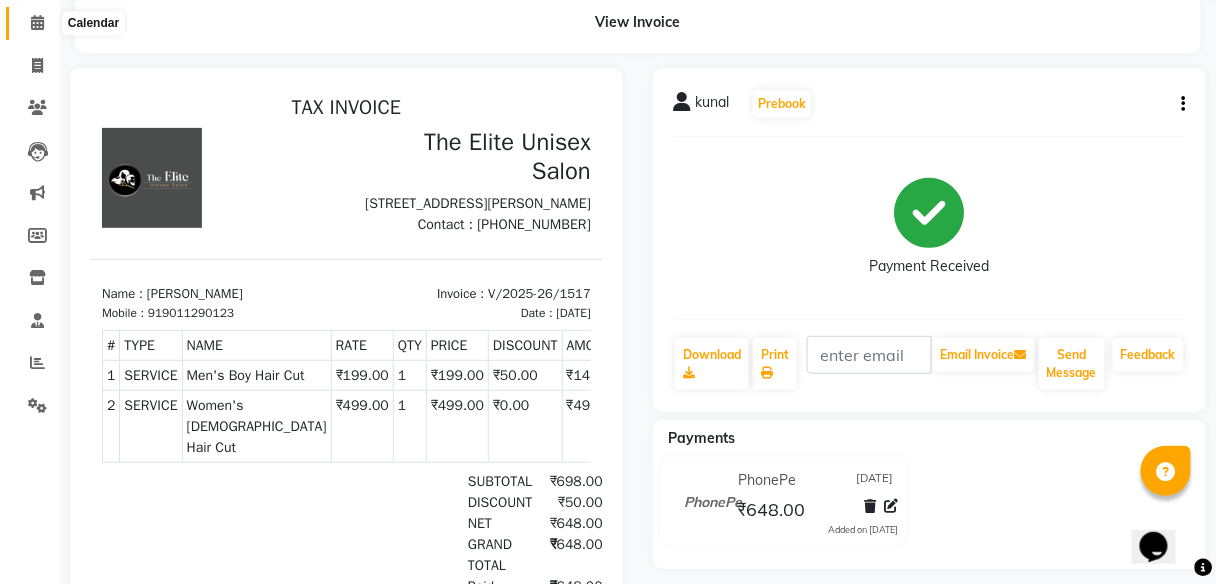 click 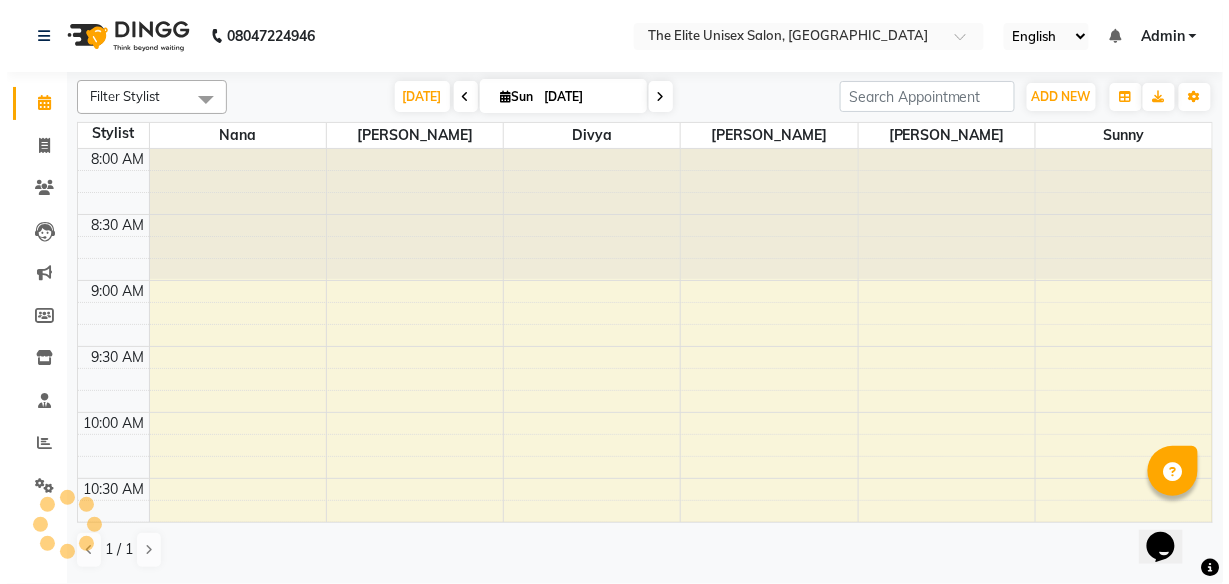 scroll, scrollTop: 0, scrollLeft: 0, axis: both 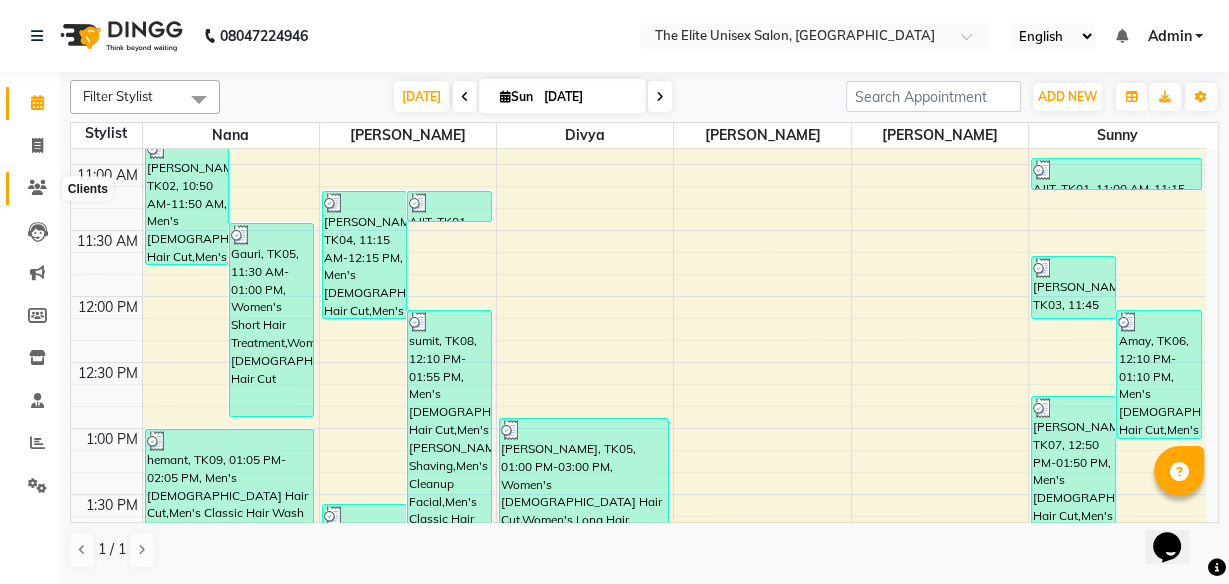 click 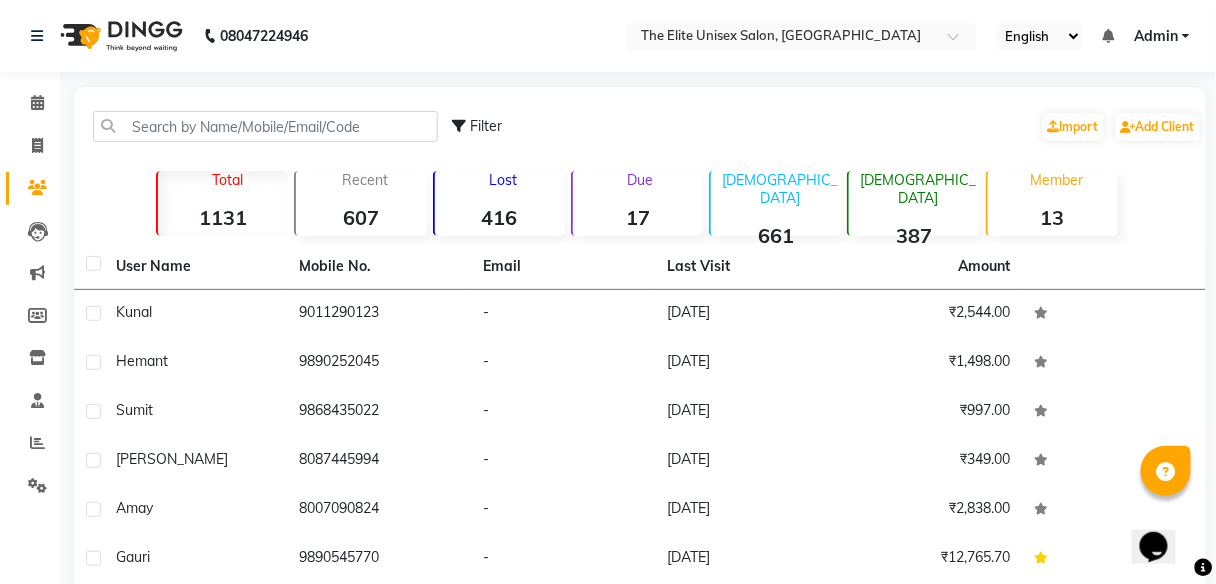 click on "Lost  416" 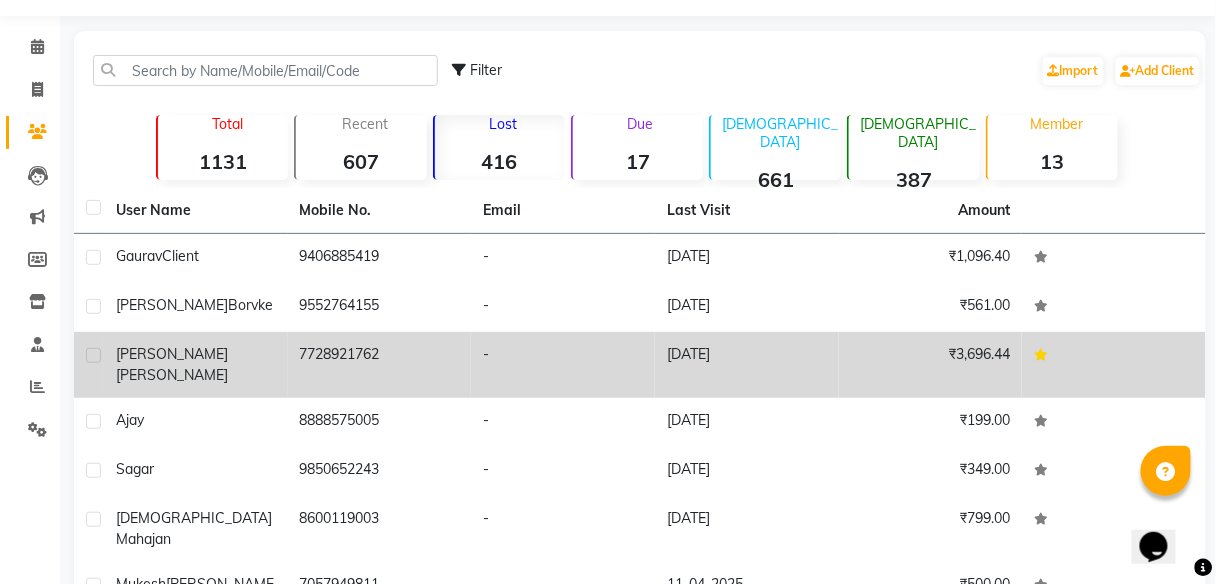 scroll, scrollTop: 56, scrollLeft: 0, axis: vertical 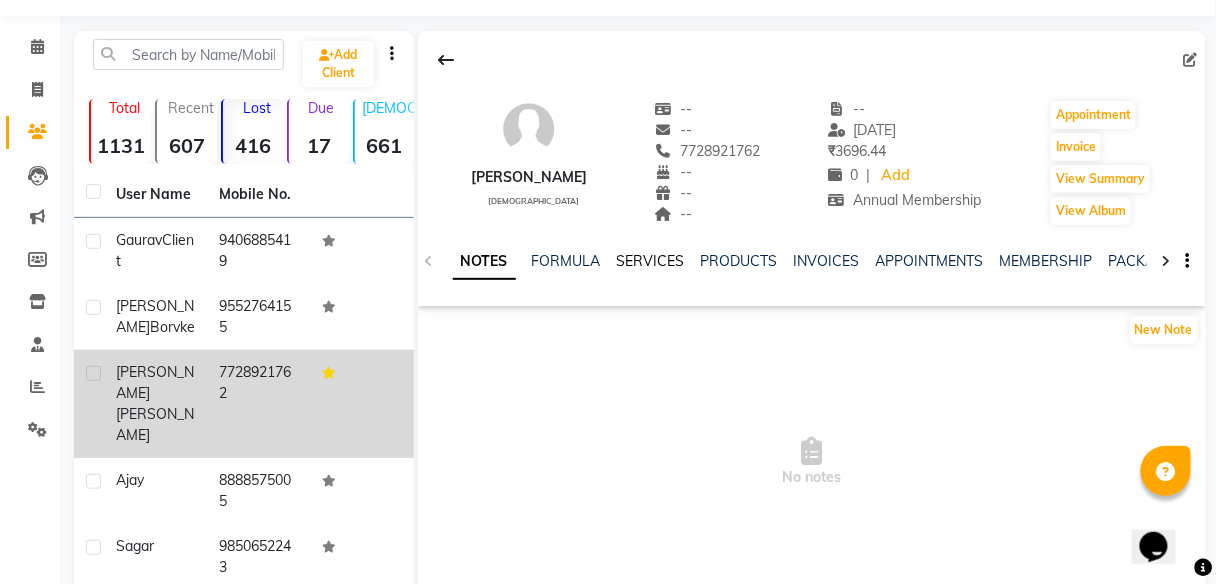click on "SERVICES" 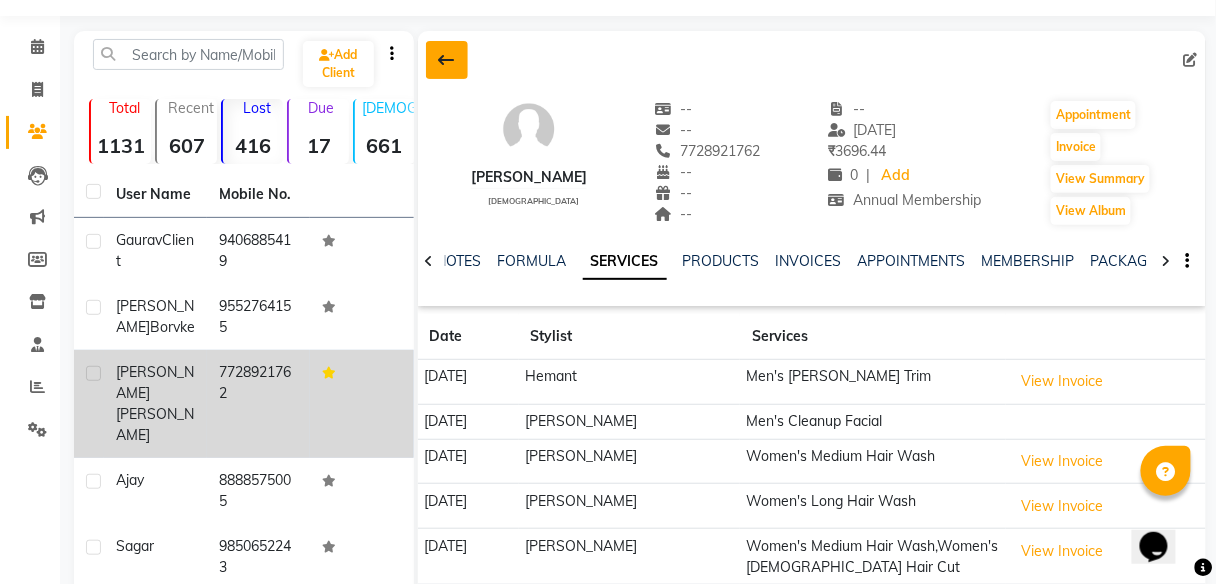 click 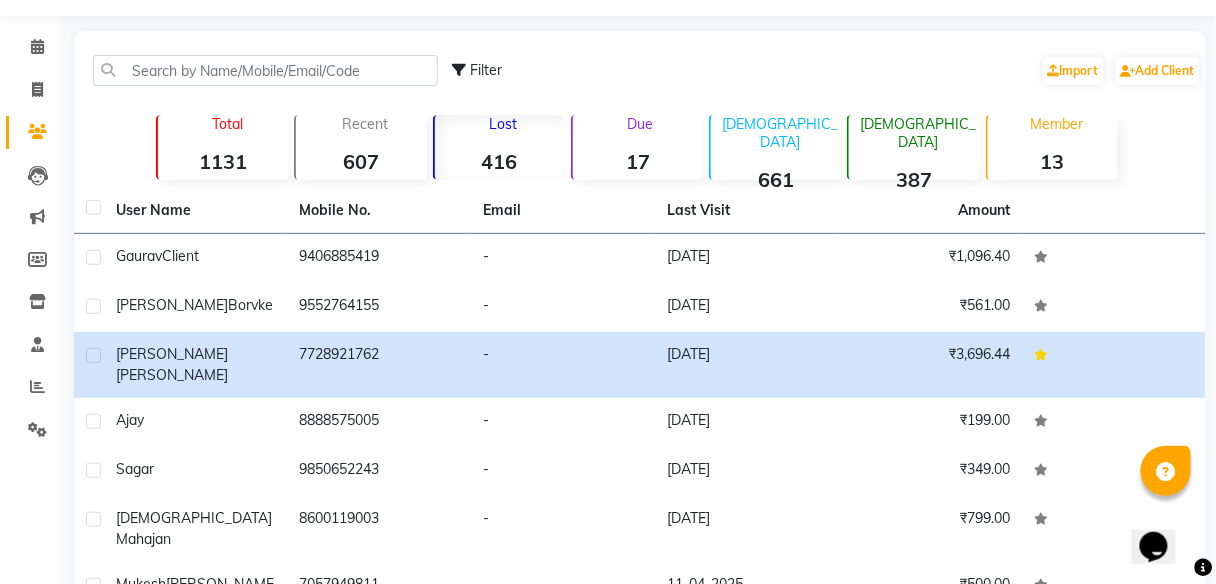 click on "416" 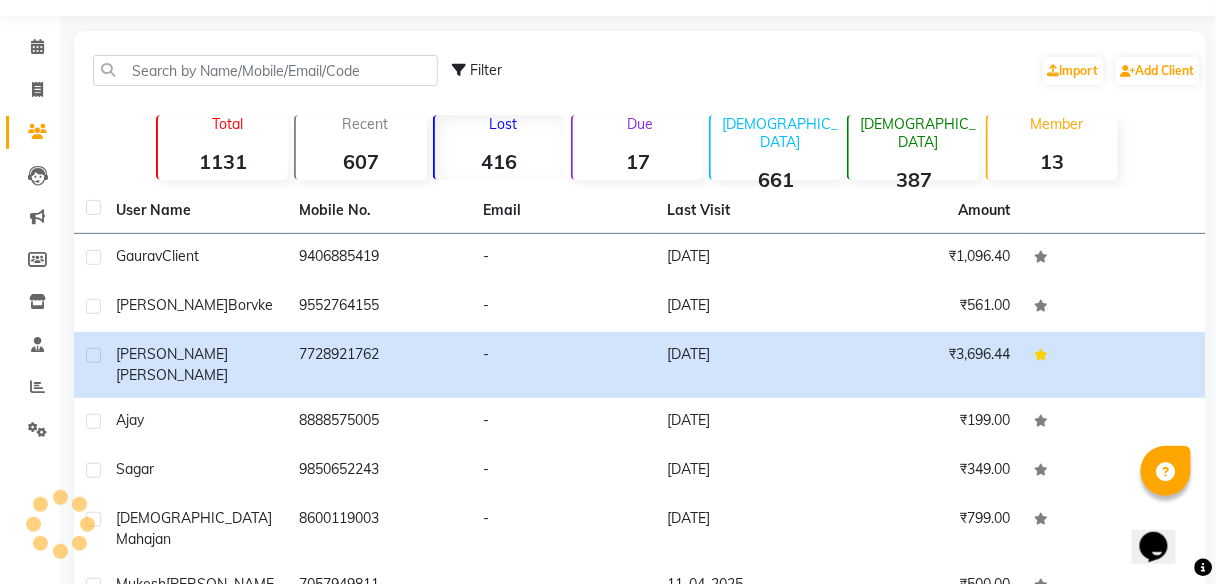 click on "416" 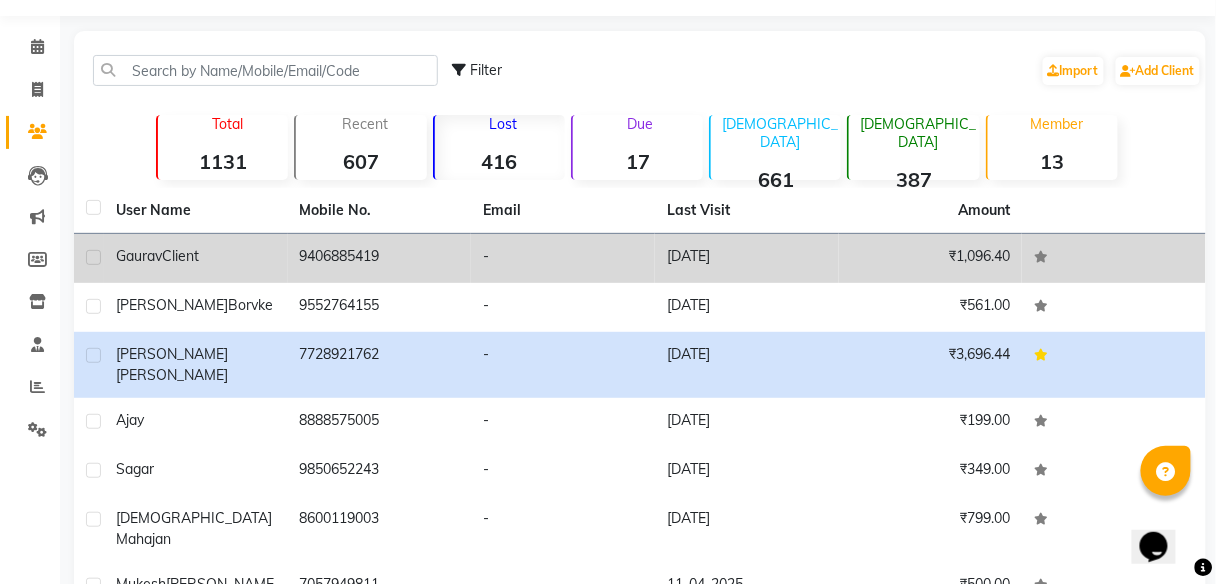 scroll, scrollTop: 2, scrollLeft: 0, axis: vertical 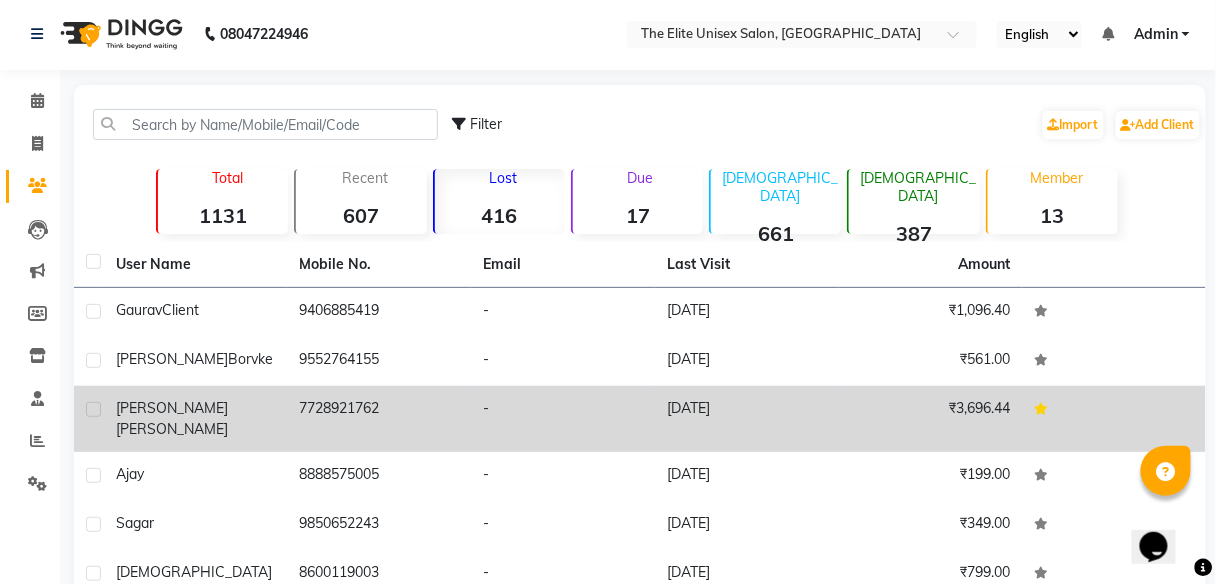click on "7728921762" 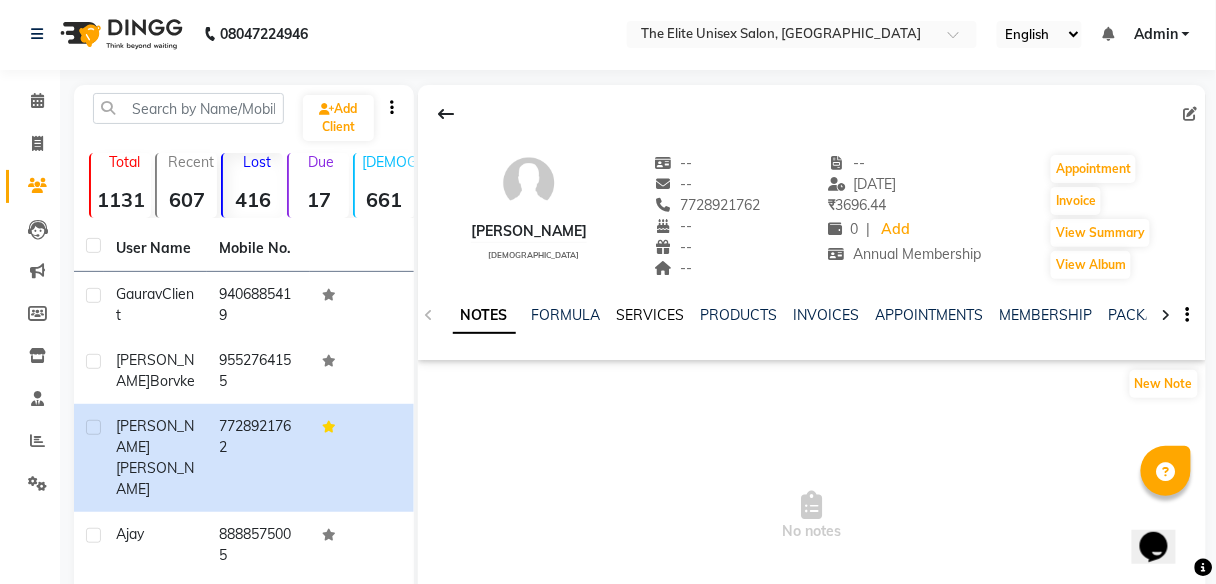 click on "SERVICES" 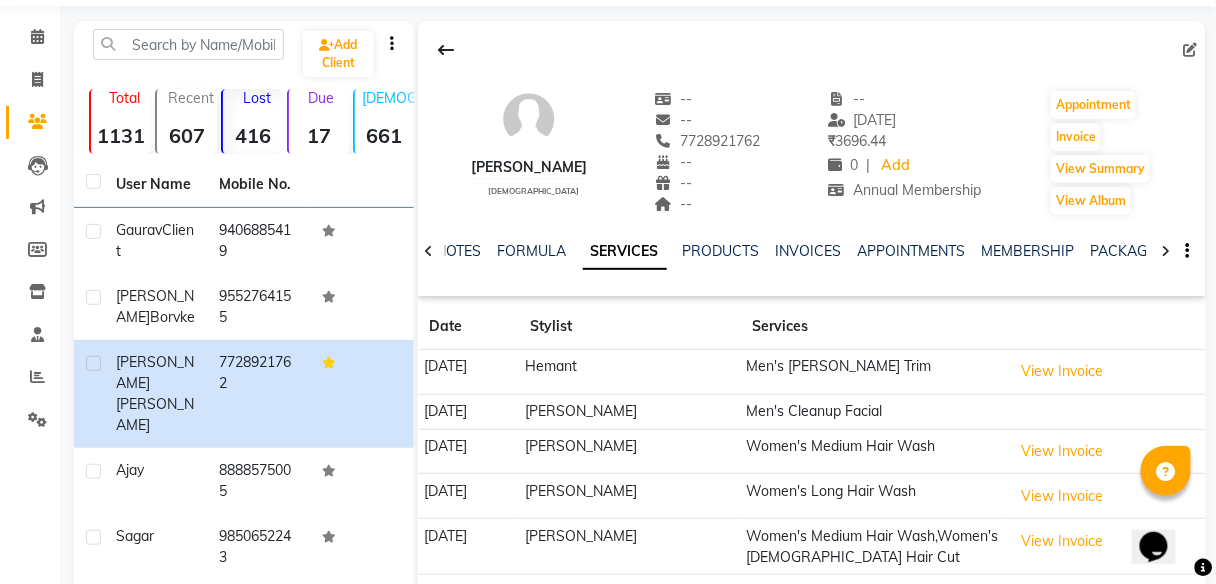 scroll, scrollTop: 0, scrollLeft: 0, axis: both 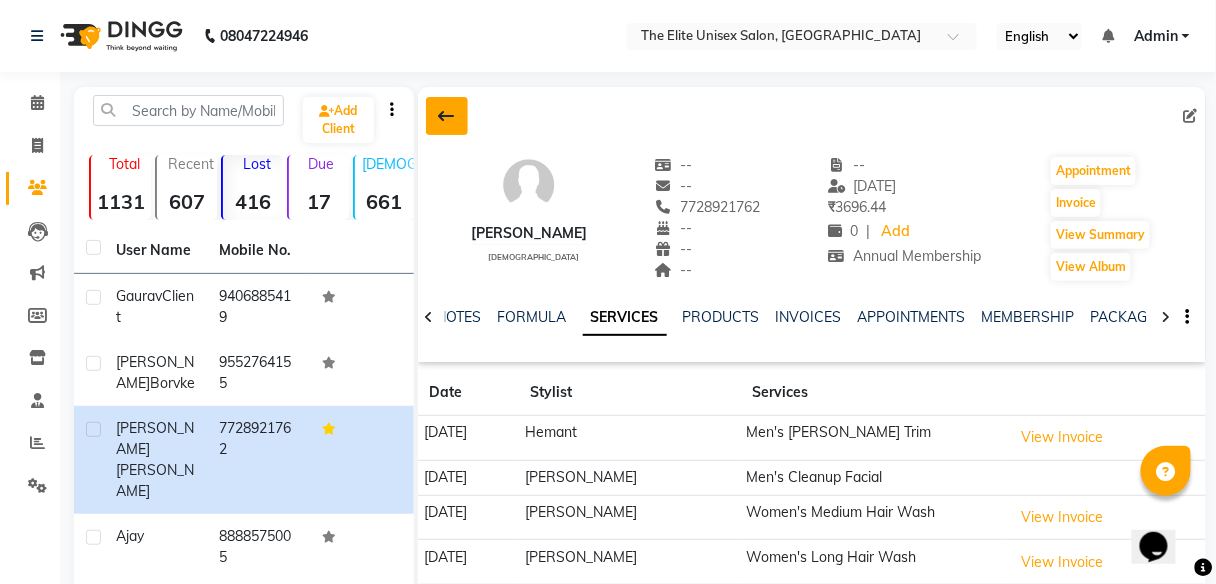 click 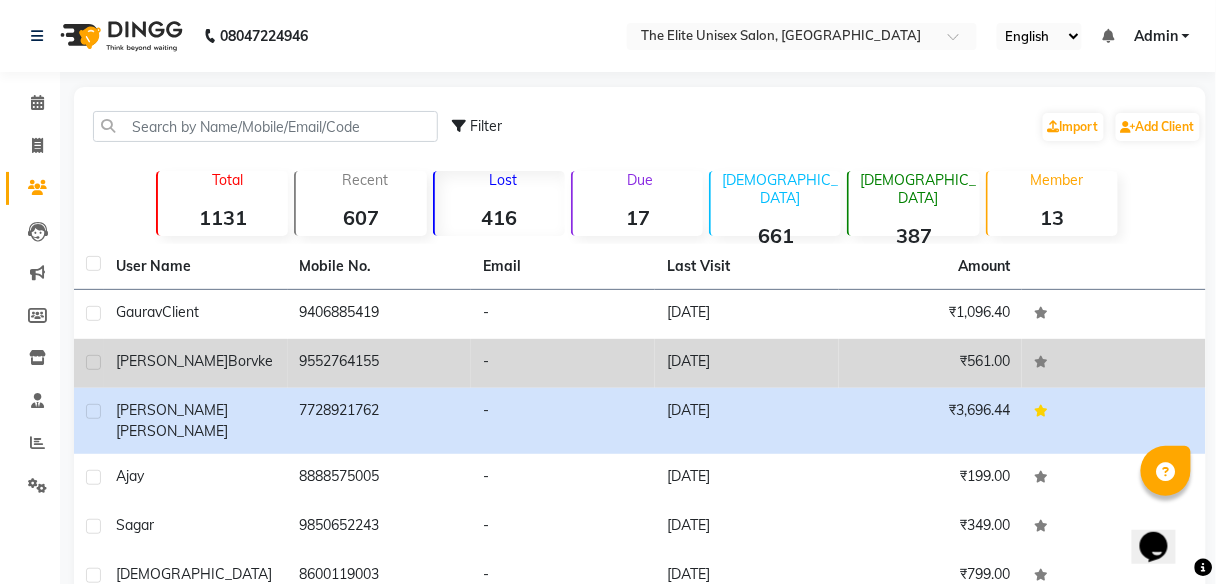 click on "9552764155" 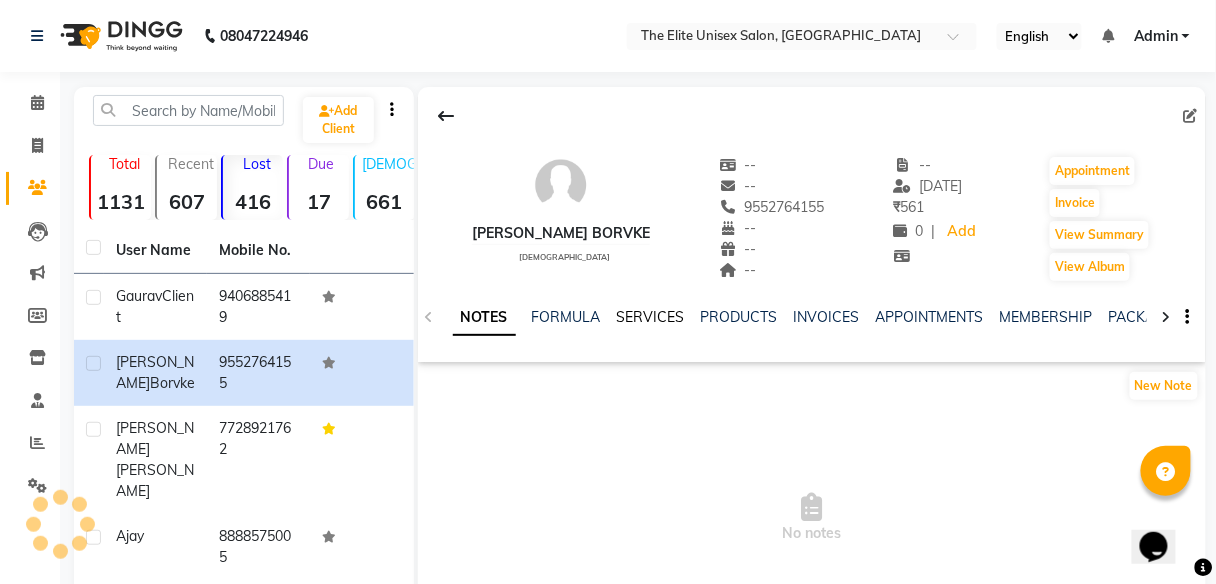 click on "SERVICES" 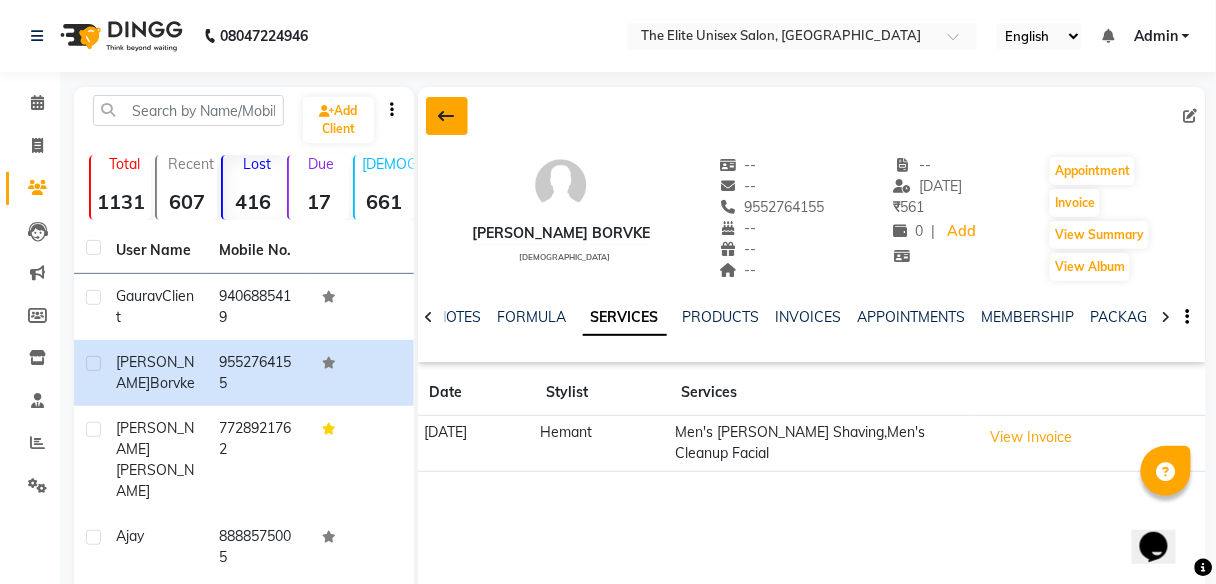 click 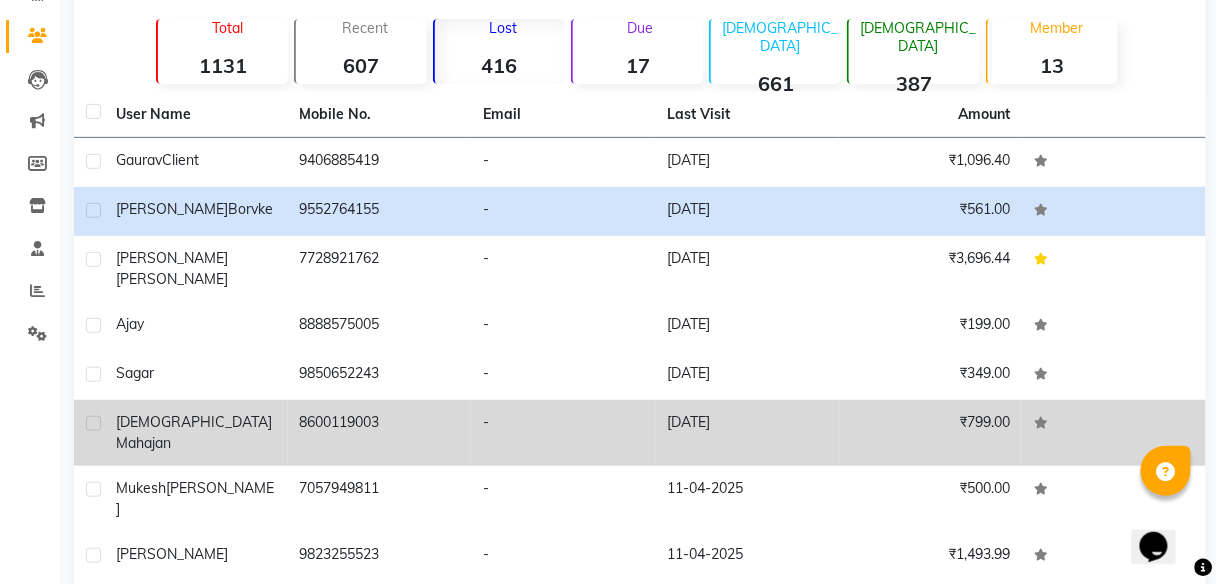 scroll, scrollTop: 161, scrollLeft: 0, axis: vertical 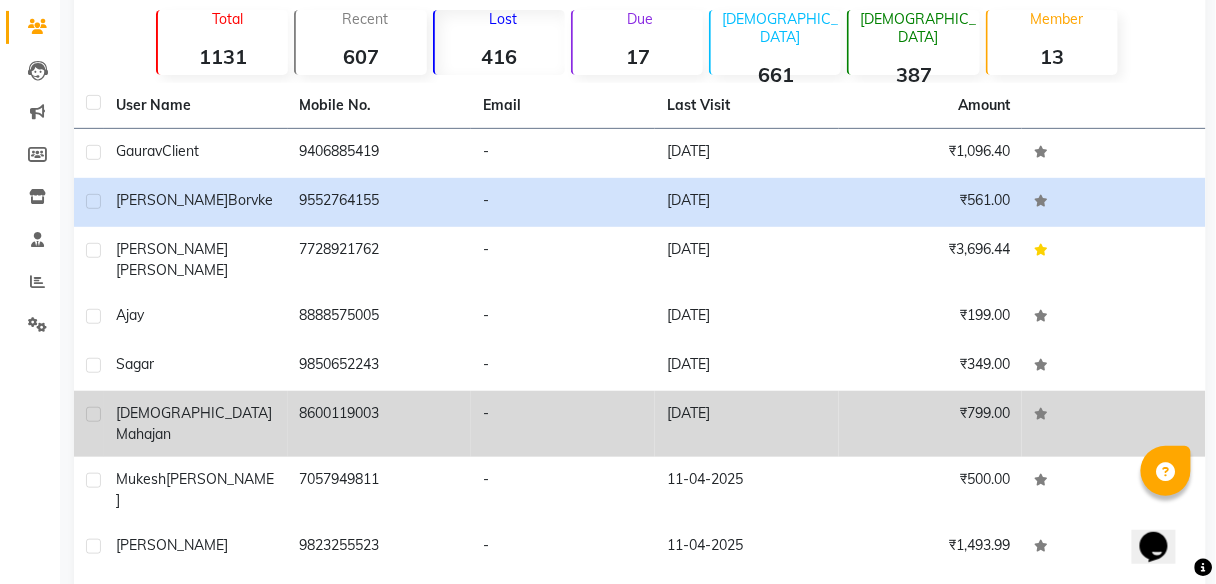 click on "9823255523" 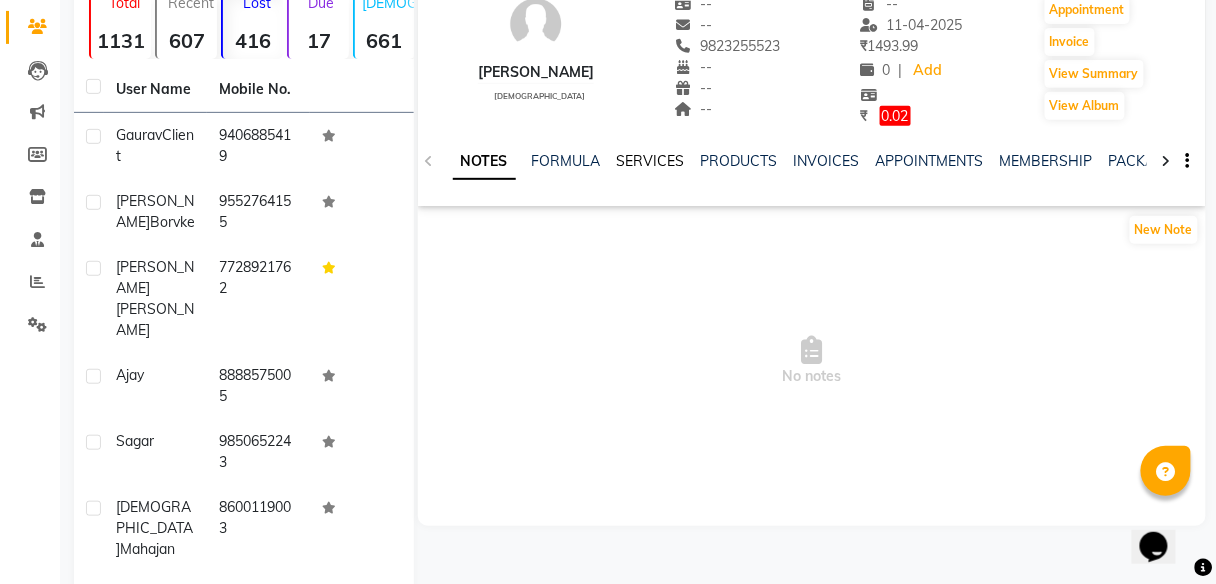 click on "SERVICES" 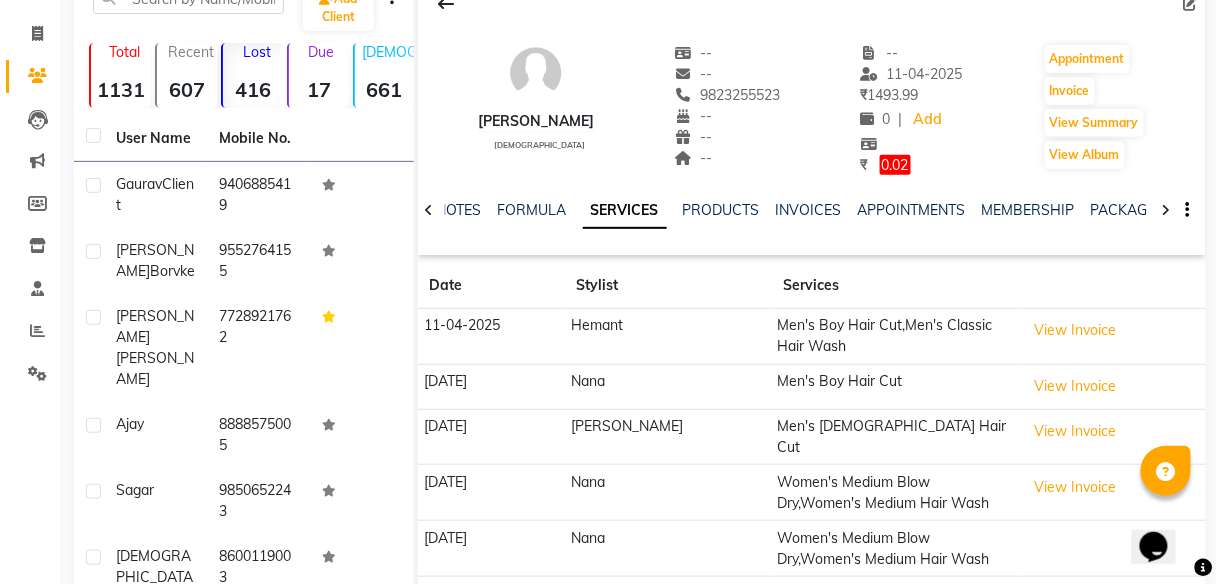 scroll, scrollTop: 111, scrollLeft: 0, axis: vertical 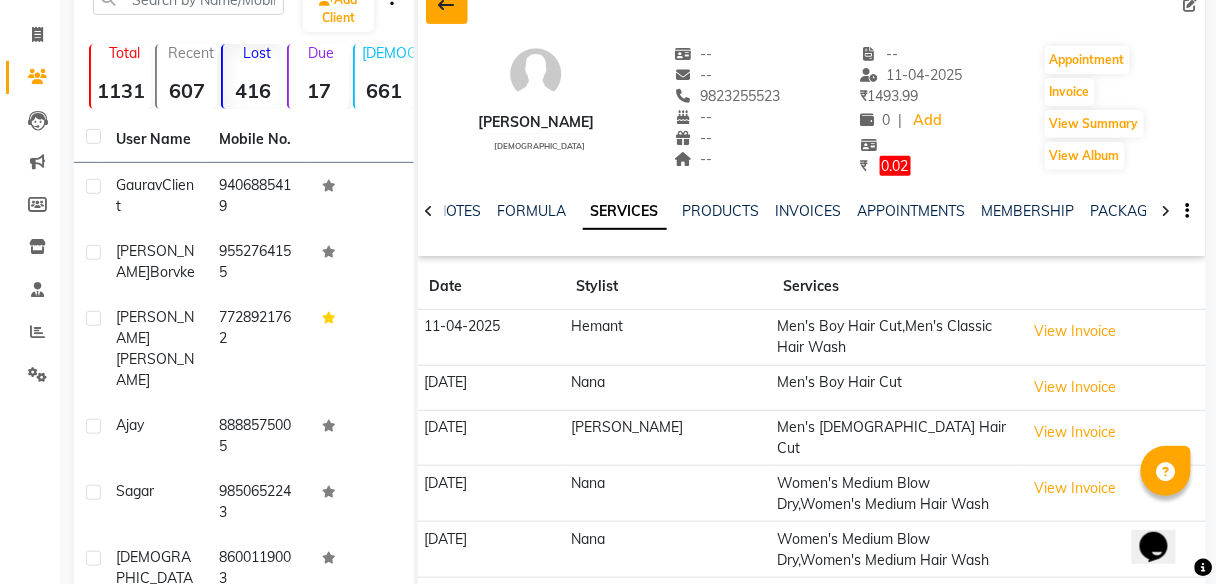 click 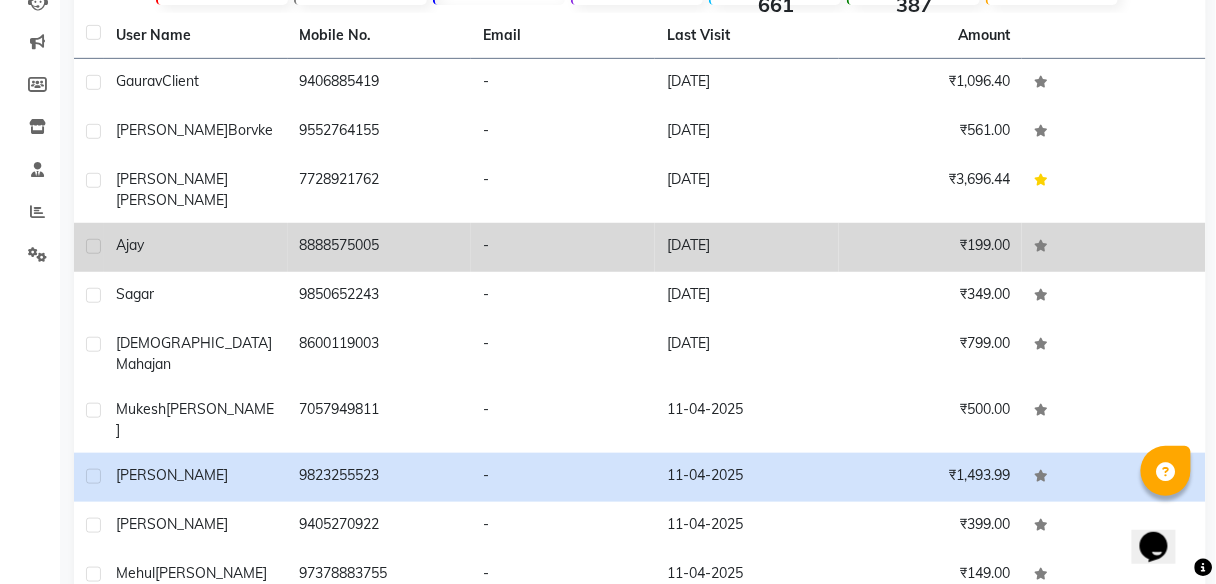 scroll, scrollTop: 282, scrollLeft: 0, axis: vertical 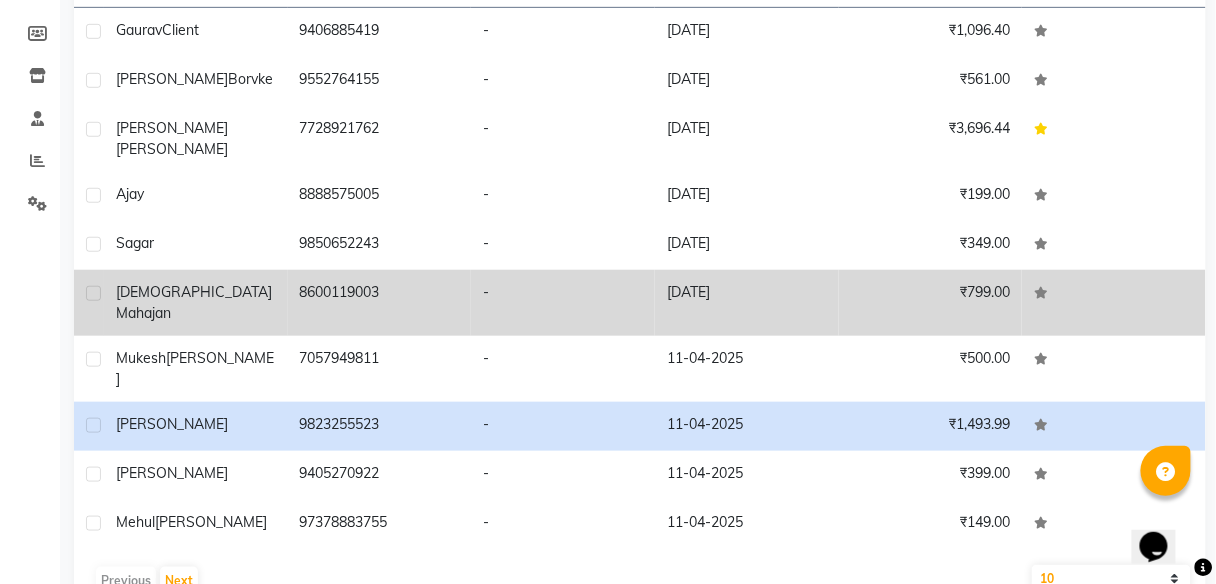 click on "8600119003" 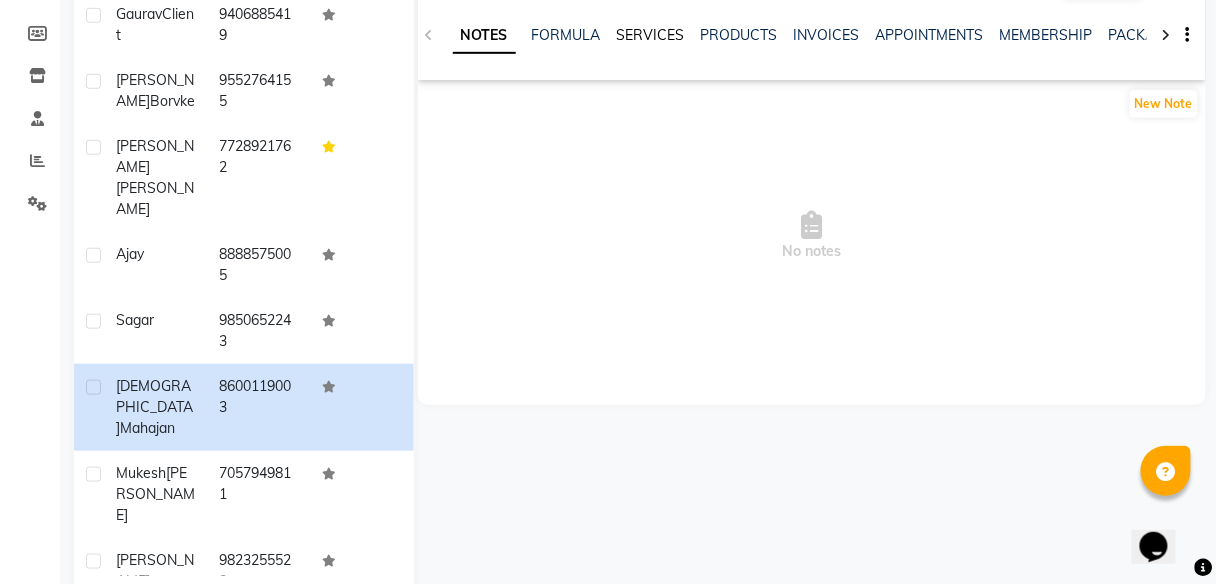 click on "SERVICES" 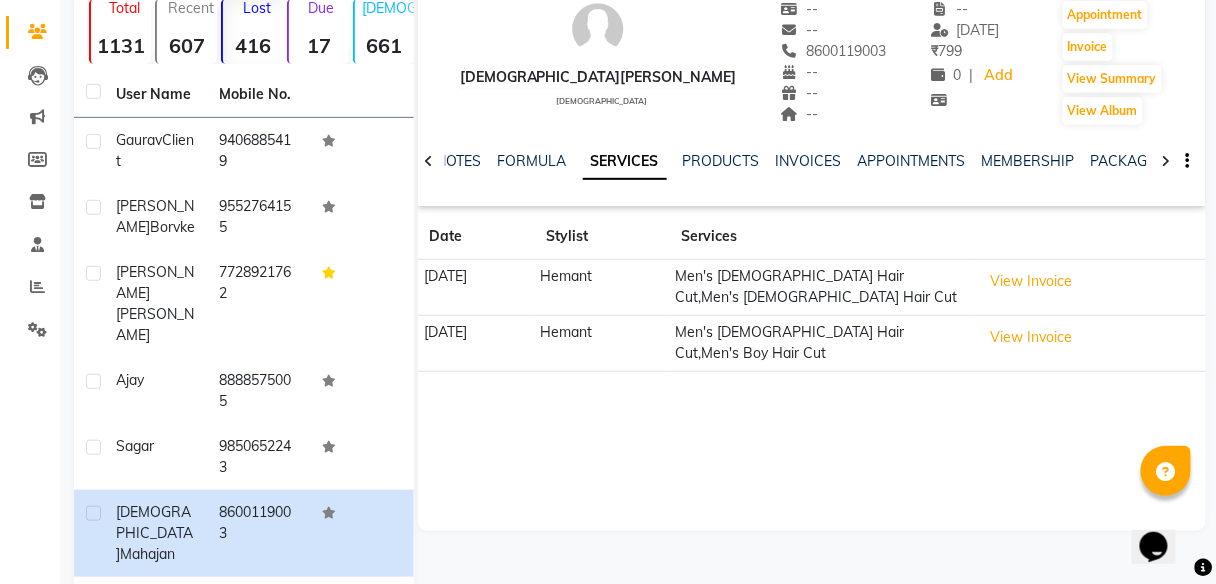 scroll, scrollTop: 0, scrollLeft: 0, axis: both 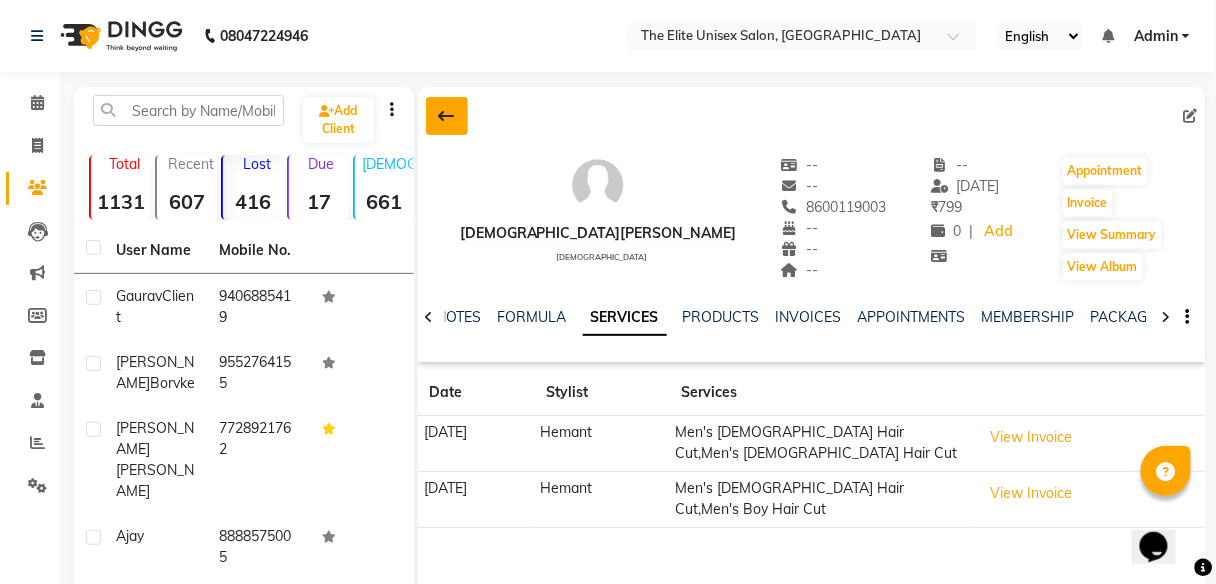click 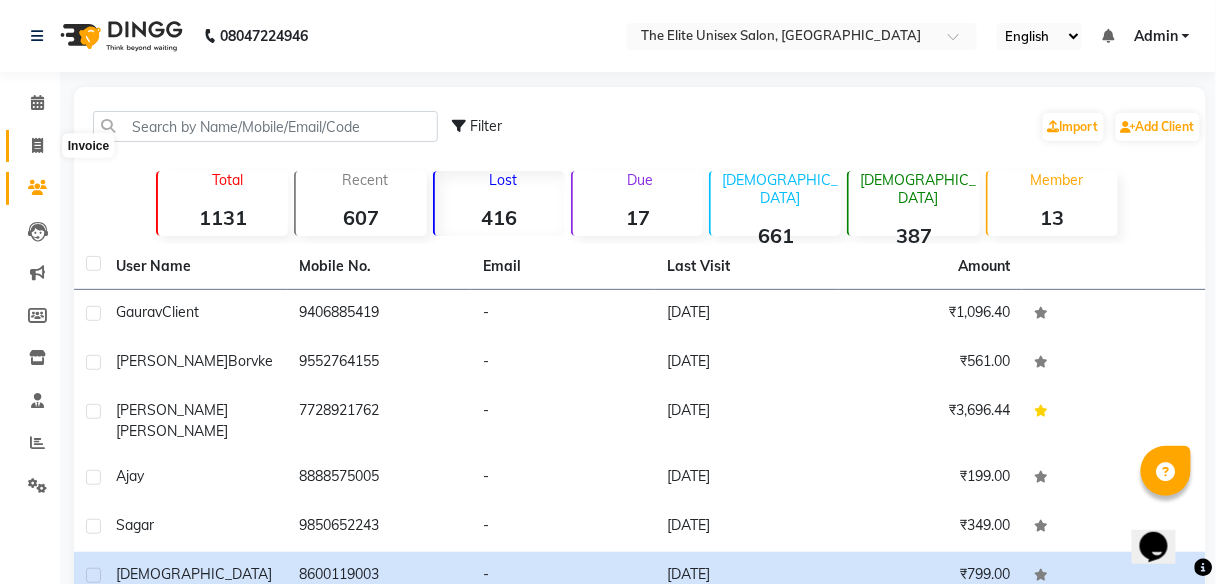 click 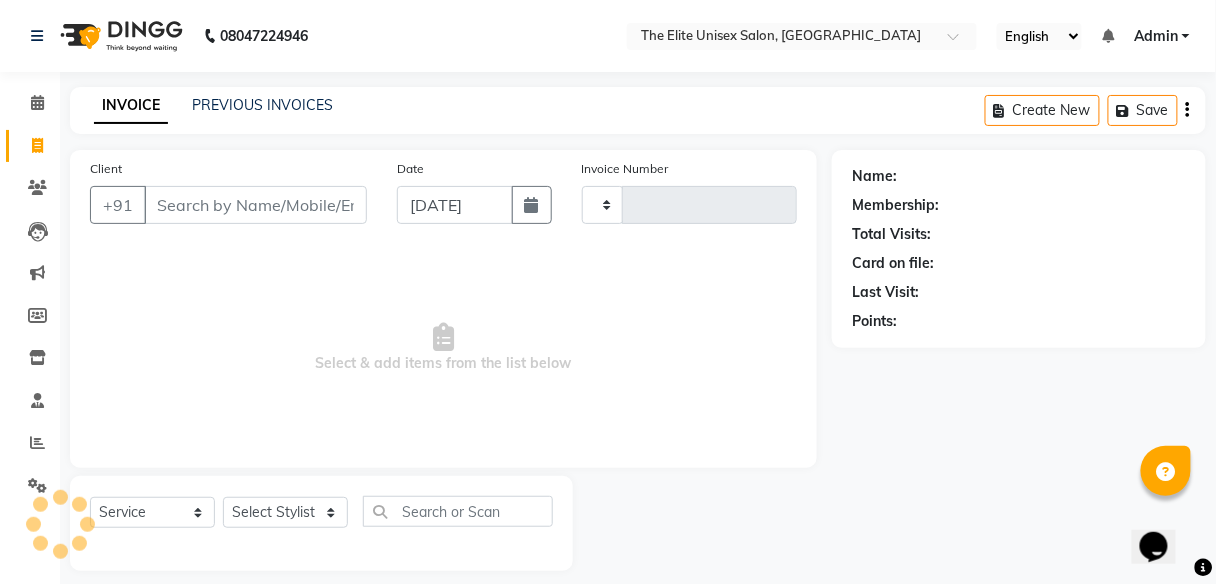 type on "1518" 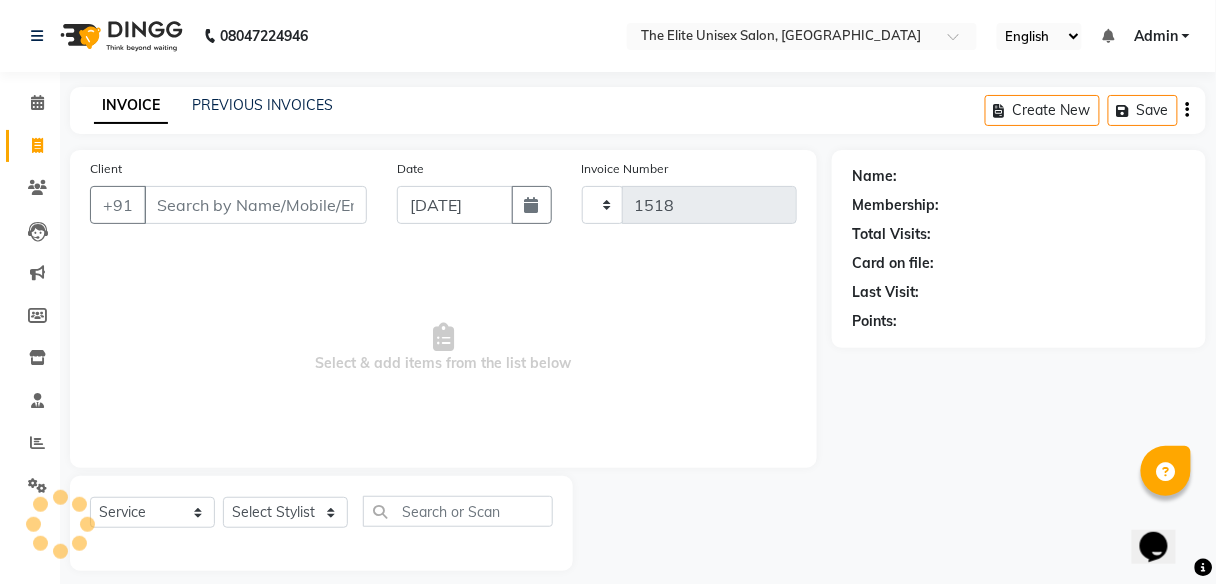 select on "7086" 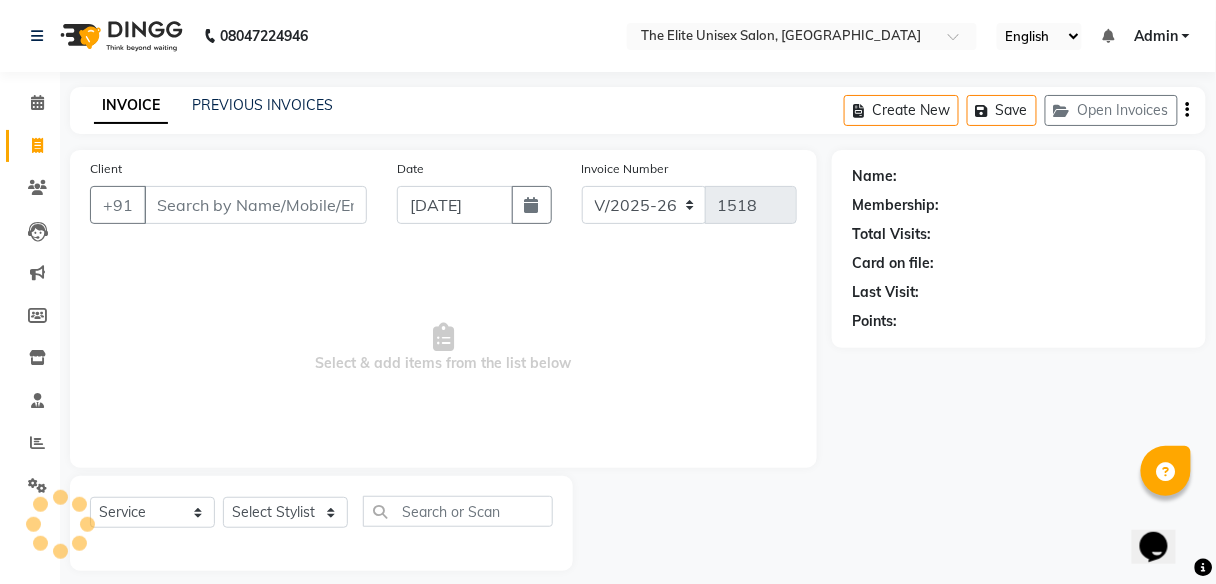 scroll, scrollTop: 16, scrollLeft: 0, axis: vertical 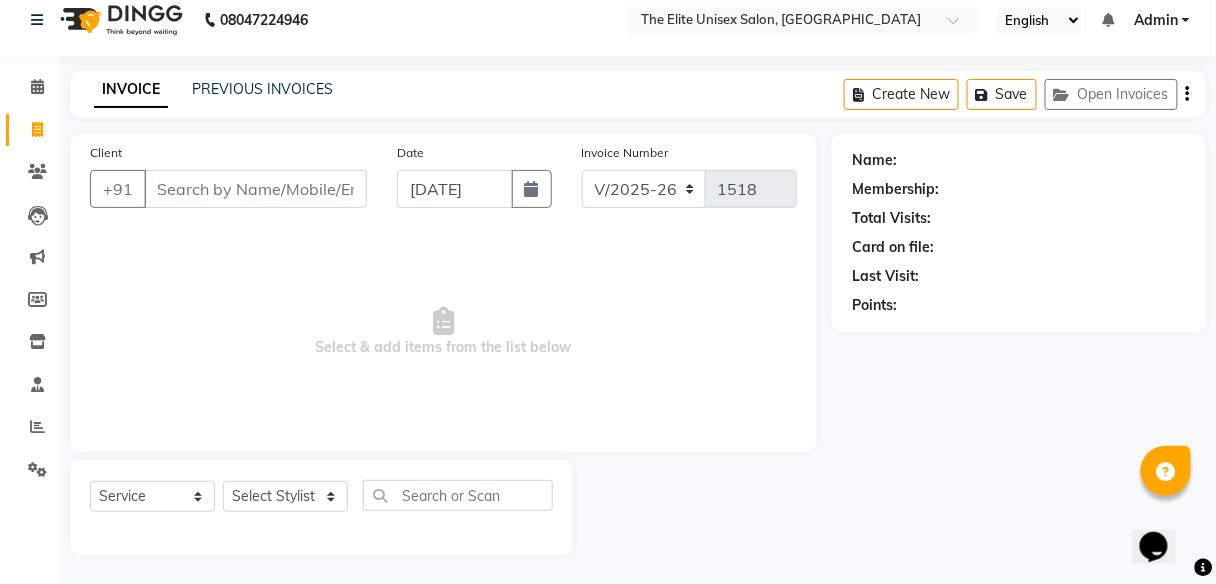 click on "Client" at bounding box center [255, 189] 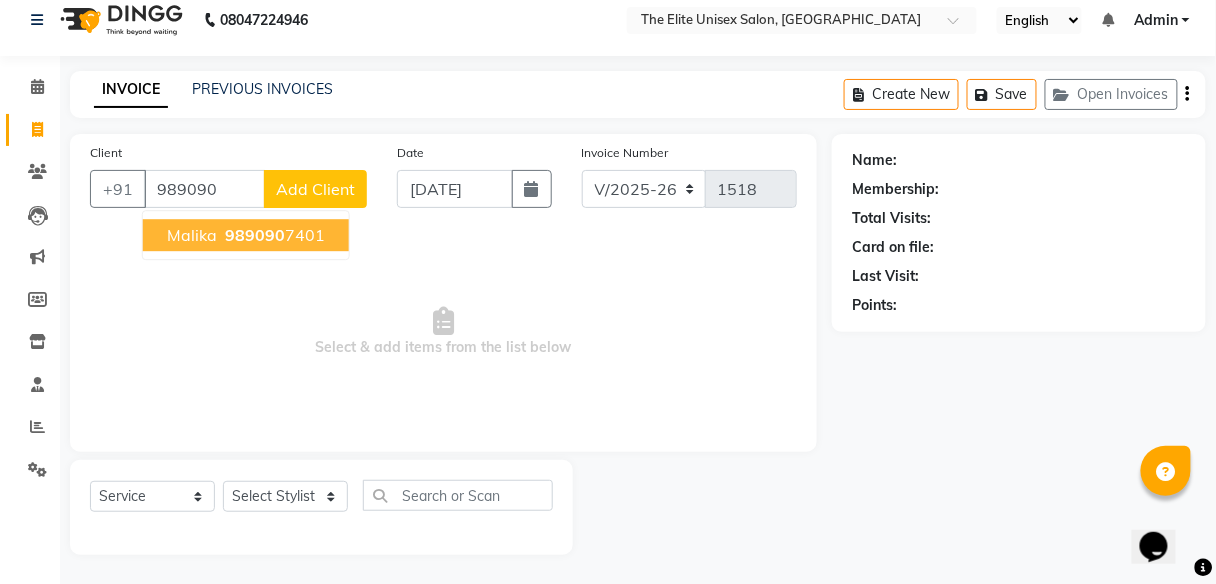 click on "989090" at bounding box center [255, 235] 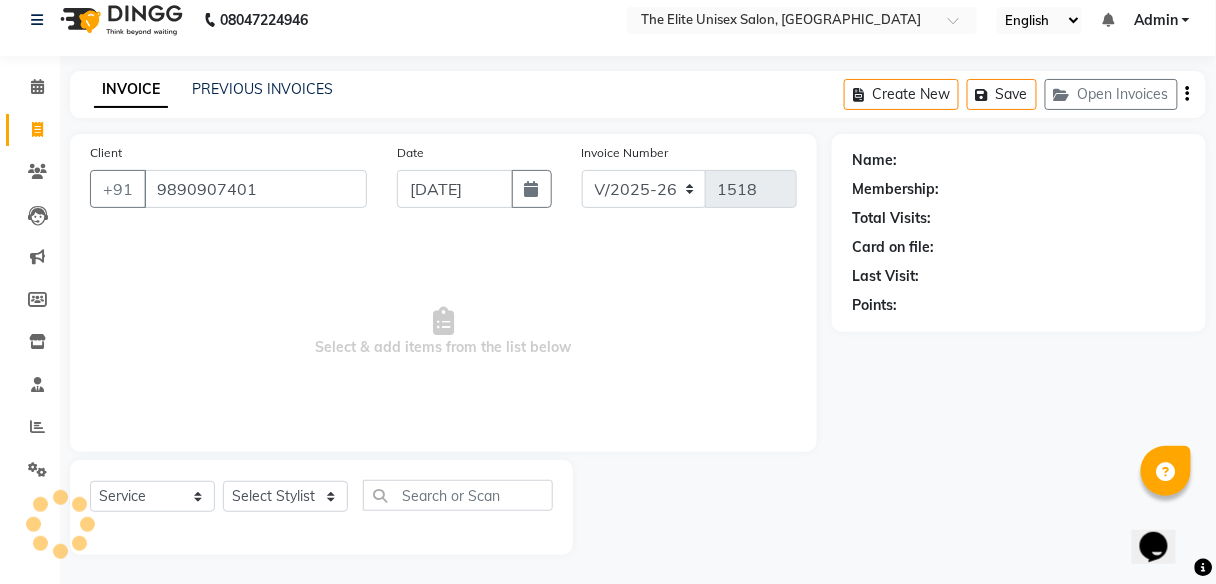 type on "9890907401" 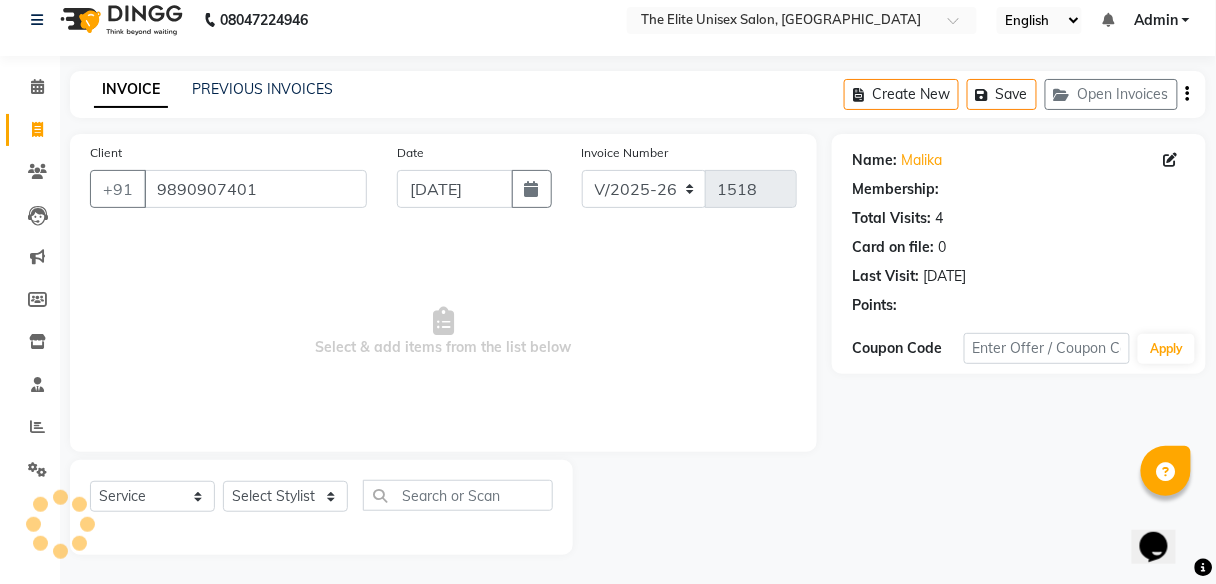 select on "1: Object" 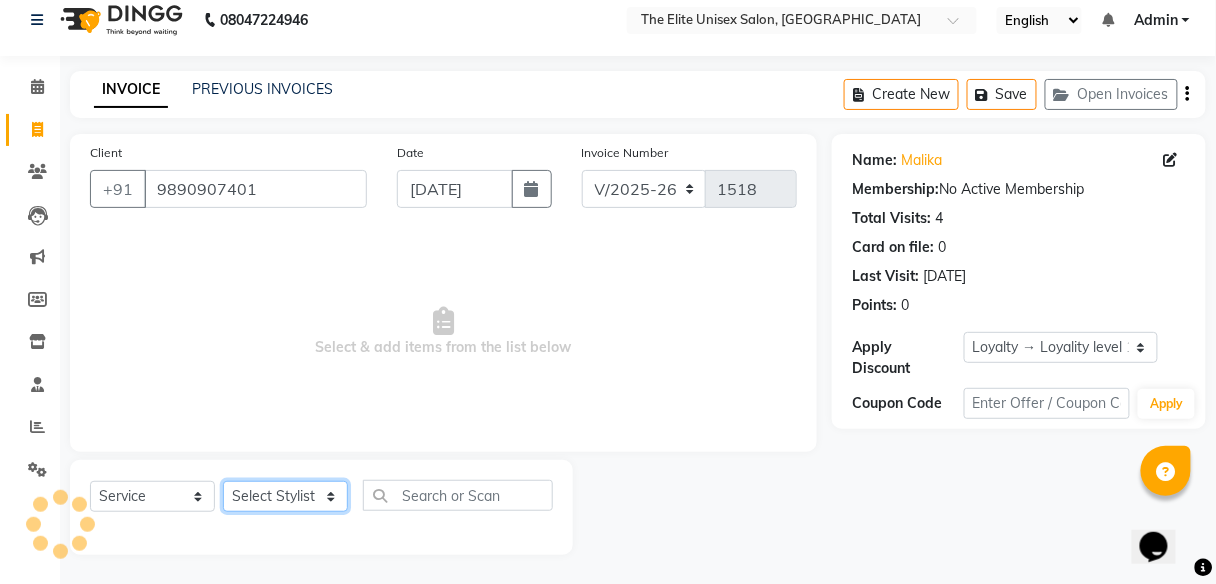 click on "Select Stylist [PERSON_NAME] [PERSON_NAME] Sunny" 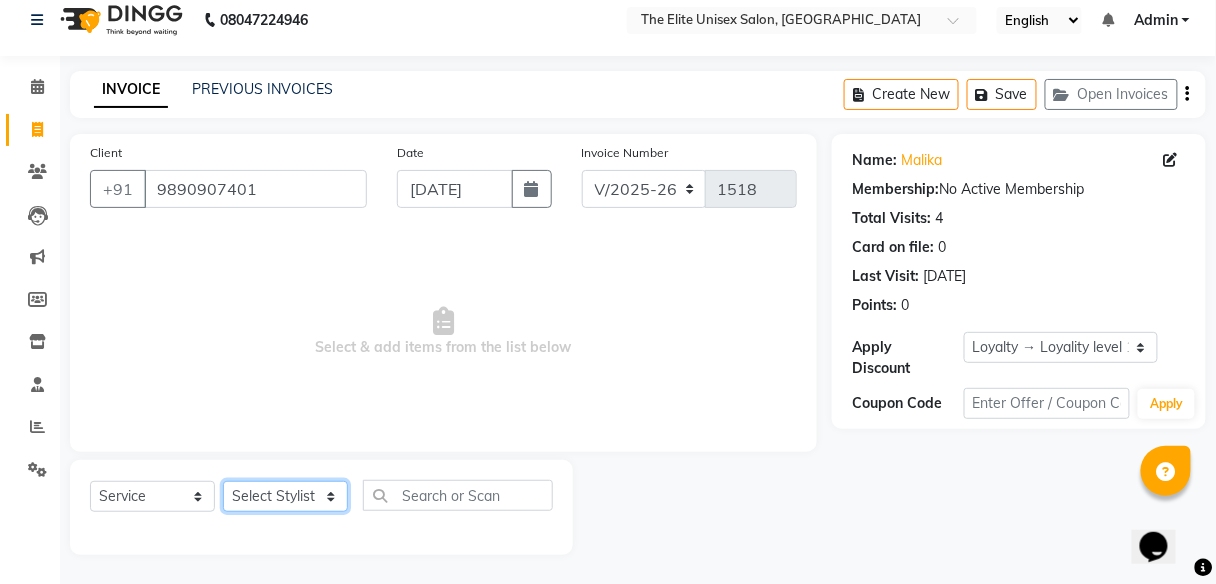 select on "59555" 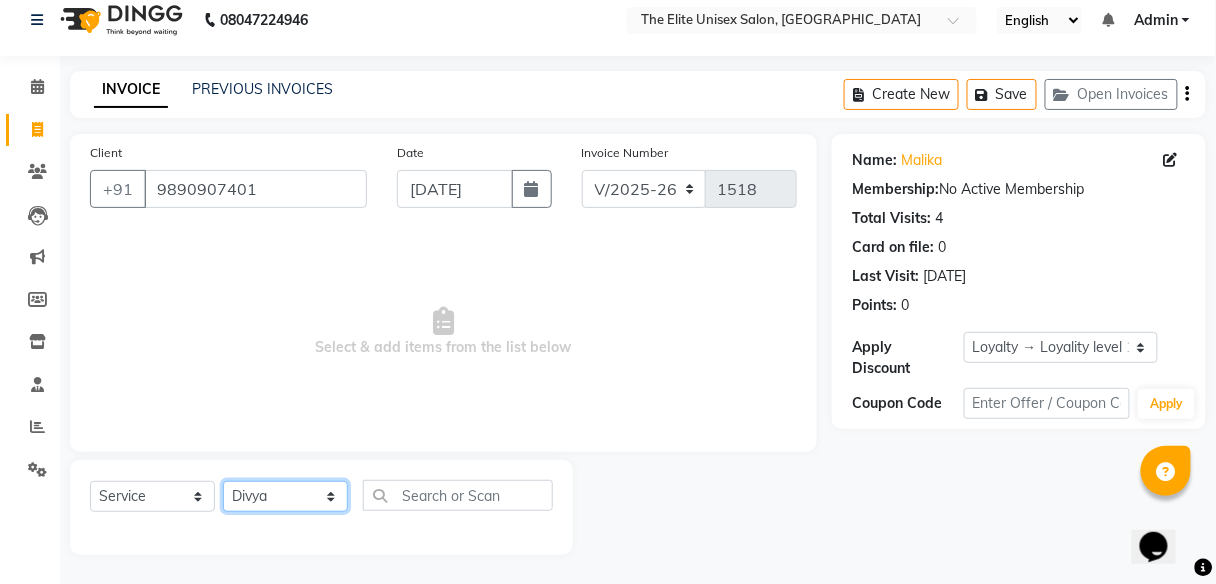 click on "Select Stylist [PERSON_NAME] [PERSON_NAME] Sunny" 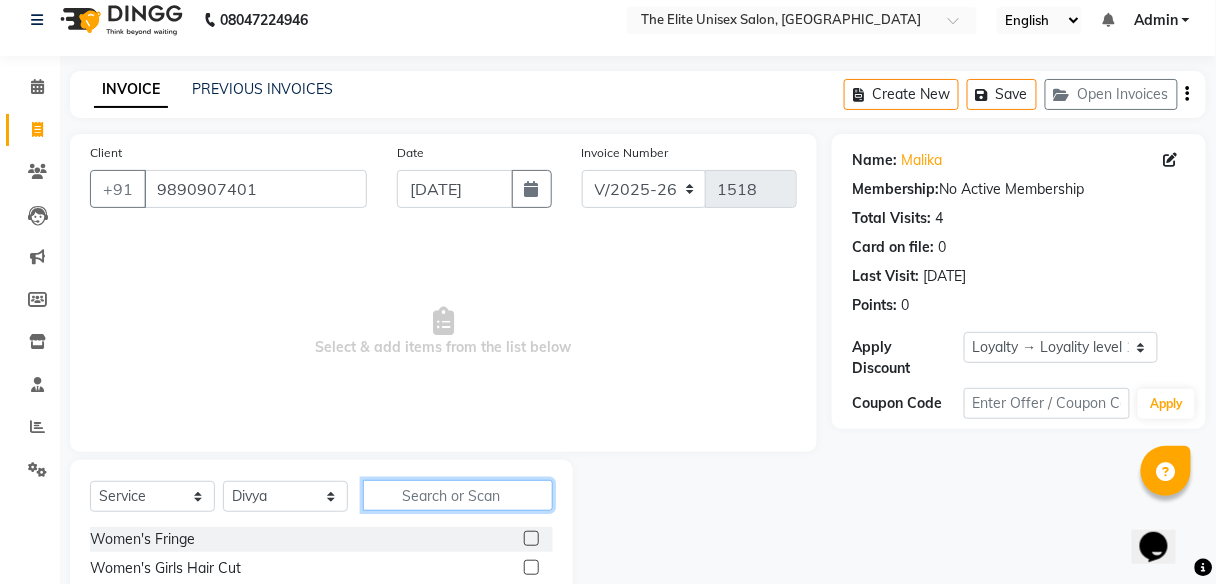 click 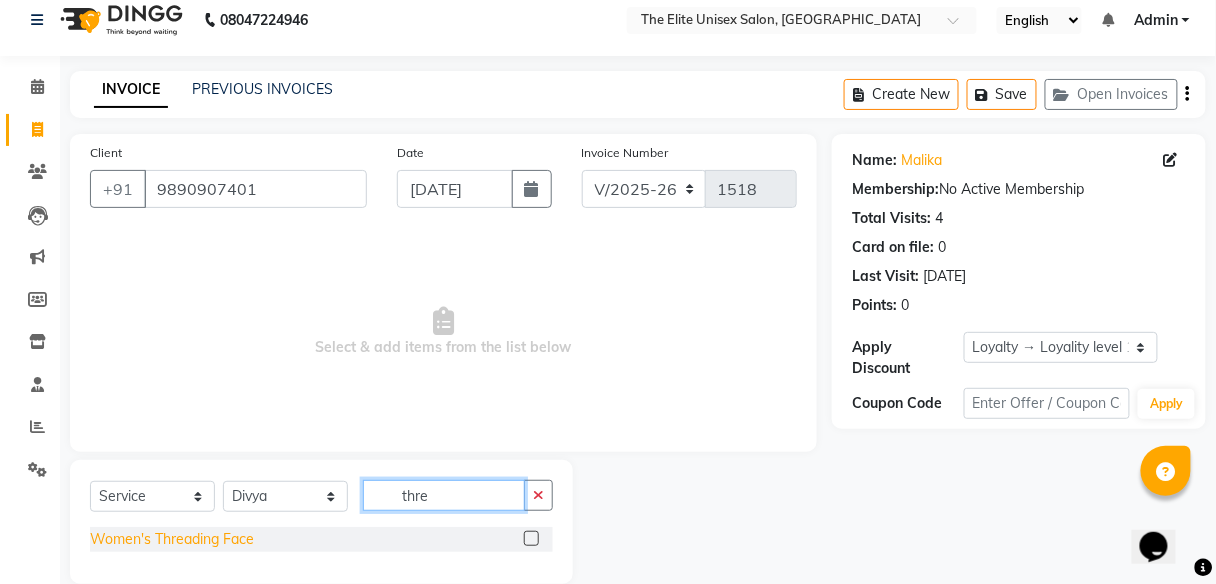 type on "thre" 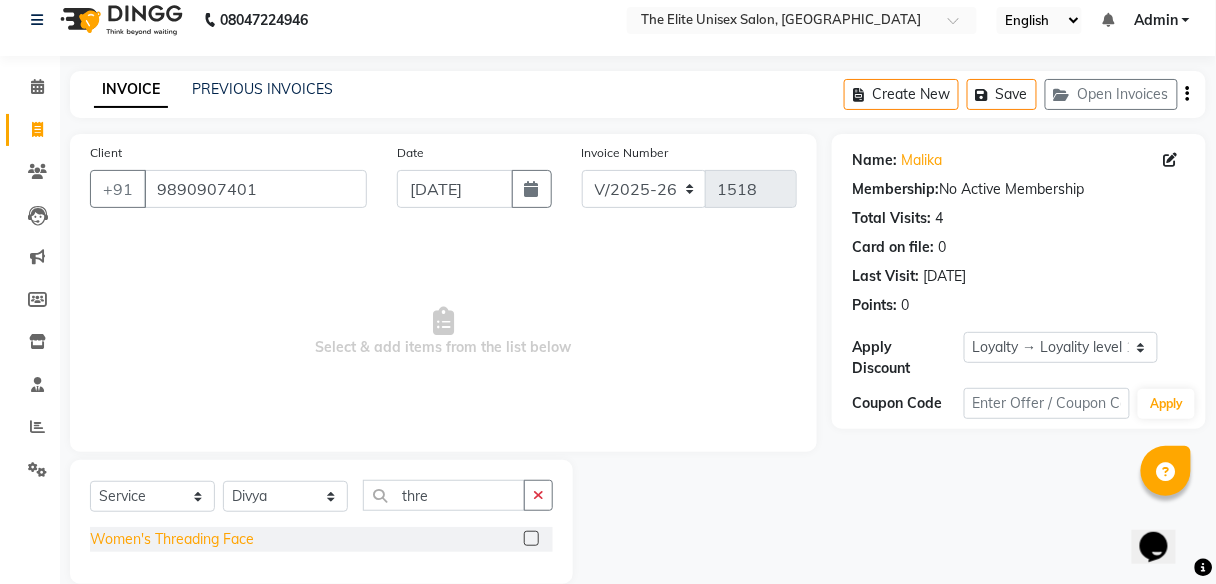 click on "Women's Threading Face" 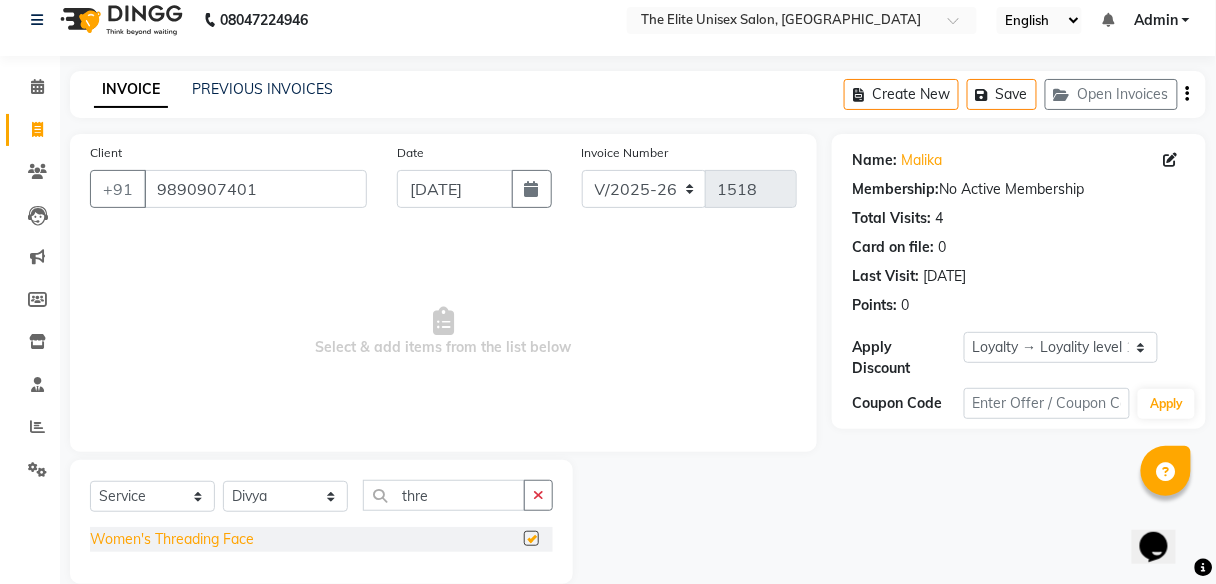 checkbox on "false" 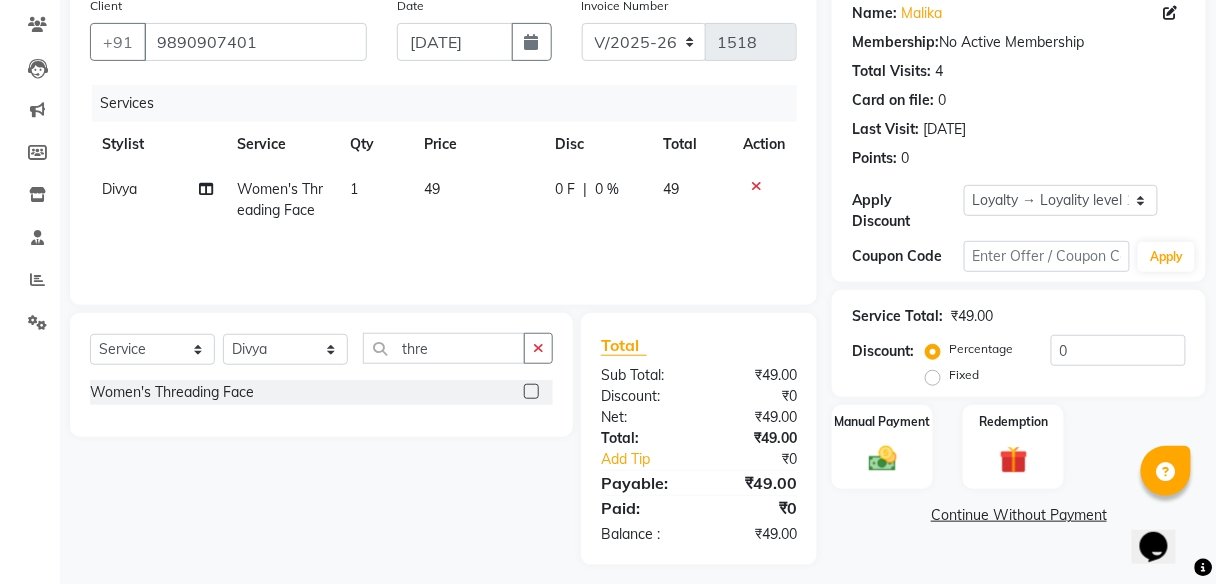 scroll, scrollTop: 172, scrollLeft: 0, axis: vertical 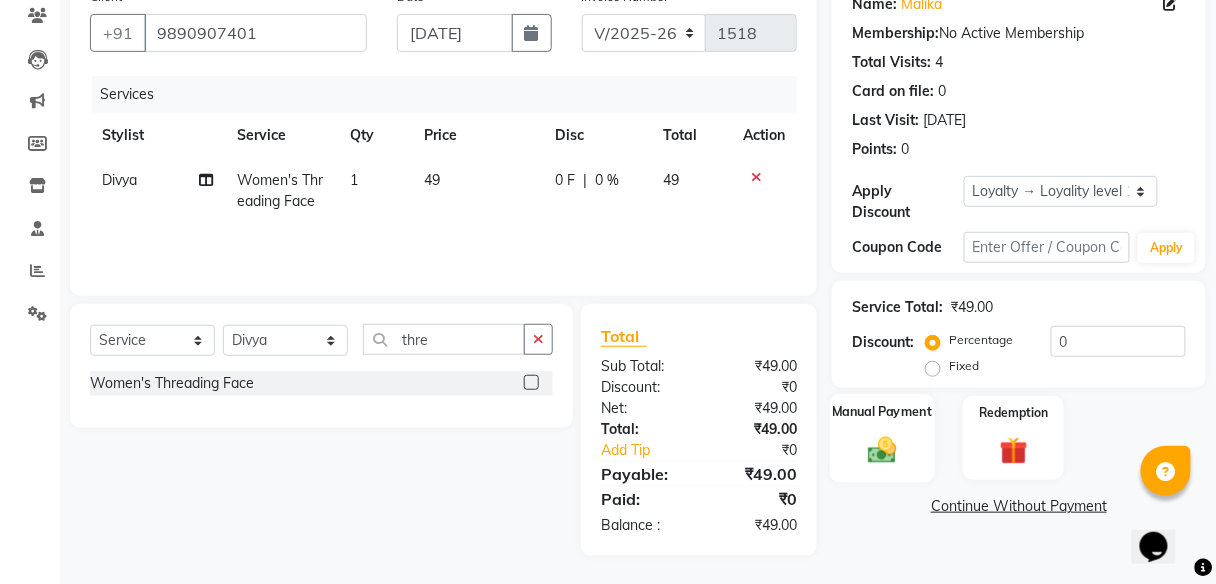 click 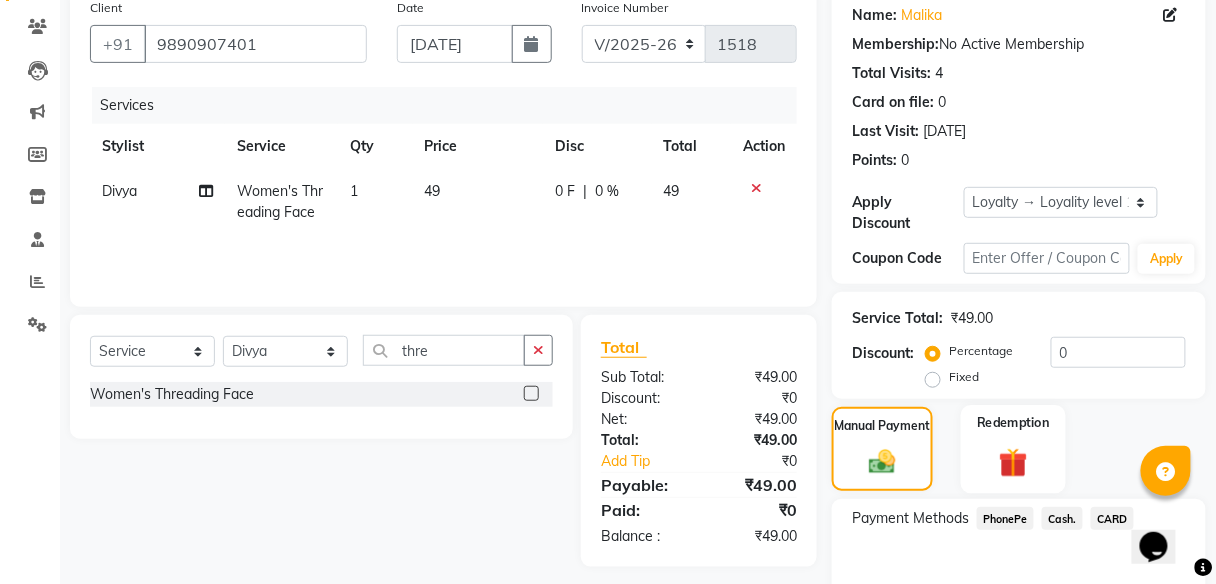 scroll, scrollTop: 179, scrollLeft: 0, axis: vertical 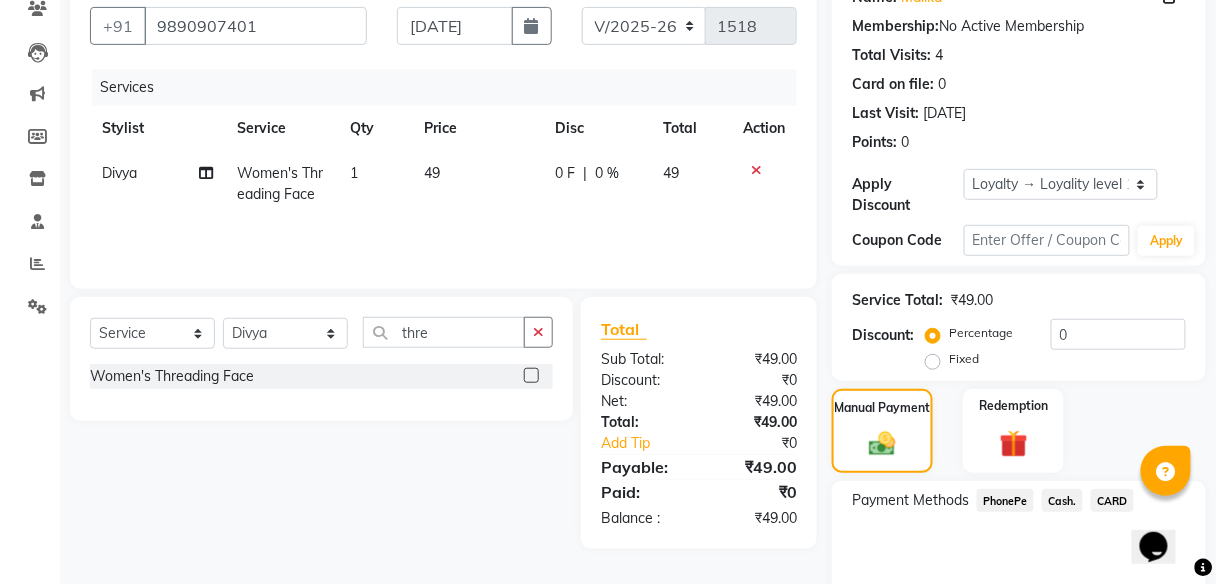 click on "PhonePe" 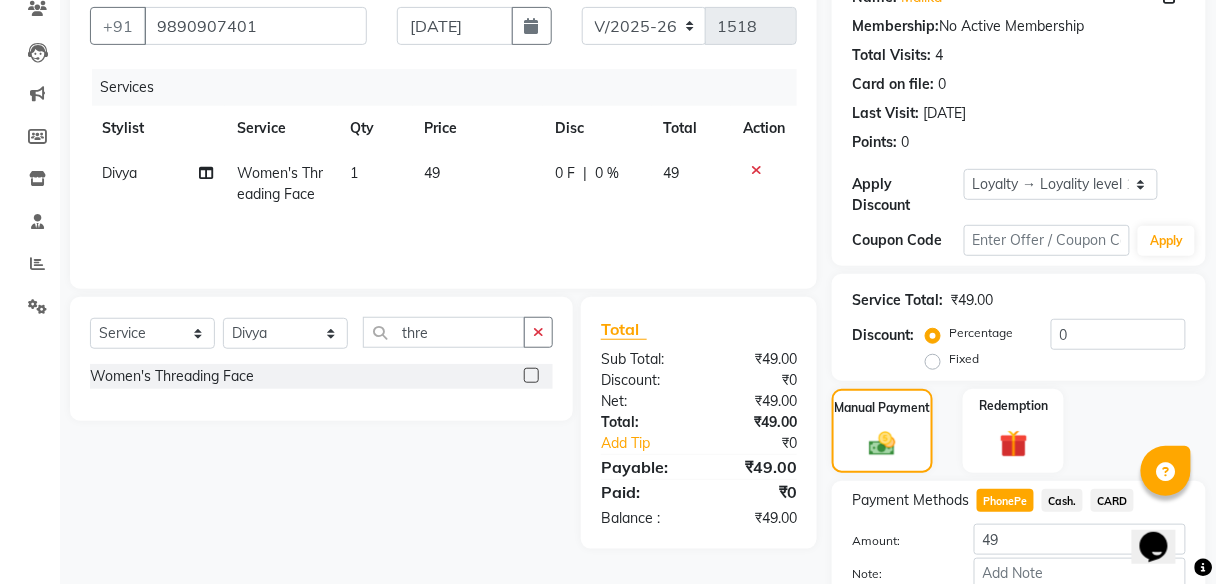 scroll, scrollTop: 295, scrollLeft: 0, axis: vertical 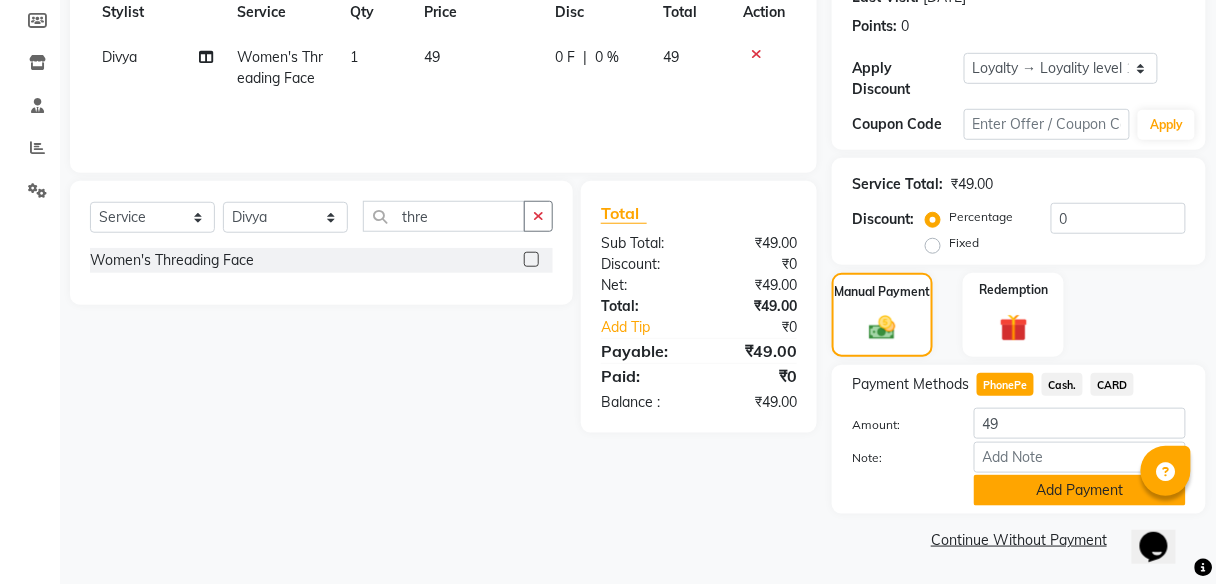 click on "Add Payment" 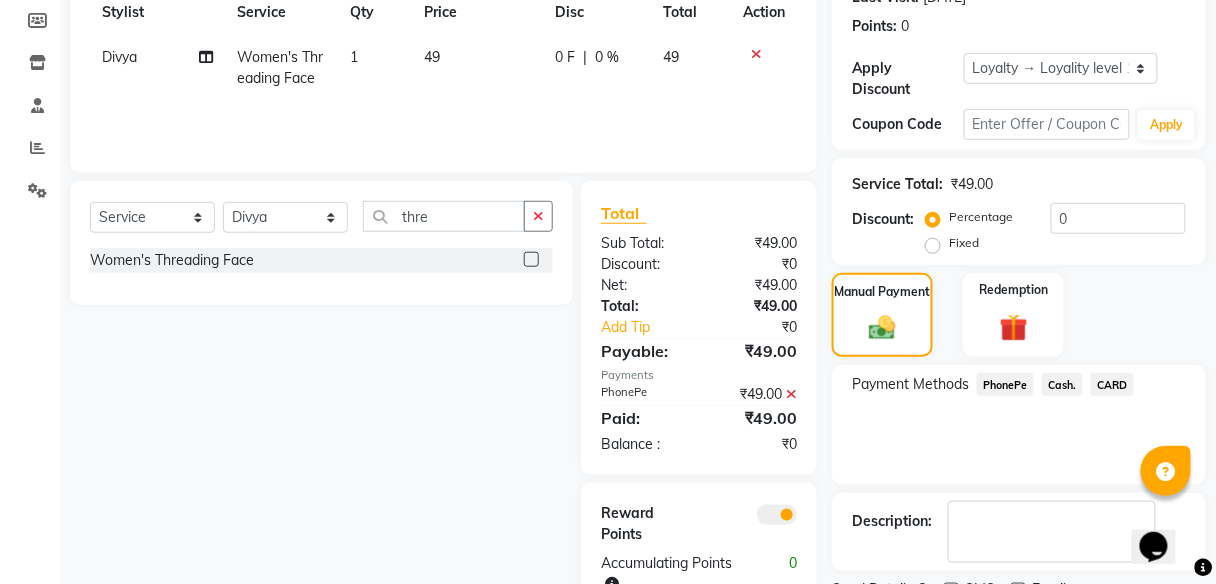 scroll, scrollTop: 378, scrollLeft: 0, axis: vertical 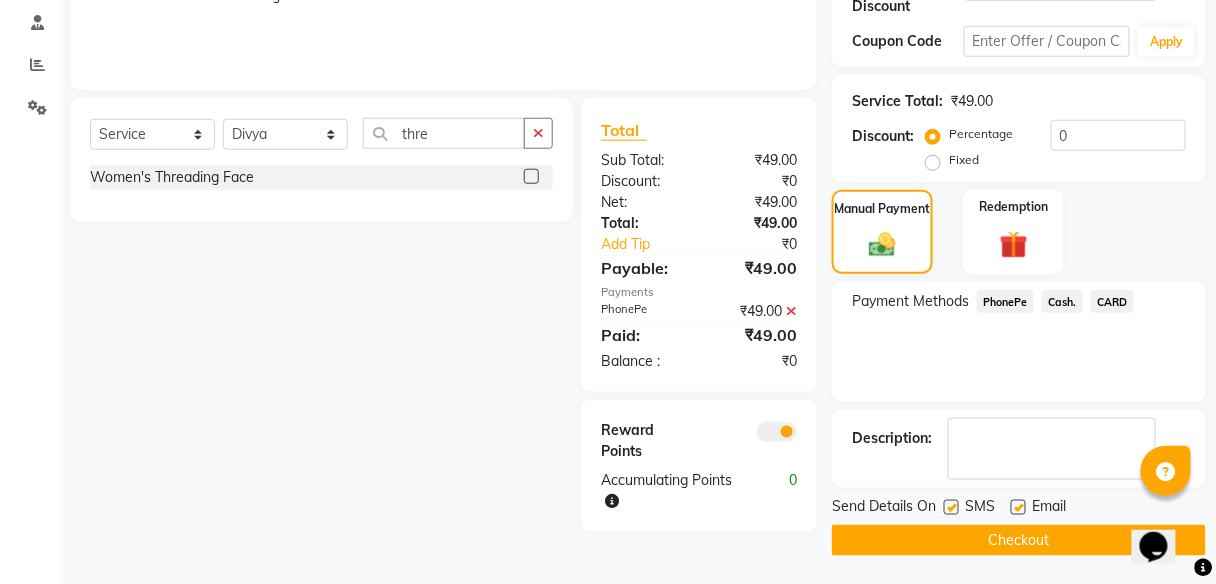 click on "Checkout" 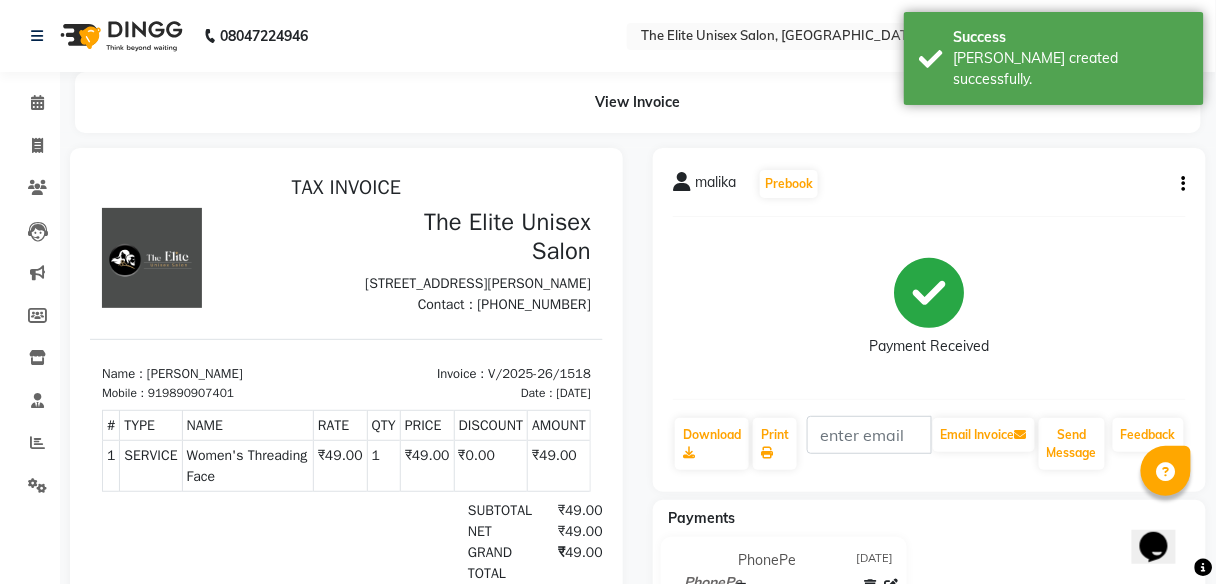 scroll, scrollTop: 0, scrollLeft: 0, axis: both 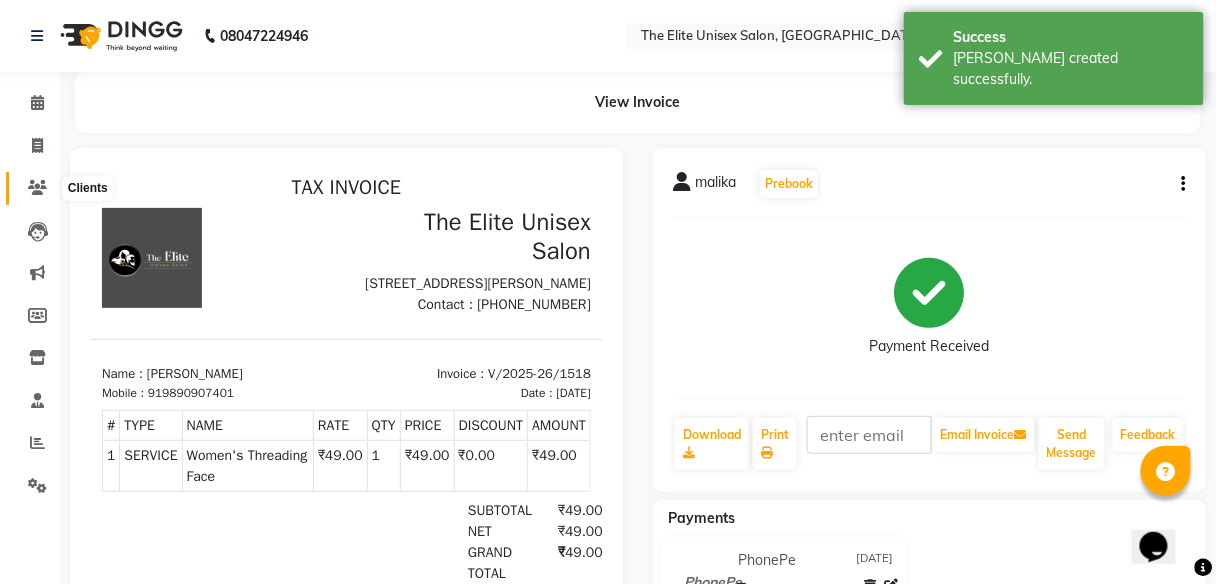 click 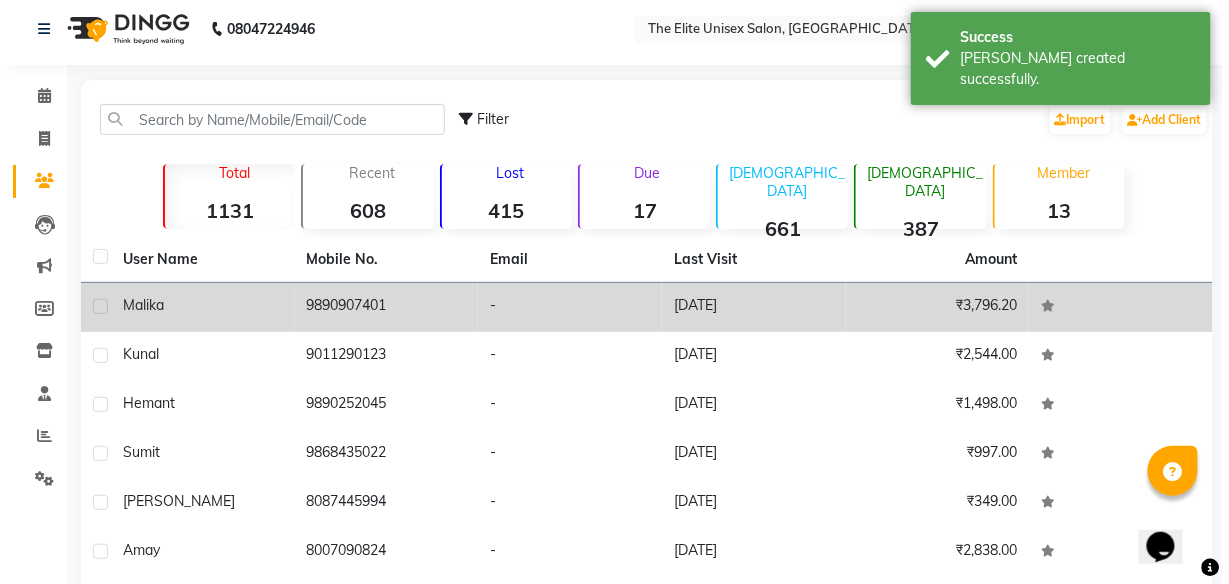 scroll, scrollTop: 0, scrollLeft: 0, axis: both 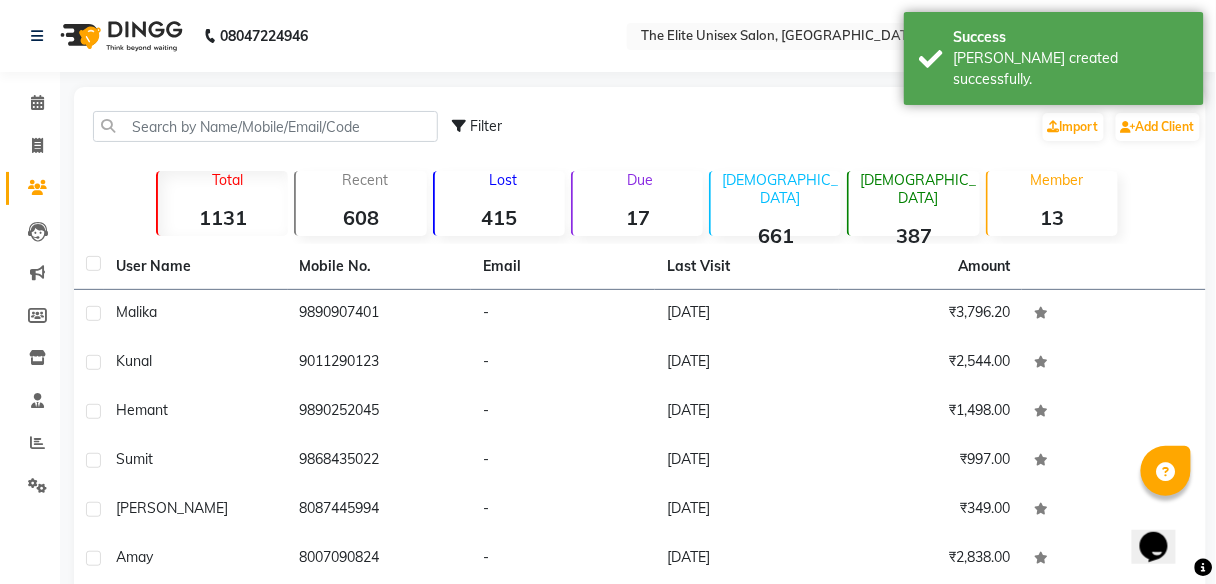 click on "Lost  415" 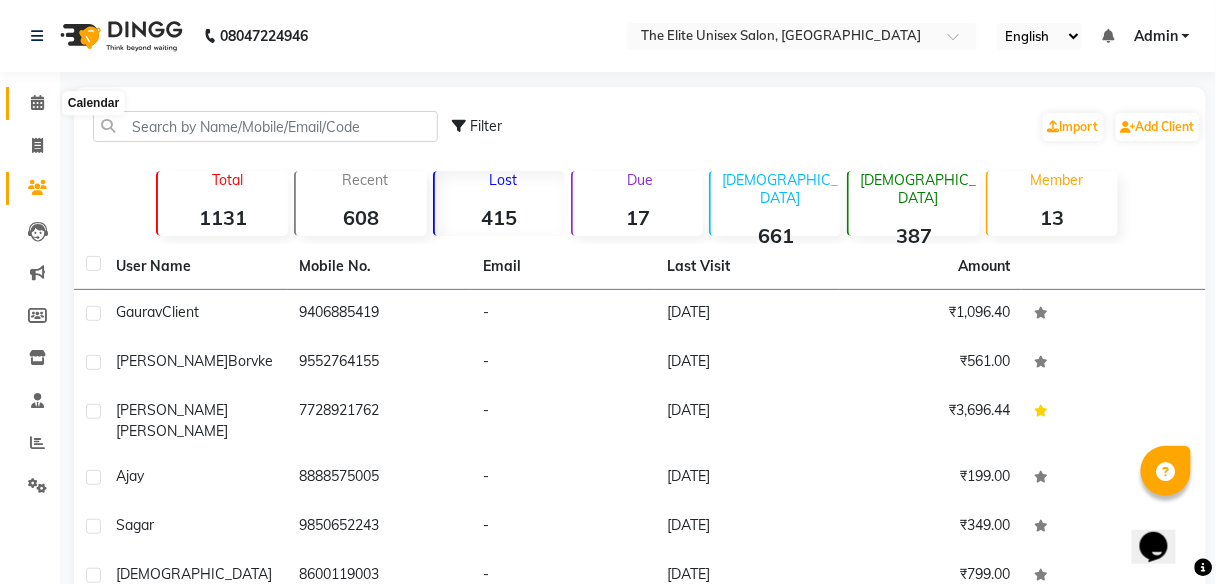 click 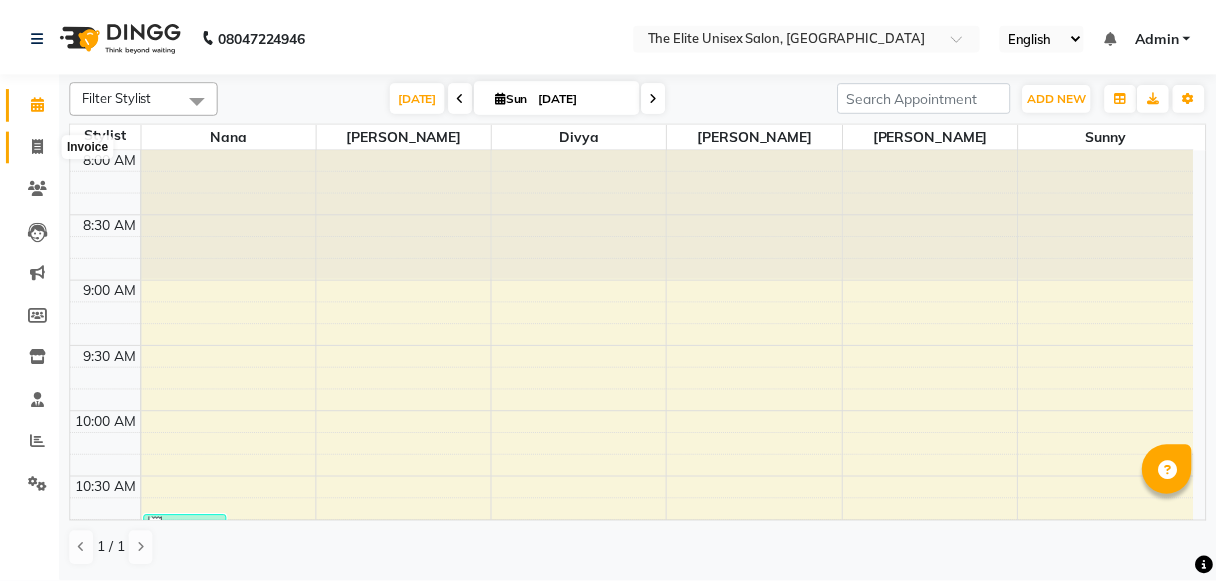 scroll, scrollTop: 0, scrollLeft: 0, axis: both 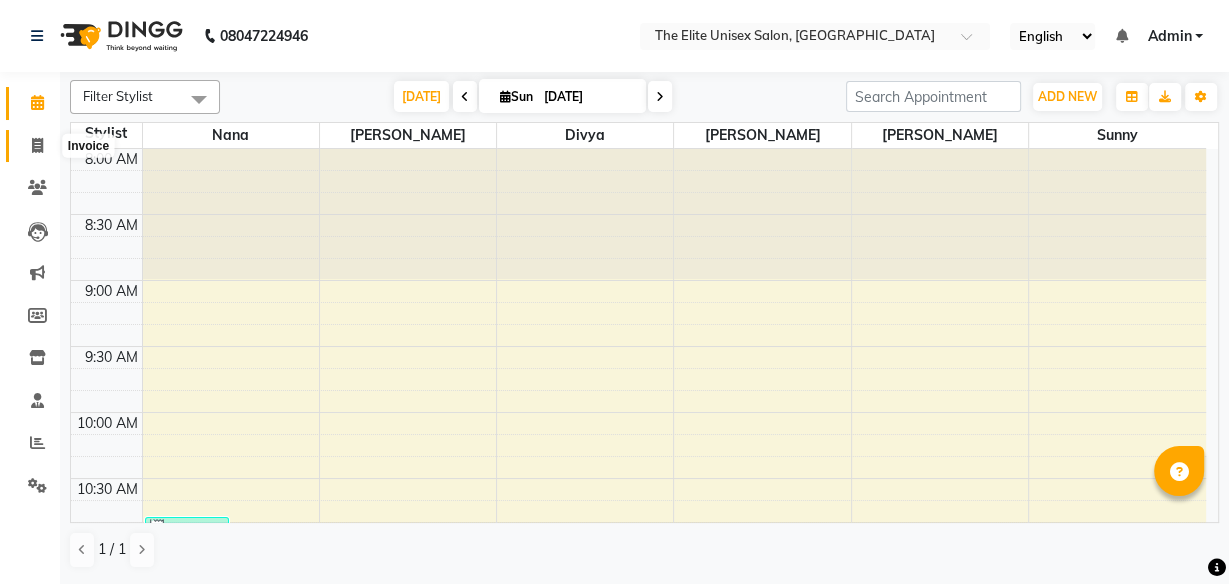 click 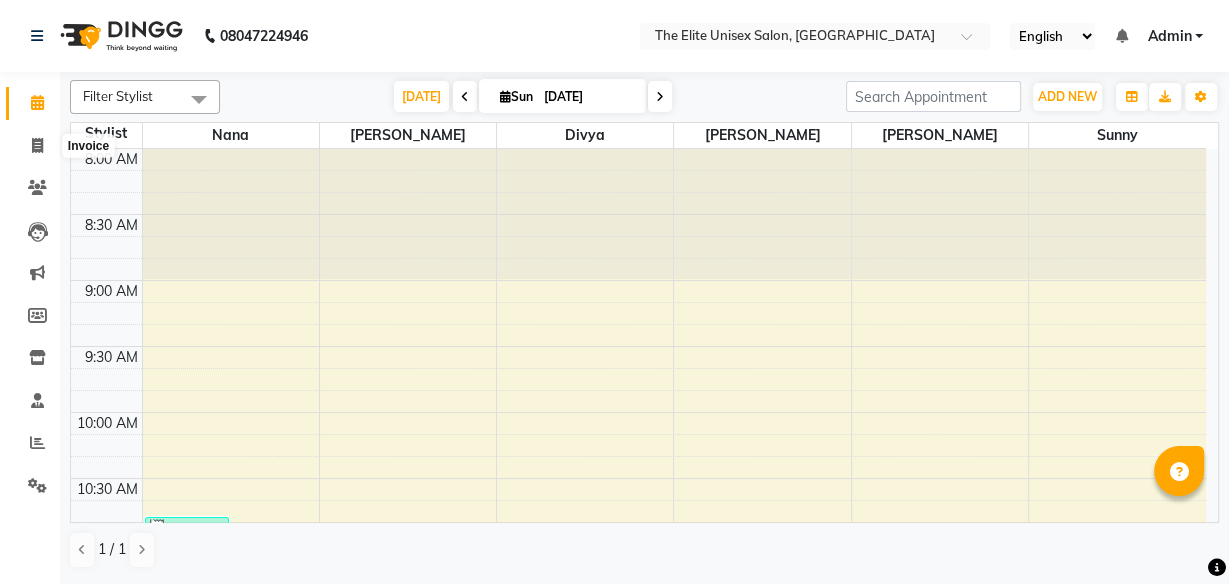select on "7086" 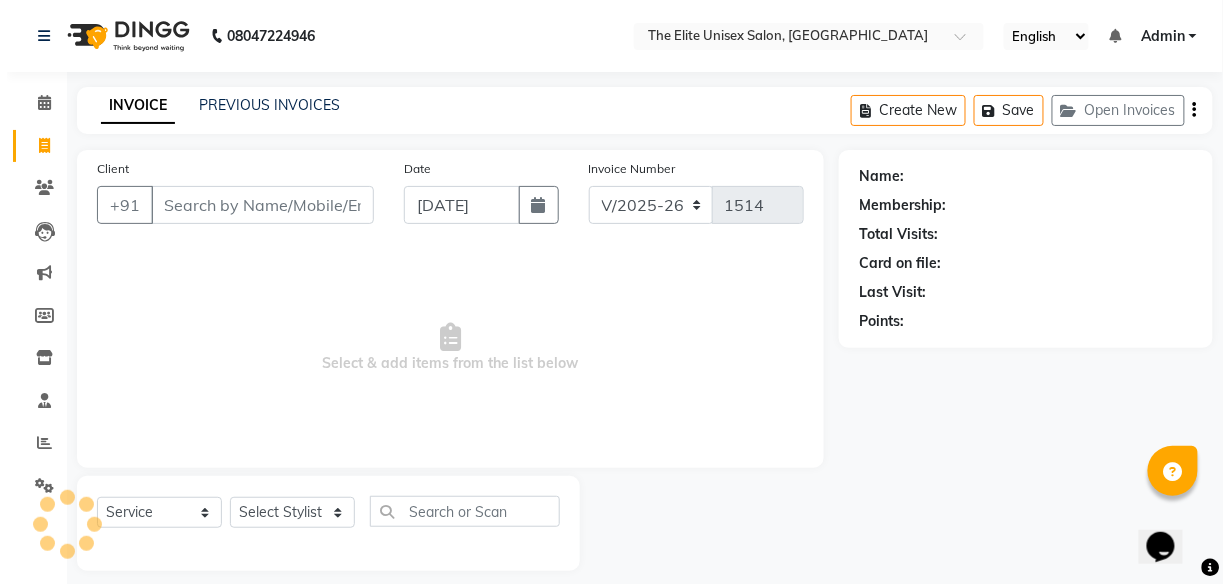 scroll, scrollTop: 0, scrollLeft: 0, axis: both 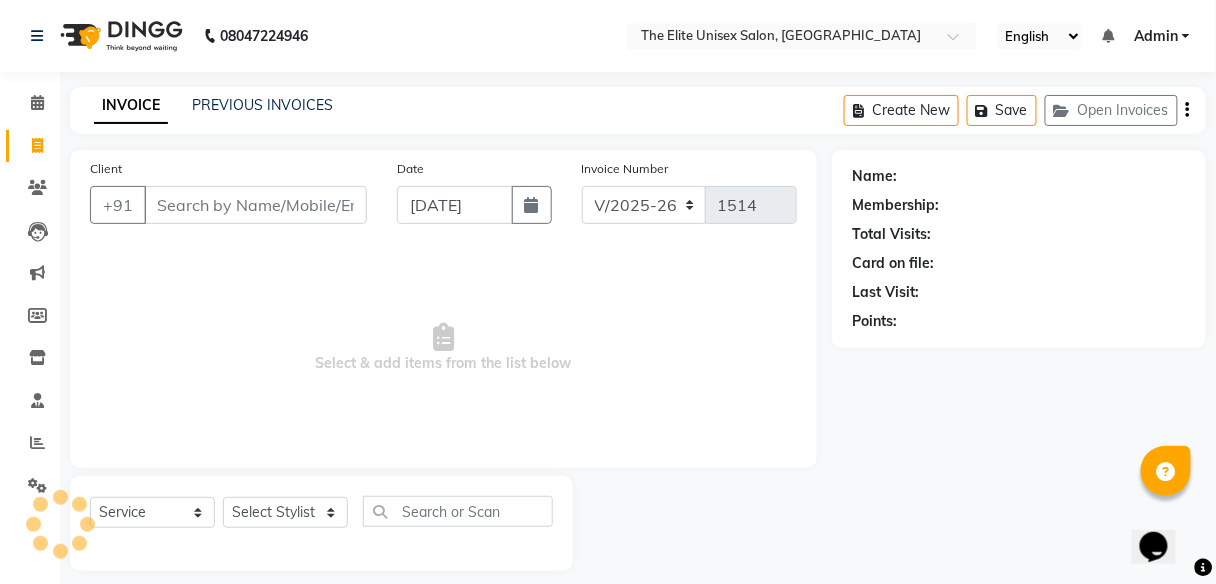 click on "Client" at bounding box center [255, 205] 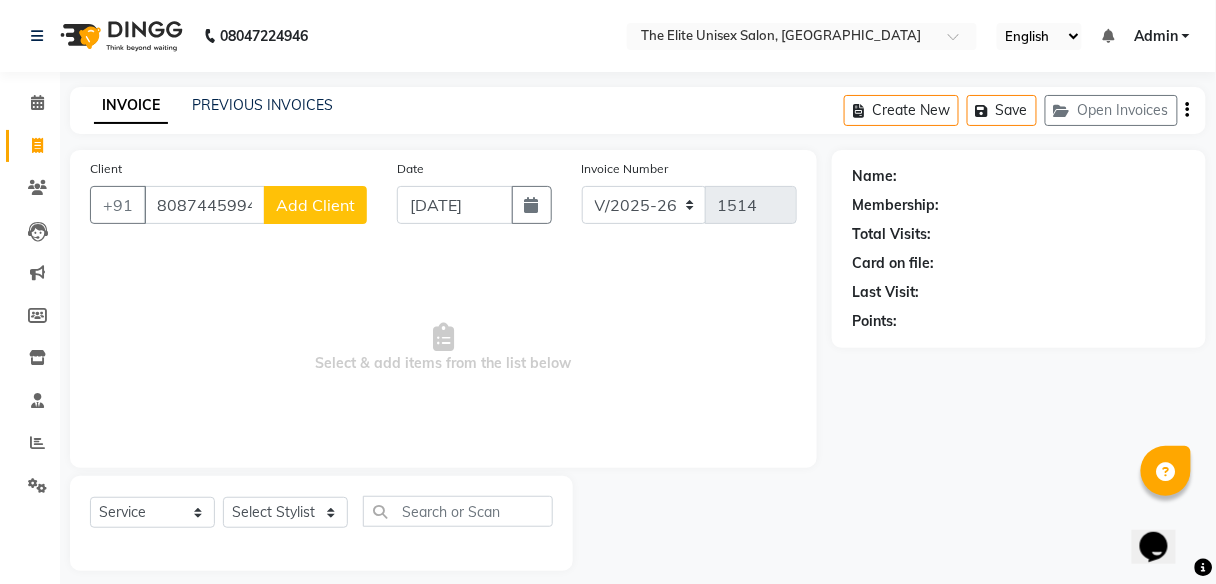 type on "8087445994" 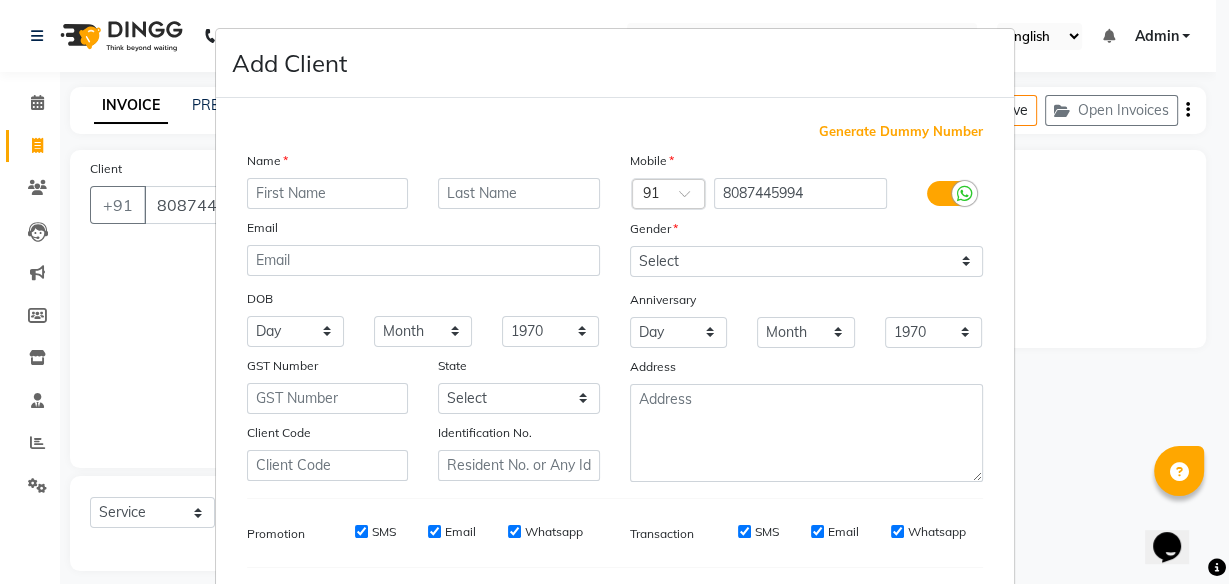 click at bounding box center [328, 193] 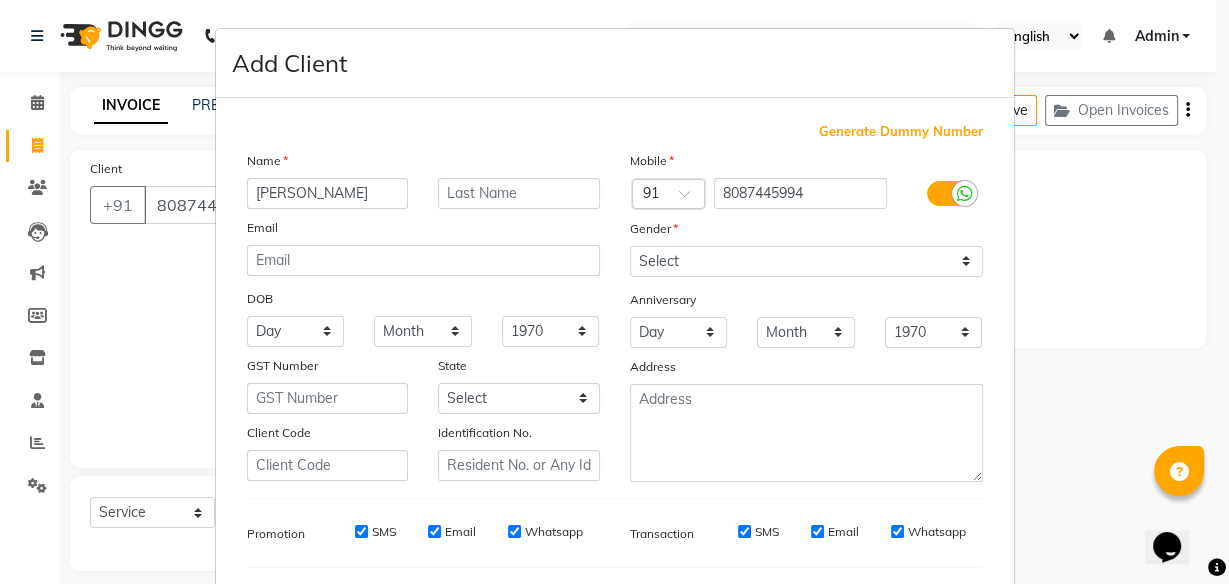 type on "[PERSON_NAME]" 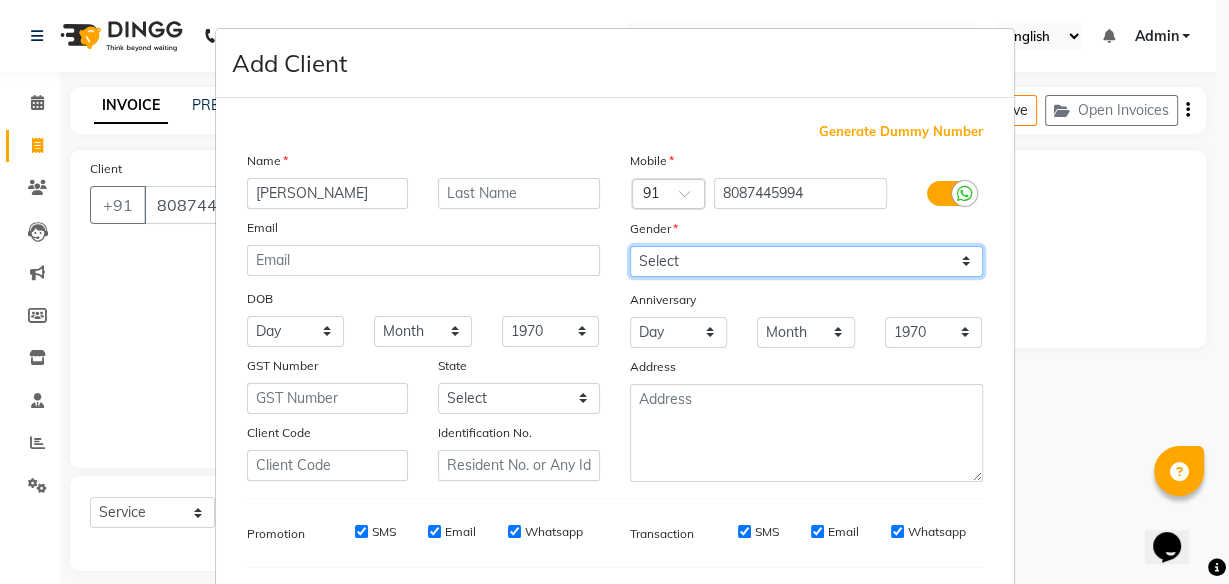 click on "Select [DEMOGRAPHIC_DATA] [DEMOGRAPHIC_DATA] Other Prefer Not To Say" at bounding box center (806, 261) 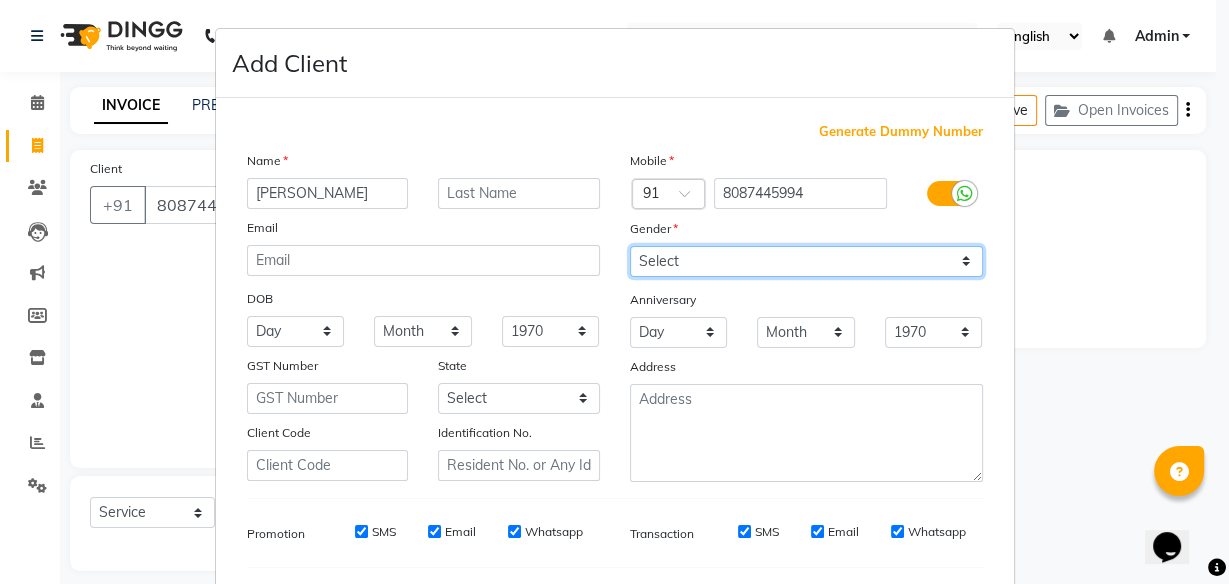 click on "Select [DEMOGRAPHIC_DATA] [DEMOGRAPHIC_DATA] Other Prefer Not To Say" at bounding box center (806, 261) 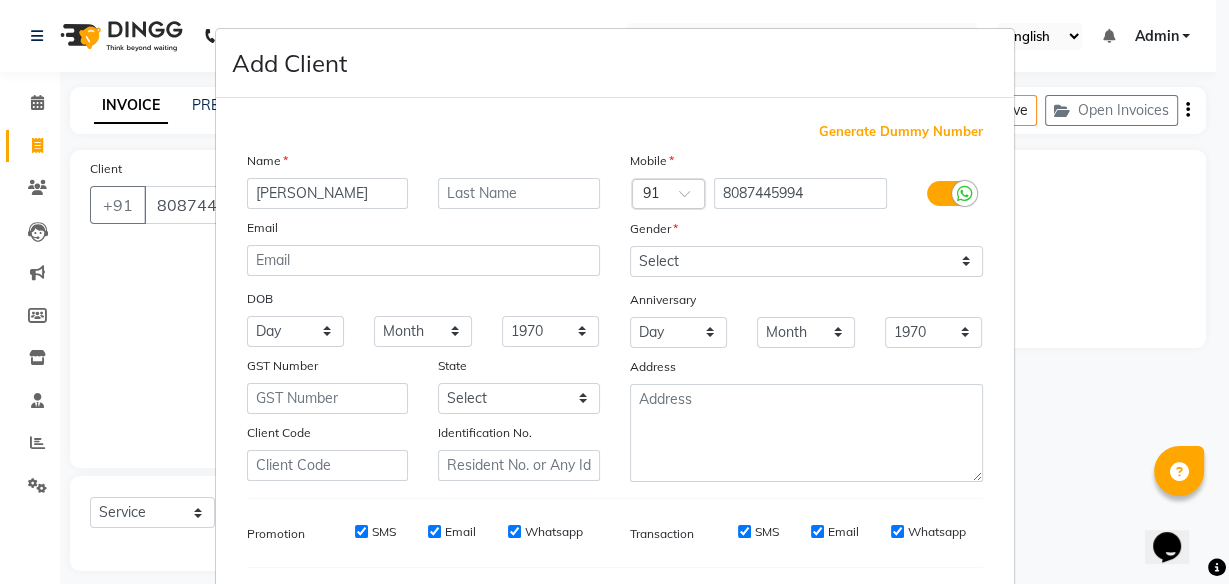 click on "Gender" at bounding box center (806, 232) 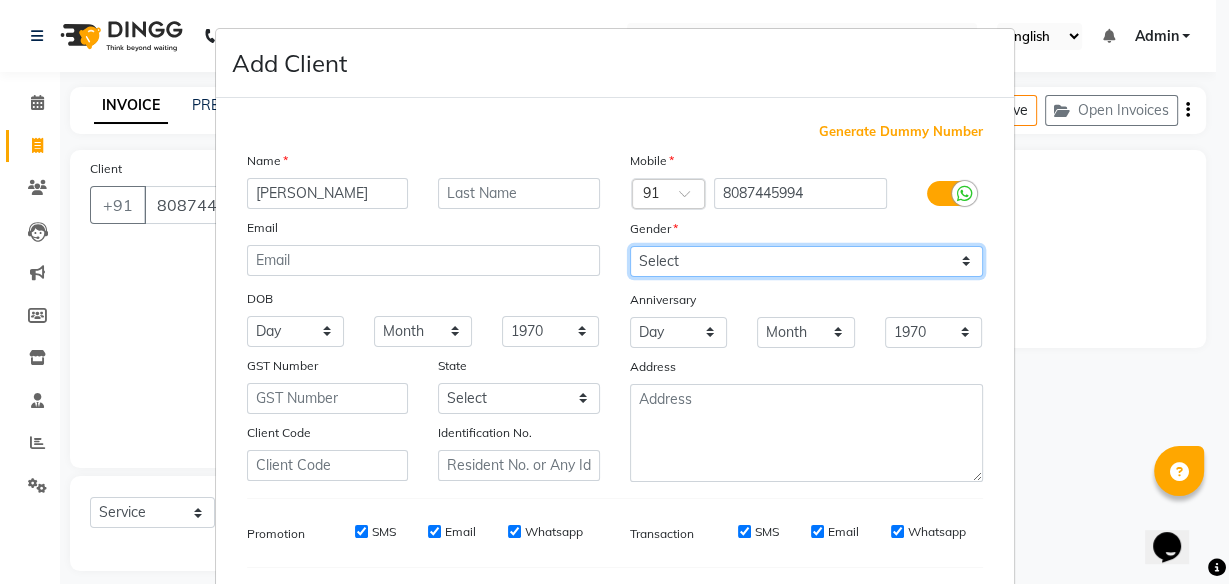 click on "Select [DEMOGRAPHIC_DATA] [DEMOGRAPHIC_DATA] Other Prefer Not To Say" at bounding box center (806, 261) 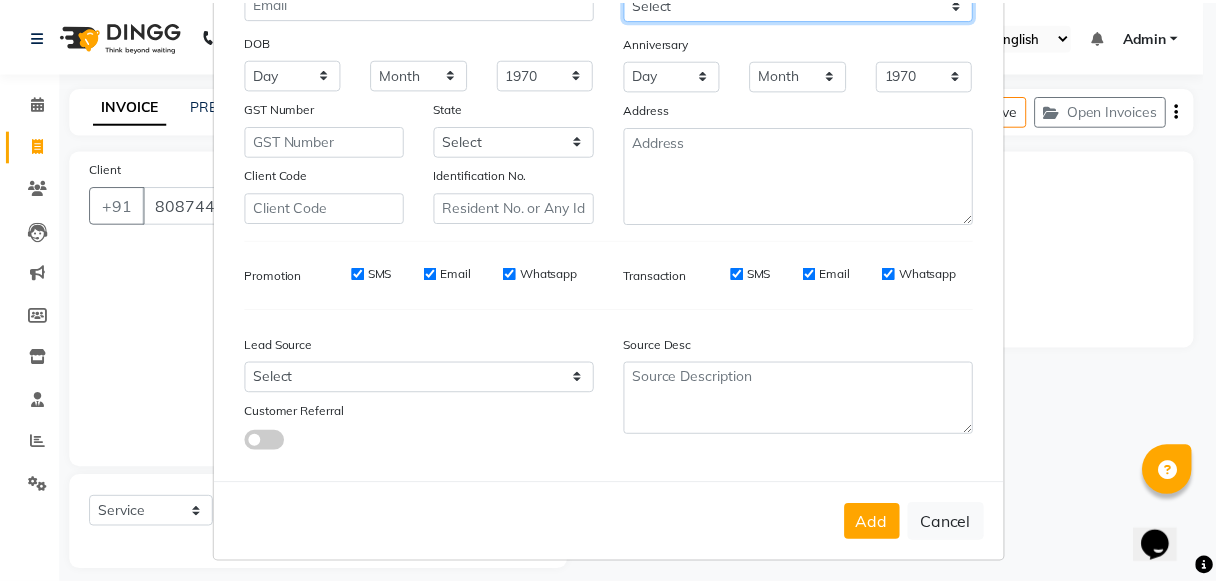 scroll, scrollTop: 260, scrollLeft: 0, axis: vertical 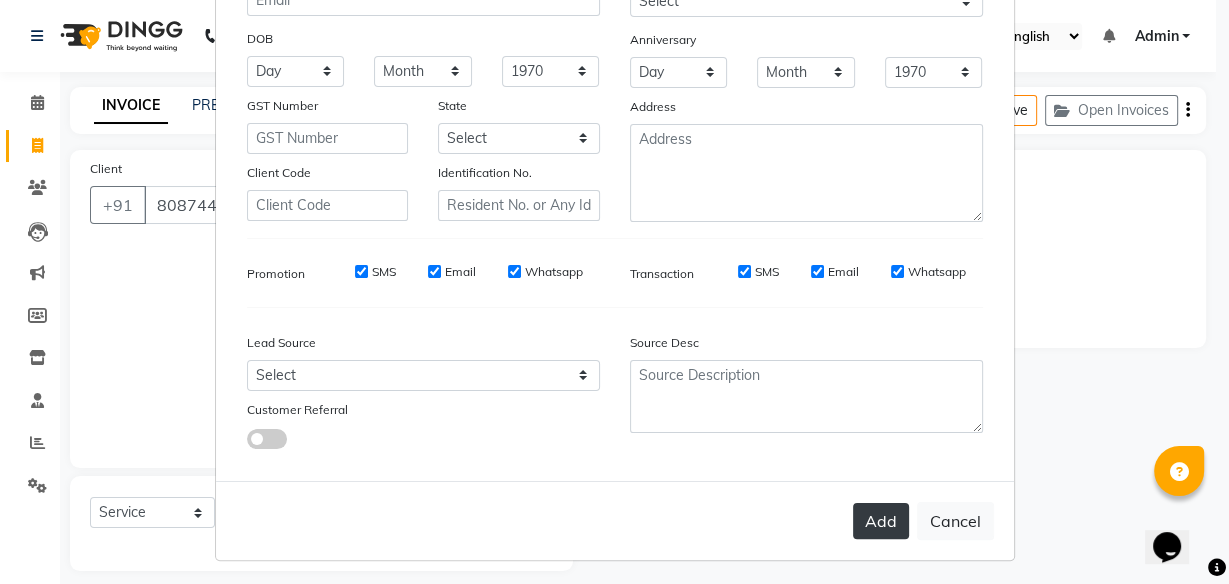 click on "Add" at bounding box center [881, 521] 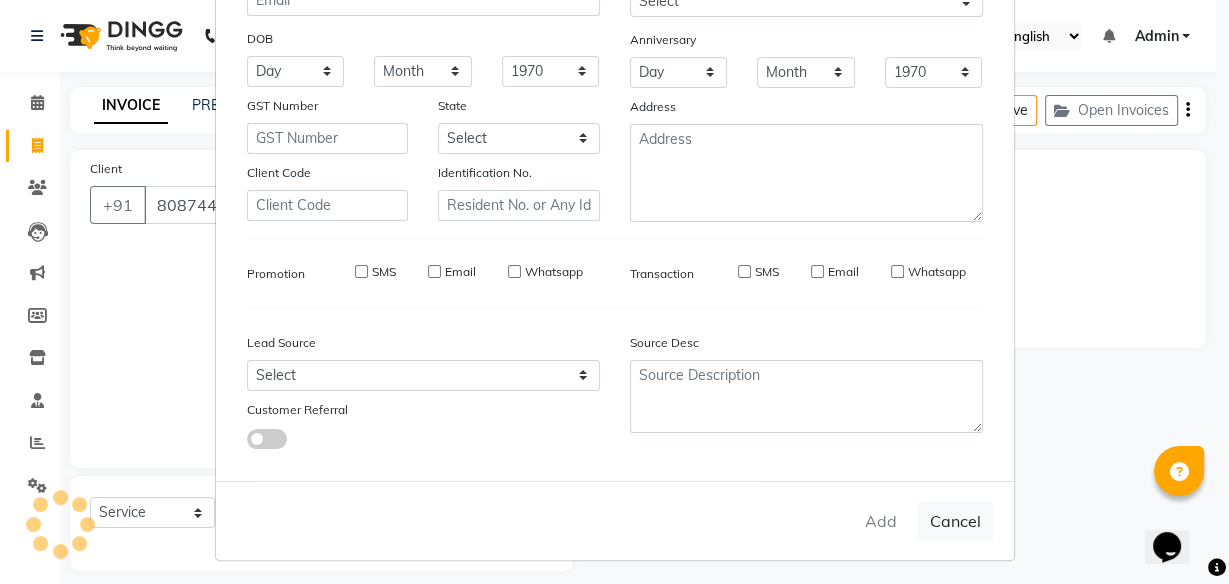 type 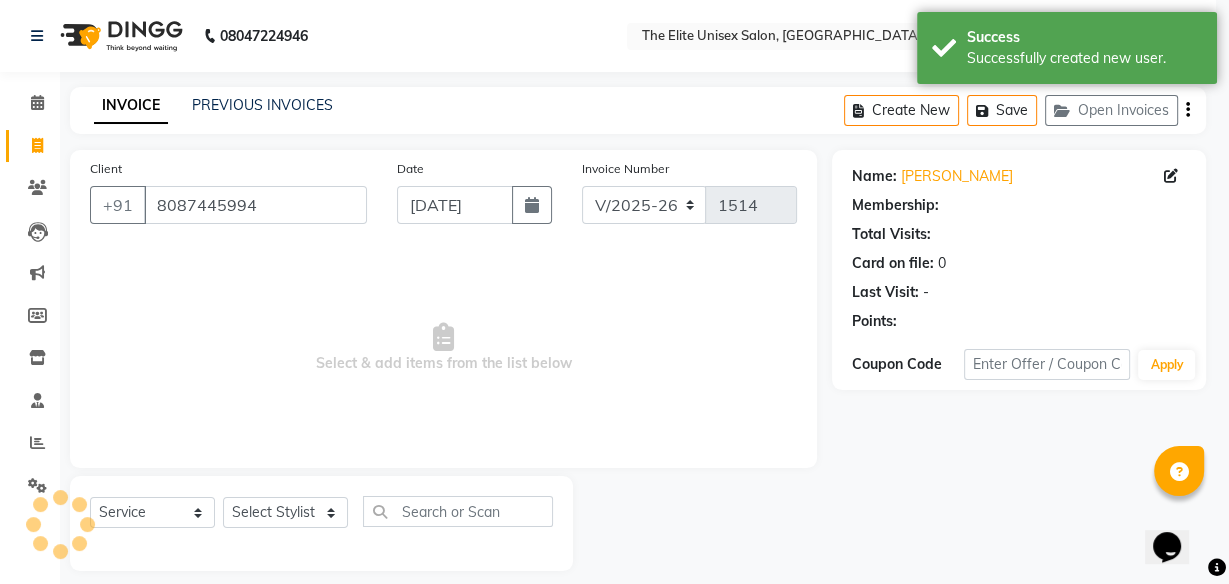 select on "1: Object" 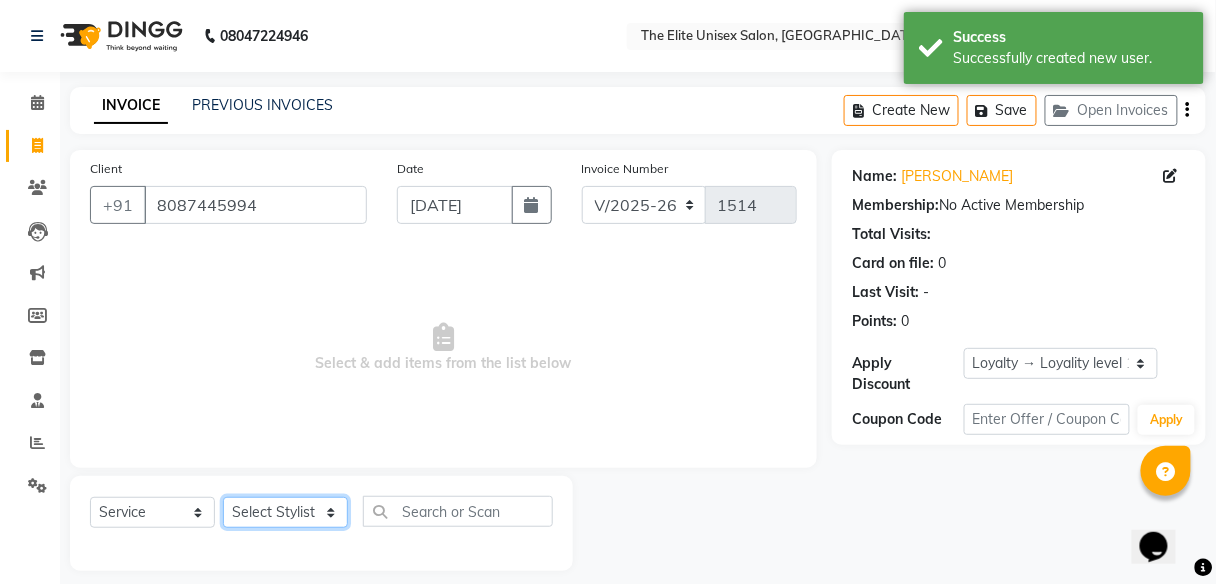 click on "Select Stylist [PERSON_NAME] [PERSON_NAME] Sunny" 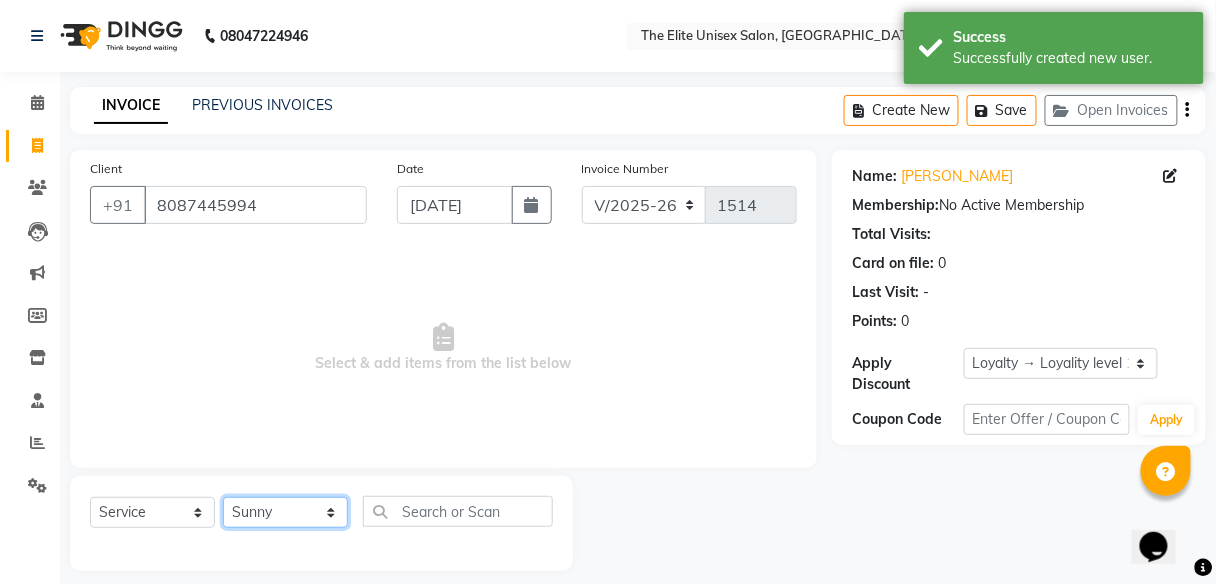 click on "Select Stylist [PERSON_NAME] [PERSON_NAME] Sunny" 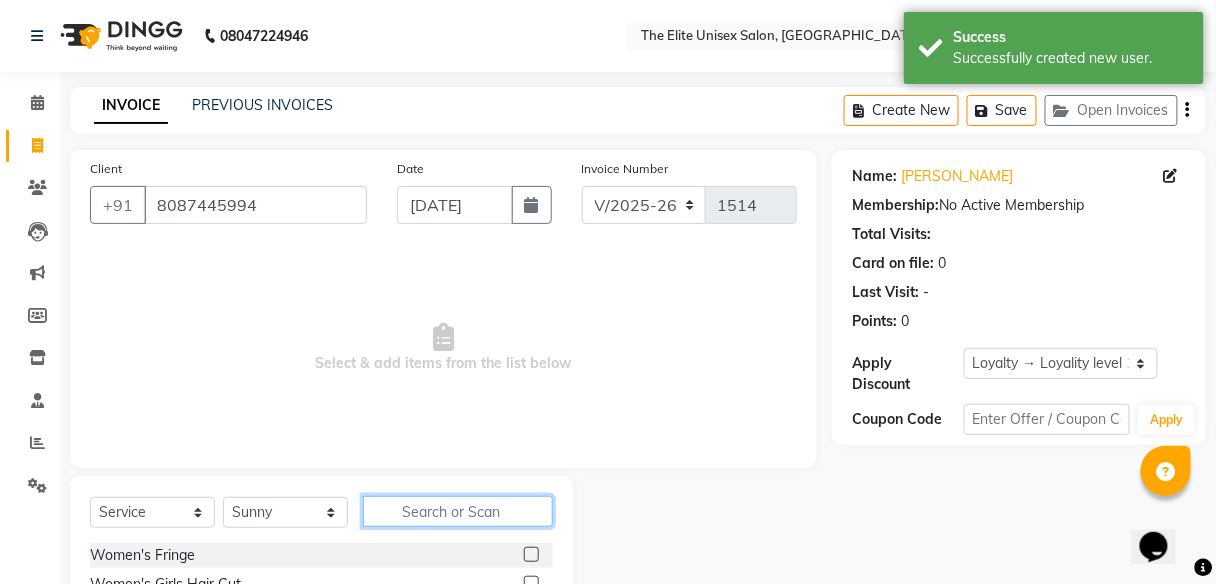 click 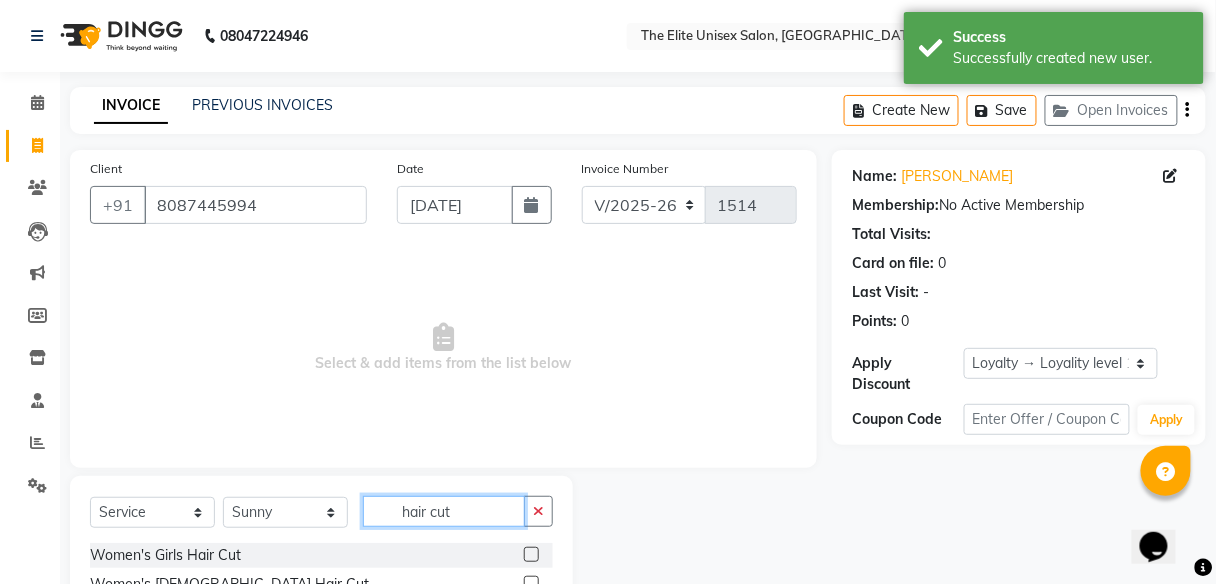 scroll, scrollTop: 132, scrollLeft: 0, axis: vertical 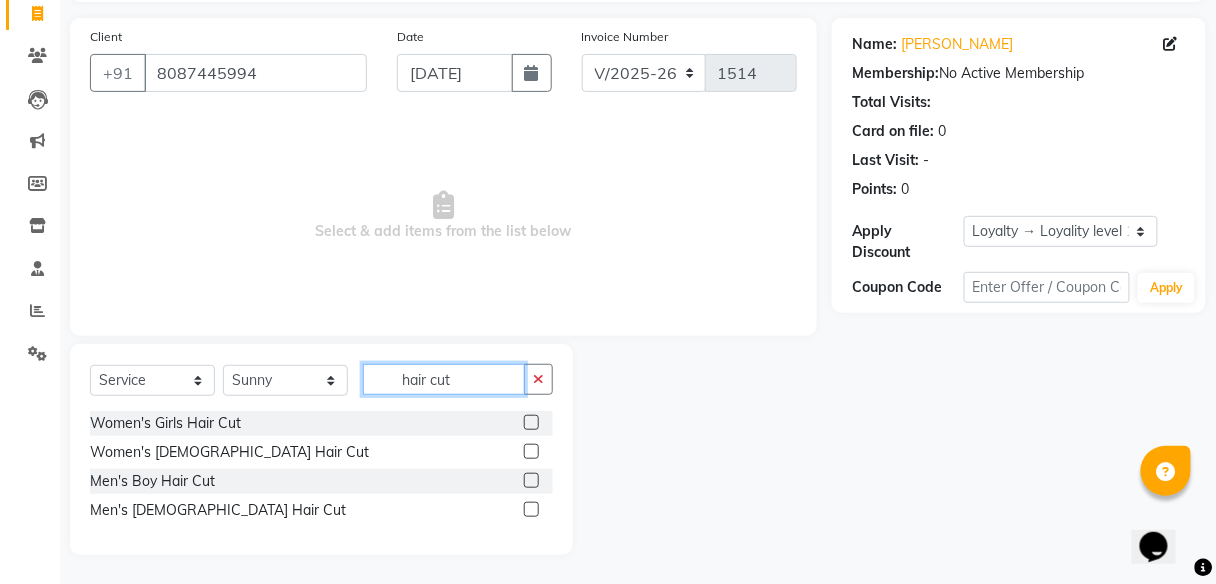 type on "hair cut" 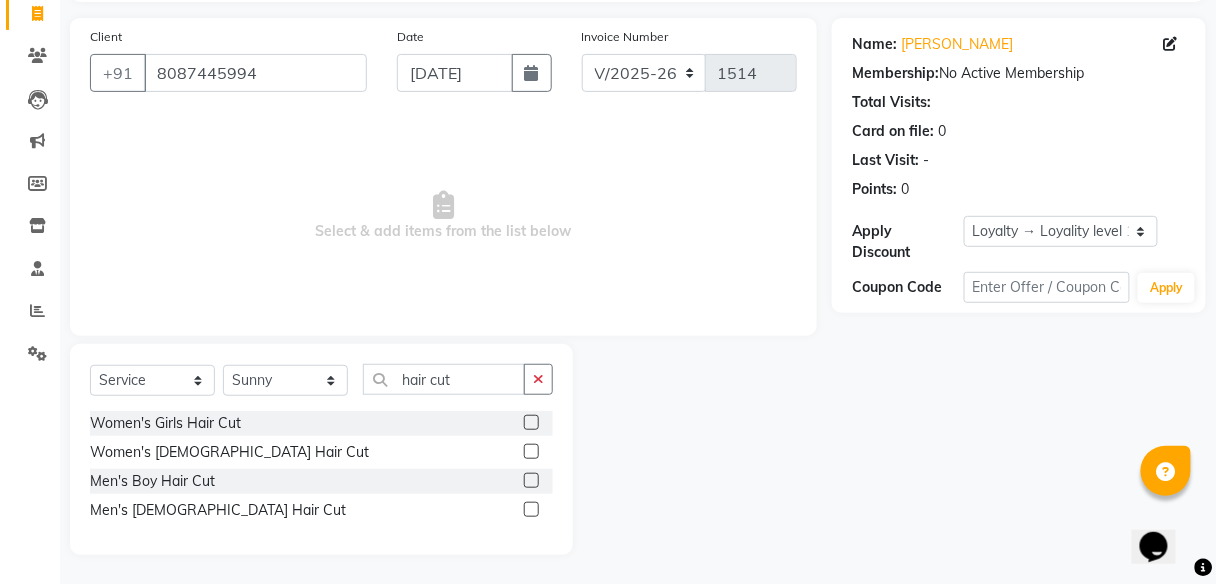 click 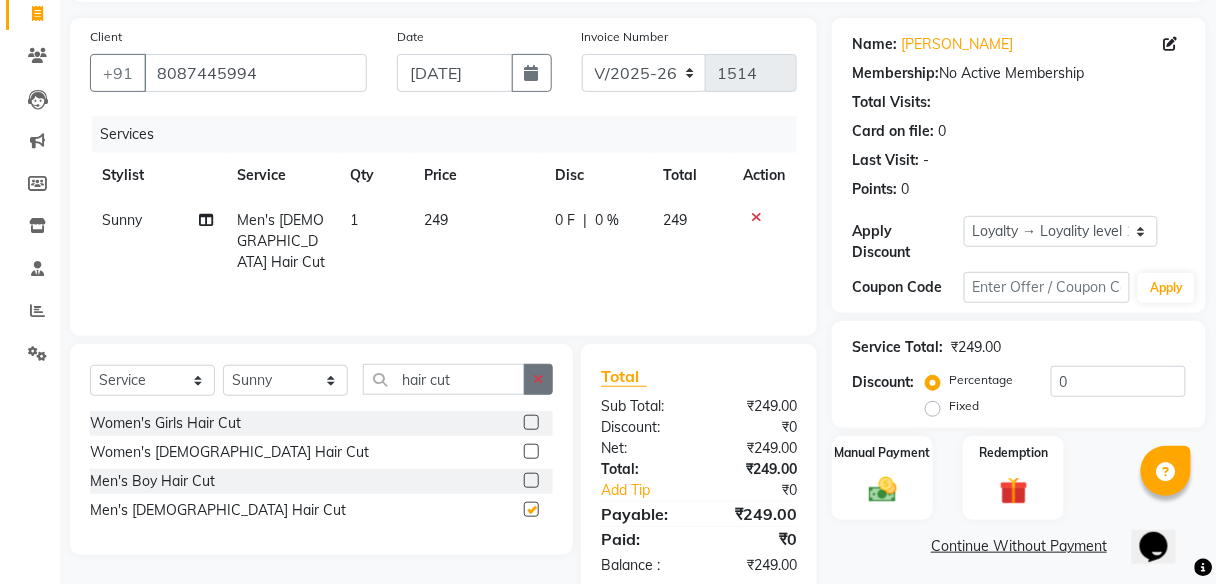 checkbox on "false" 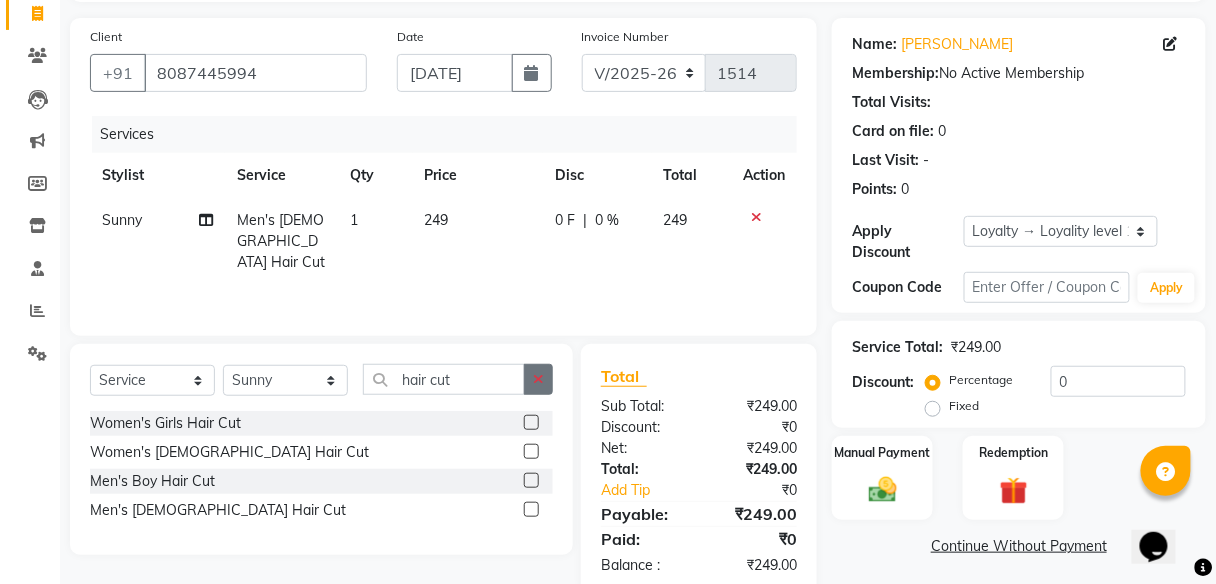 click 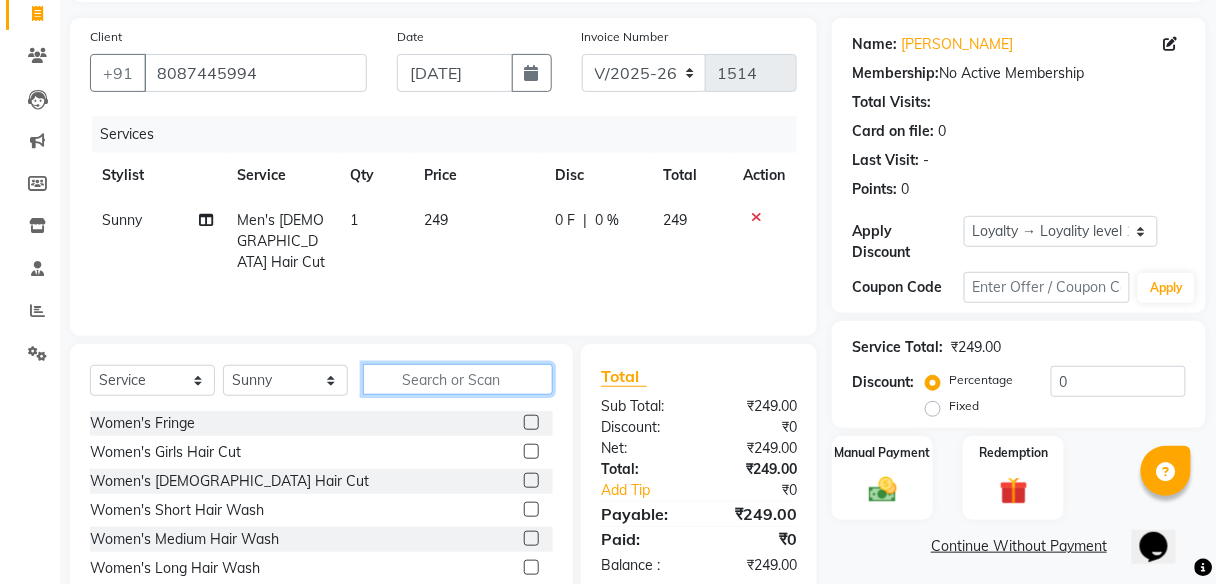 click 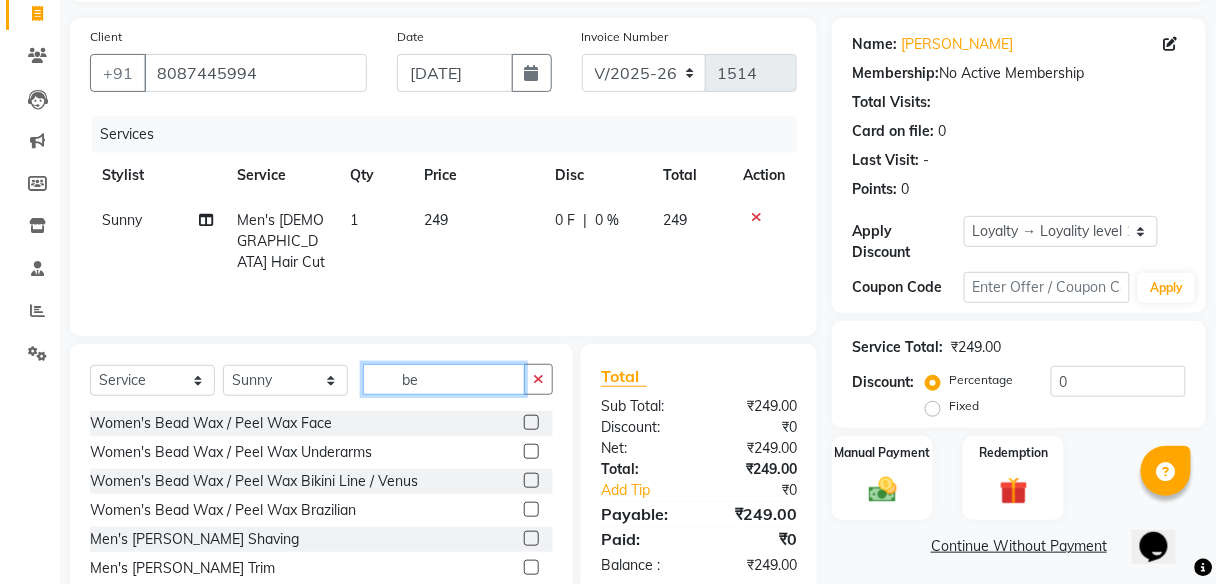 scroll, scrollTop: 60, scrollLeft: 0, axis: vertical 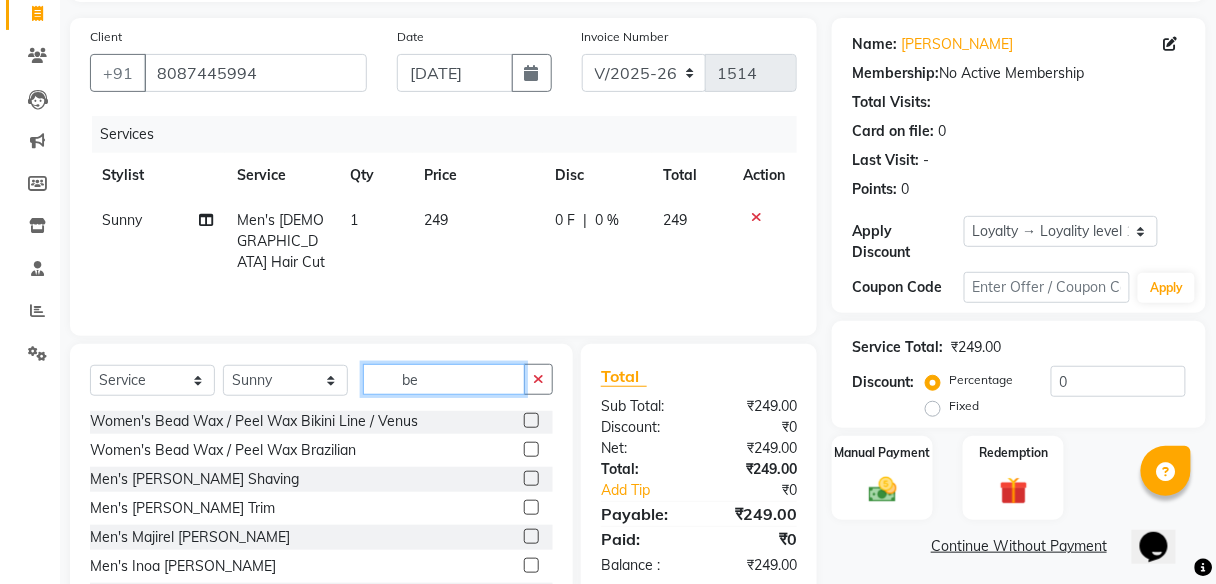 type on "be" 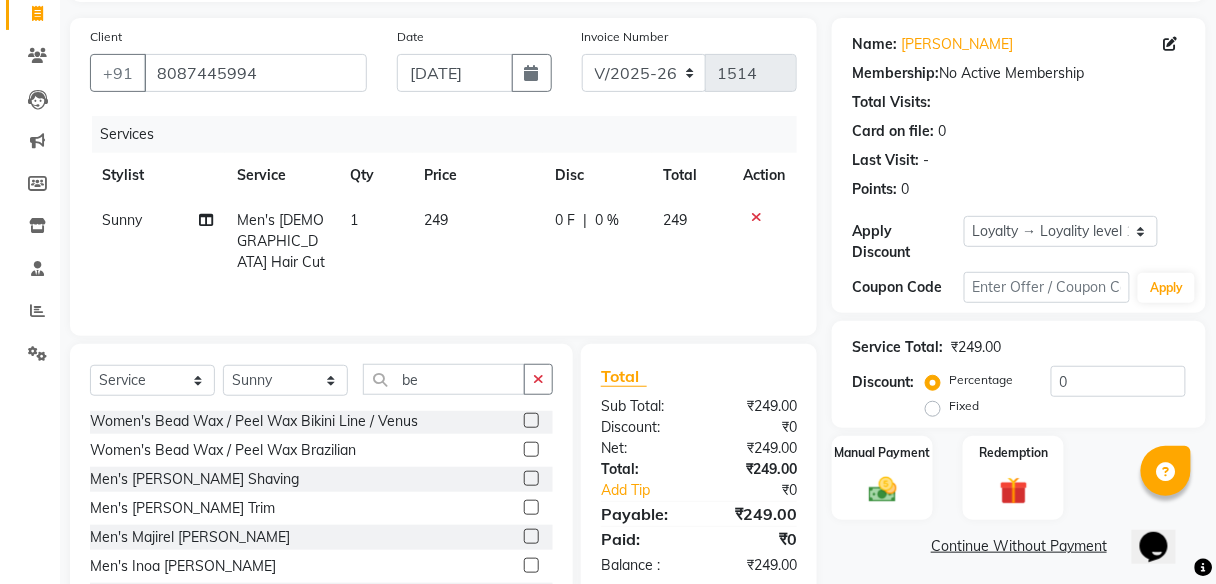 click on "Men's Majirel [PERSON_NAME]" 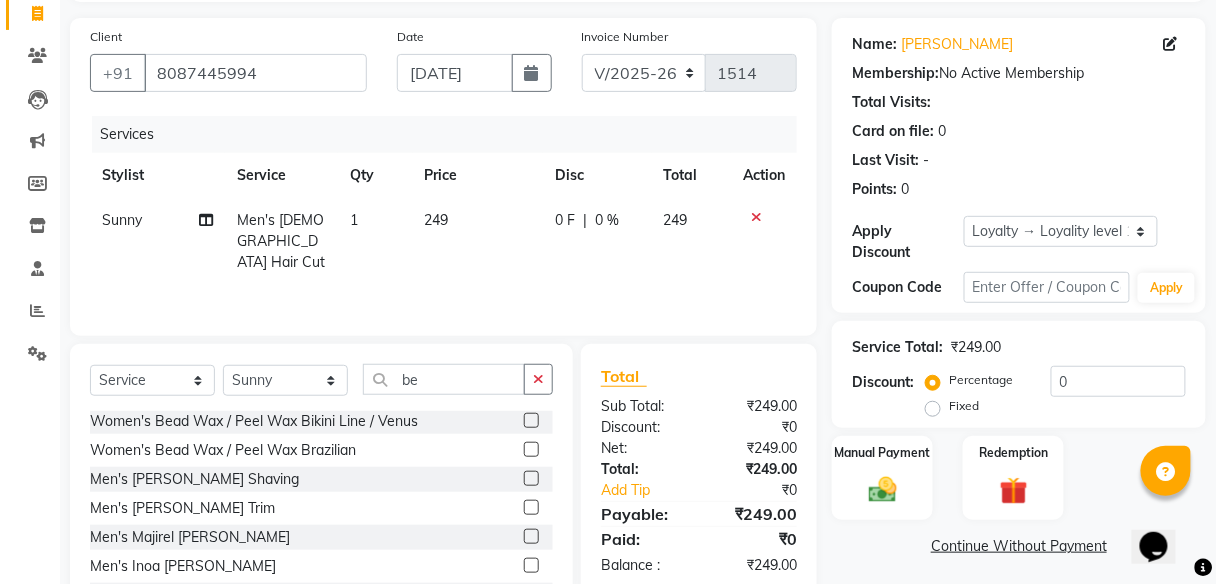 click 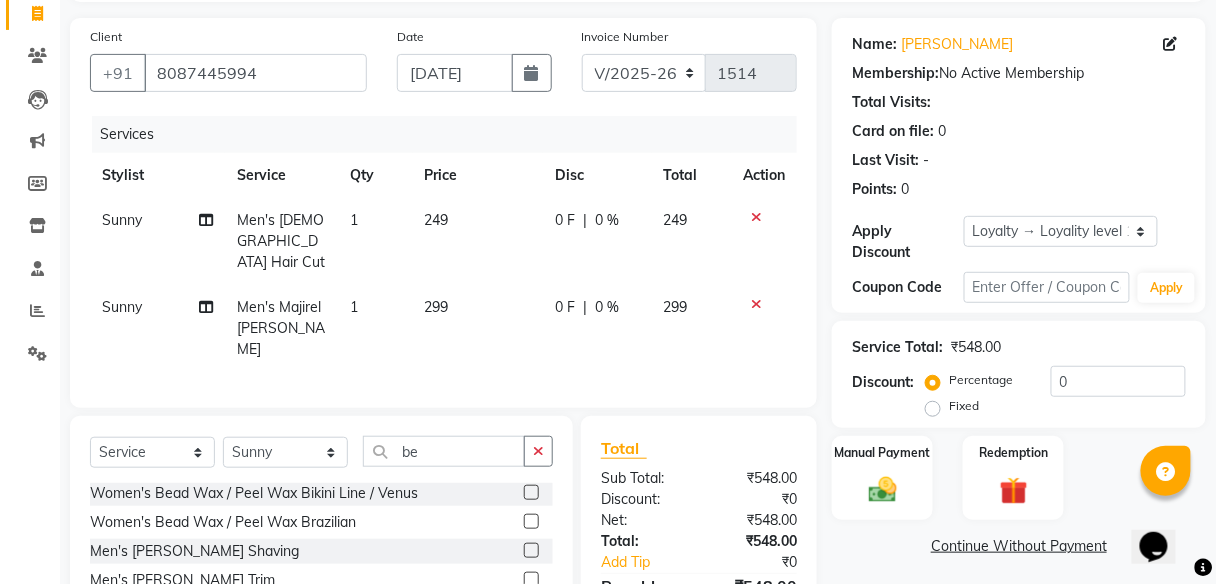 checkbox on "false" 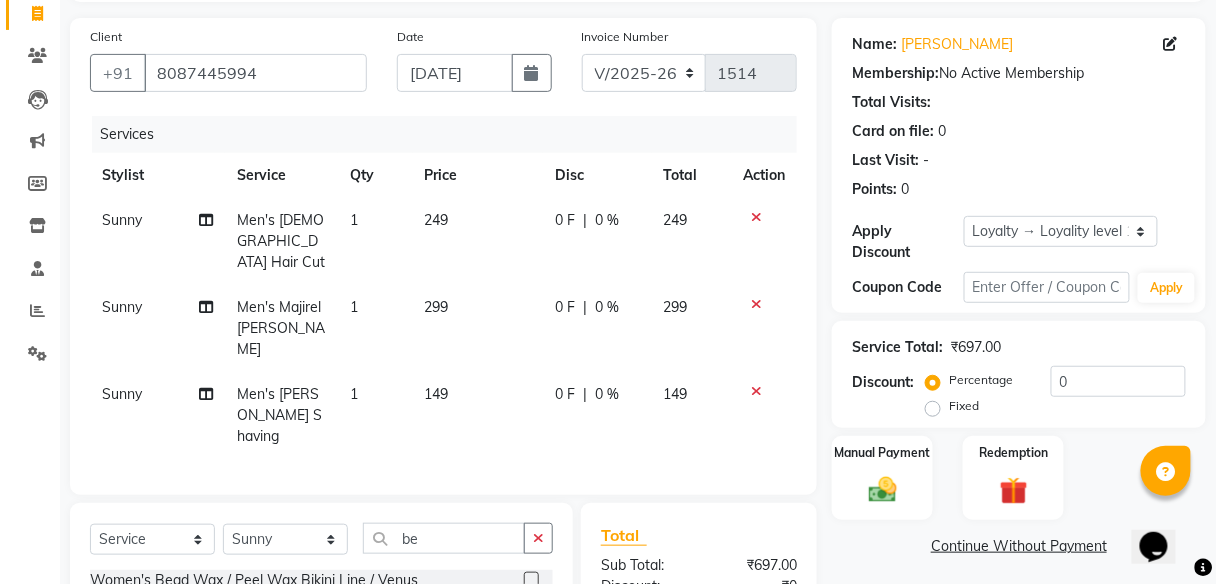 checkbox on "false" 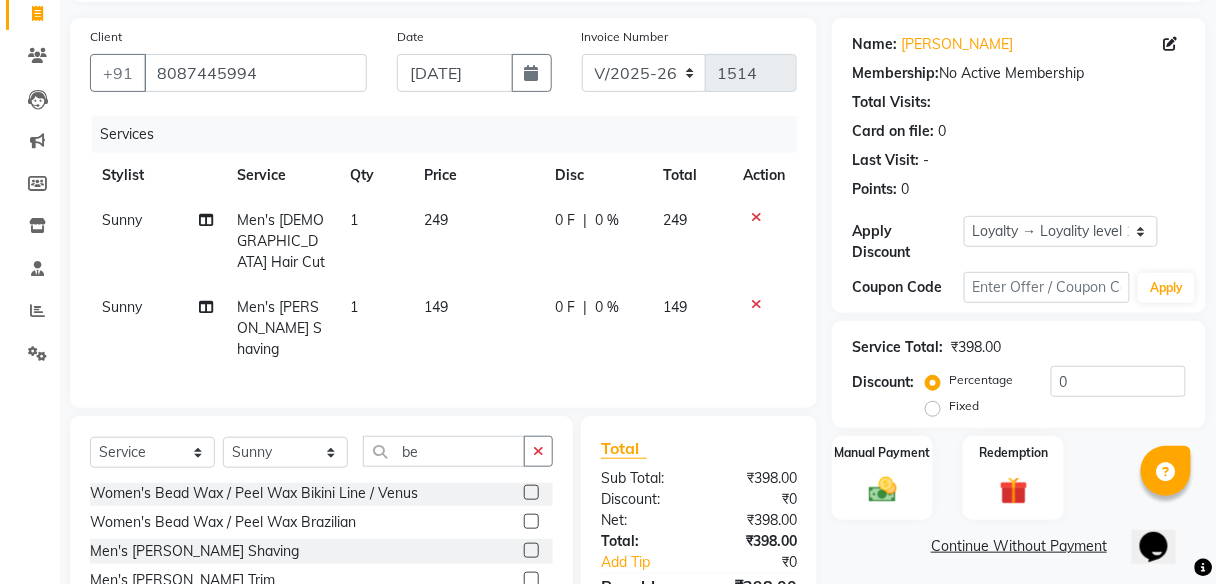 click on "0 F" 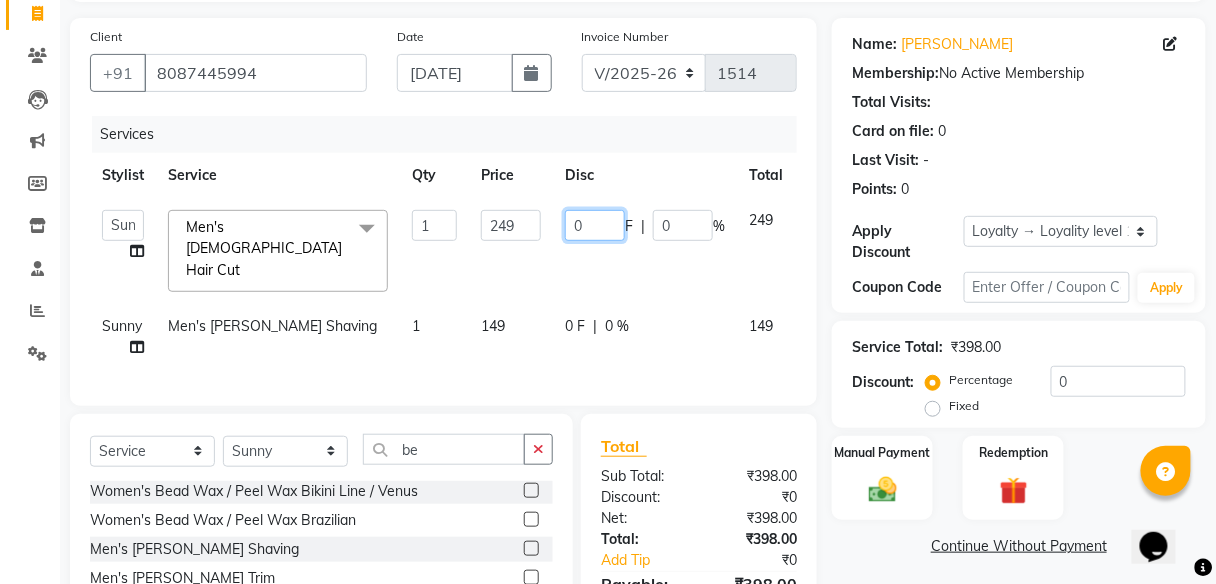 click on "0" 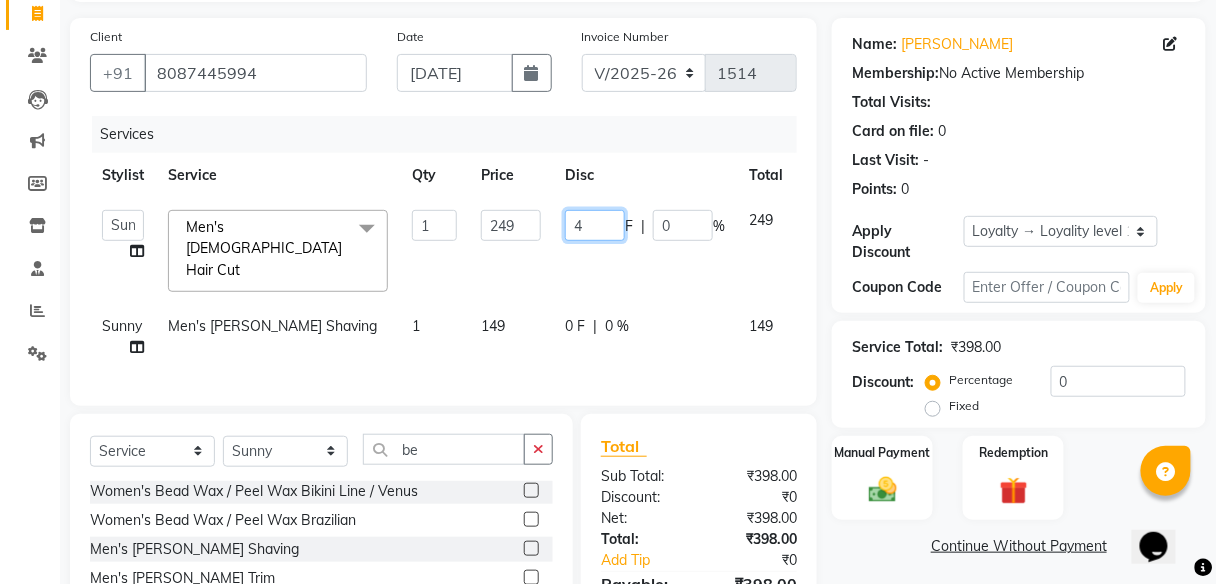 type on "49" 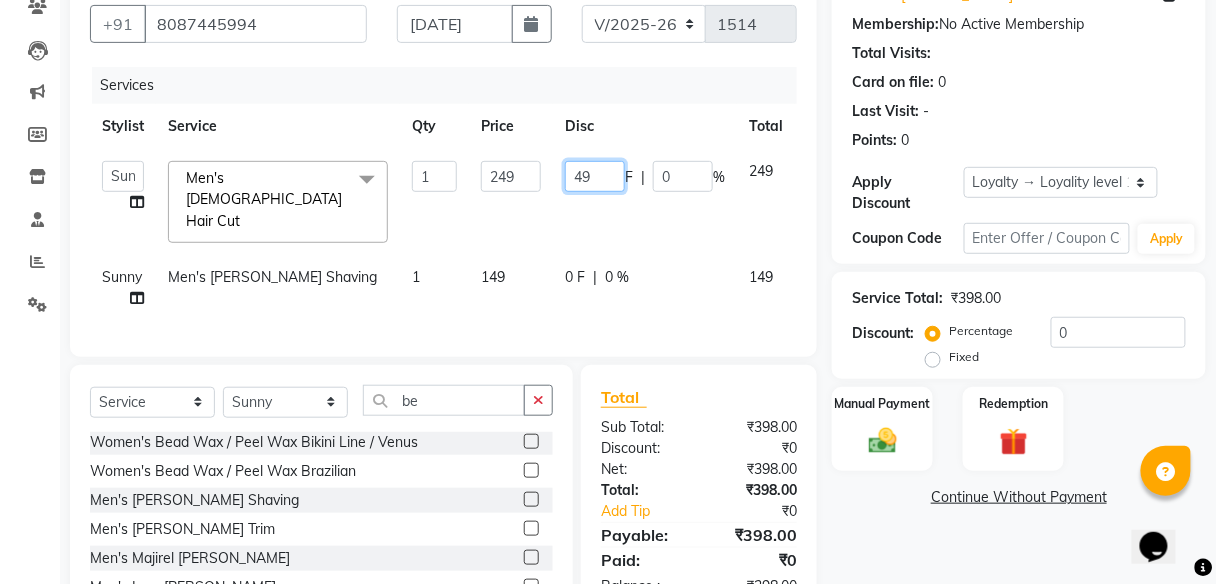 scroll, scrollTop: 182, scrollLeft: 0, axis: vertical 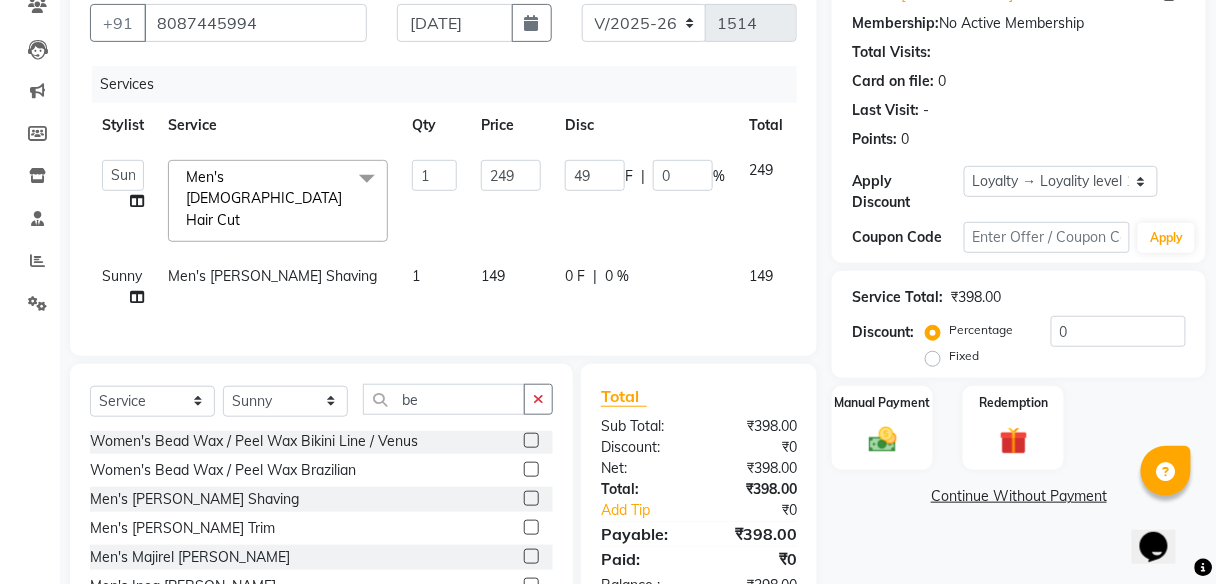 click on "0 F | 0 %" 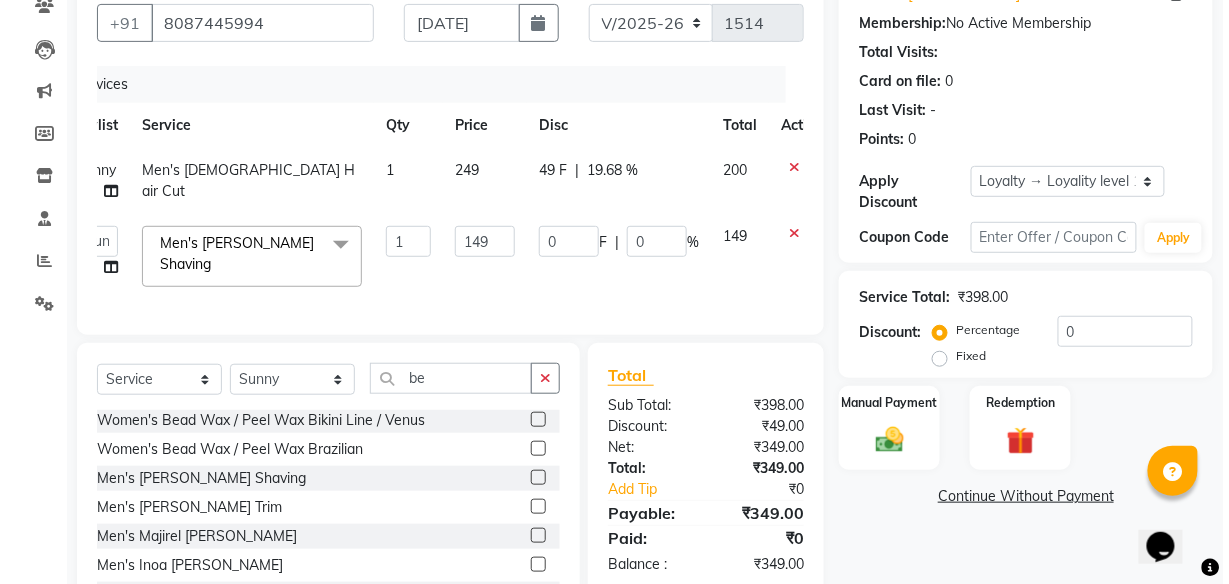 scroll, scrollTop: 0, scrollLeft: 24, axis: horizontal 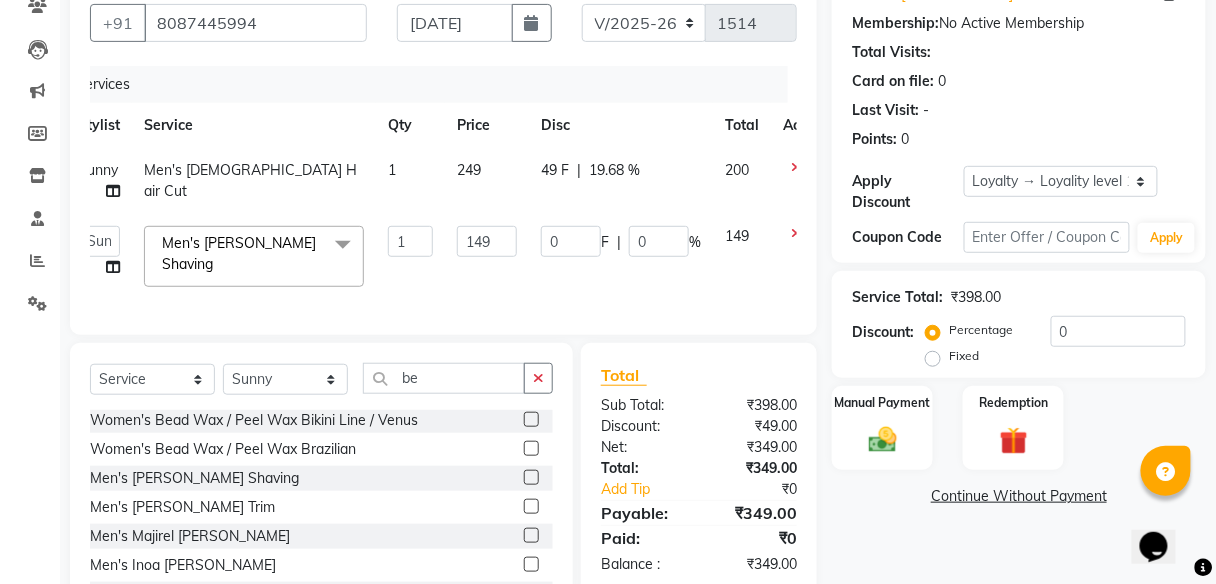 click on "Continue Without Payment" 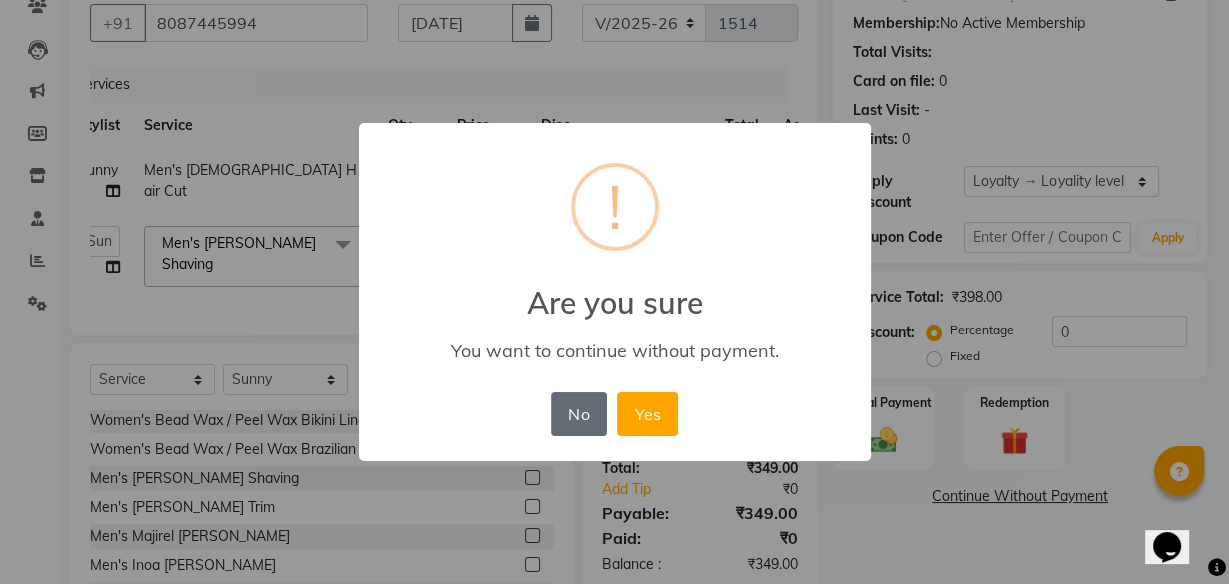 click on "No" at bounding box center [579, 414] 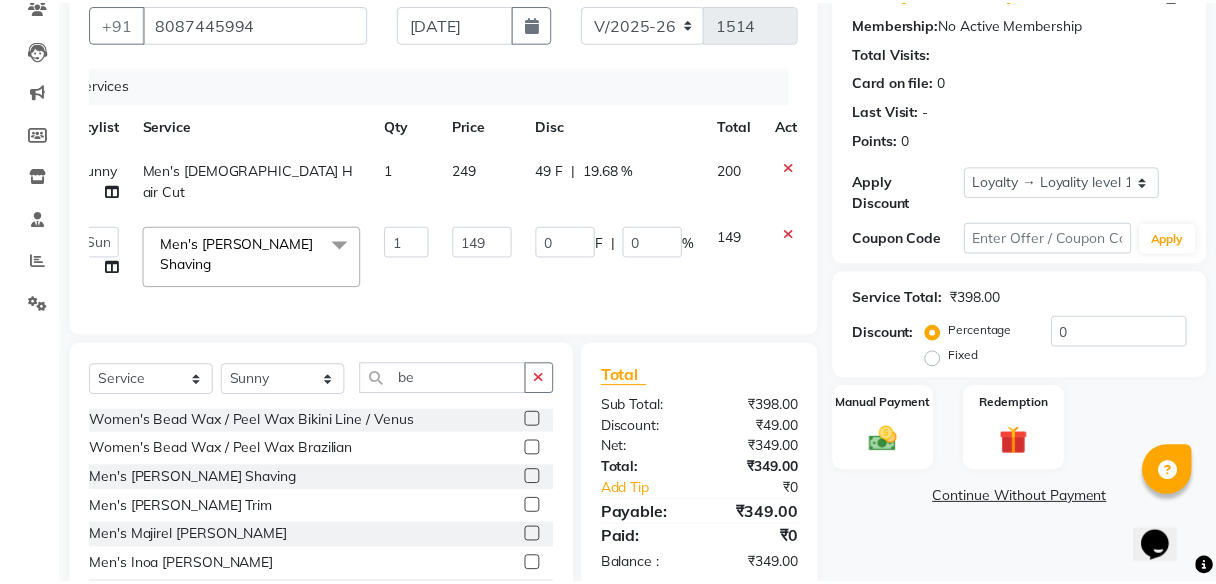 scroll, scrollTop: 268, scrollLeft: 0, axis: vertical 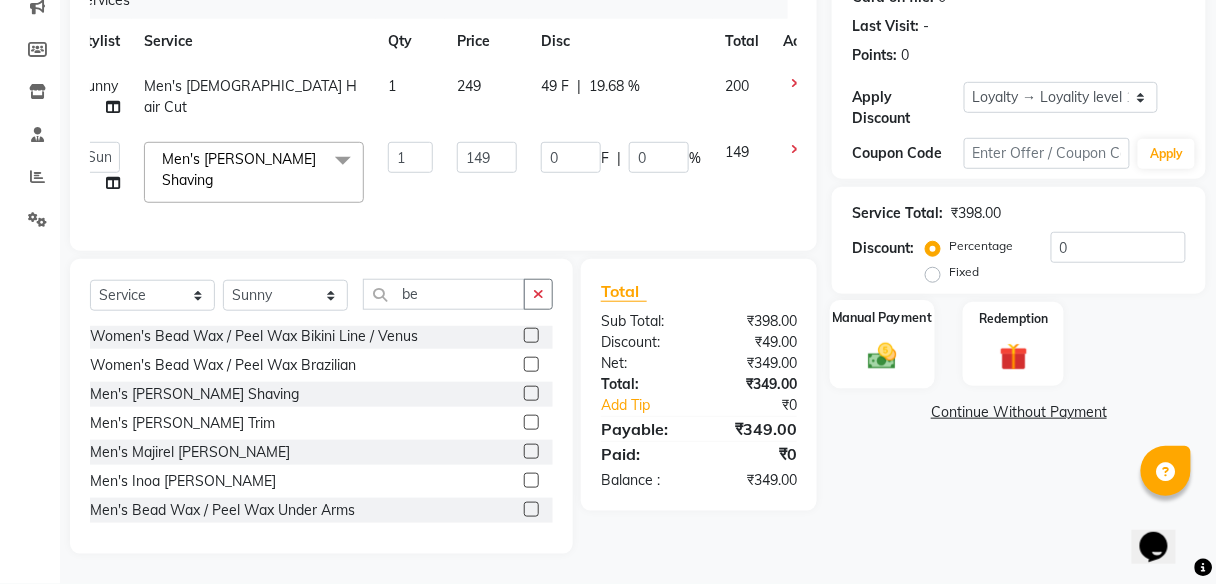 click 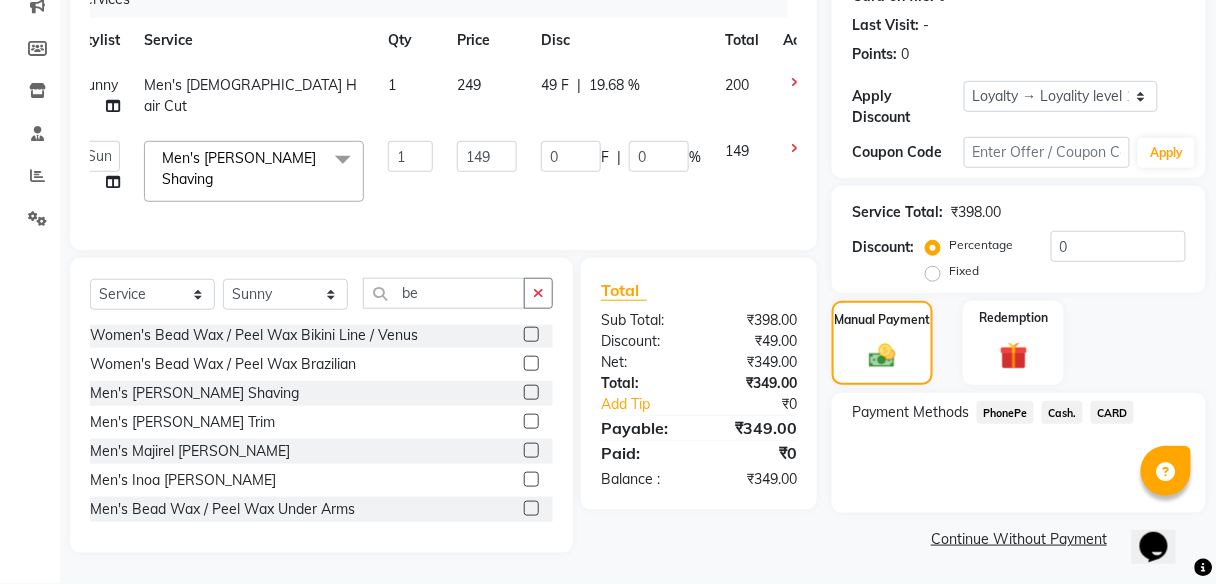 click on "PhonePe" 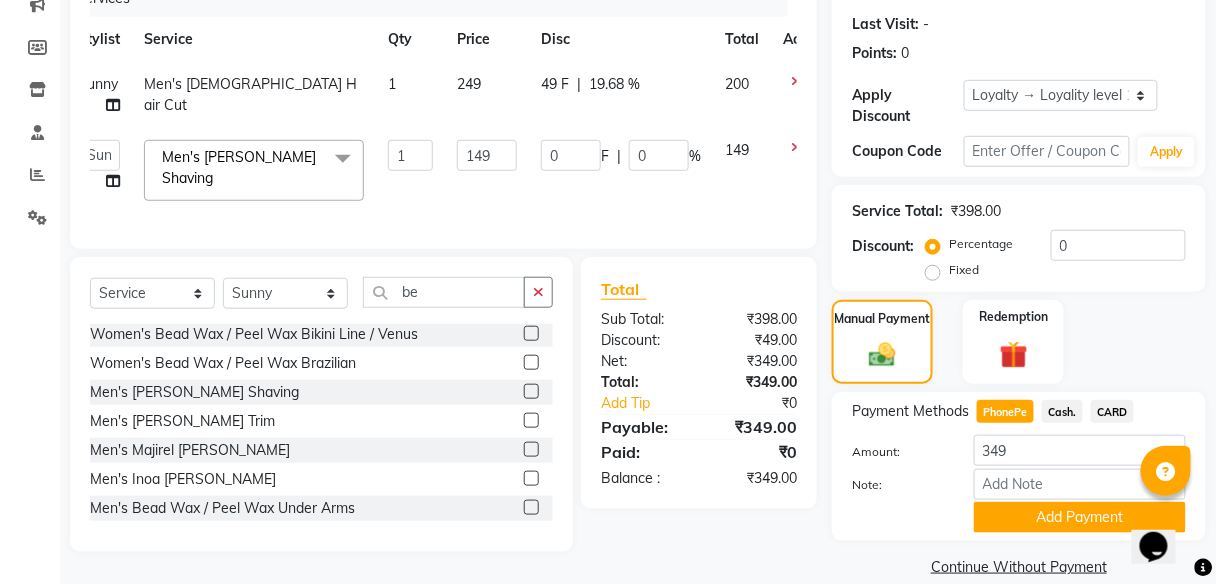 scroll, scrollTop: 295, scrollLeft: 0, axis: vertical 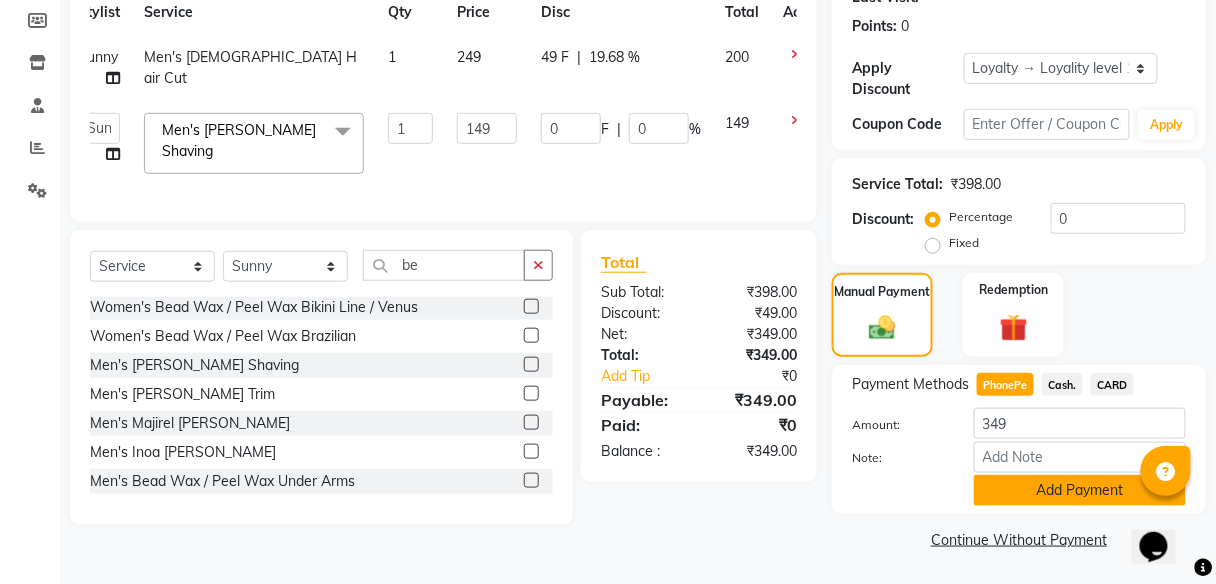click on "Add Payment" 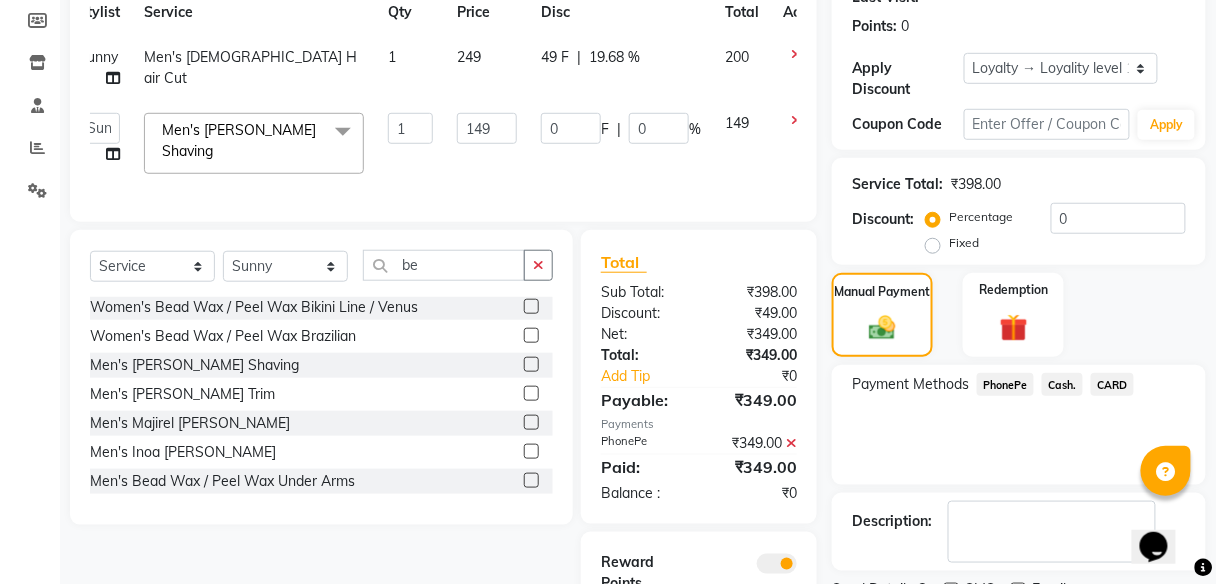 scroll, scrollTop: 407, scrollLeft: 0, axis: vertical 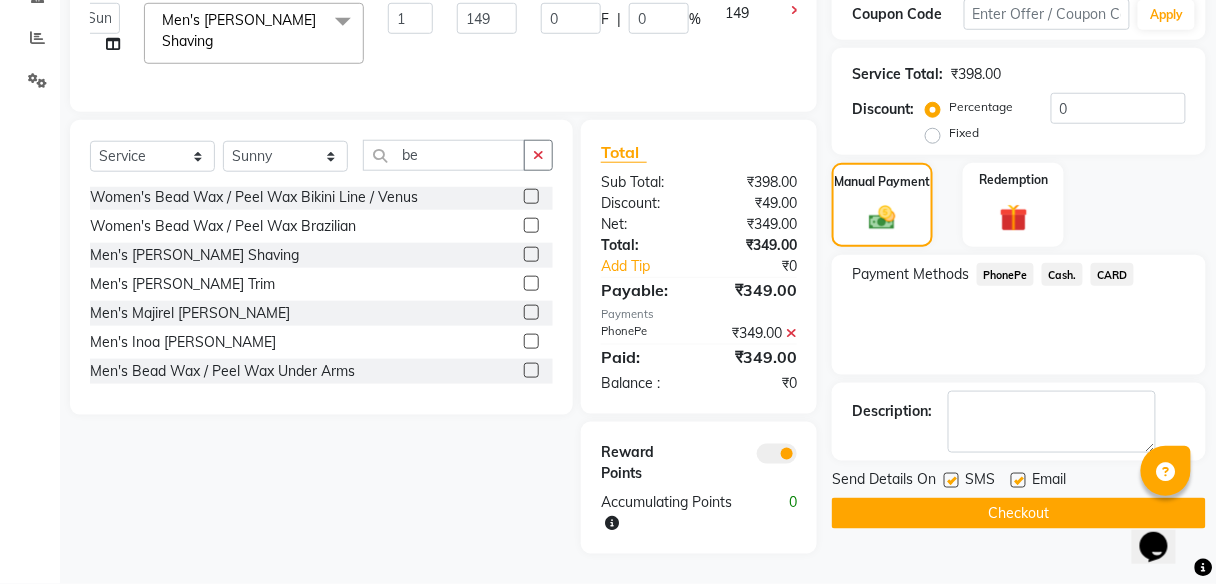 click on "Checkout" 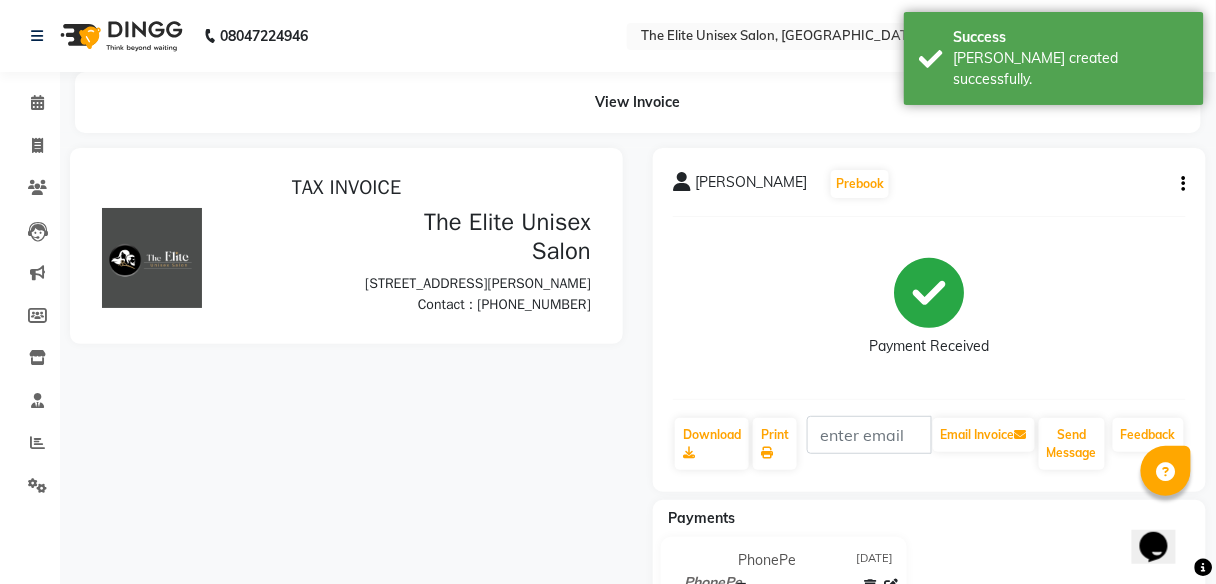 scroll, scrollTop: 0, scrollLeft: 0, axis: both 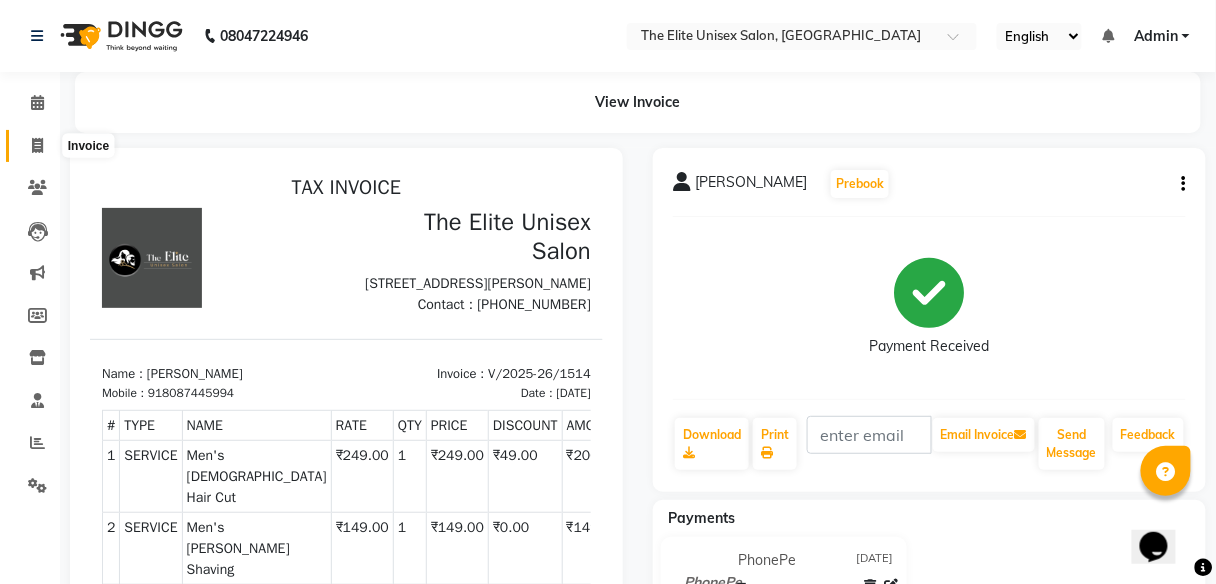 click 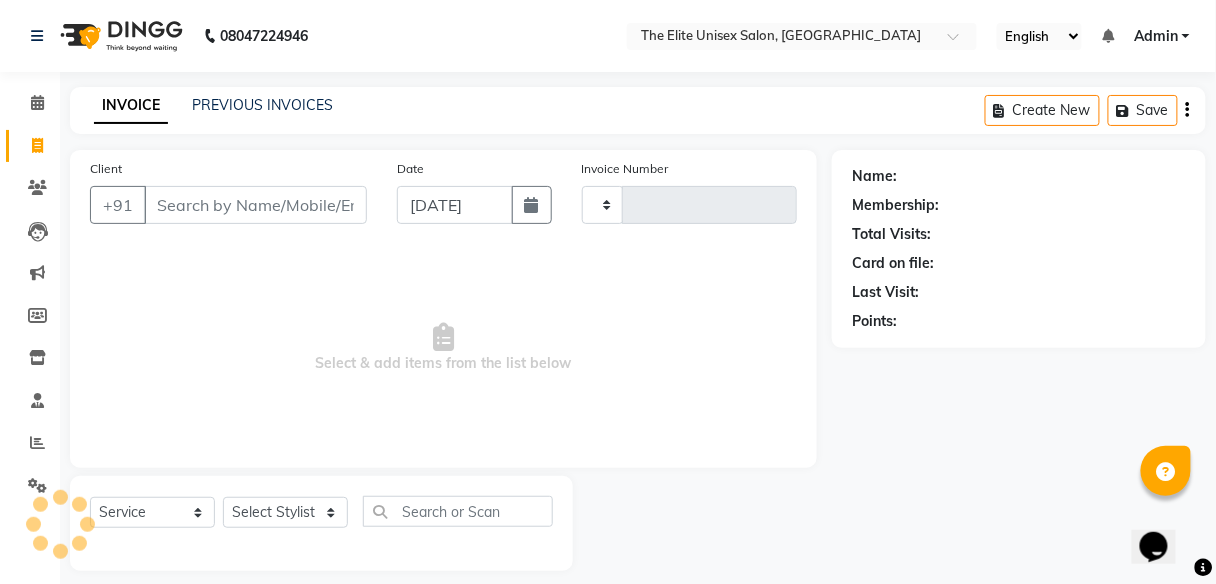 scroll, scrollTop: 16, scrollLeft: 0, axis: vertical 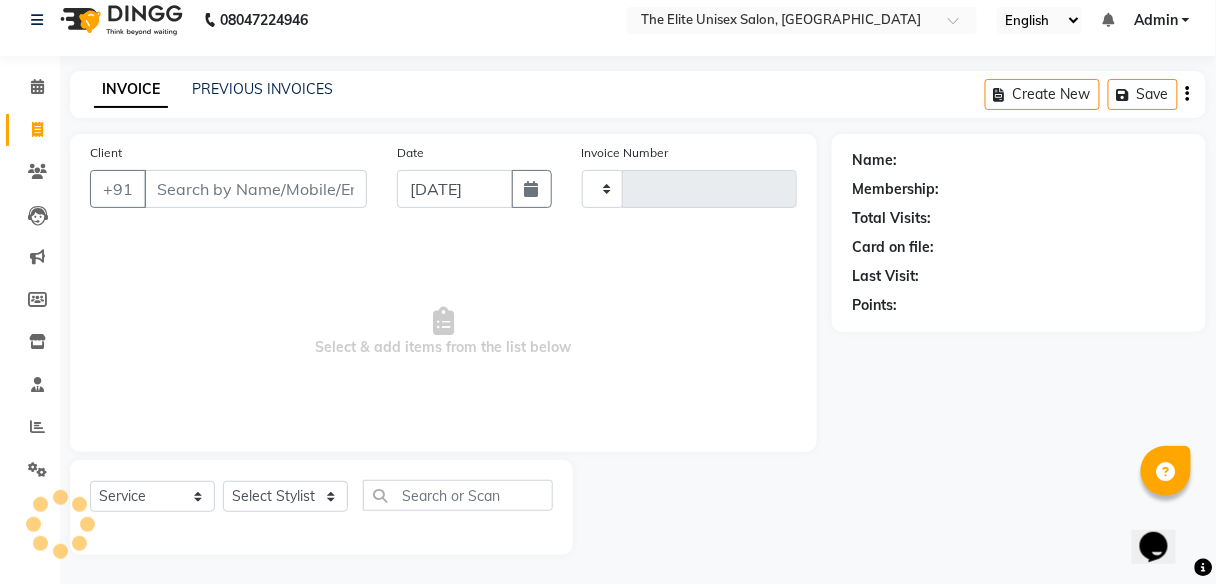 type on "1516" 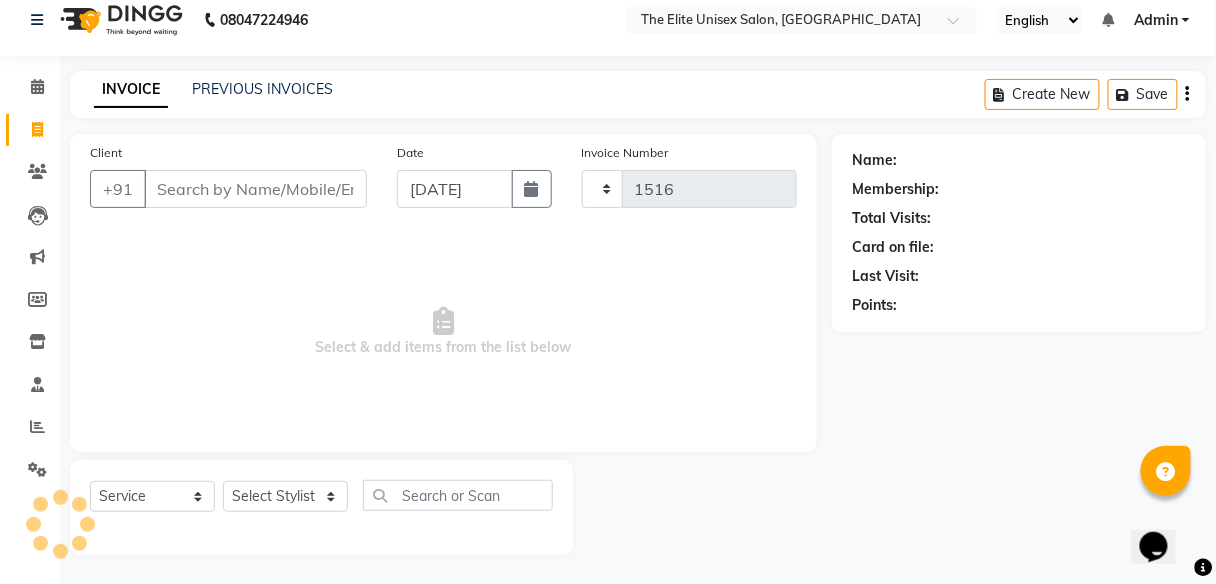 select on "7086" 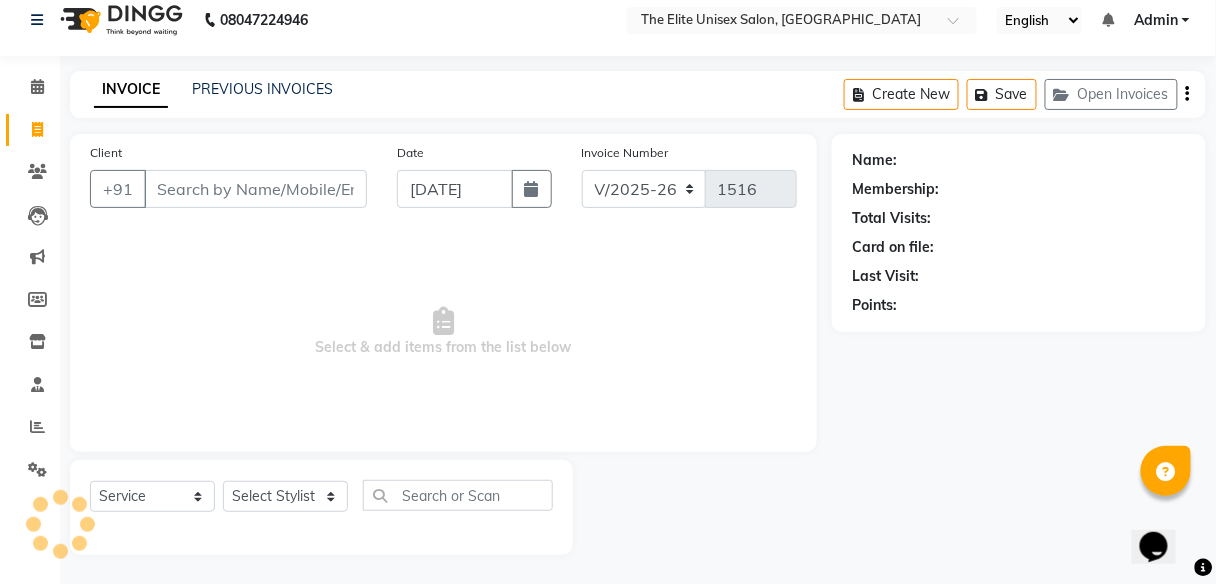 click on "Client" at bounding box center [255, 189] 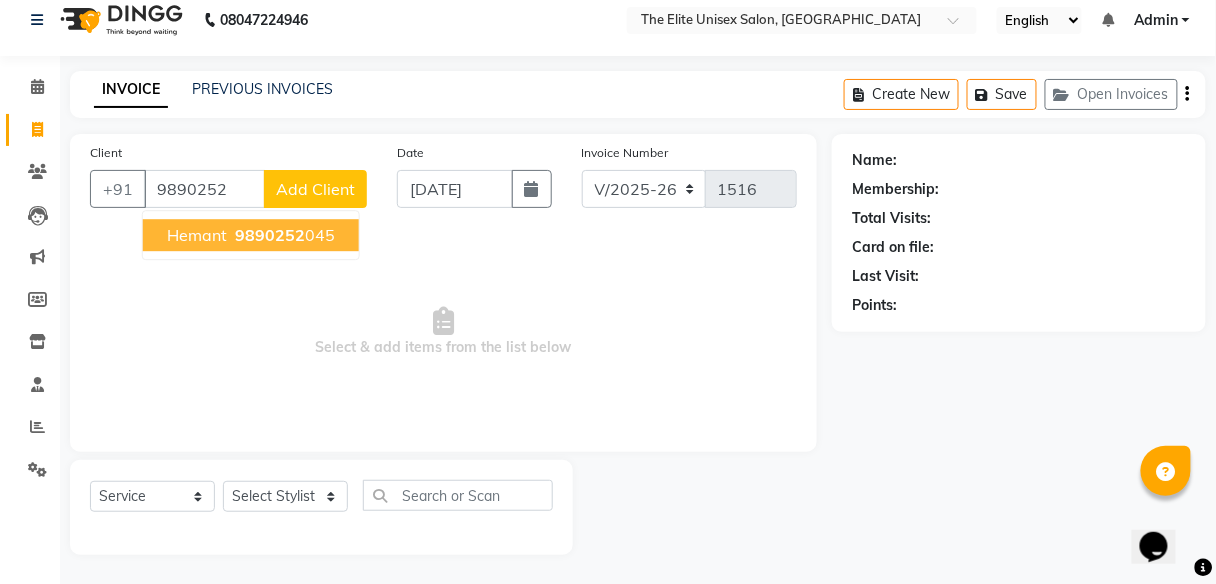 click on "9890252" at bounding box center [270, 235] 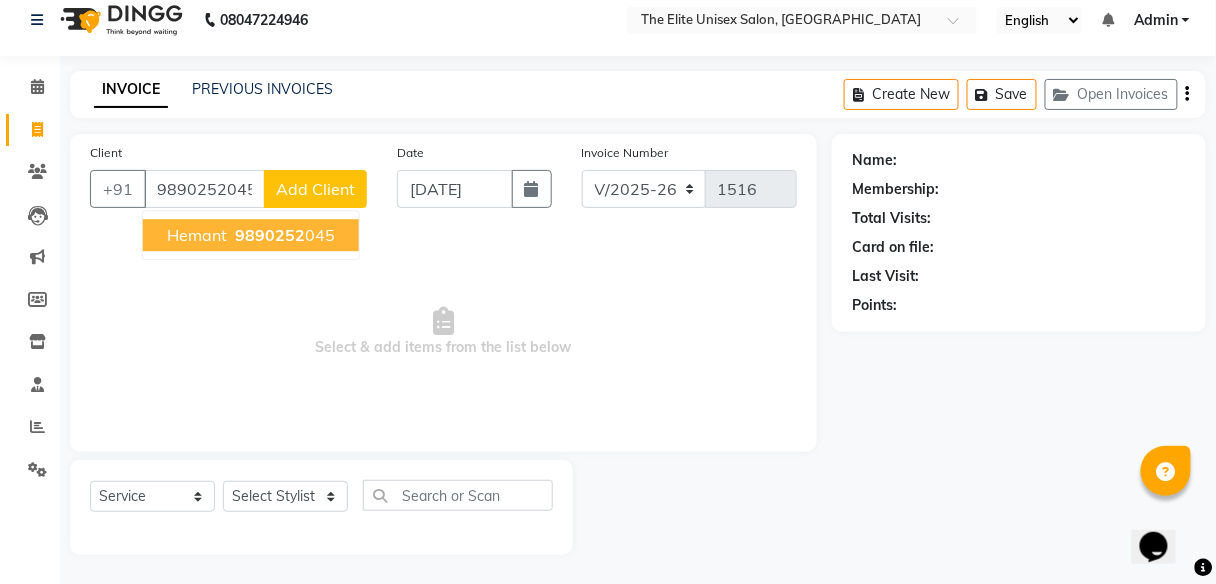 type on "9890252045" 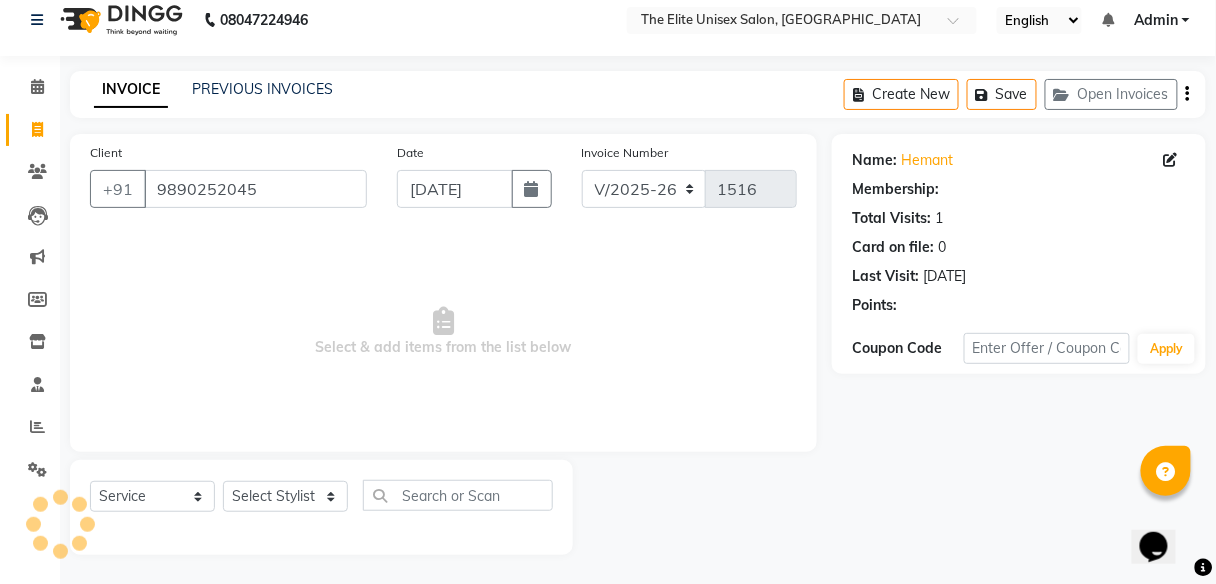 select on "1: Object" 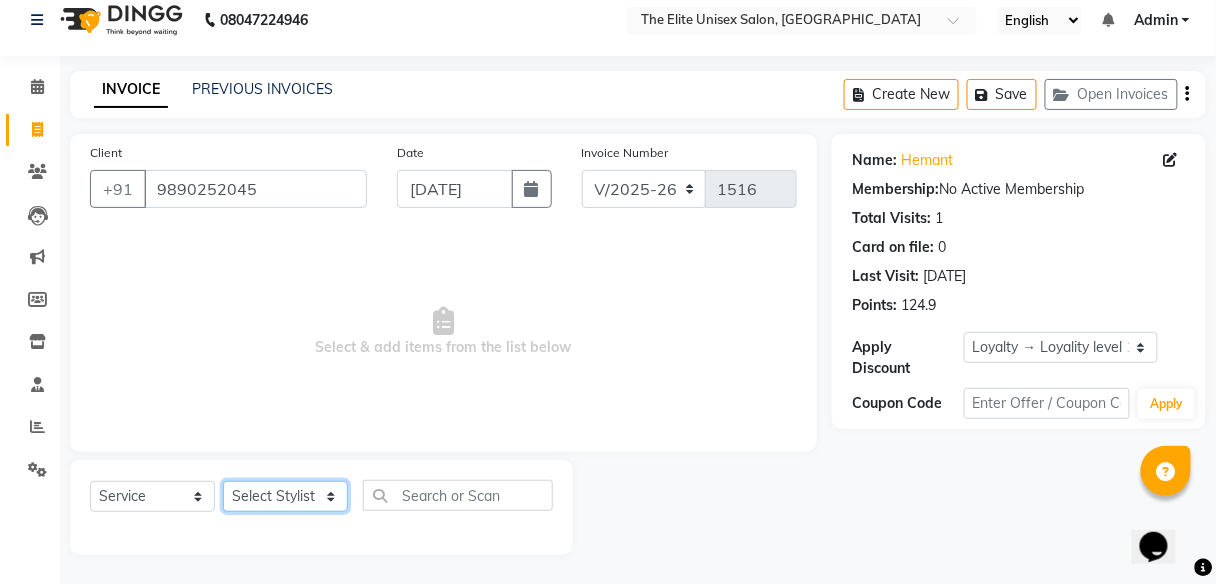 click on "Select Stylist [PERSON_NAME] [PERSON_NAME] Sunny" 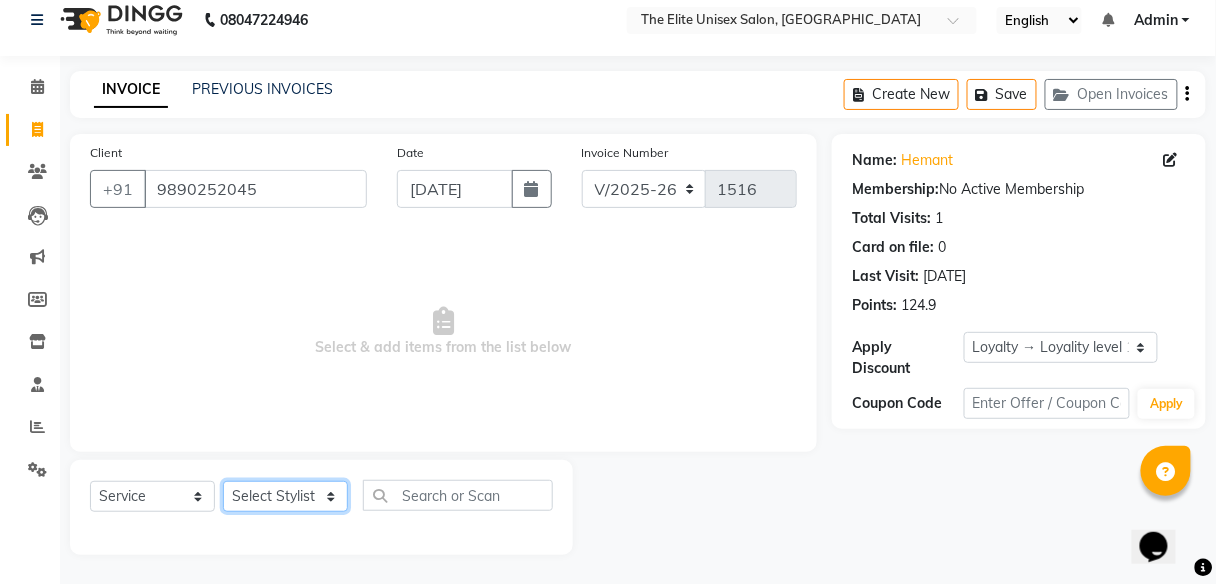 select on "59551" 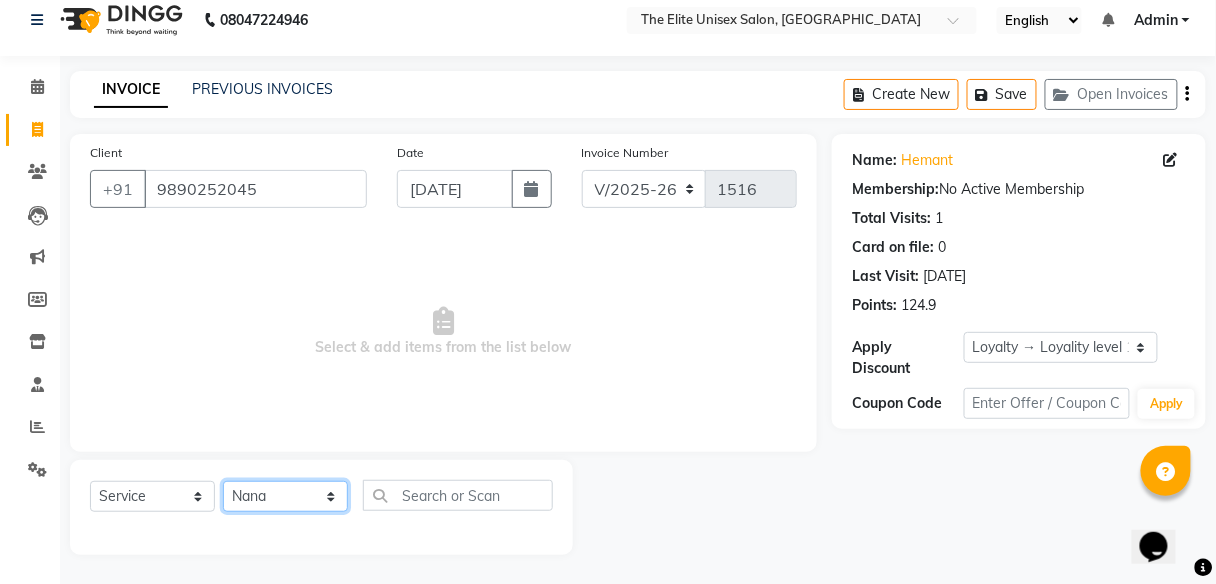 click on "Select Stylist [PERSON_NAME] [PERSON_NAME] Sunny" 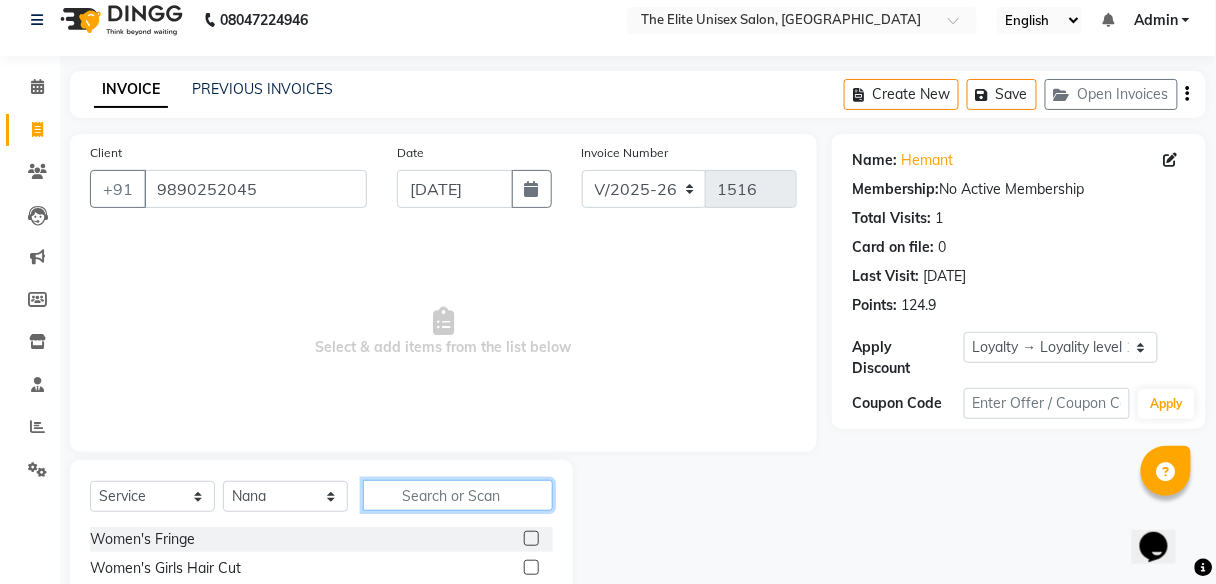 click 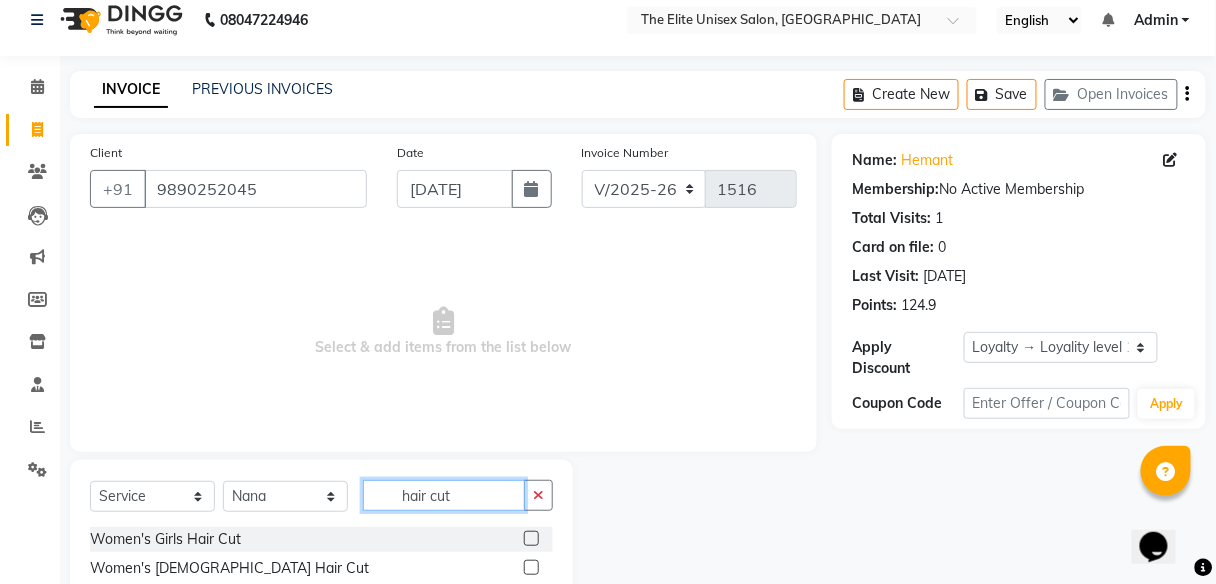 scroll, scrollTop: 132, scrollLeft: 0, axis: vertical 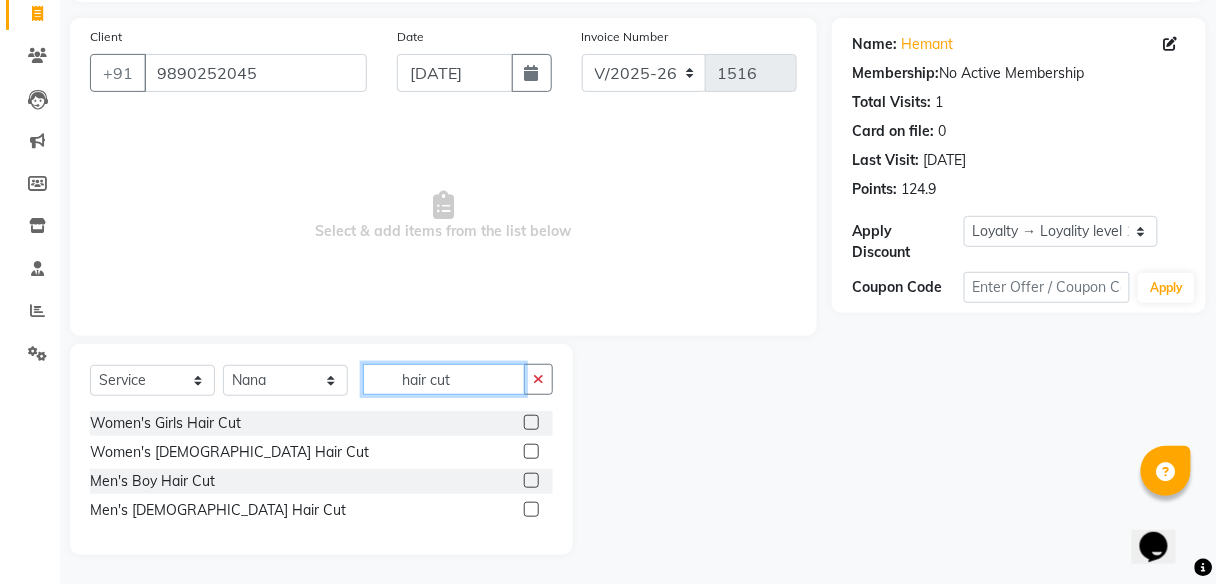type on "hair cut" 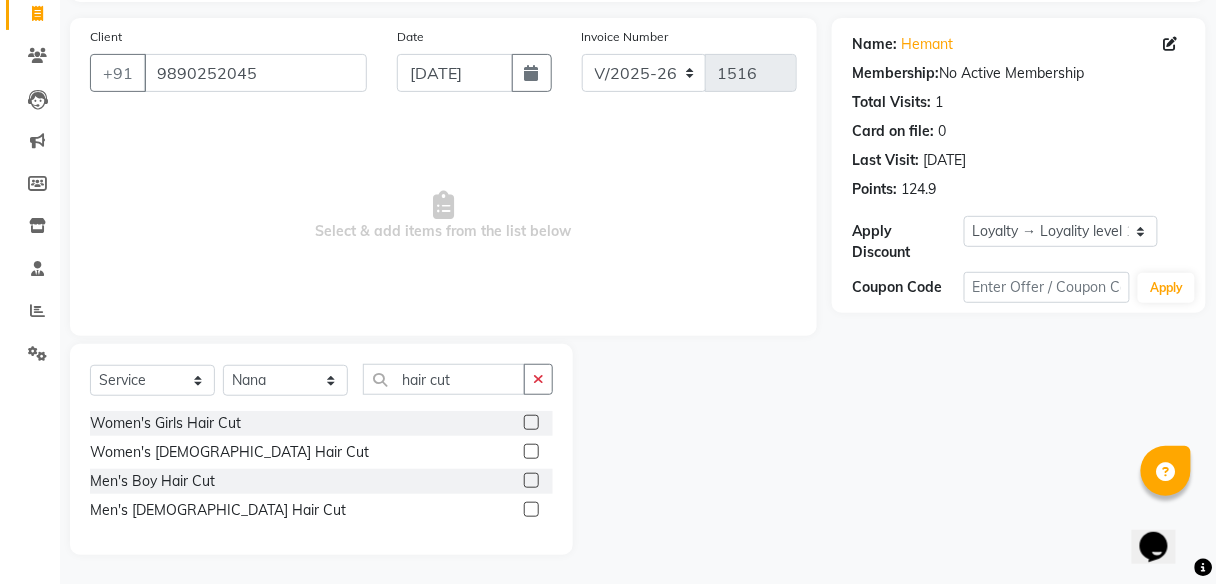 click 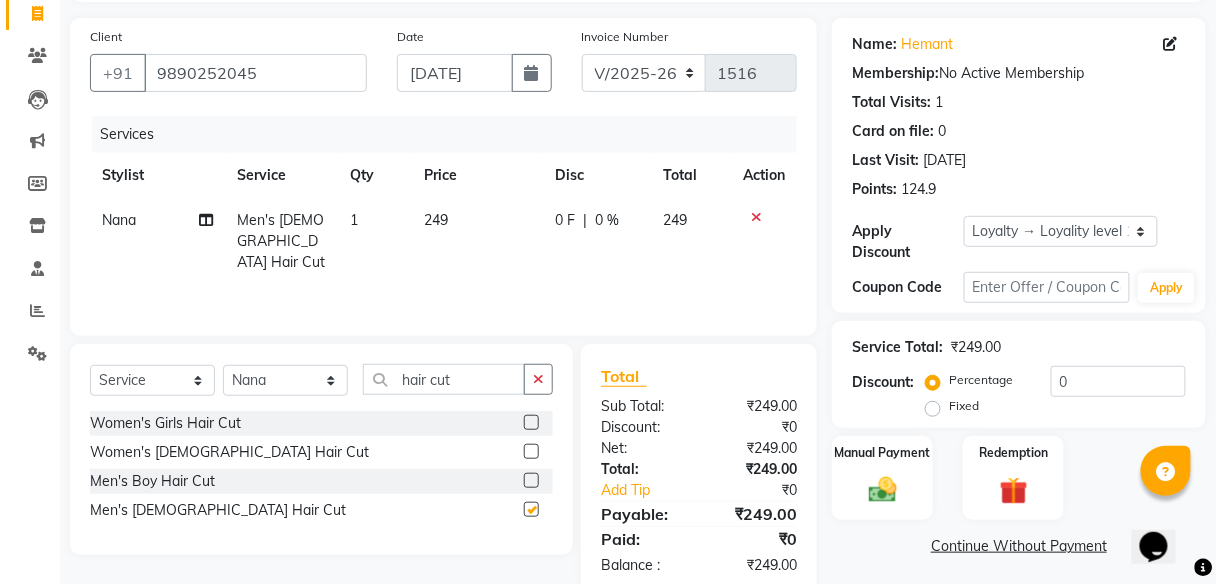 checkbox on "false" 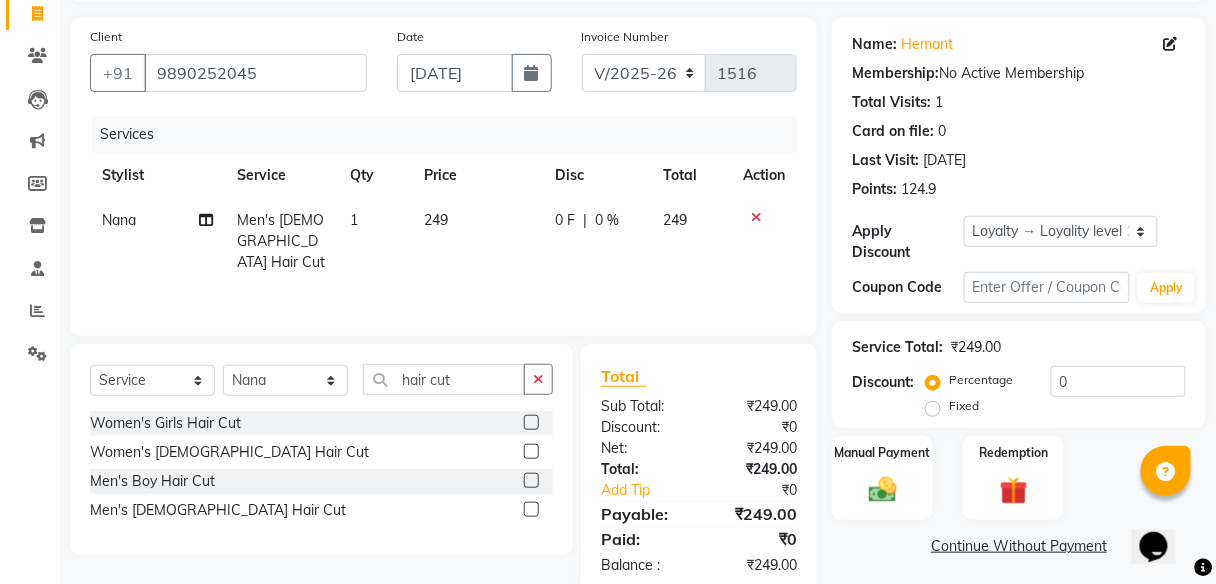 drag, startPoint x: 533, startPoint y: 362, endPoint x: 506, endPoint y: 371, distance: 28.460499 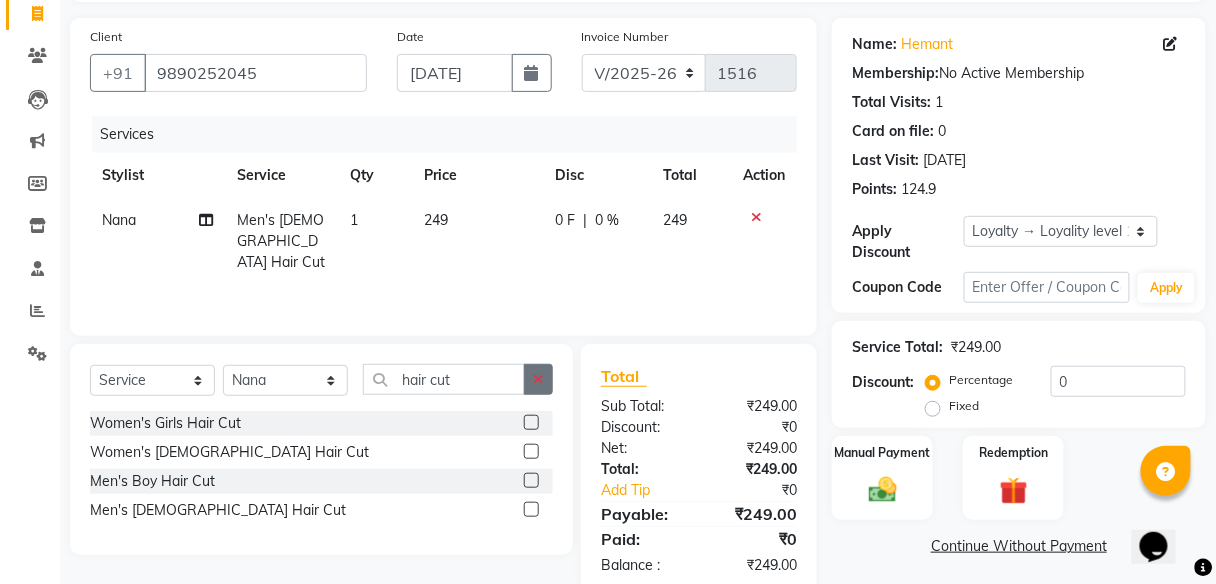 click 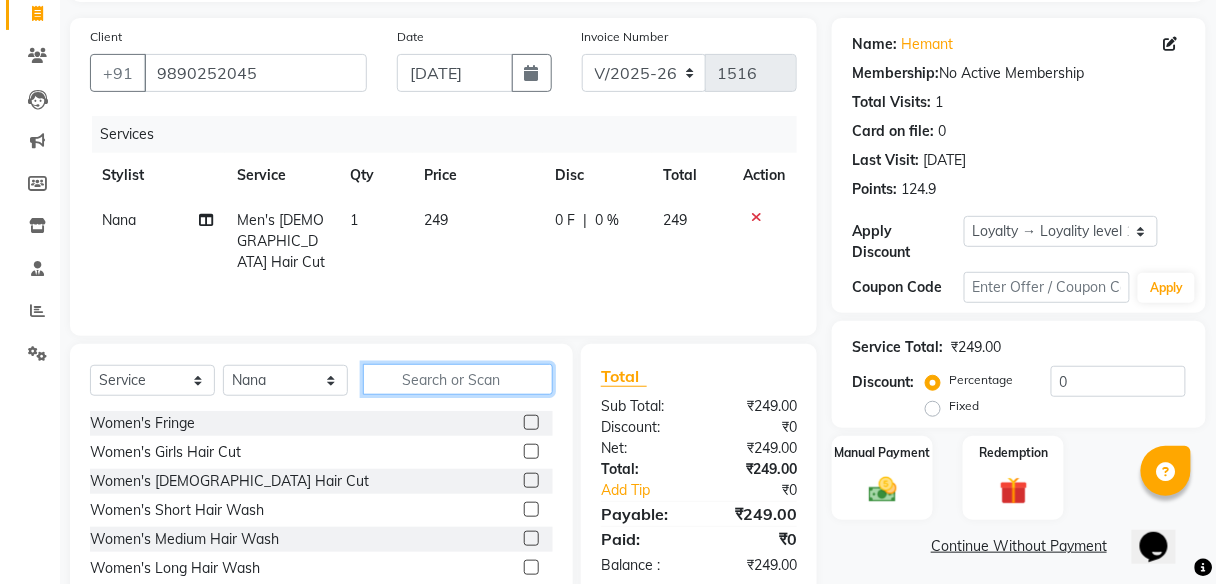 click 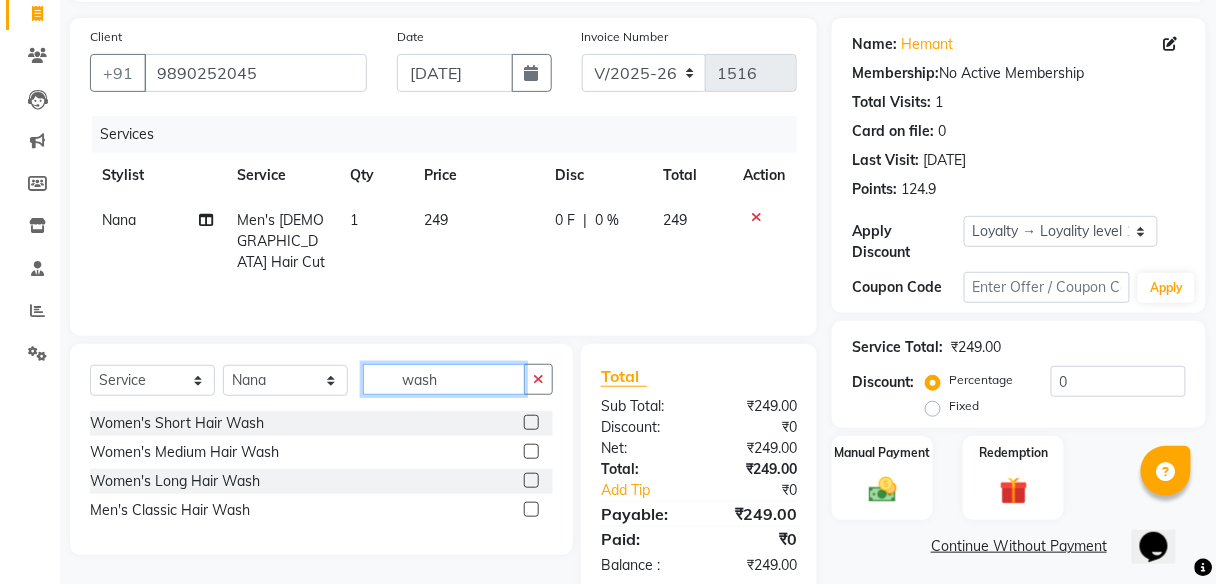 scroll, scrollTop: 172, scrollLeft: 0, axis: vertical 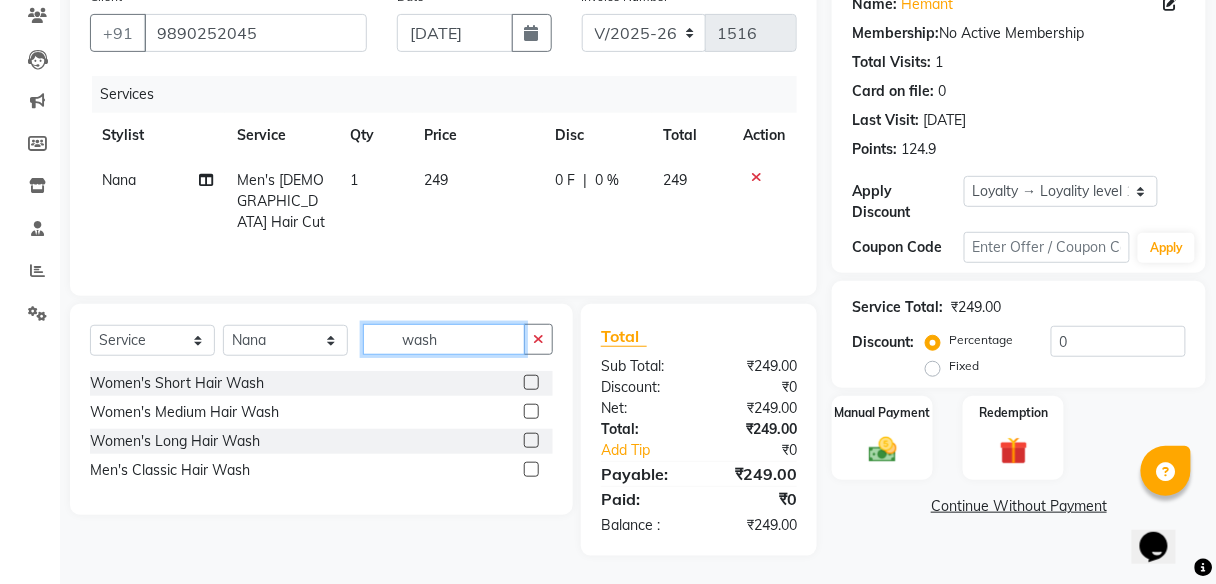type on "wash" 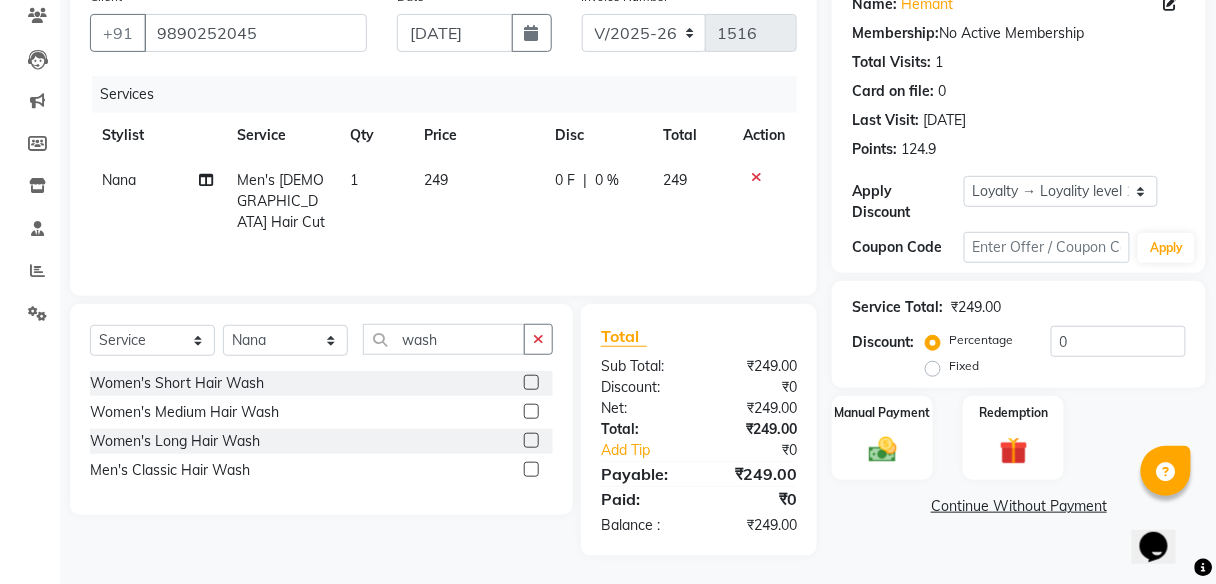 click 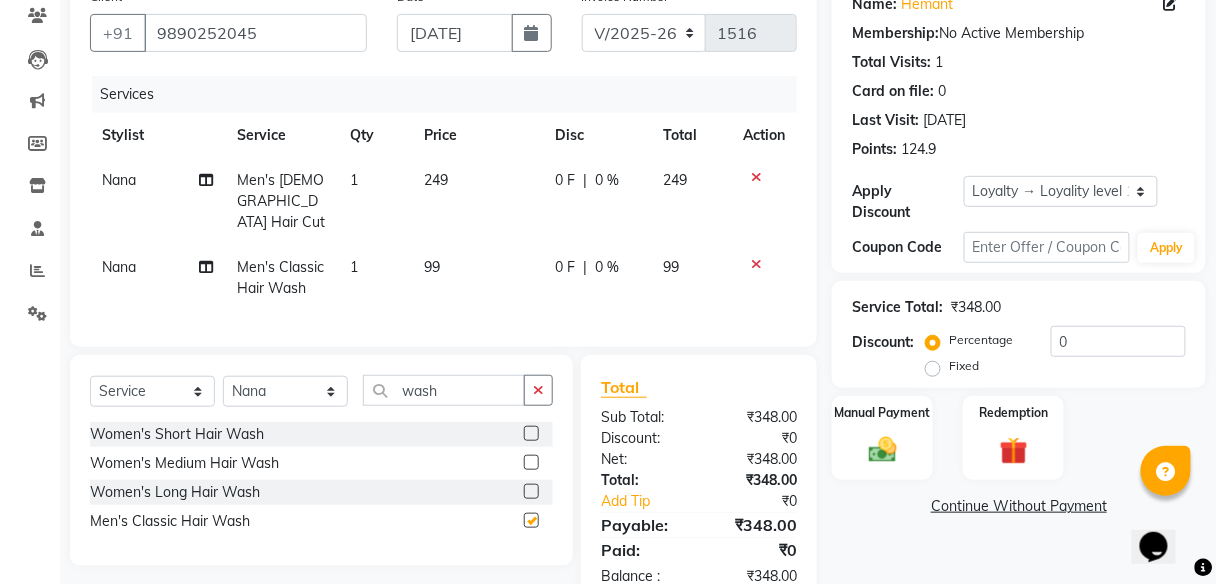 checkbox on "false" 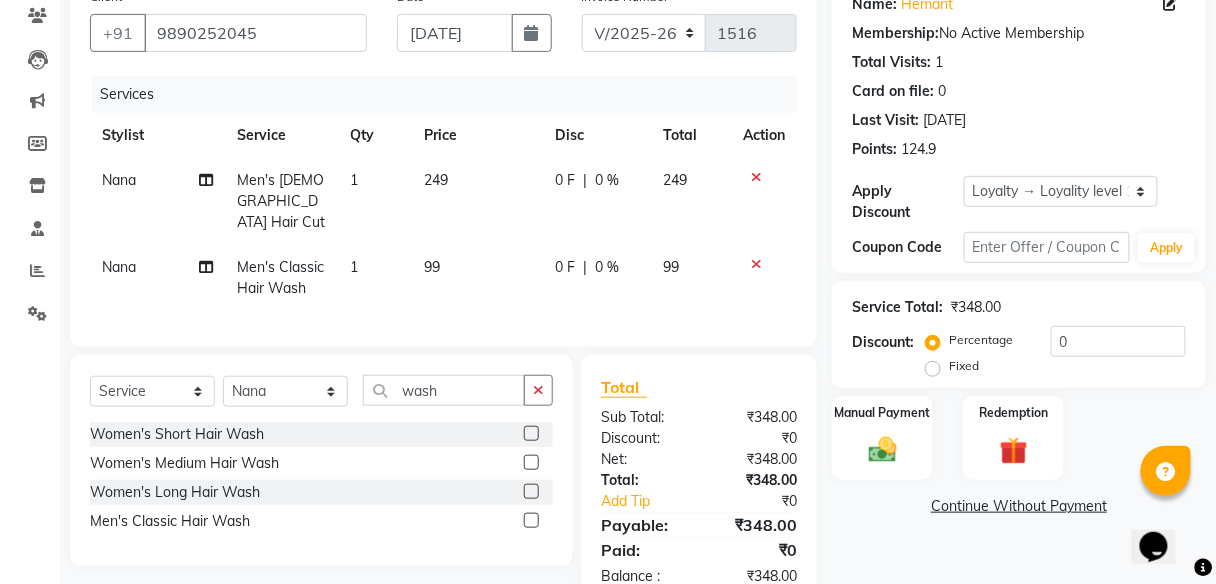 click on "99" 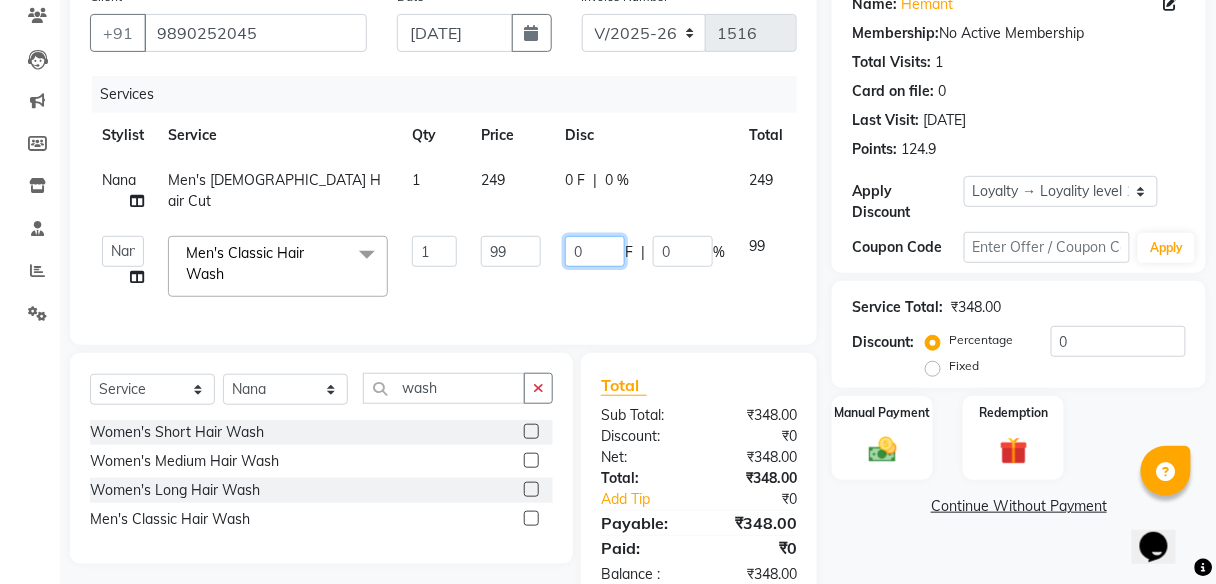 click on "0" 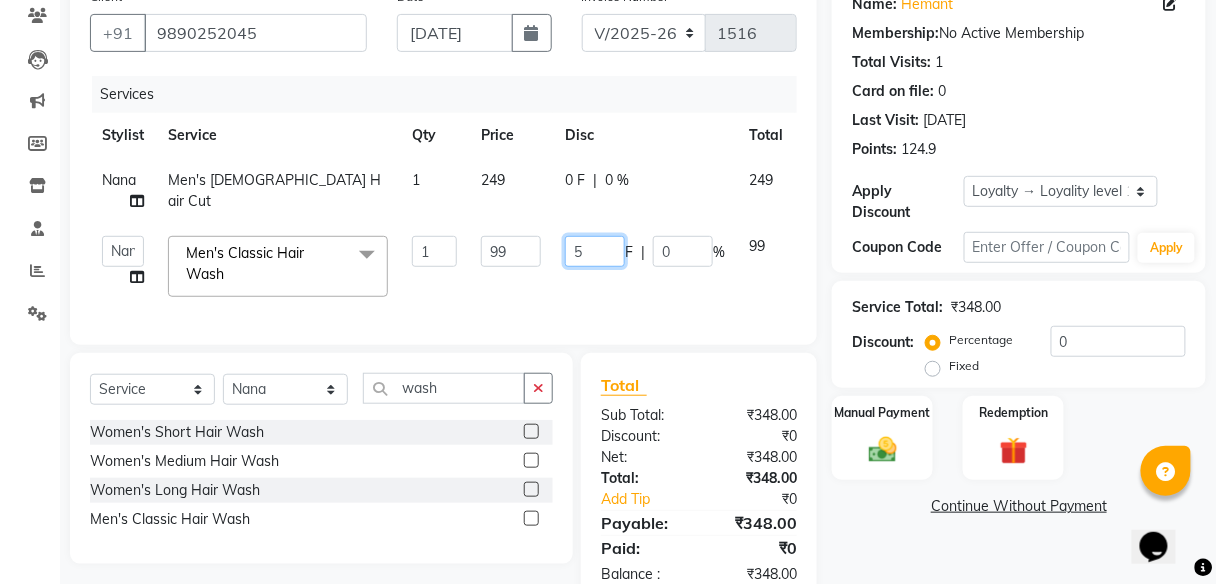 type on "50" 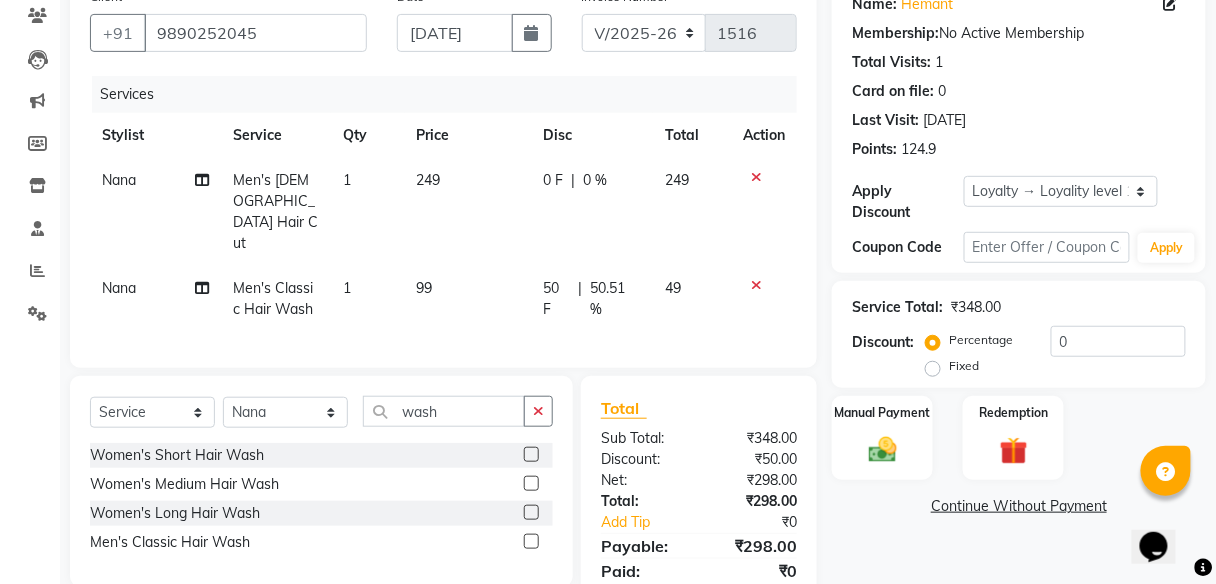 click on "0 F | 0 %" 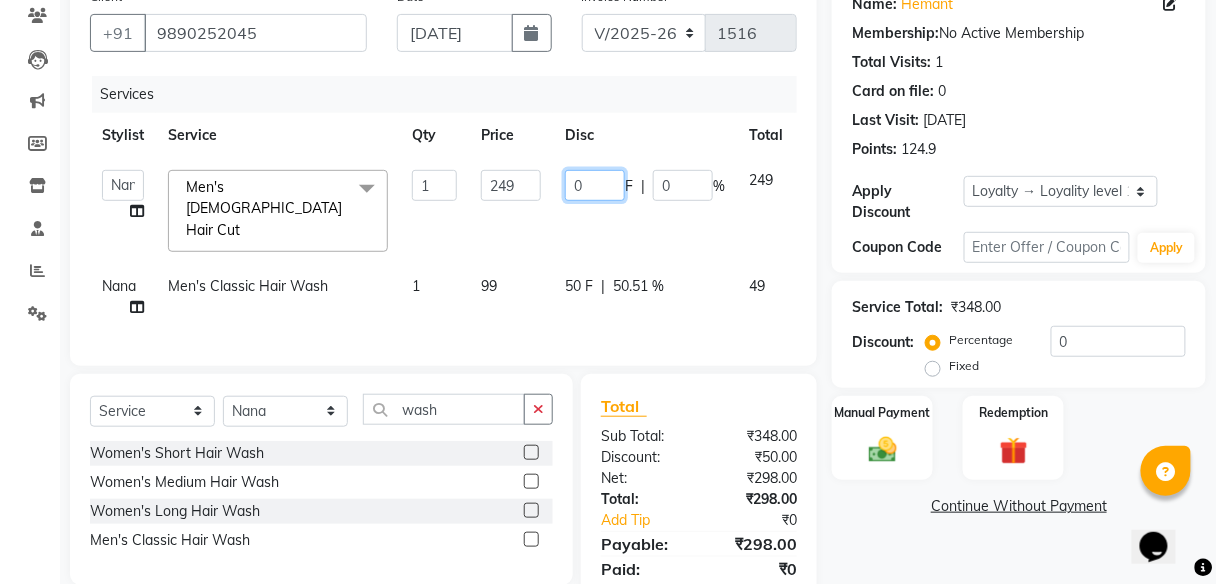 click on "0" 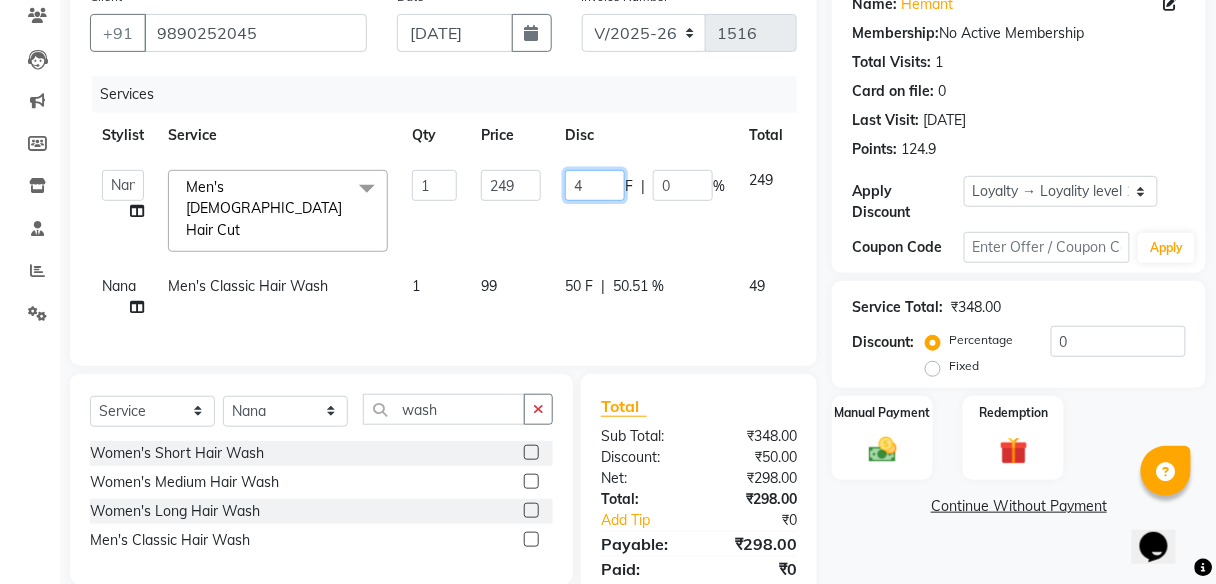 type on "49" 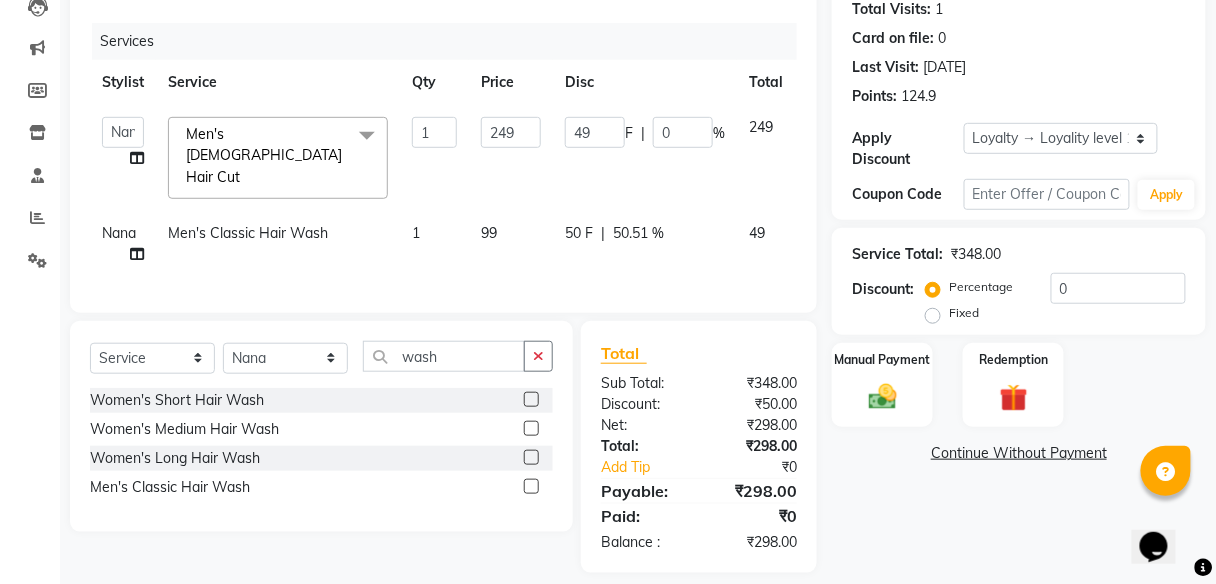 scroll, scrollTop: 215, scrollLeft: 0, axis: vertical 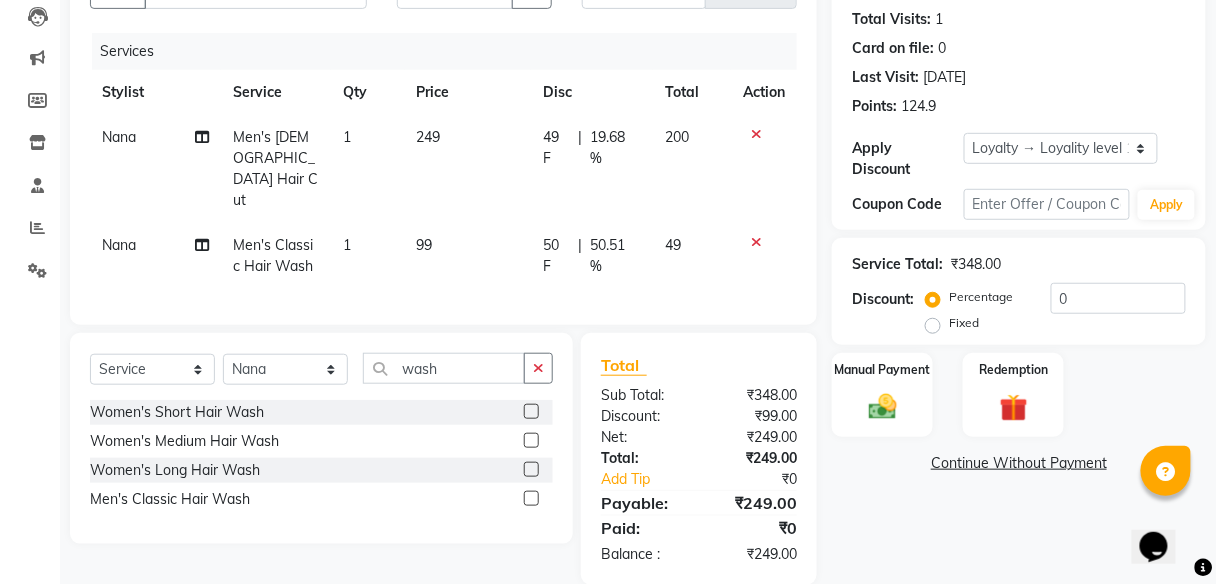 click on "Name: Hemant  Membership:  No Active Membership  Total Visits:  1 Card on file:  0 Last Visit:   08-06-2025 Points:   124.9  Apply Discount Select  Loyalty → Loyality level 1  Coupon Code Apply Service Total:  ₹348.00  Discount:  Percentage   Fixed  0 Manual Payment Redemption  Continue Without Payment" 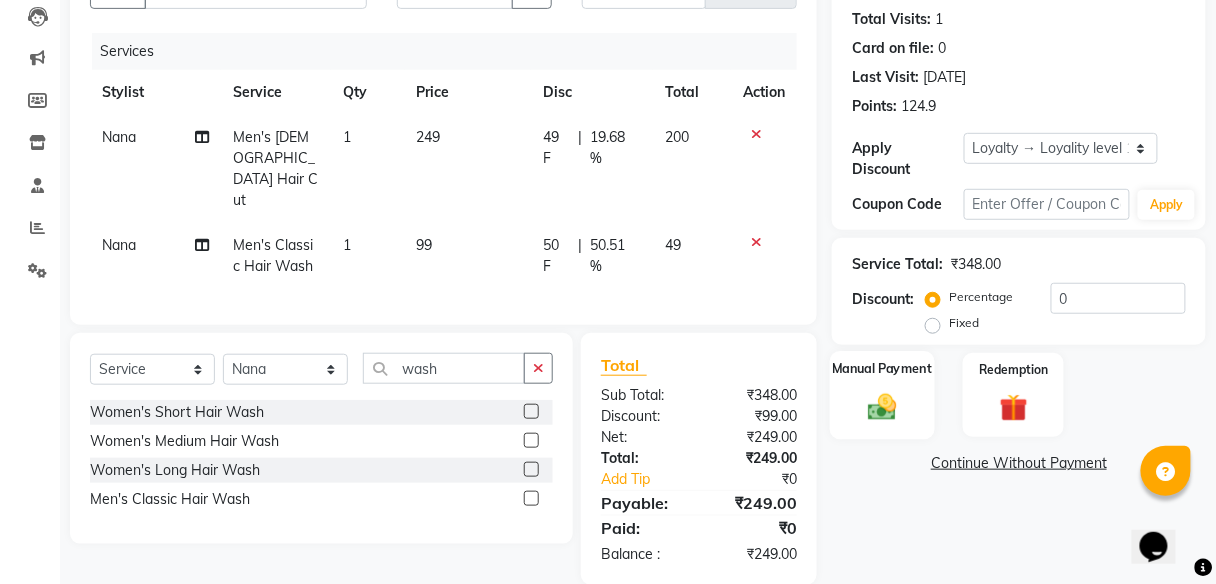 click 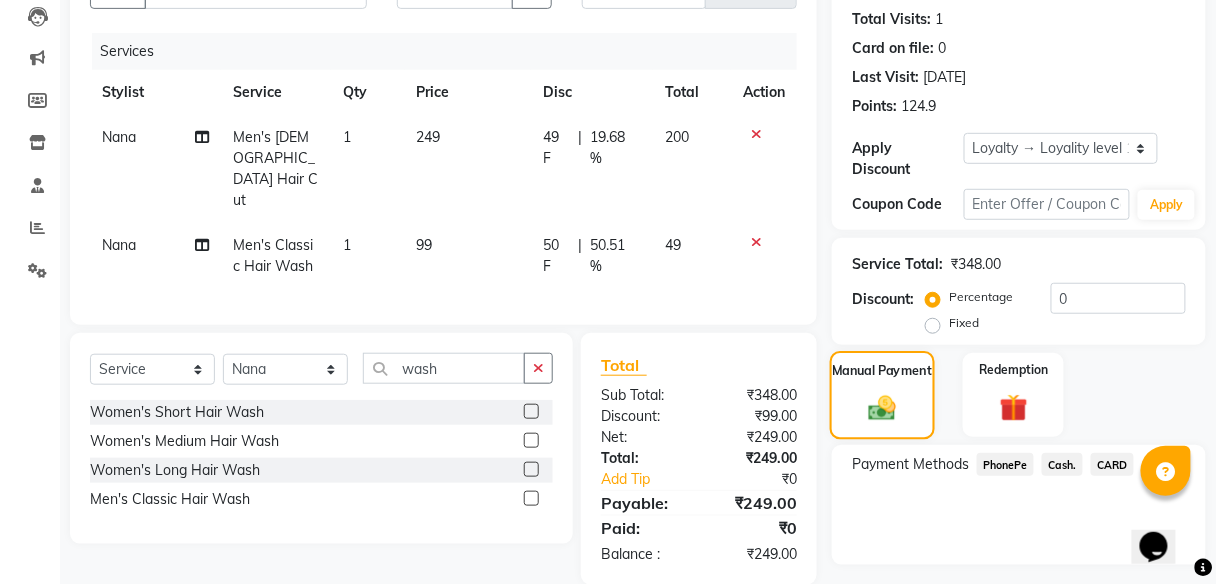 scroll, scrollTop: 225, scrollLeft: 0, axis: vertical 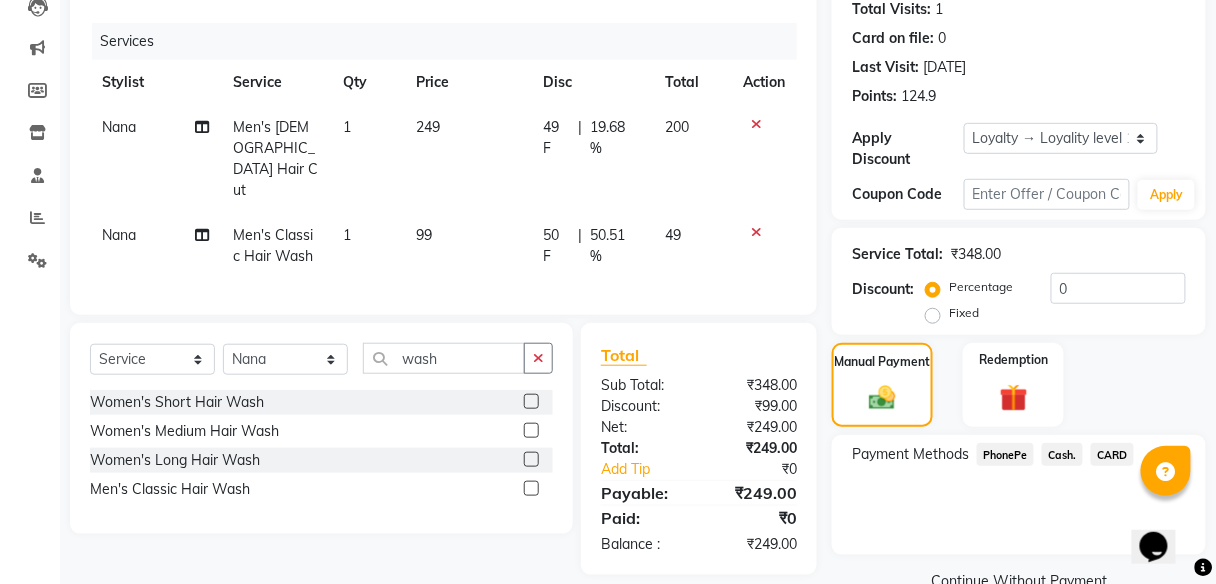 click on "PhonePe" 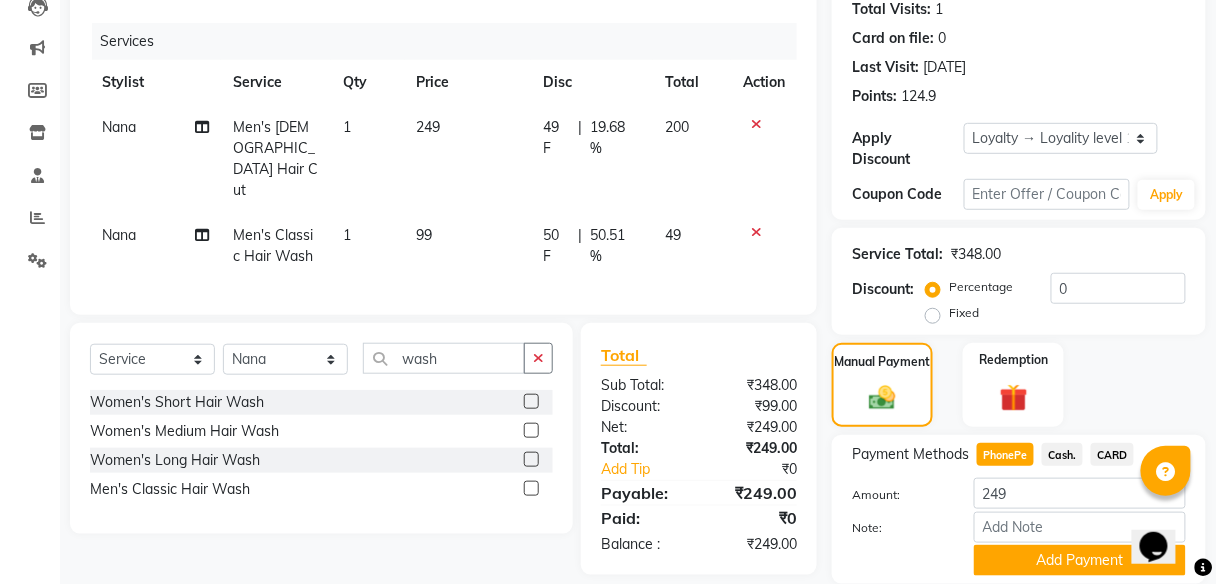 scroll, scrollTop: 295, scrollLeft: 0, axis: vertical 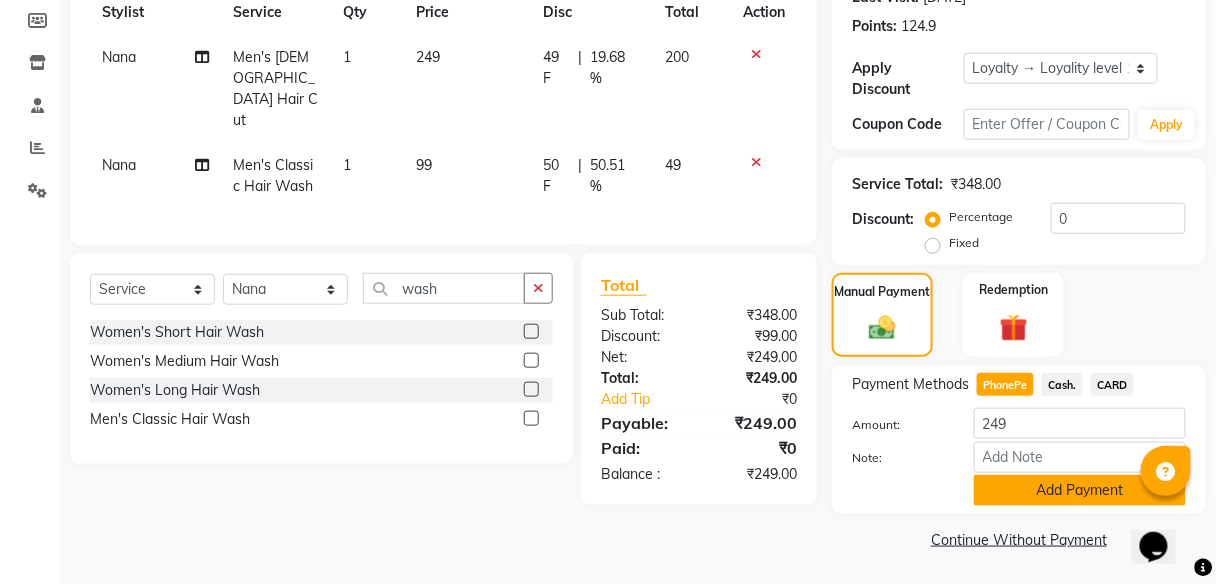 click on "Add Payment" 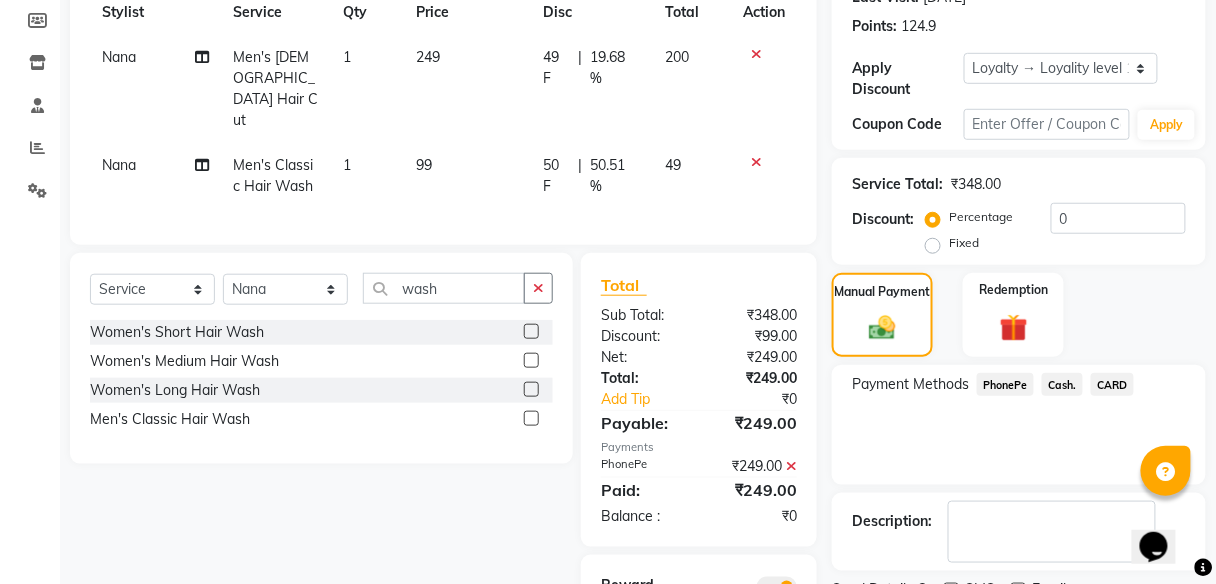 scroll, scrollTop: 396, scrollLeft: 0, axis: vertical 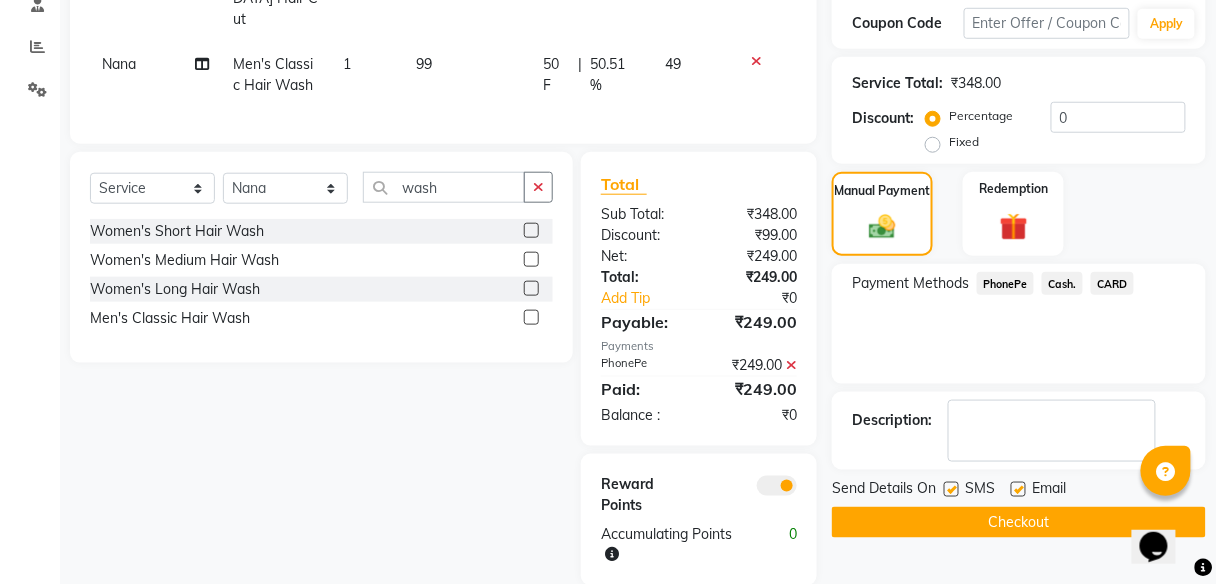 click on "Checkout" 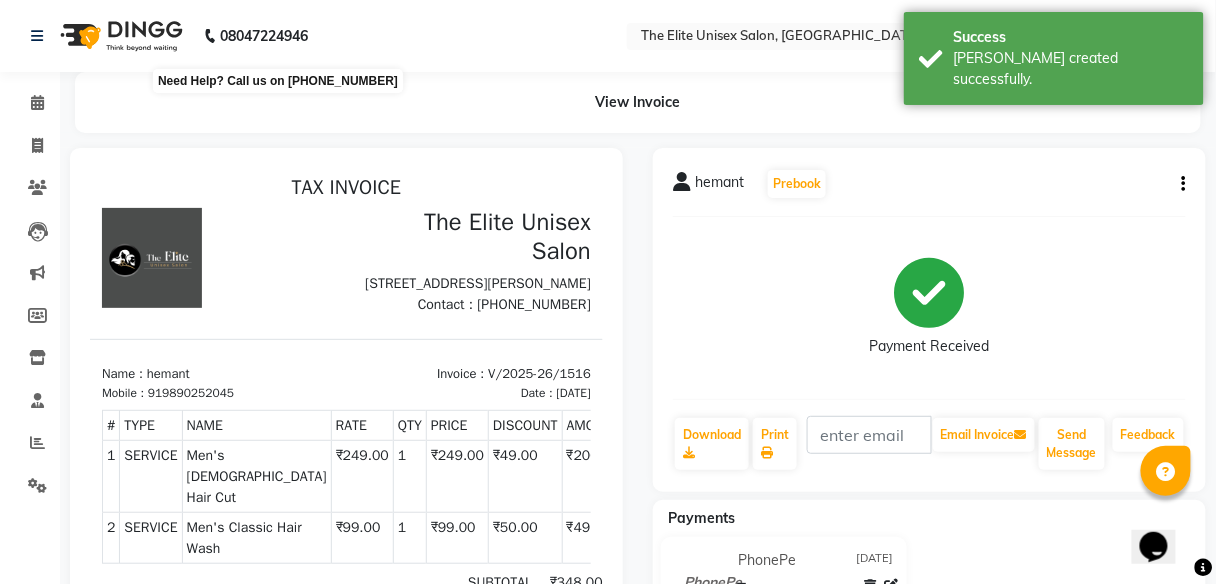 scroll, scrollTop: 0, scrollLeft: 0, axis: both 